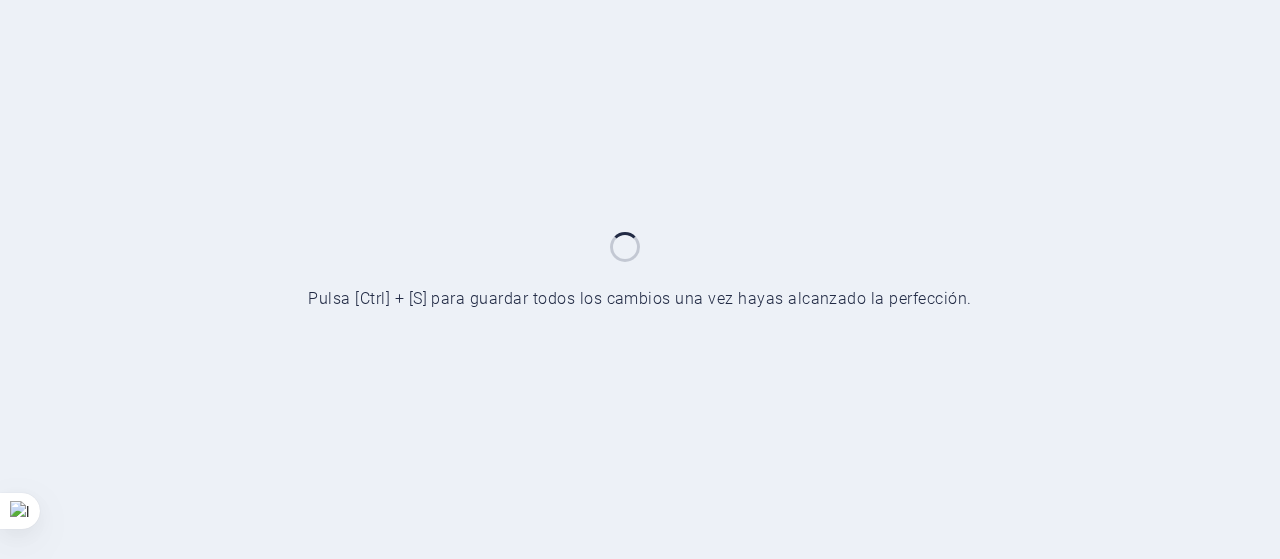 scroll, scrollTop: 0, scrollLeft: 0, axis: both 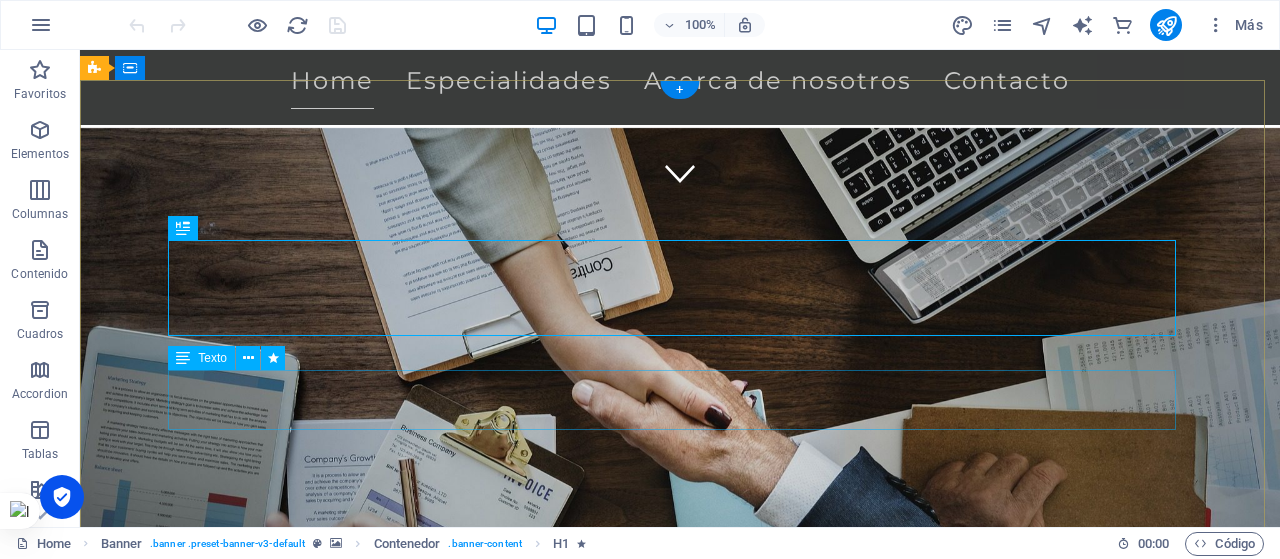 click on "Solución proactiva y especializada que [PERSON_NAME] operación, mitiga riesgos y potencia sus decisiones estratégicas" at bounding box center [680, 1014] 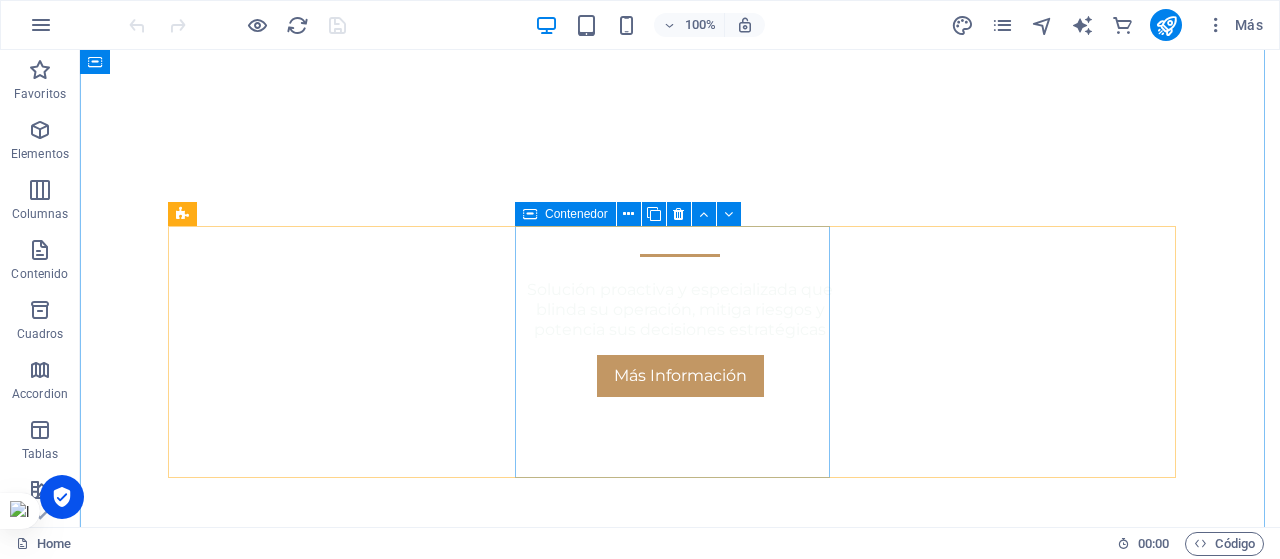 scroll, scrollTop: 1033, scrollLeft: 0, axis: vertical 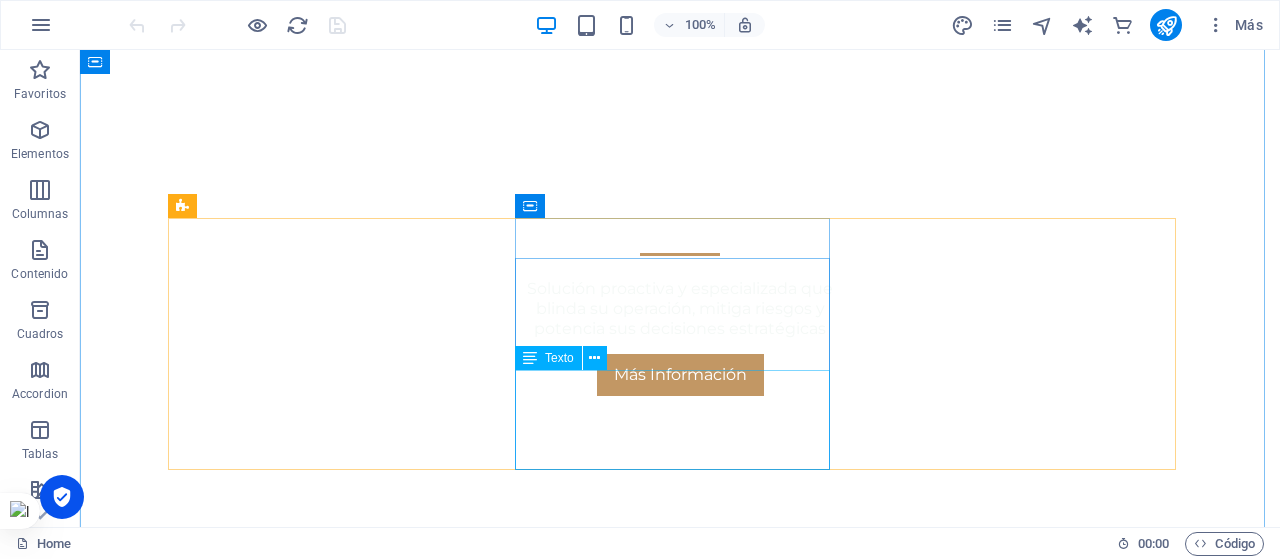 click on "Elaboramos inteligencia corporativa, a través de informes de riesgo, que permitan a nuestros clientes tomar decisiones sobre la base de información relevante" at bounding box center (680, 1096) 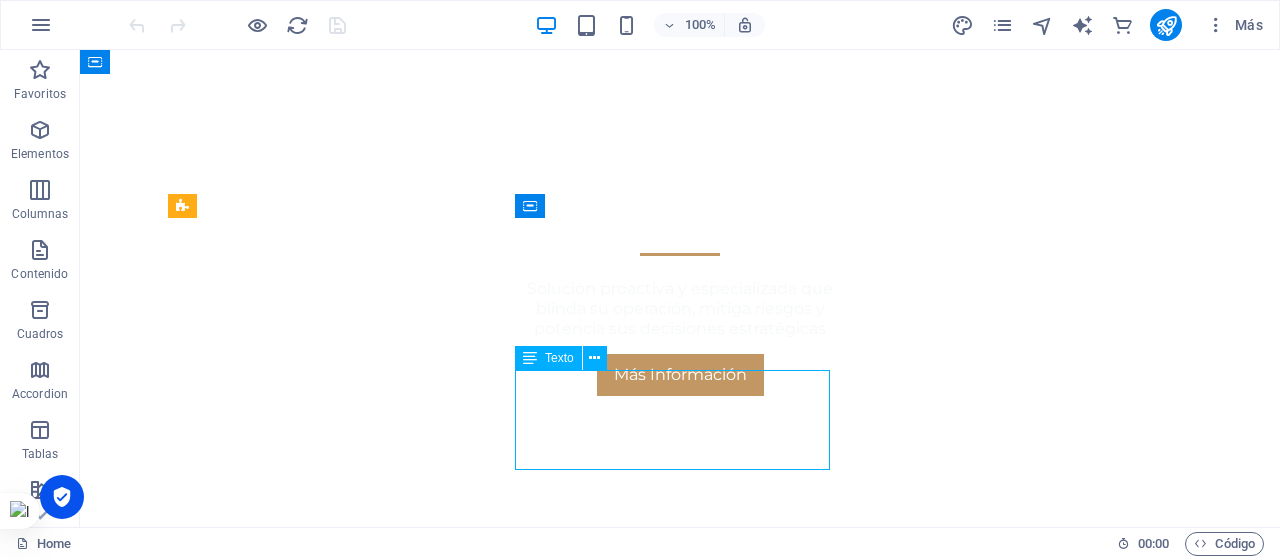 click on "Elaboramos inteligencia corporativa, a través de informes de riesgo, que permitan a nuestros clientes tomar decisiones sobre la base de información relevante" at bounding box center (680, 1096) 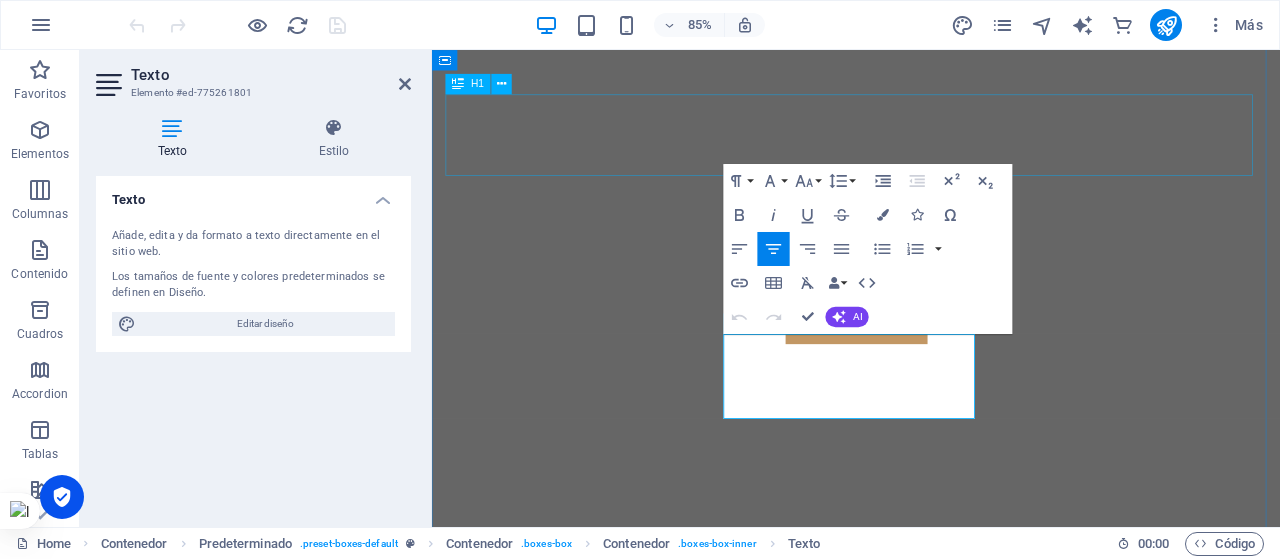 click on "Nuestros servicios" at bounding box center (931, 764) 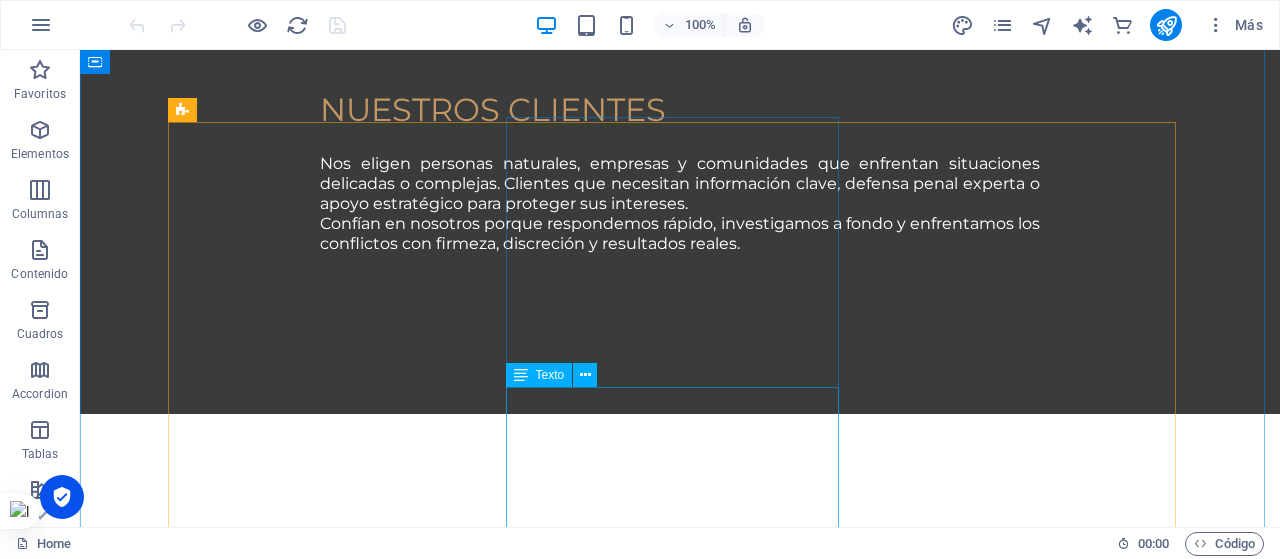 scroll, scrollTop: 2524, scrollLeft: 0, axis: vertical 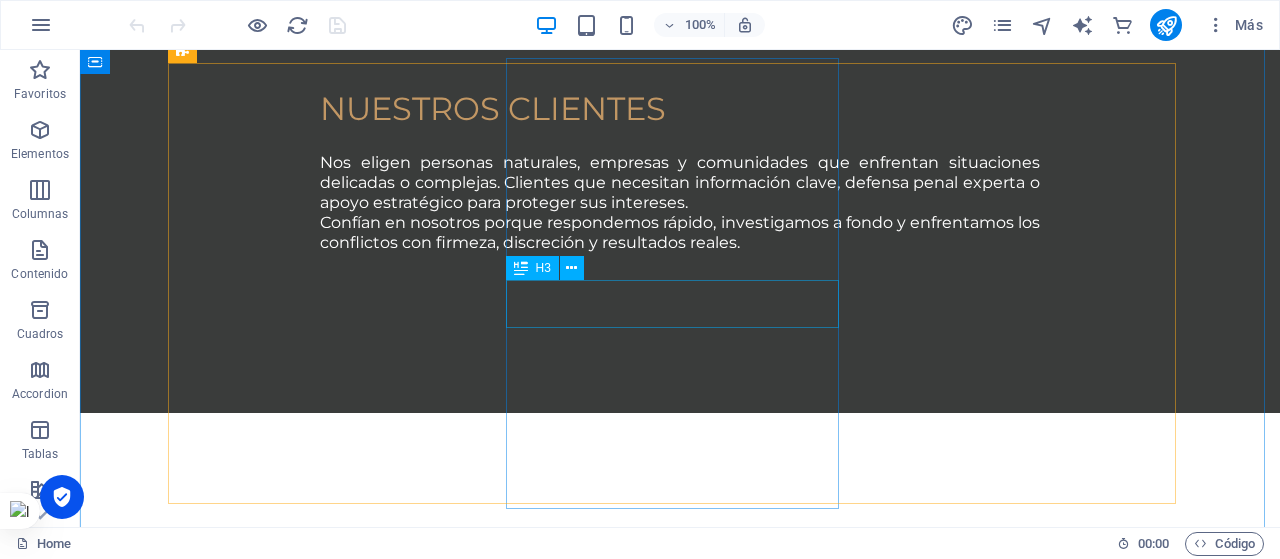 click on "Investigación interna" at bounding box center (679, 3425) 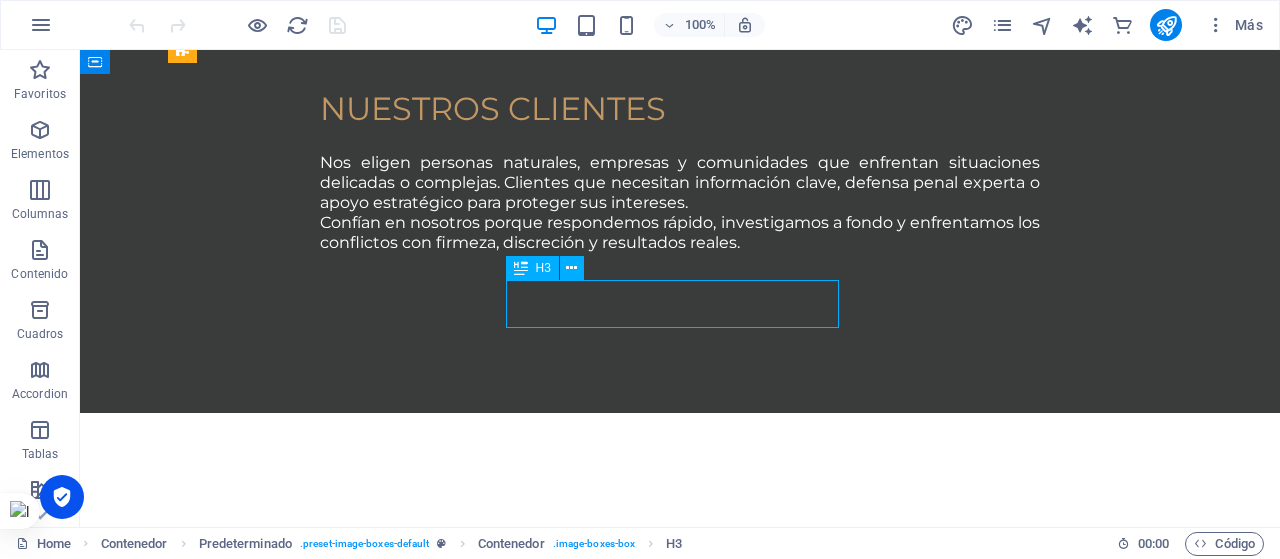 click on "Investigación interna" at bounding box center [679, 3425] 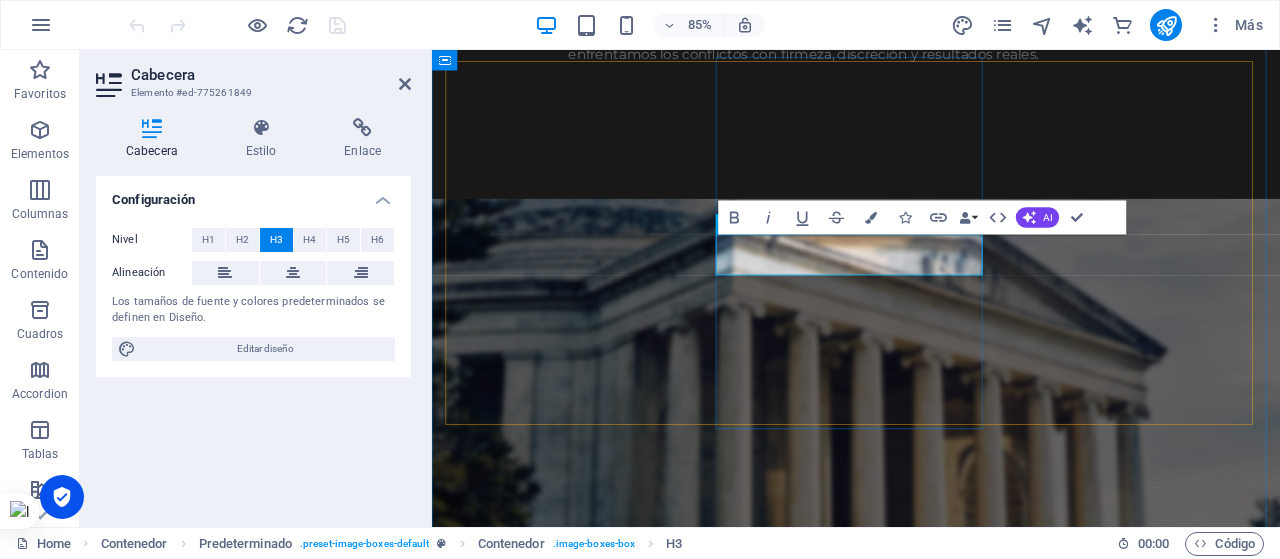 click on "Investigación interna" at bounding box center (930, 3311) 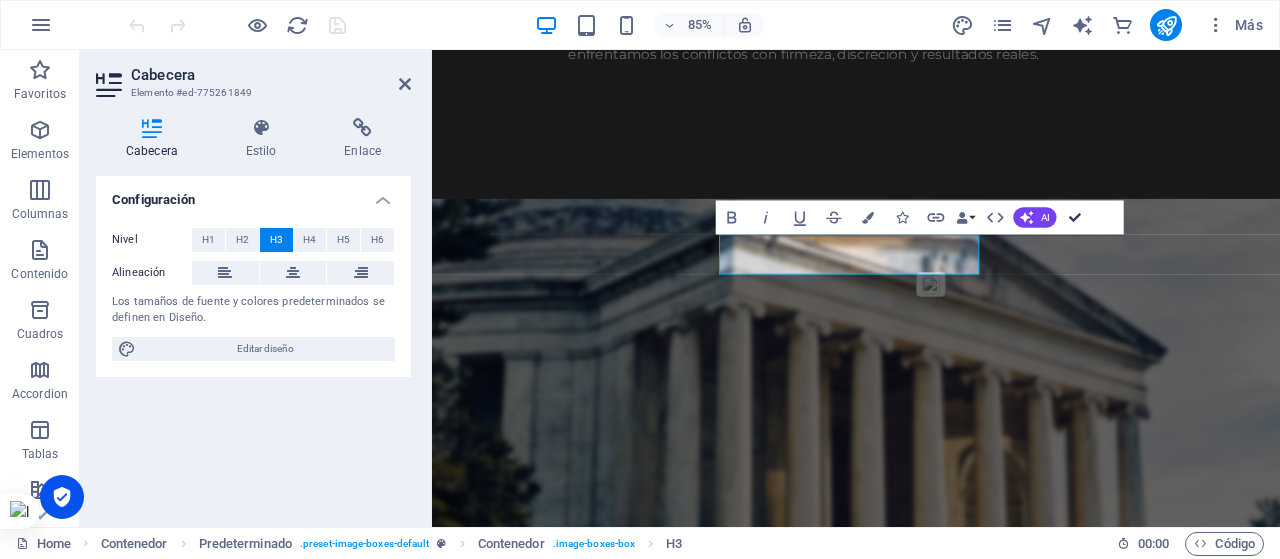 scroll, scrollTop: 2536, scrollLeft: 0, axis: vertical 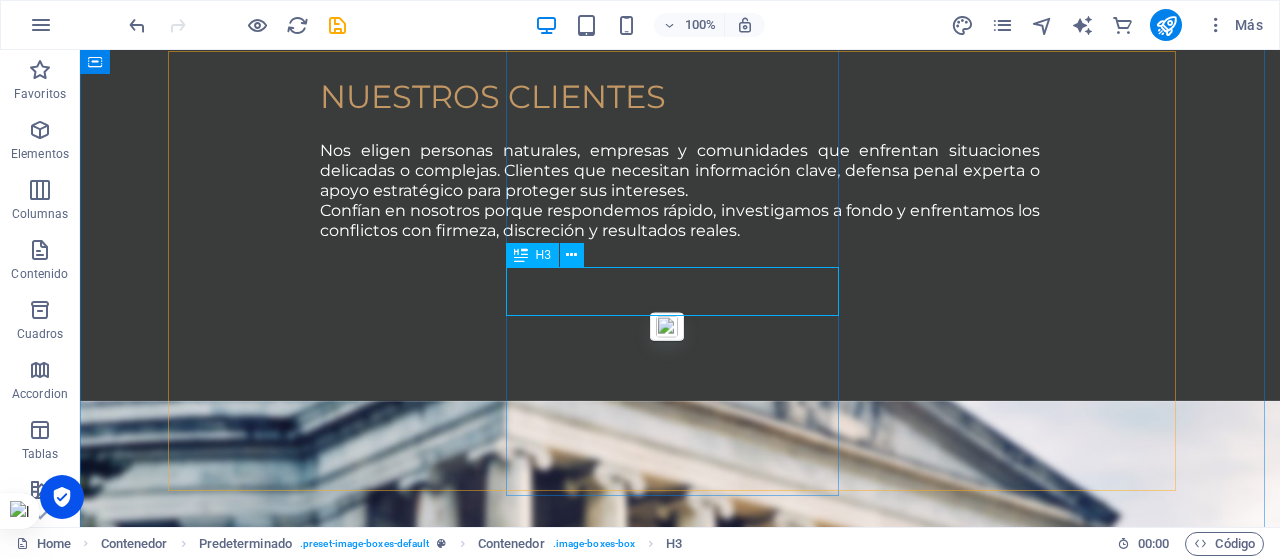 click on "Investigación" at bounding box center [679, 3413] 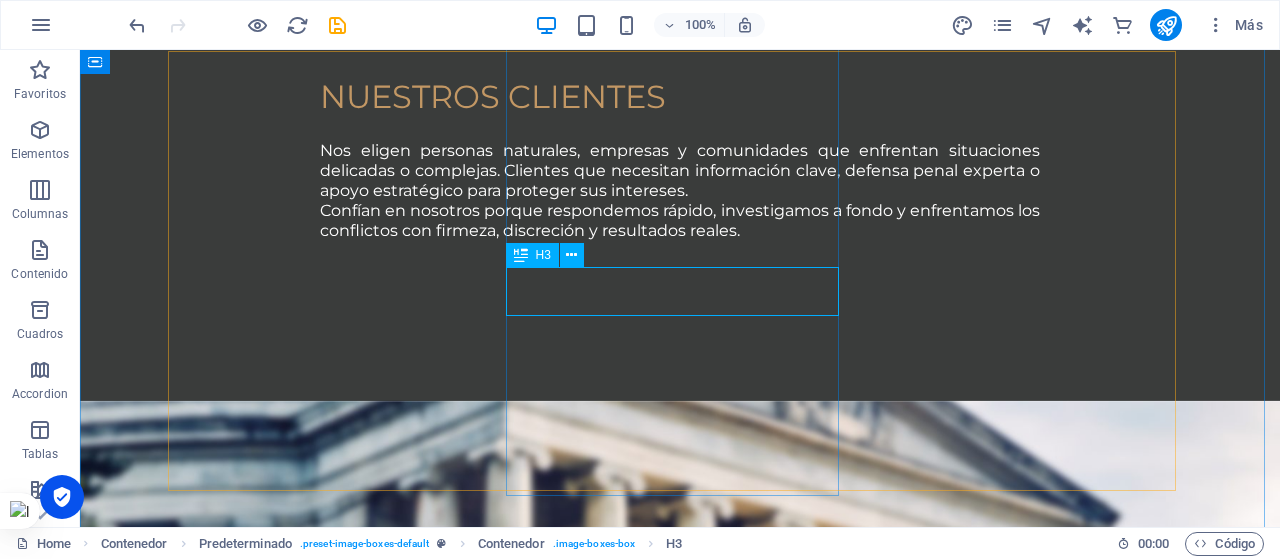 scroll, scrollTop: 2724, scrollLeft: 0, axis: vertical 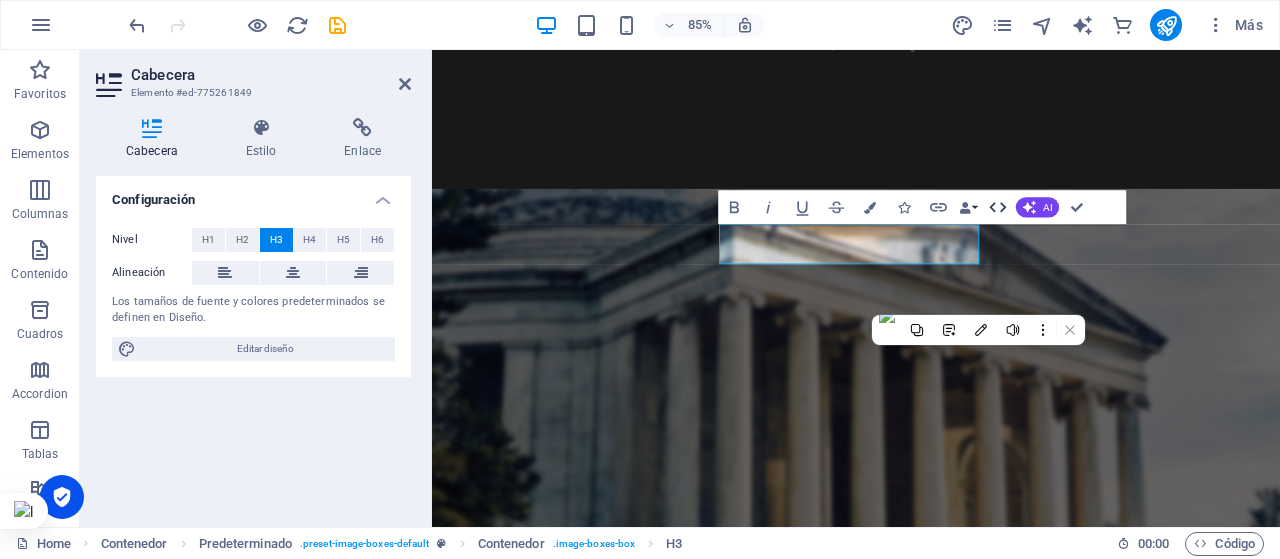 click 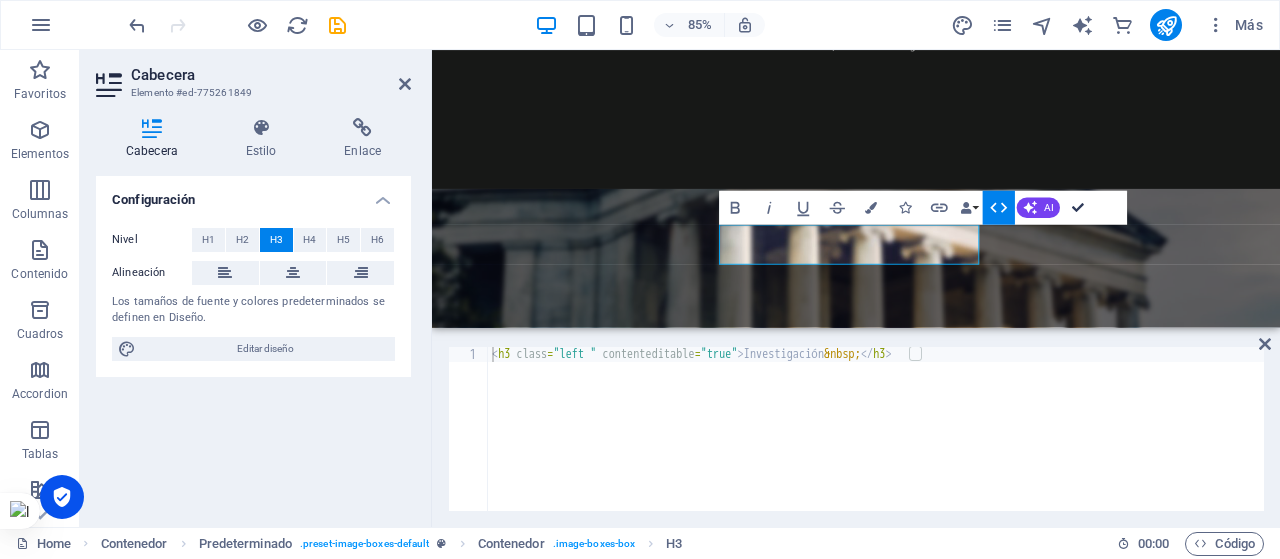 scroll, scrollTop: 2549, scrollLeft: 0, axis: vertical 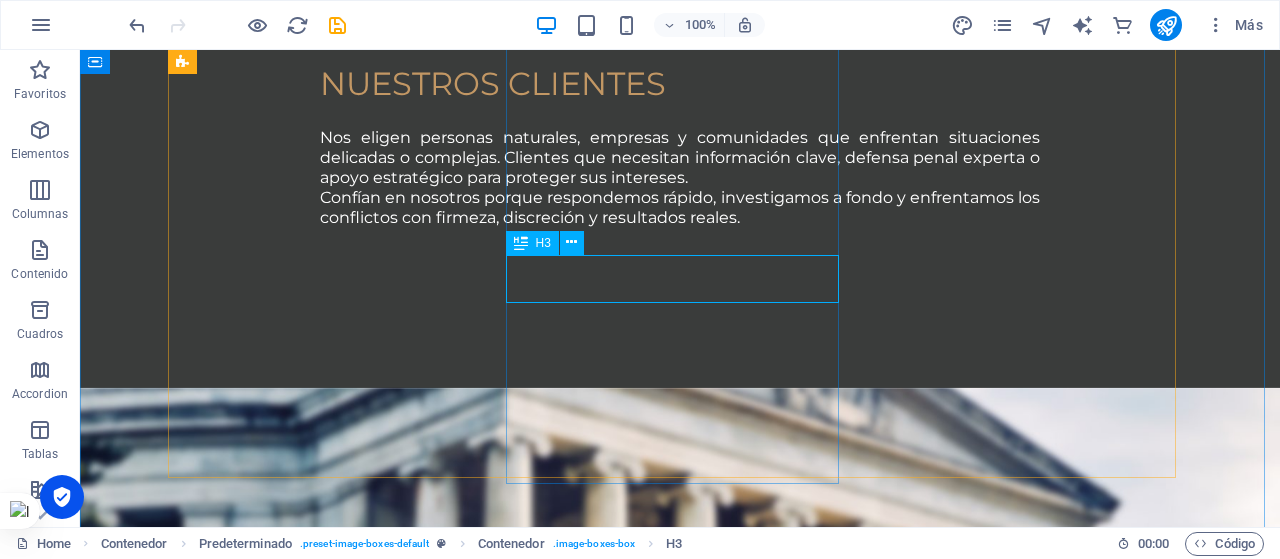 click on "Investigación" at bounding box center (679, 3400) 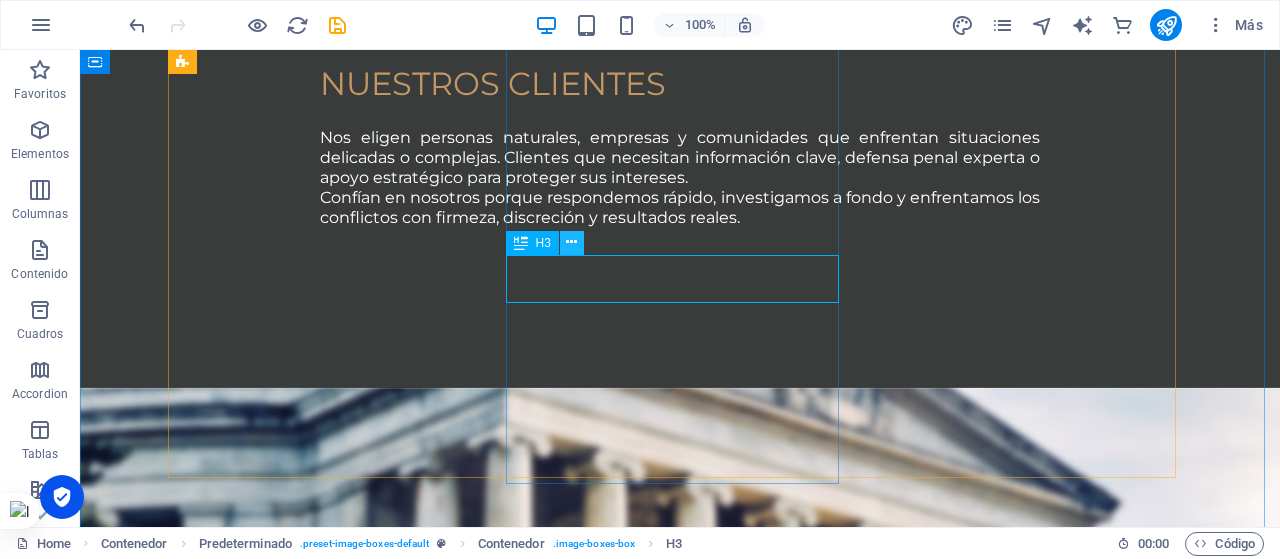click at bounding box center (571, 242) 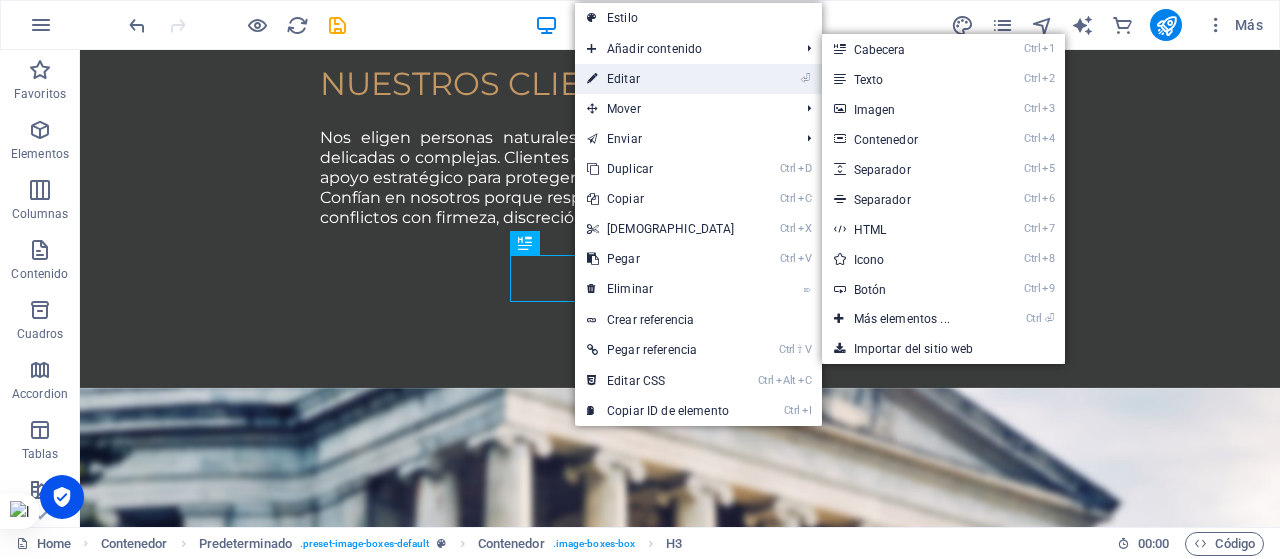 click on "⏎  Editar" at bounding box center (661, 79) 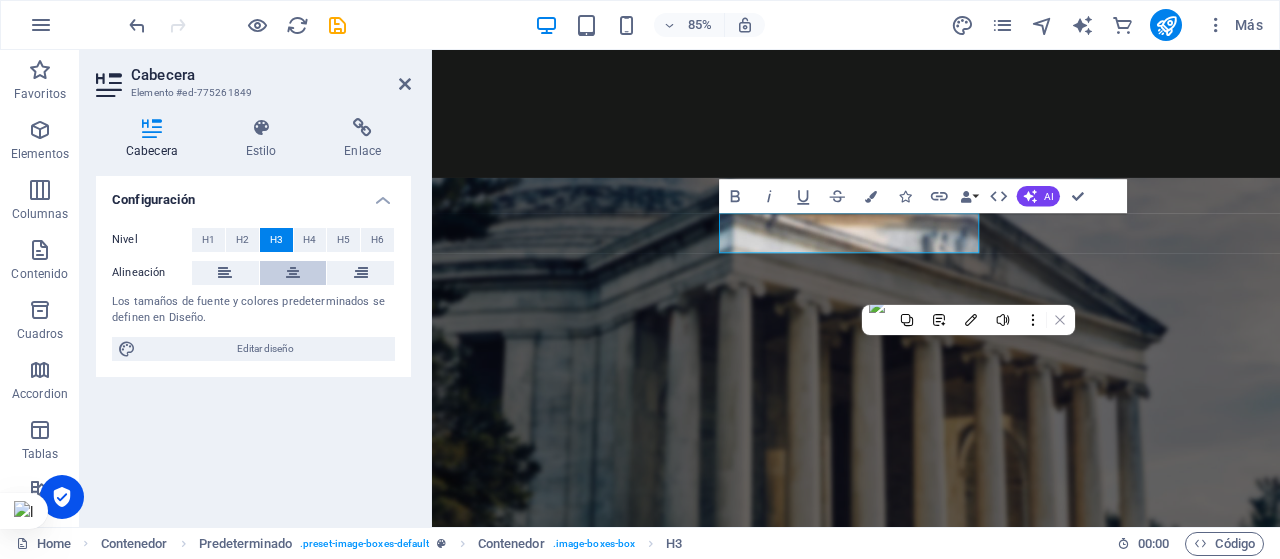 click at bounding box center [293, 273] 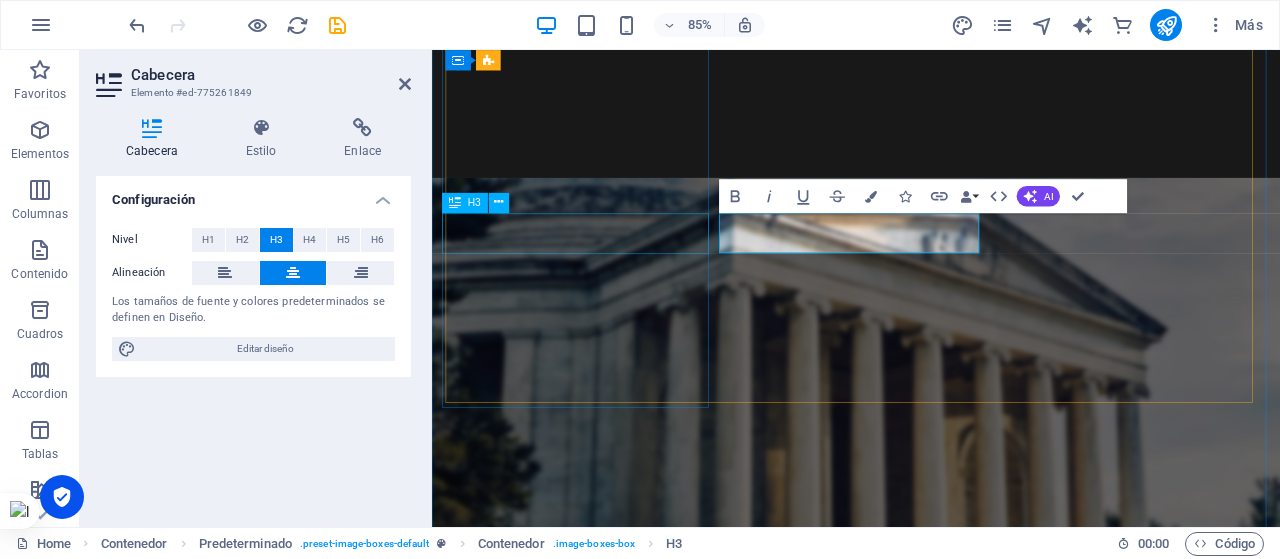 click on "Derecho Penal" at bounding box center (931, 2442) 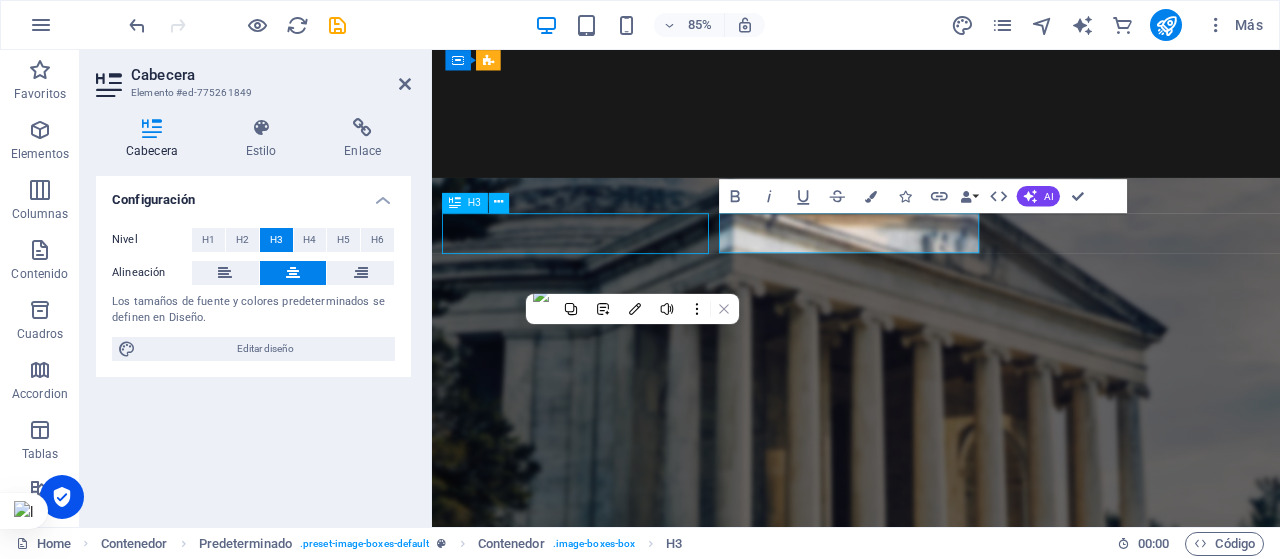 click on "Derecho Penal" at bounding box center (931, 2442) 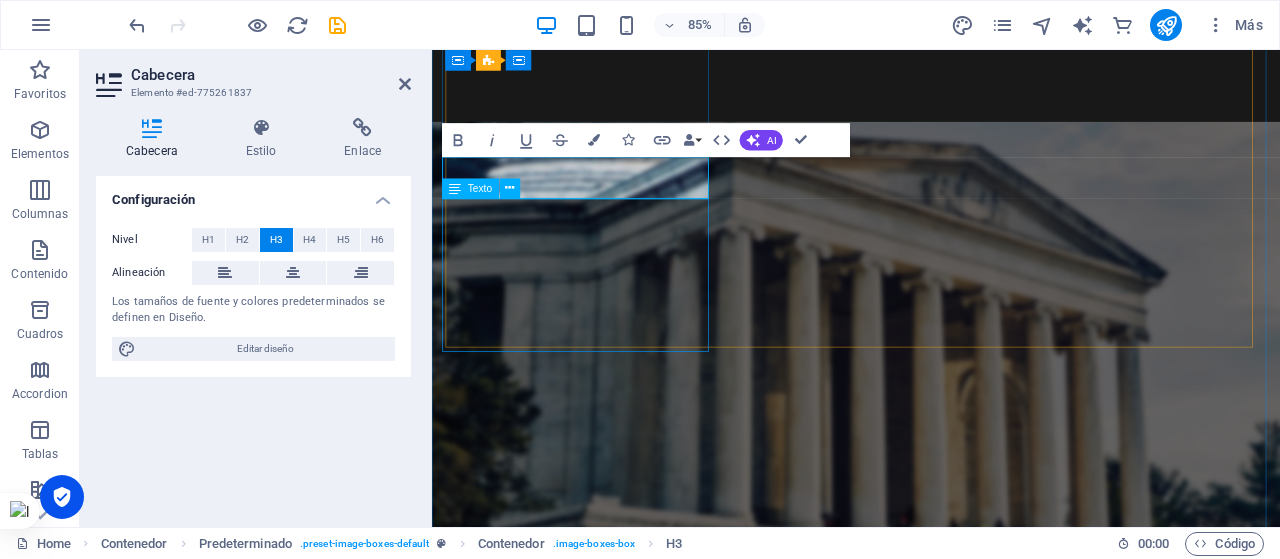 scroll, scrollTop: 2801, scrollLeft: 0, axis: vertical 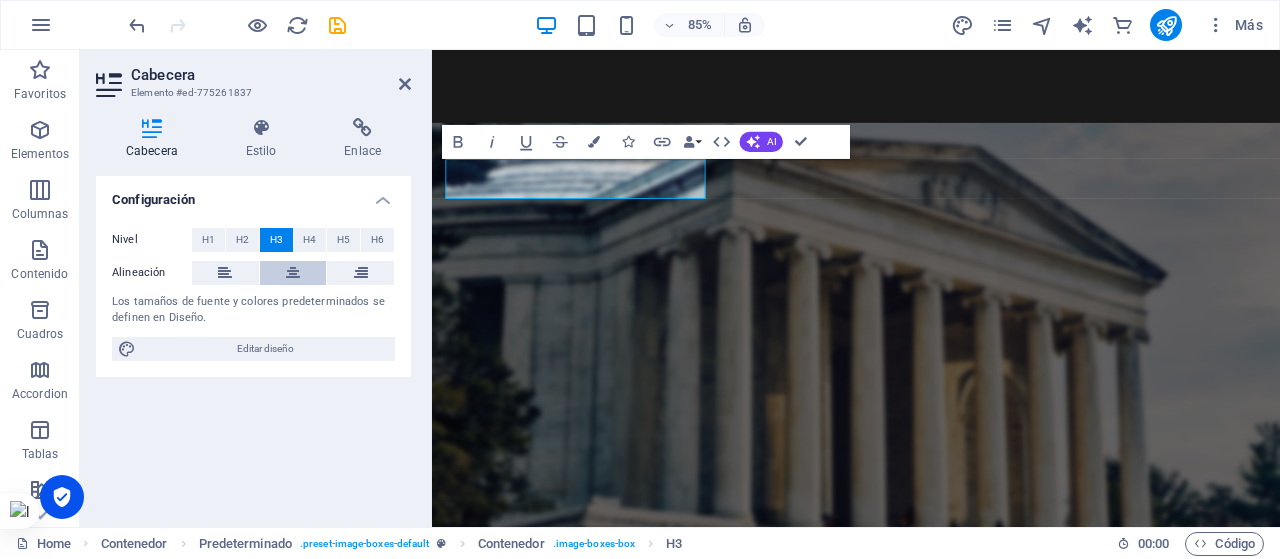 click at bounding box center [293, 273] 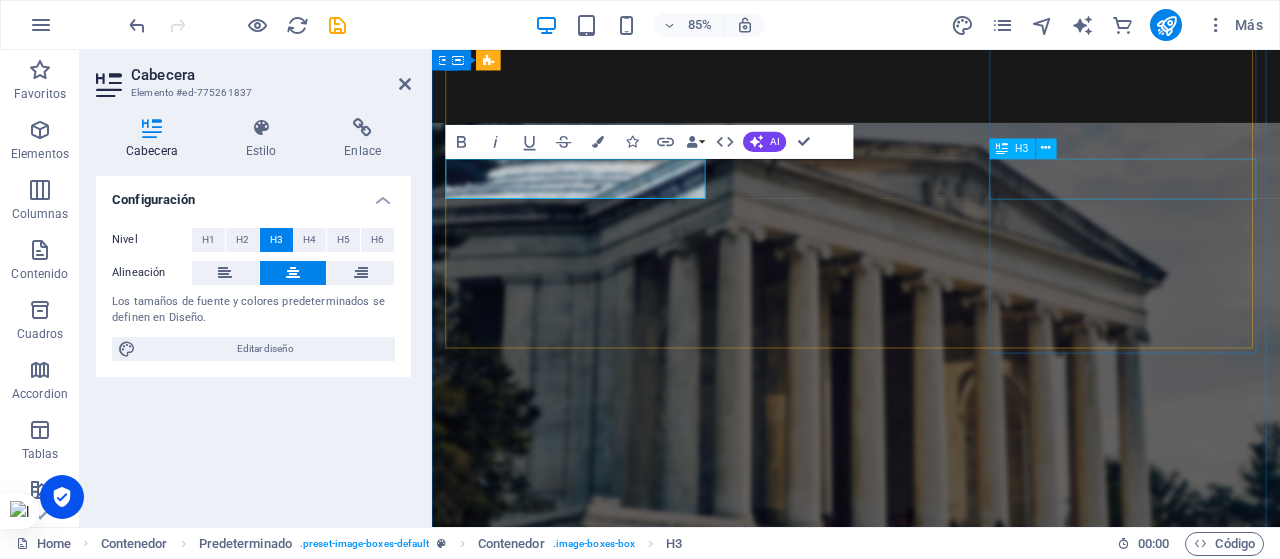 click on "Evaluación de perfiles" at bounding box center (931, 4029) 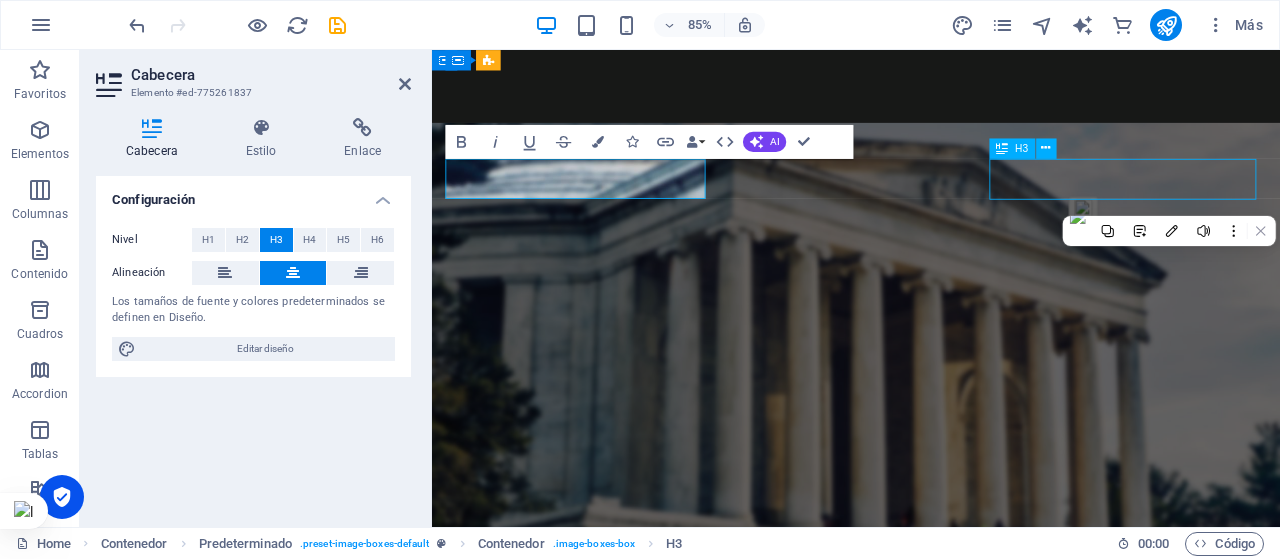 click on "Evaluación de perfiles" at bounding box center (931, 4029) 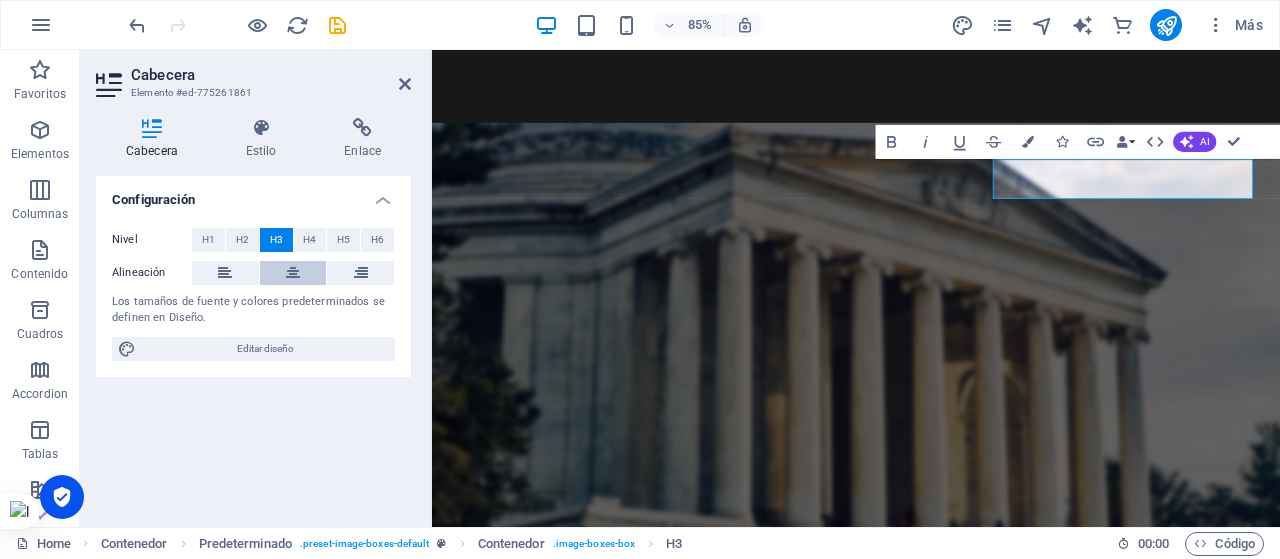 click at bounding box center (293, 273) 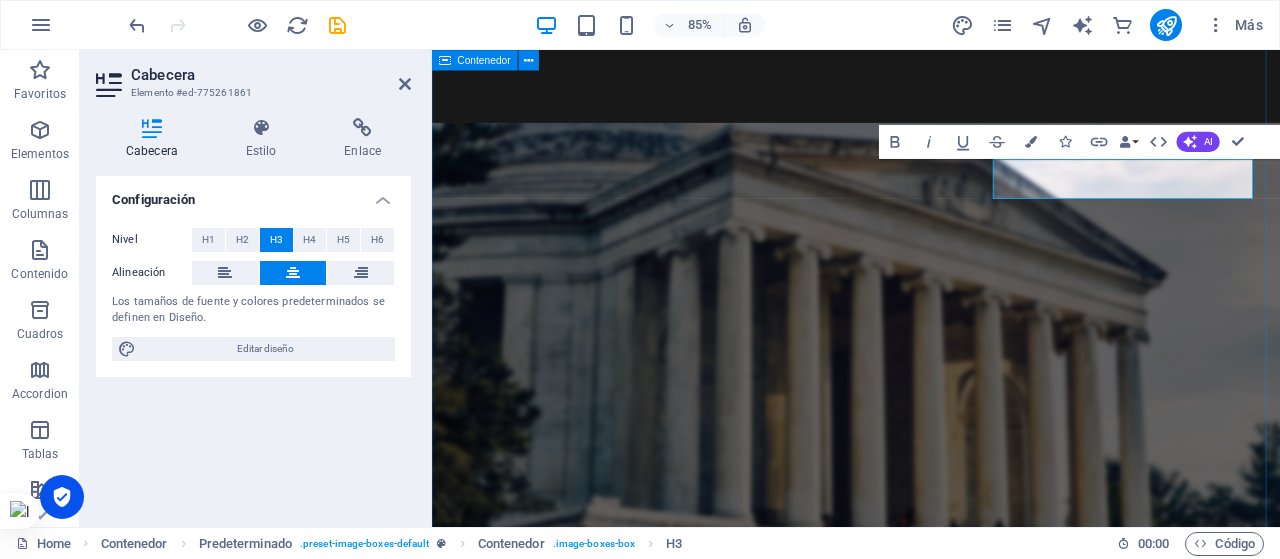 click on "Áreas Practicas Derecho Penal Representamos legalmente a tu empresa en querellas contra responsables de faltas, delitos y crímenes contra su corporación   Conocer más Investigación  Investigamos los hechos de situaciones internas de su corporación, detectando vulnerabilidades, responsables y cómplices.   Conocer más Evaluación de perfiles Emitimos informes integrales de personas específicas y/o empresas y su red   Conocer más Ver todas las áreas de desempeño" at bounding box center (931, 2940) 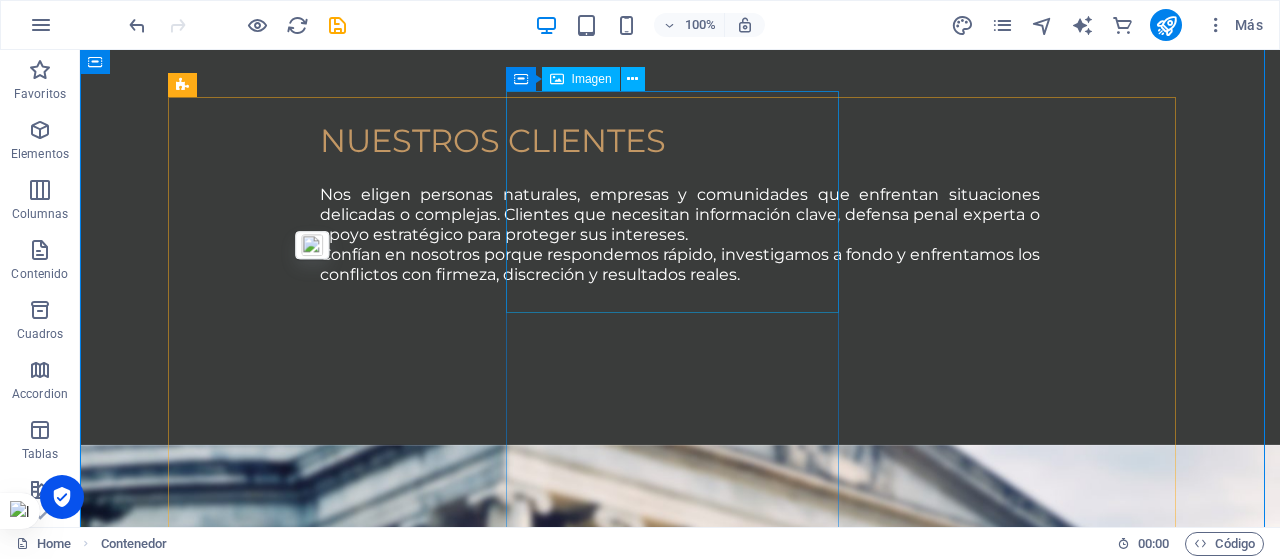 scroll, scrollTop: 2489, scrollLeft: 0, axis: vertical 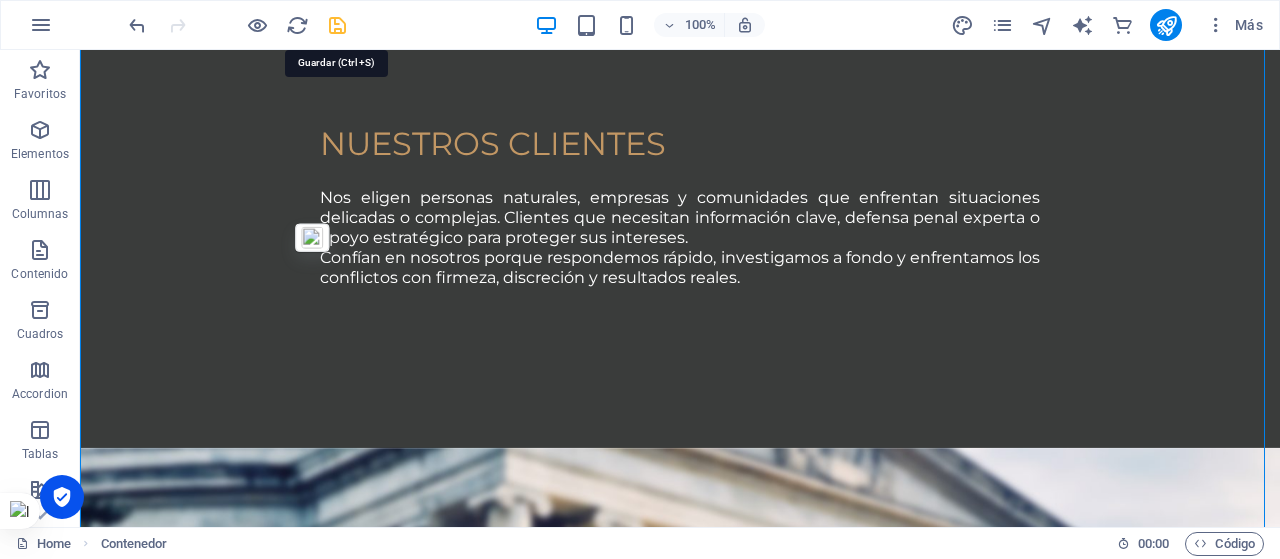 click at bounding box center (337, 25) 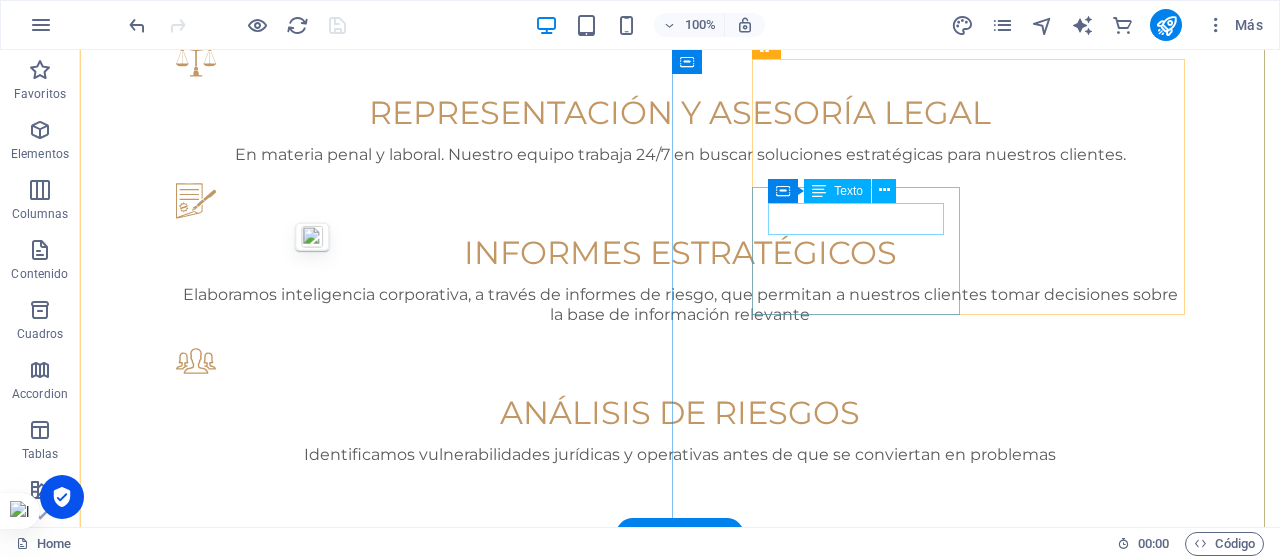 scroll, scrollTop: 1826, scrollLeft: 0, axis: vertical 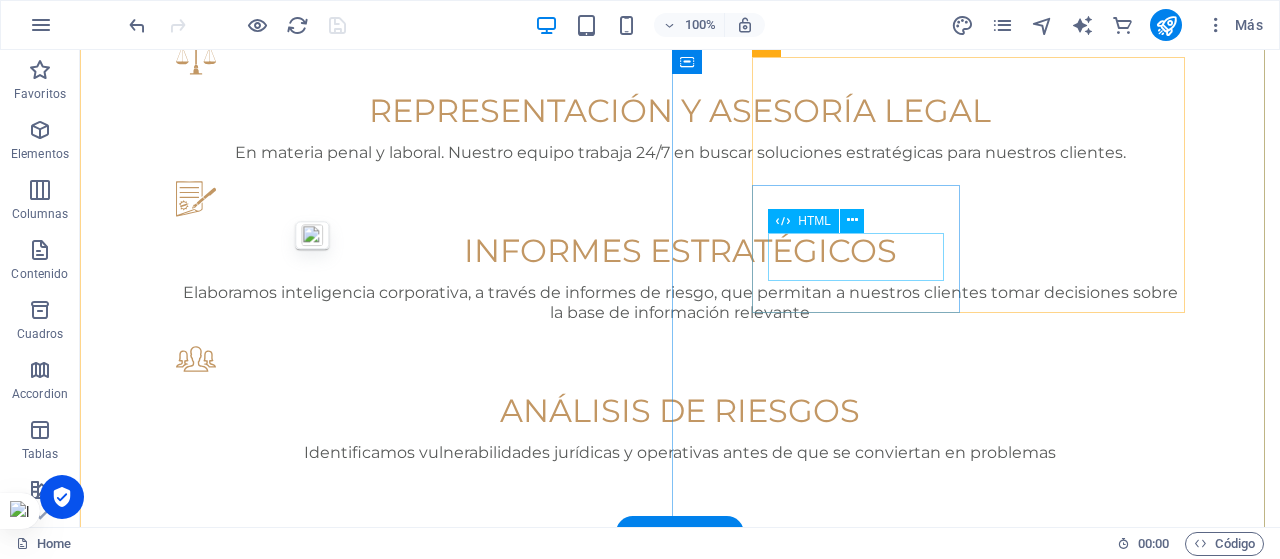 click on "10" at bounding box center (680, 2074) 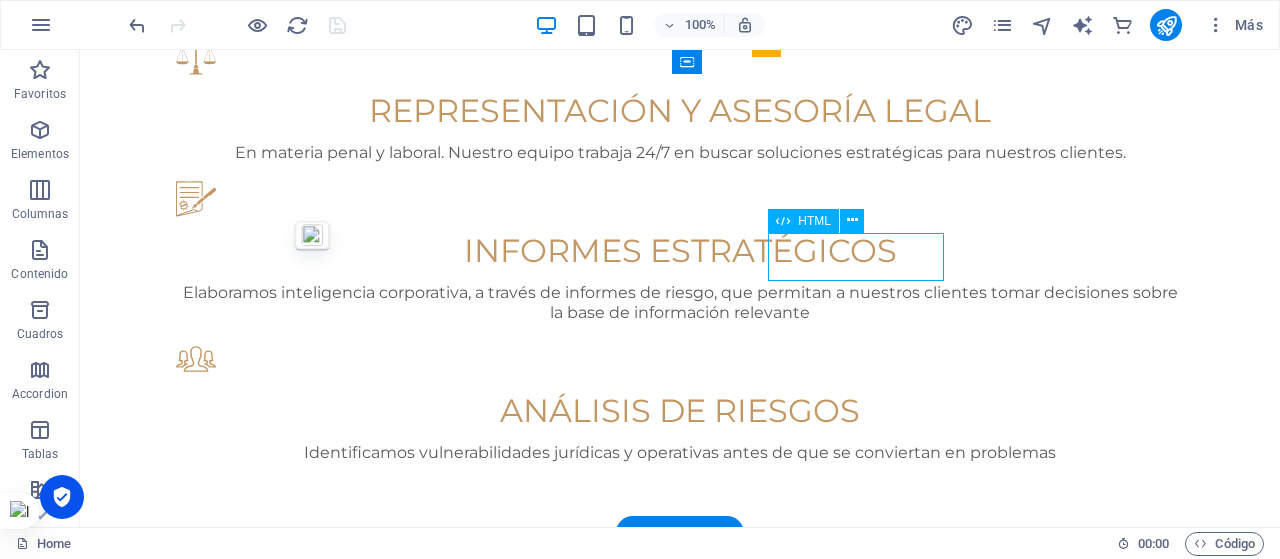 click on "10" at bounding box center (680, 2074) 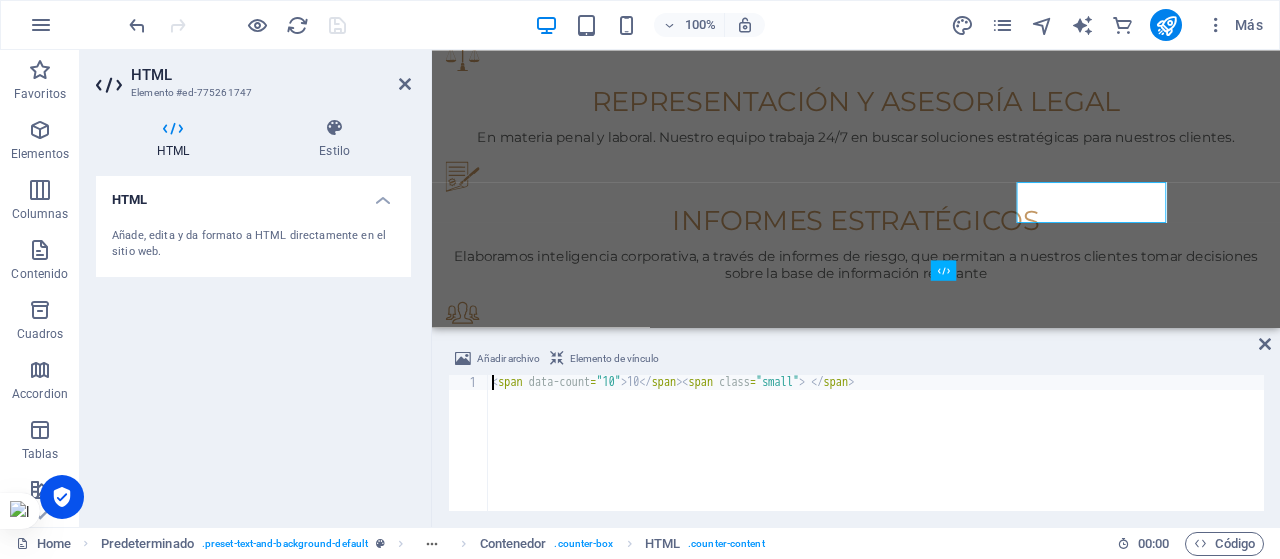 scroll, scrollTop: 1854, scrollLeft: 0, axis: vertical 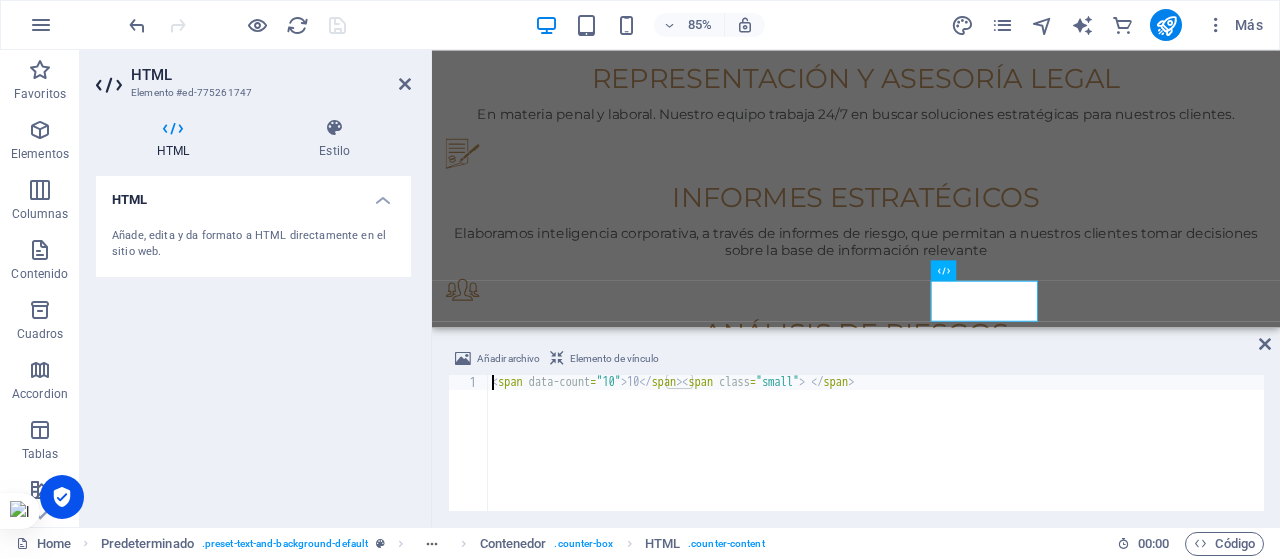 click on "< span   data-count = "10" > 10 </ span > < span   class = "small" >   </ span >" at bounding box center [876, 458] 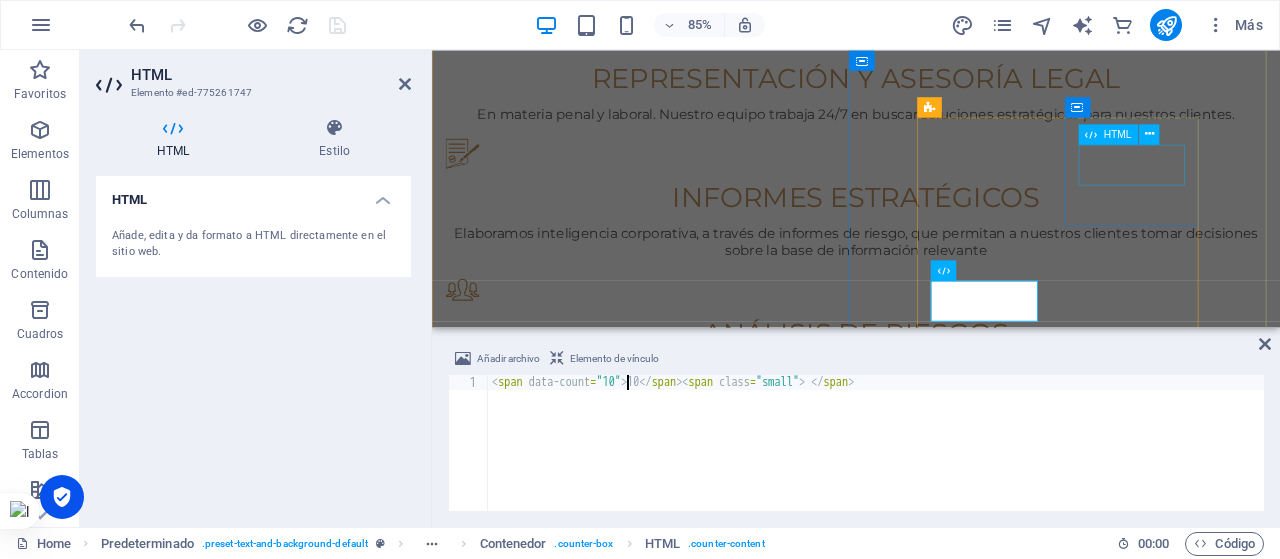 click on "86" at bounding box center [931, 1930] 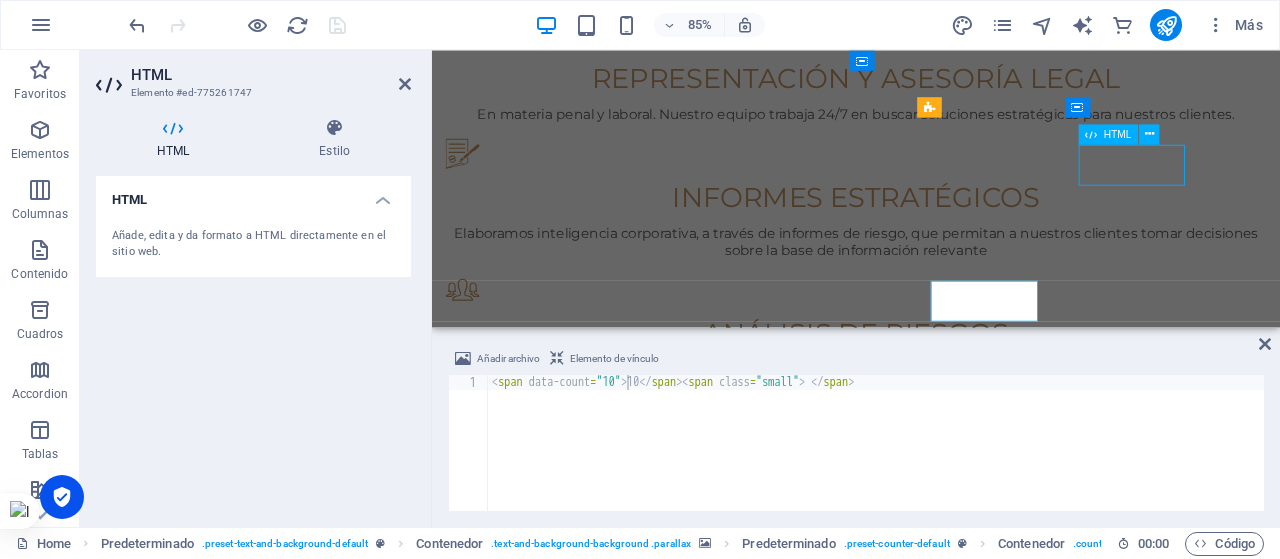 click on "86" at bounding box center (931, 1930) 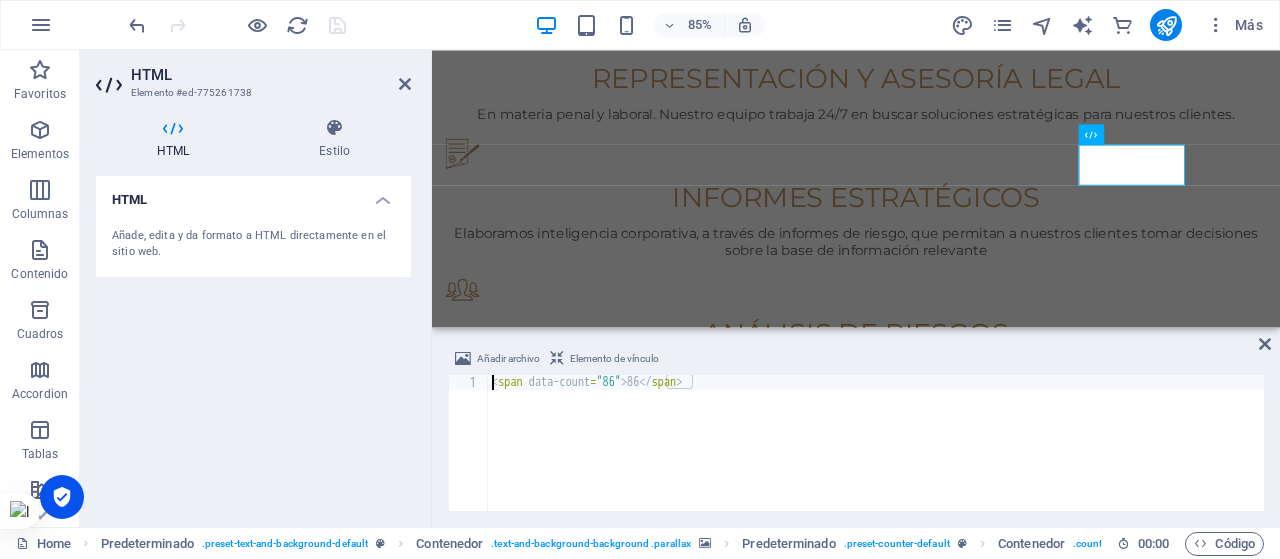 click on "< span   data-count = "86" > 86 </ span >" at bounding box center (876, 458) 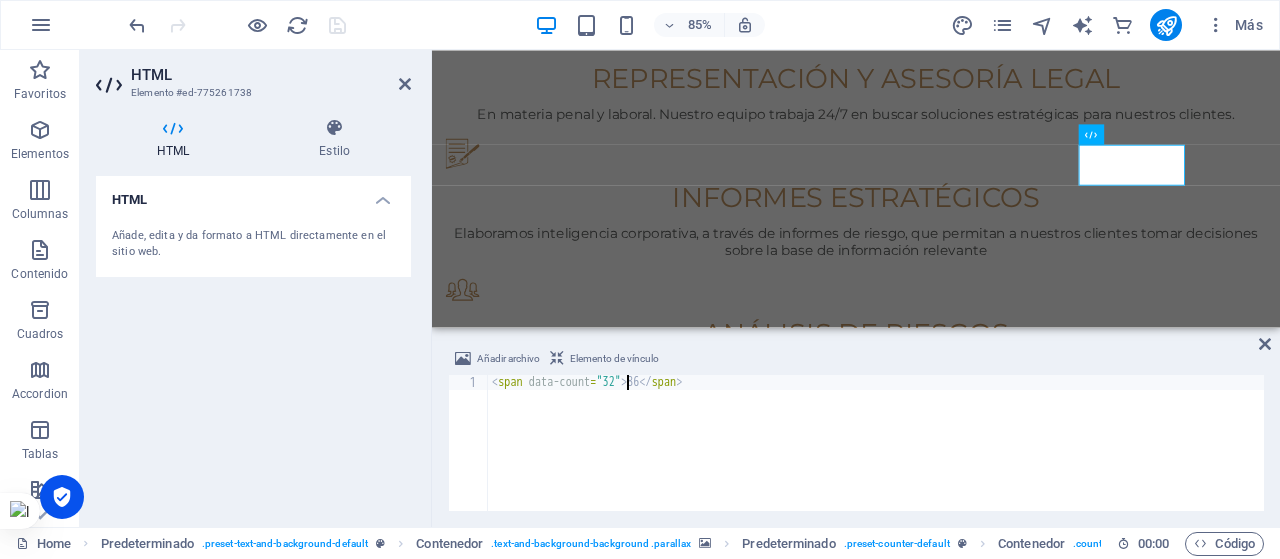scroll, scrollTop: 0, scrollLeft: 11, axis: horizontal 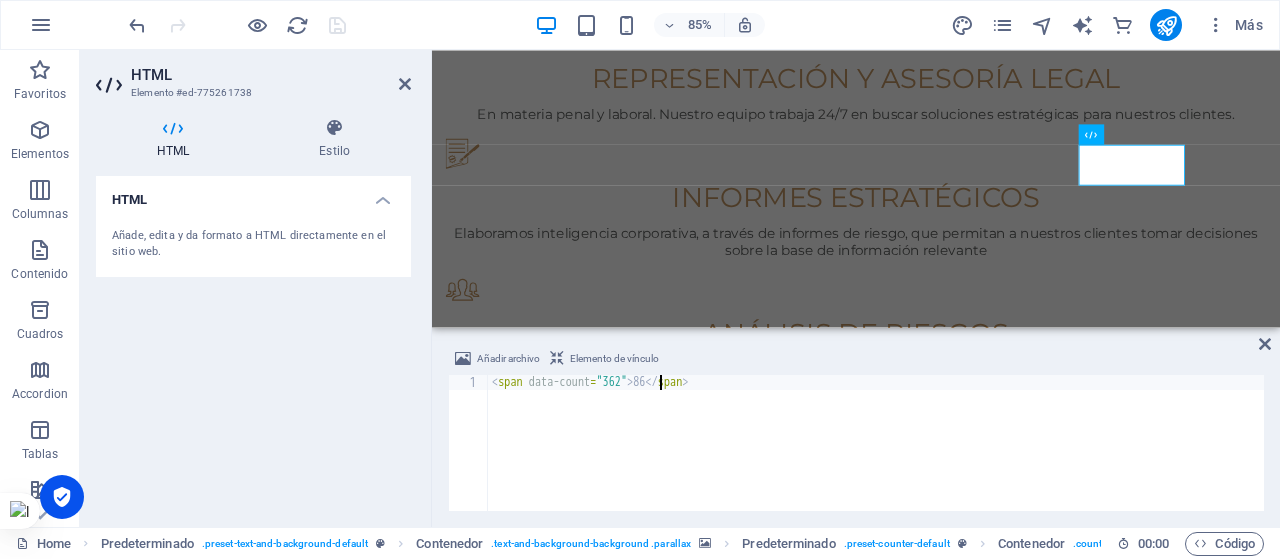 click on "< span   data-count = "362" > 86 </ span >" at bounding box center (876, 458) 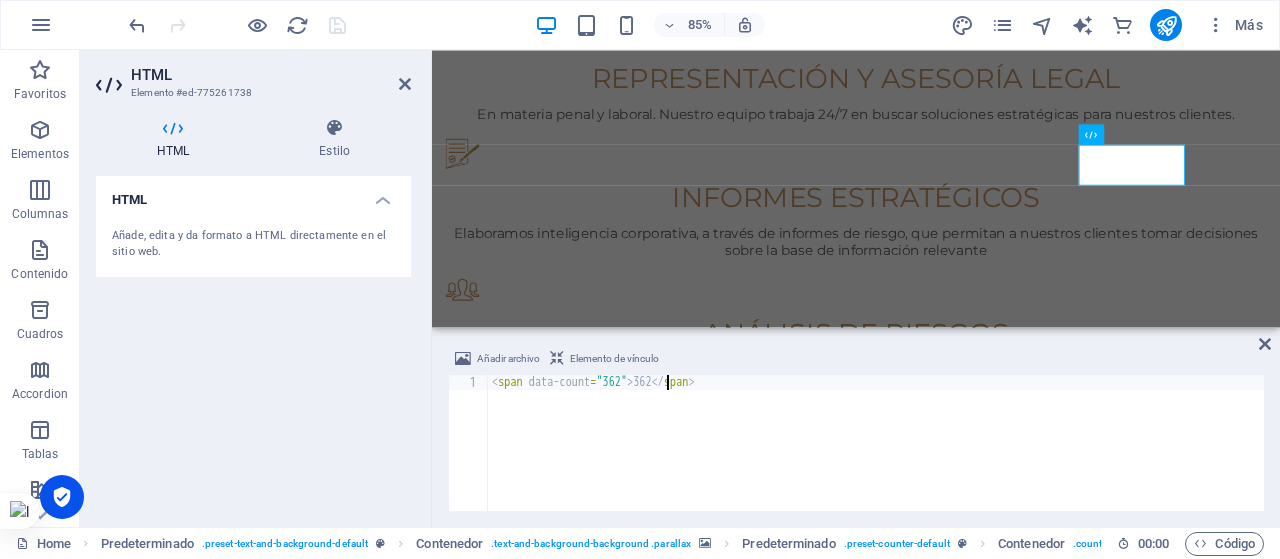 scroll, scrollTop: 0, scrollLeft: 14, axis: horizontal 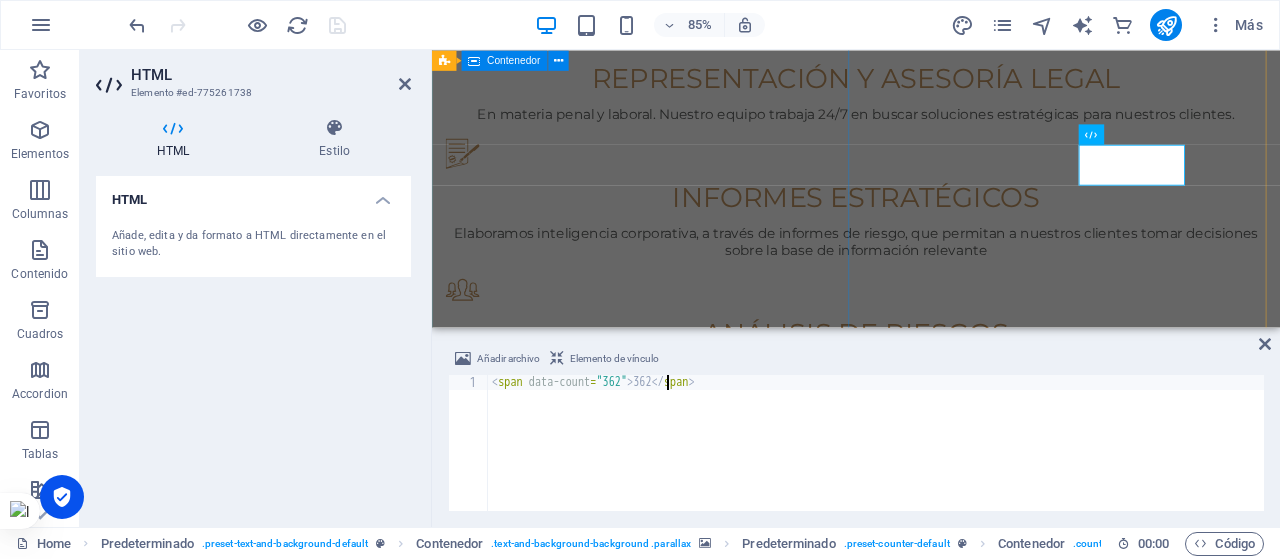 type on "<span data-count="362">362</span>" 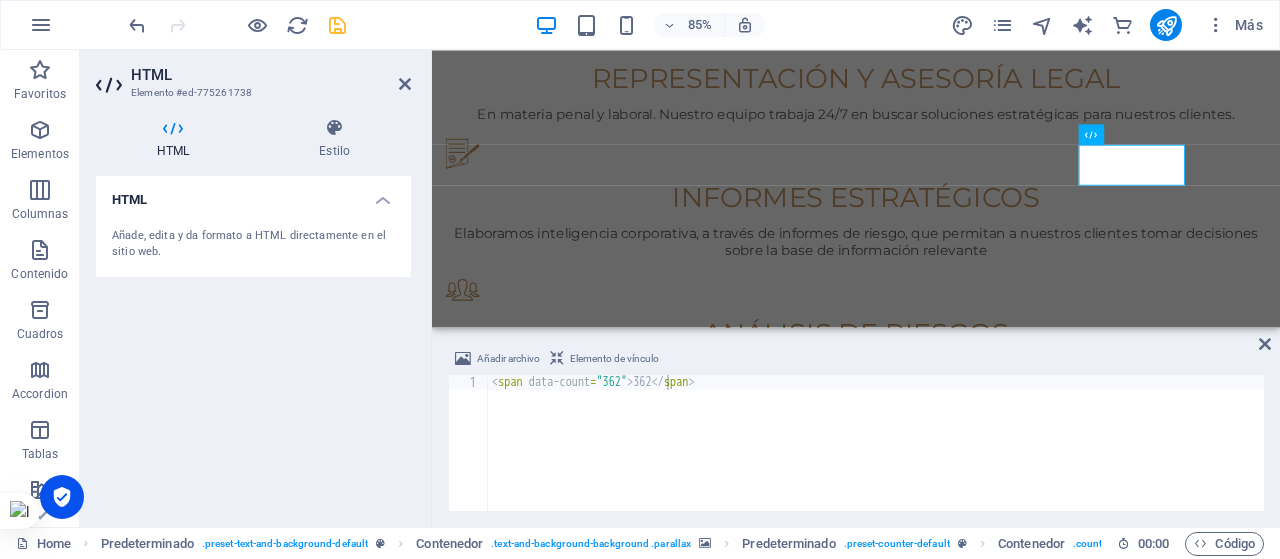 click at bounding box center (931, 1484) 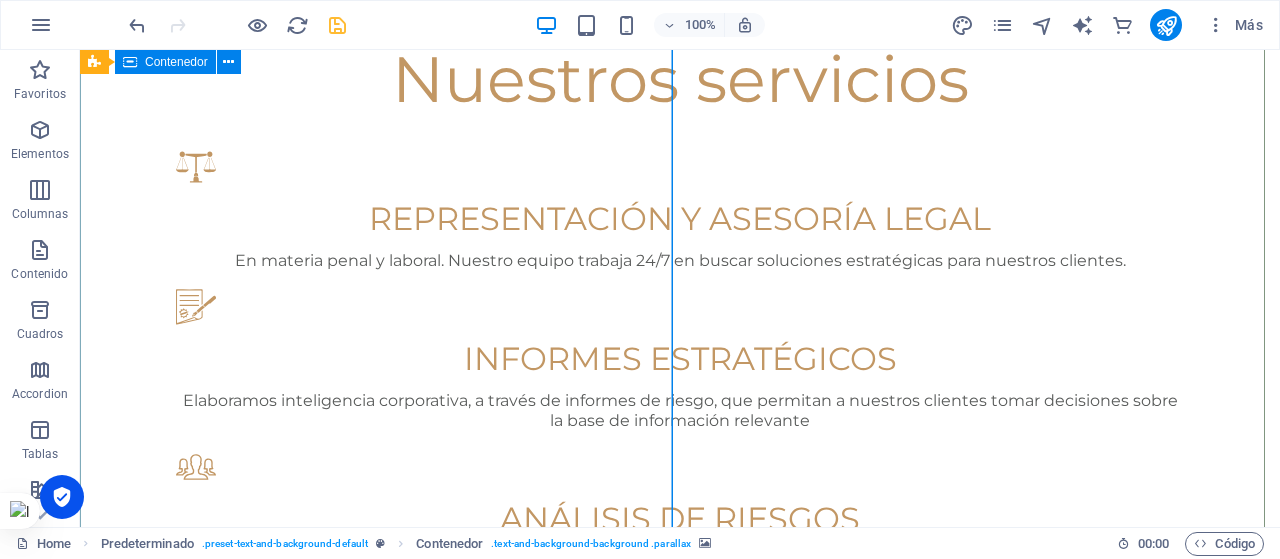scroll, scrollTop: 1706, scrollLeft: 0, axis: vertical 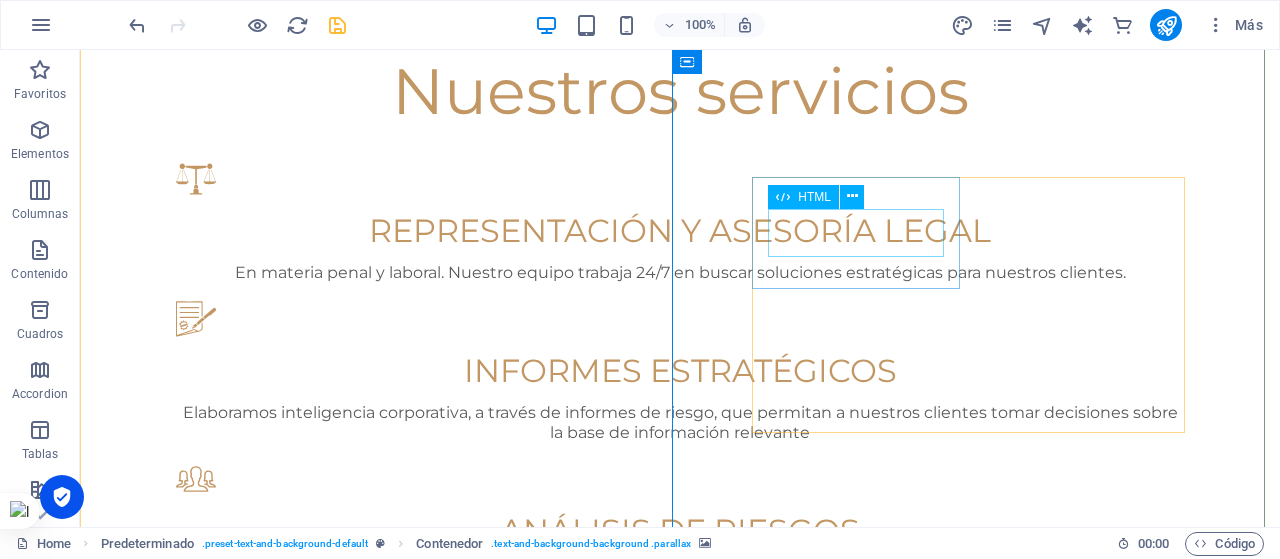 click on "320" at bounding box center (680, 1954) 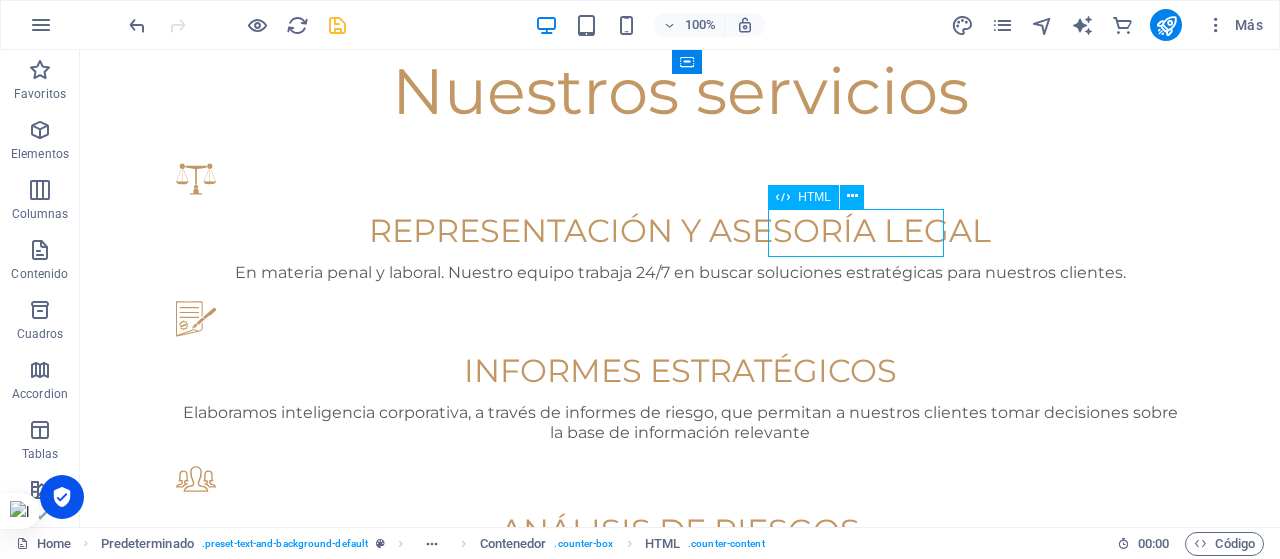 click on "320" at bounding box center (680, 1954) 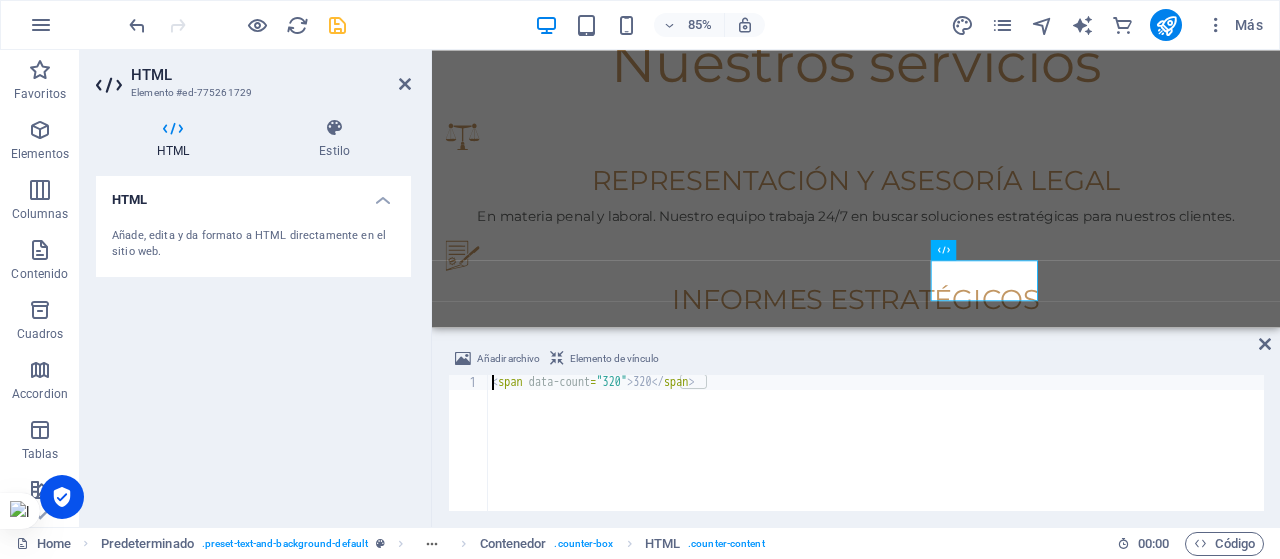 click at bounding box center [931, 1544] 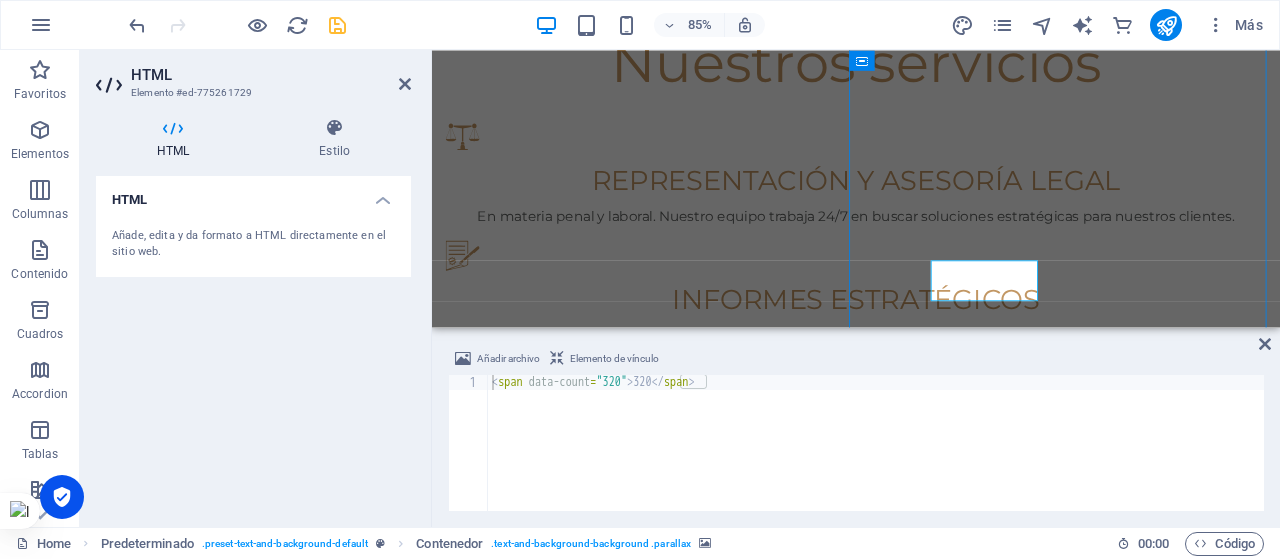 scroll, scrollTop: 1706, scrollLeft: 0, axis: vertical 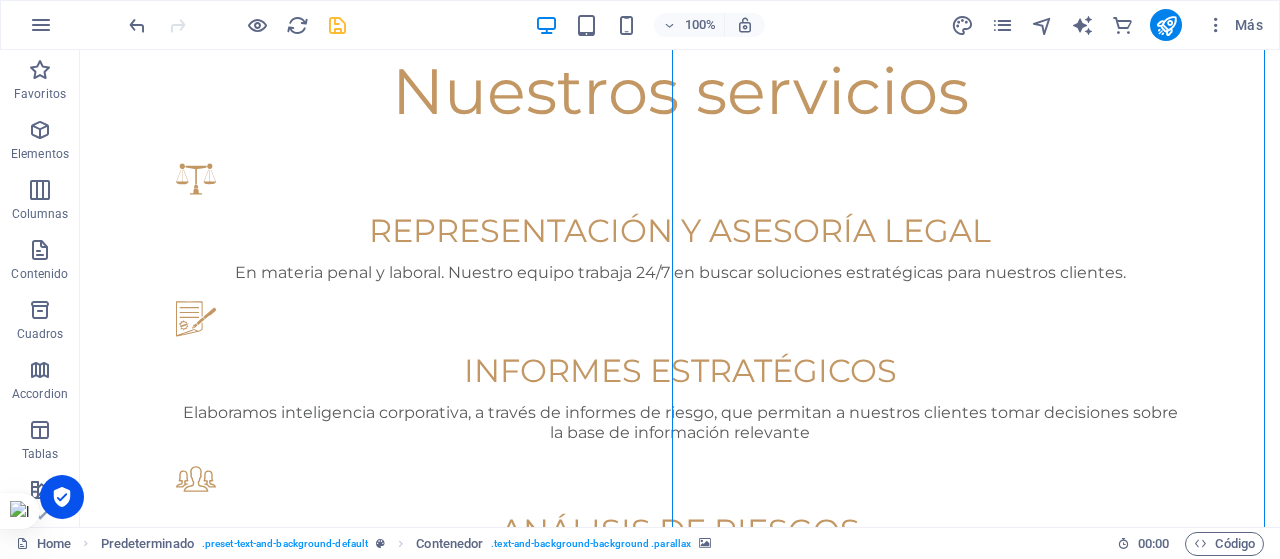 click at bounding box center (680, 1570) 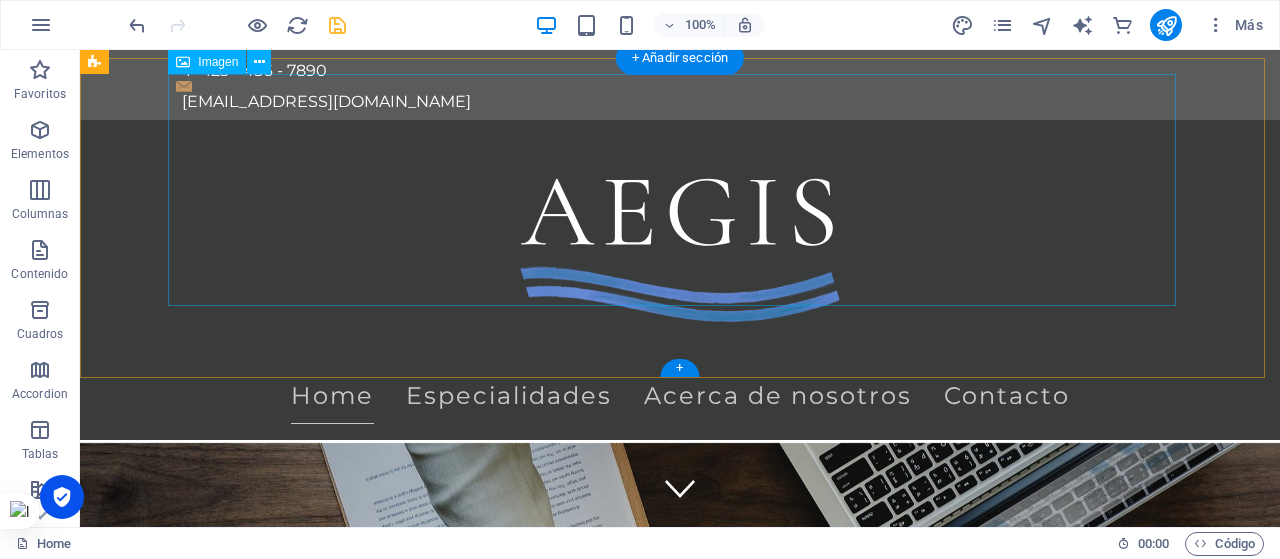 scroll, scrollTop: 0, scrollLeft: 0, axis: both 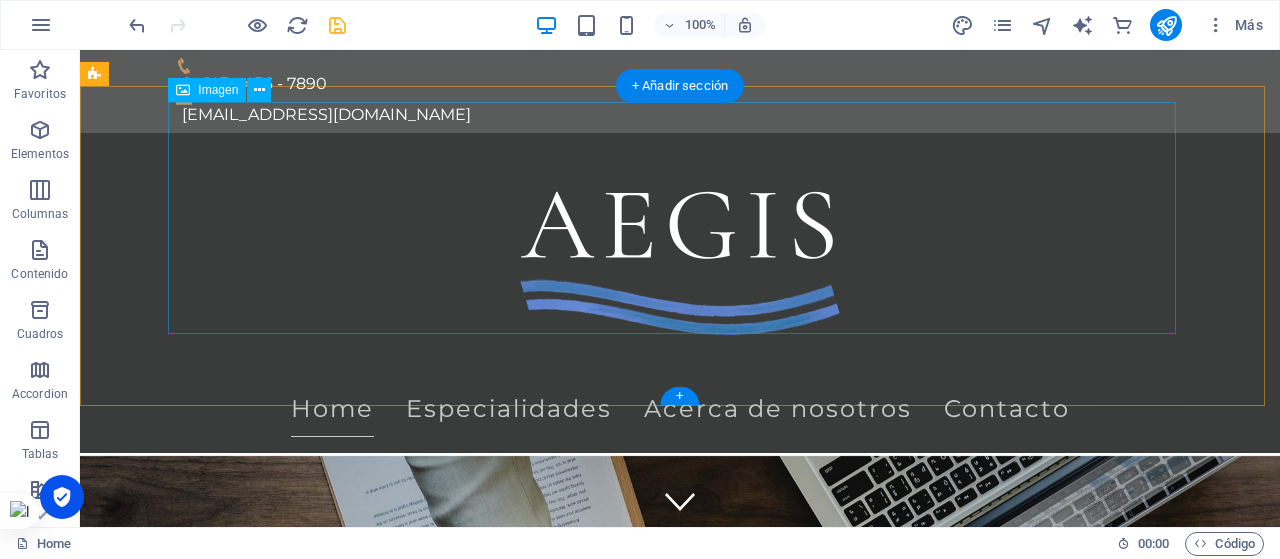 click at bounding box center (680, 265) 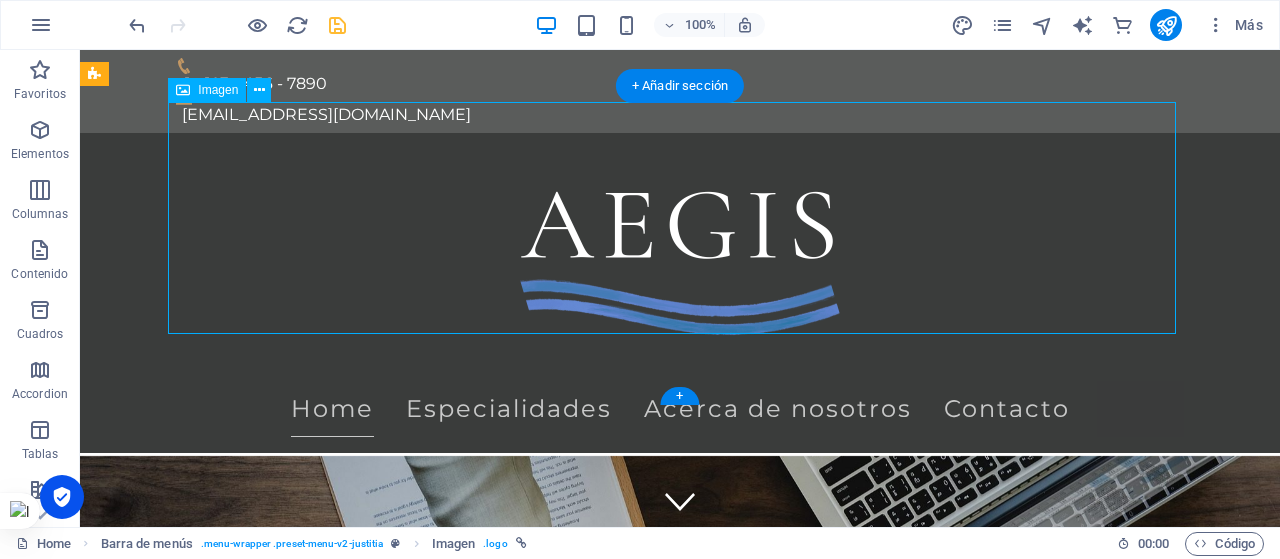 click at bounding box center (680, 265) 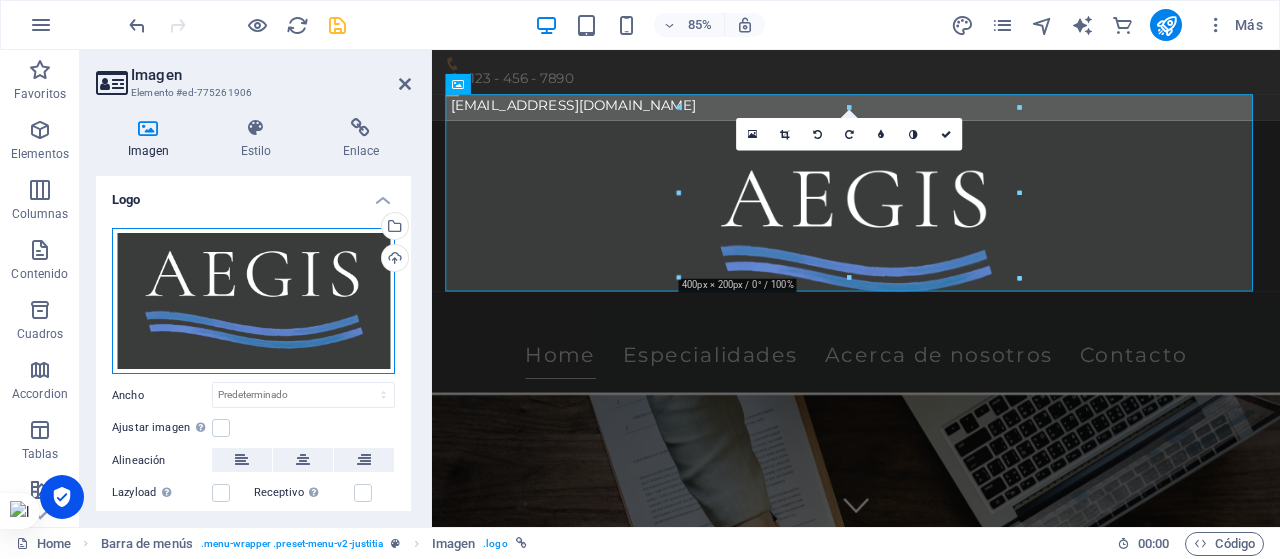 click on "Arrastra archivos aquí, haz clic para escoger archivos o  selecciona archivos de Archivos o de nuestra galería gratuita de fotos y vídeos" at bounding box center (253, 301) 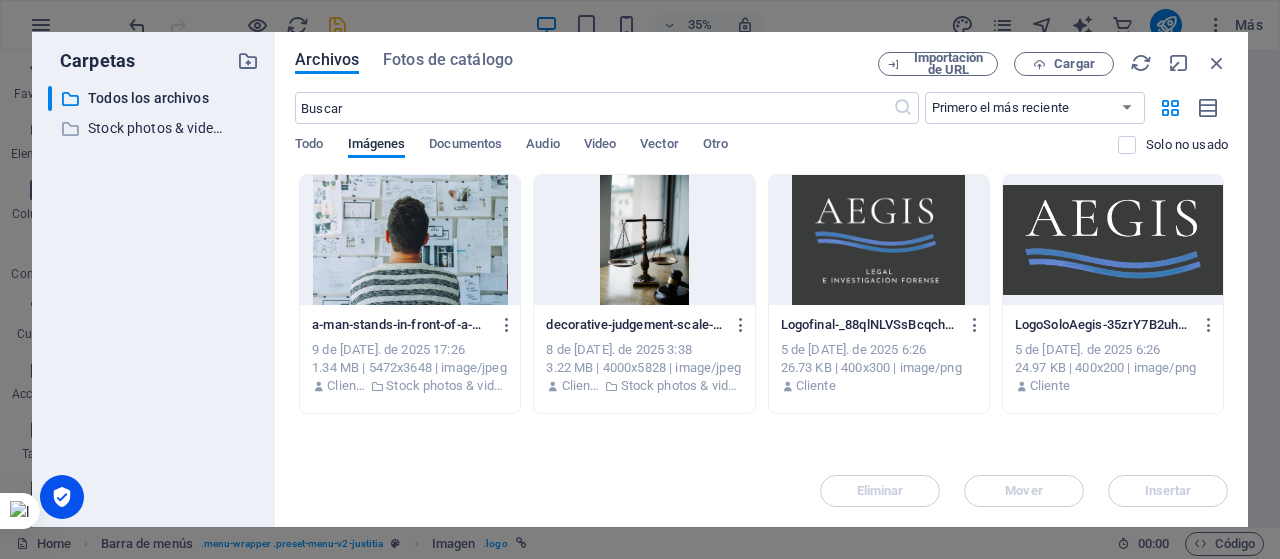 click at bounding box center (879, 240) 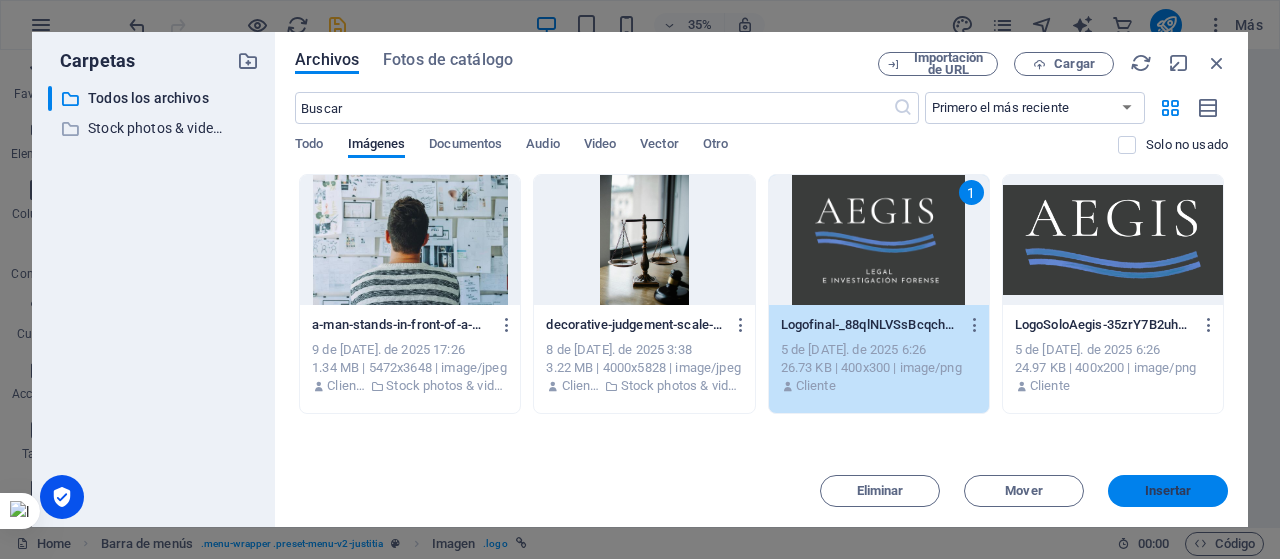 click on "Insertar" at bounding box center [1168, 491] 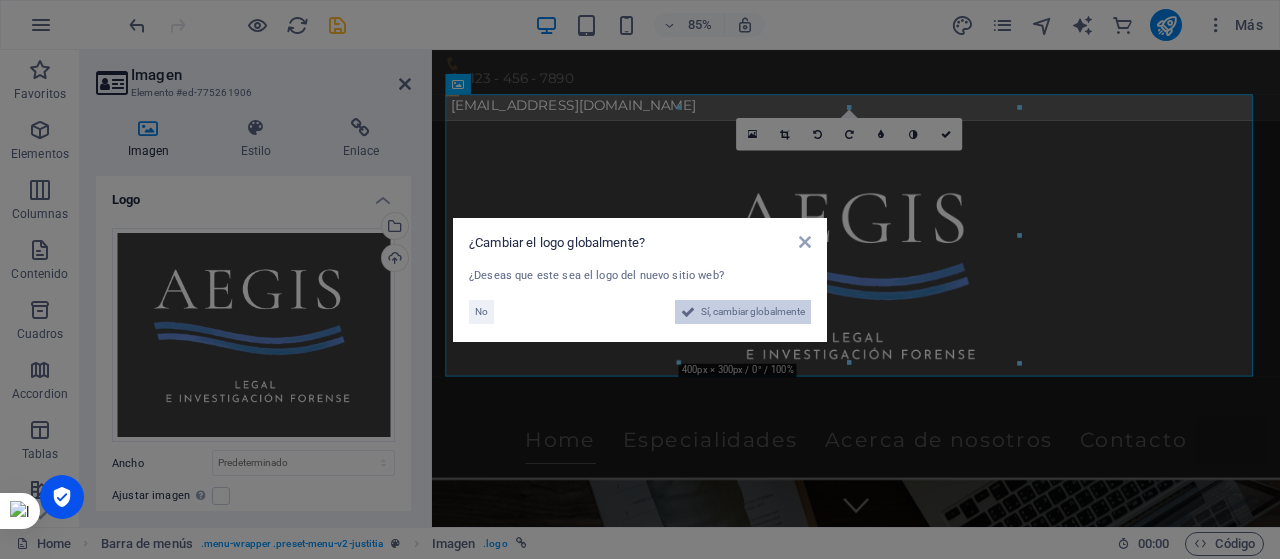click on "Sí, cambiar globalmente" at bounding box center (753, 312) 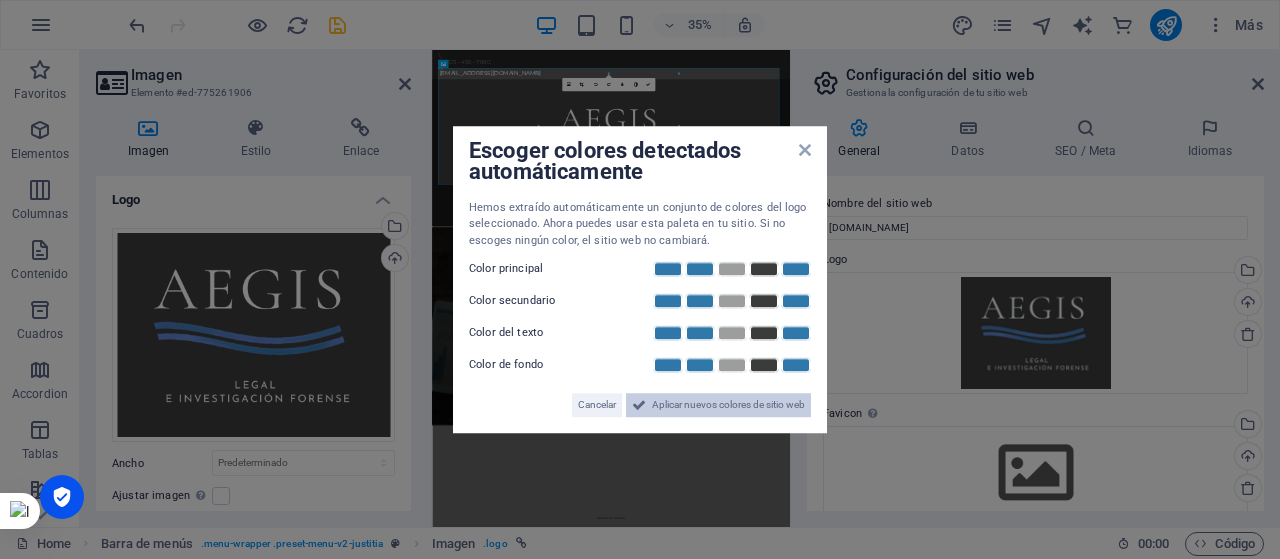 click on "Aplicar nuevos colores de sitio web" at bounding box center (728, 405) 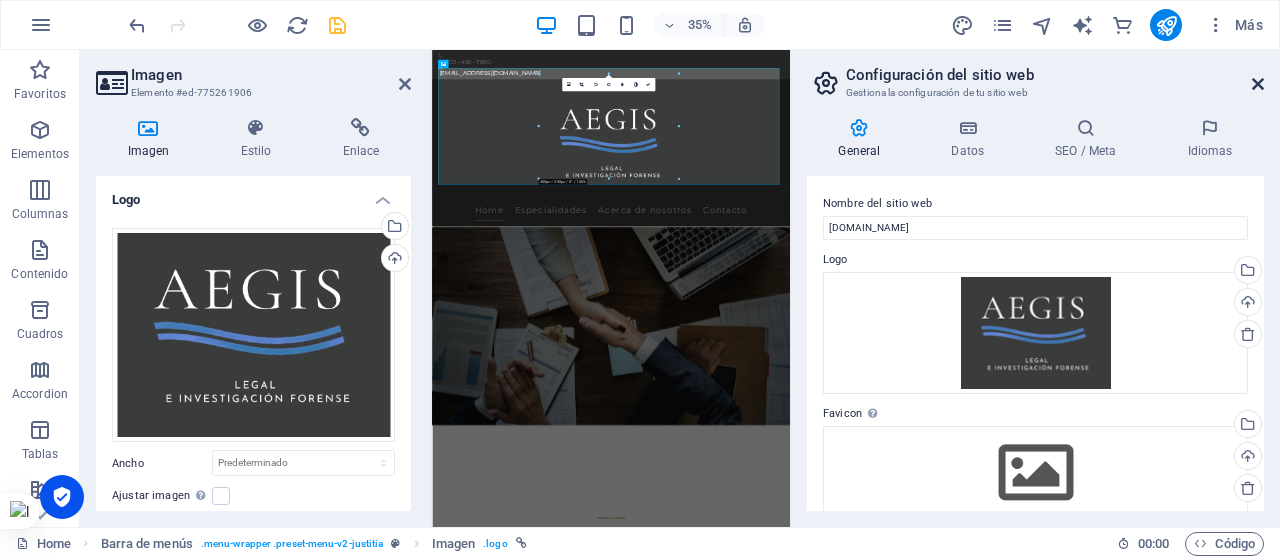 click at bounding box center [1258, 84] 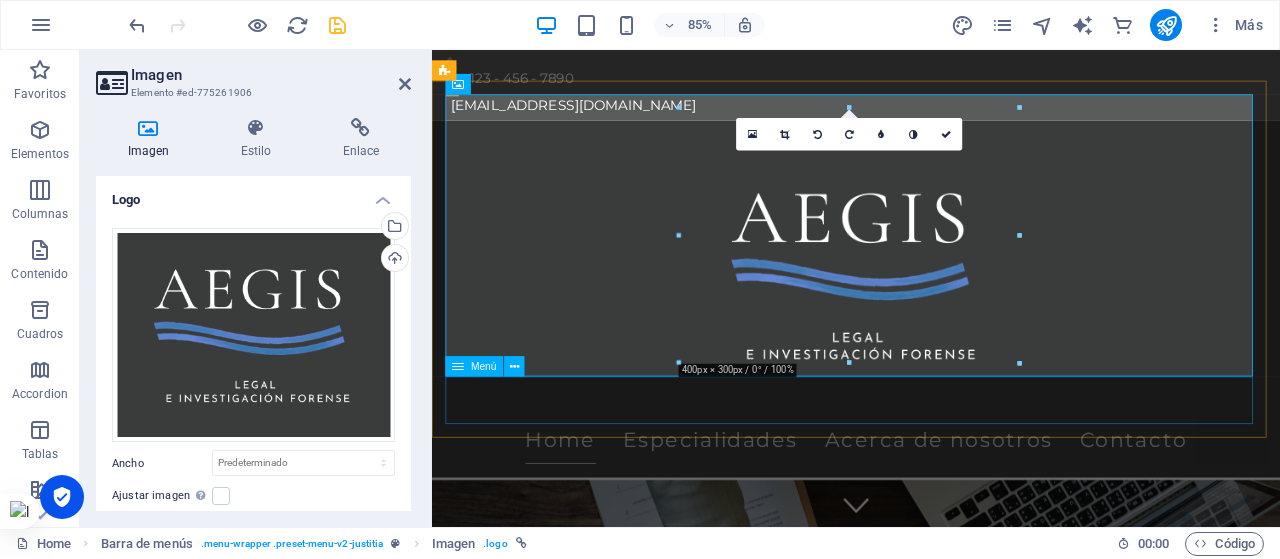 click on "Home Especialidades Acerca de nosotros Contacto" at bounding box center (931, 509) 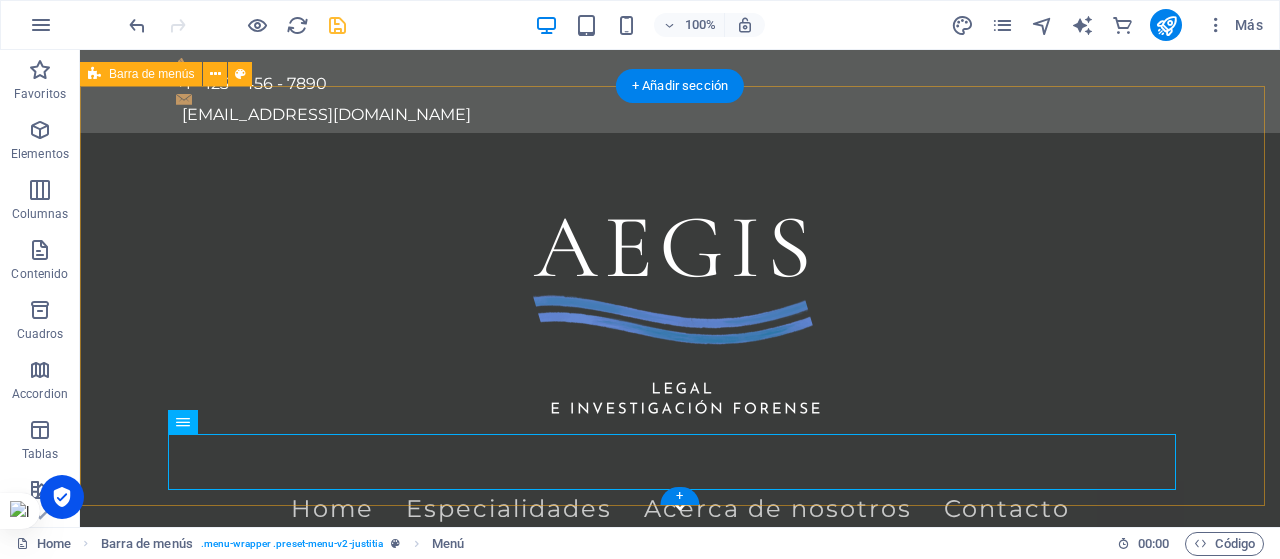 click on "Home Especialidades Acerca de nosotros Contacto" at bounding box center (680, 343) 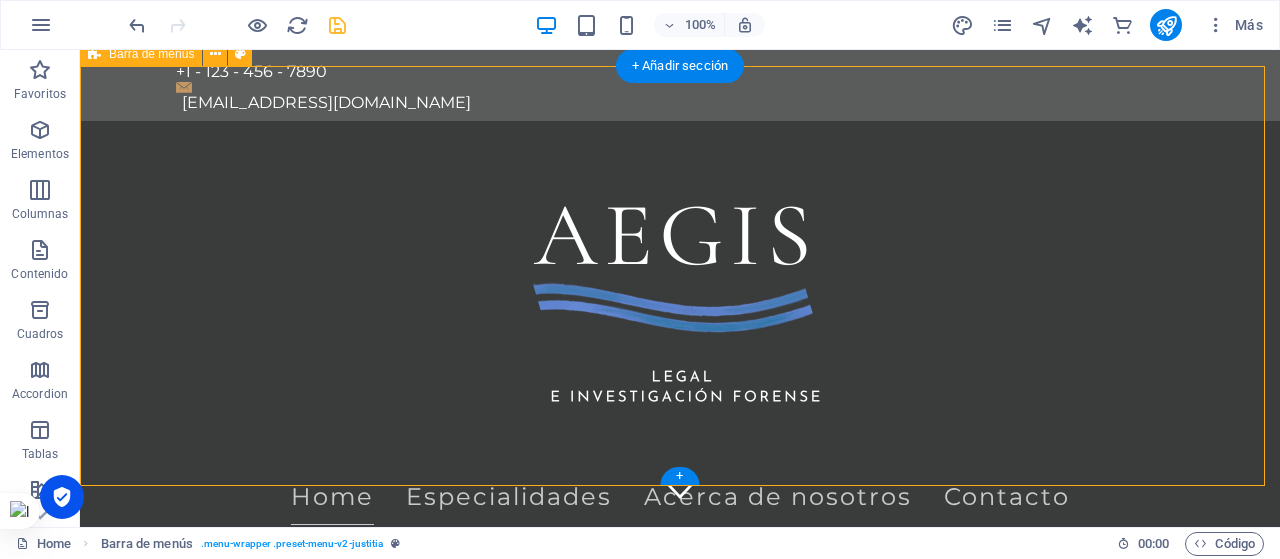 scroll, scrollTop: 0, scrollLeft: 0, axis: both 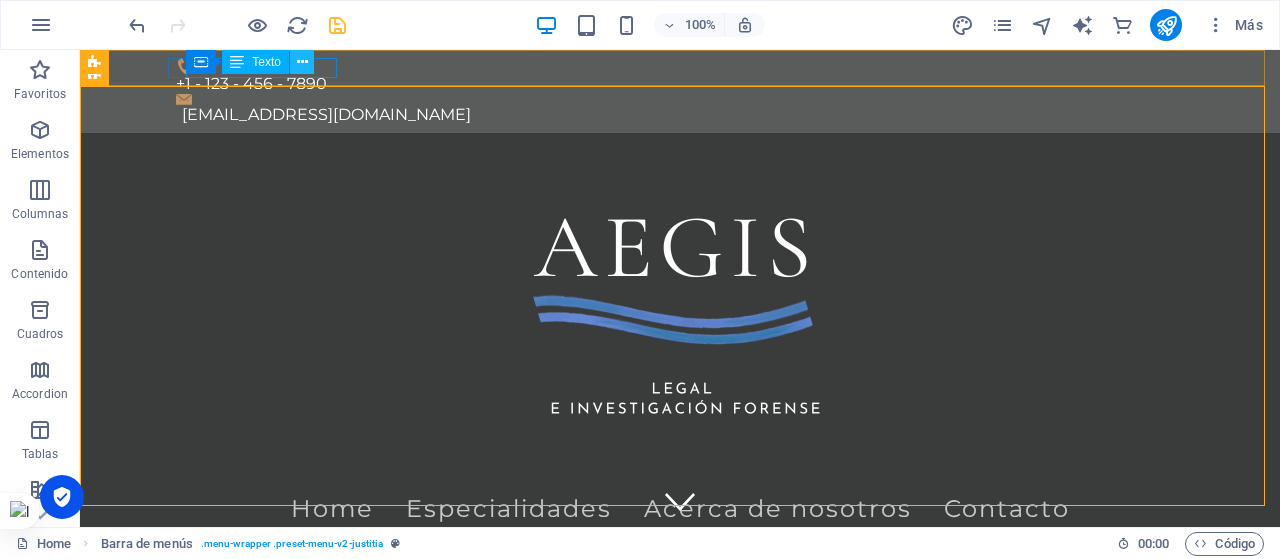 click at bounding box center [302, 62] 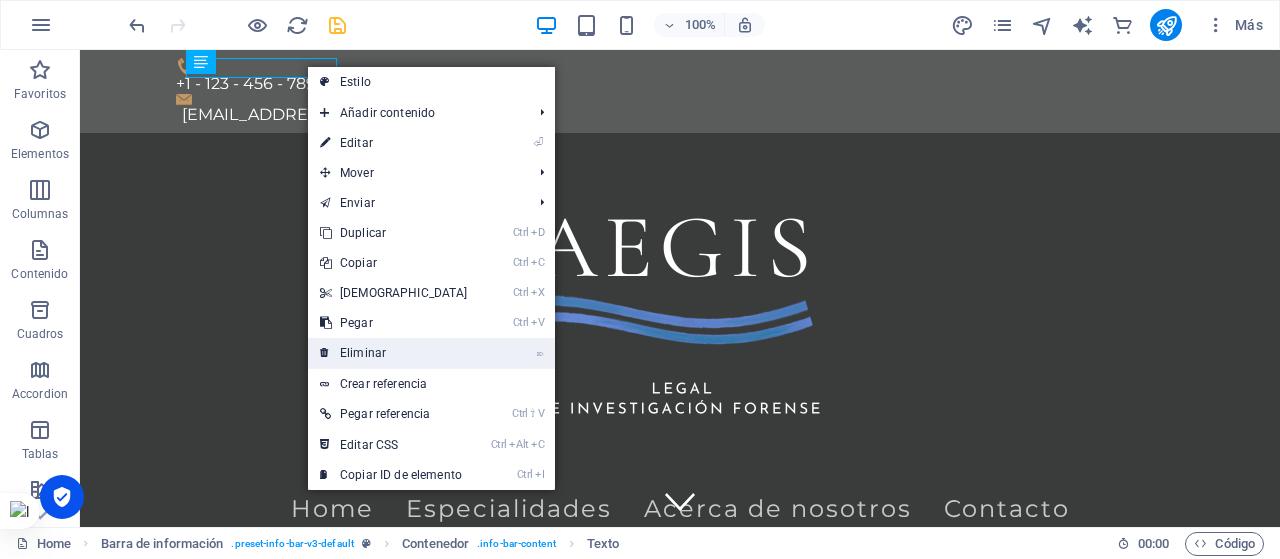 click on "⌦  Eliminar" at bounding box center (394, 353) 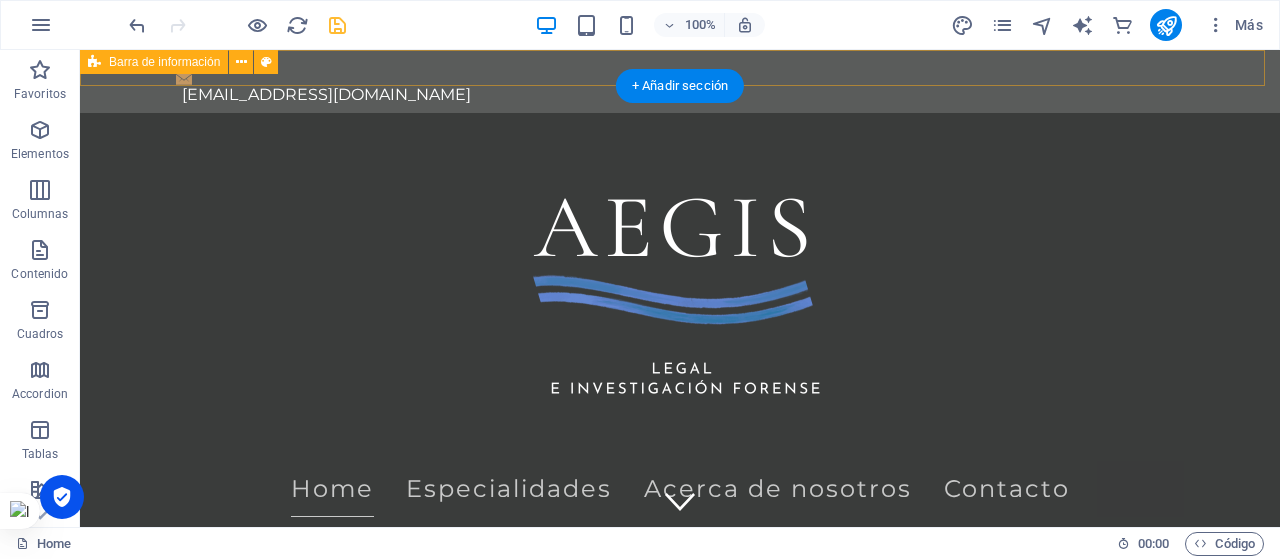 click on "[EMAIL_ADDRESS][DOMAIN_NAME]" at bounding box center [680, 81] 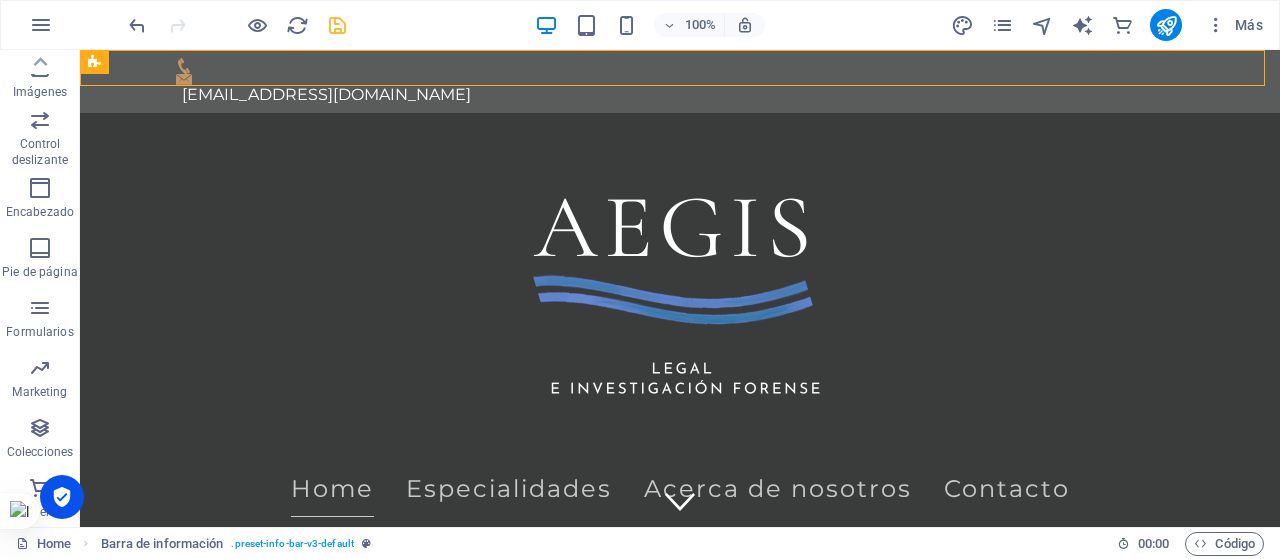 scroll, scrollTop: 0, scrollLeft: 0, axis: both 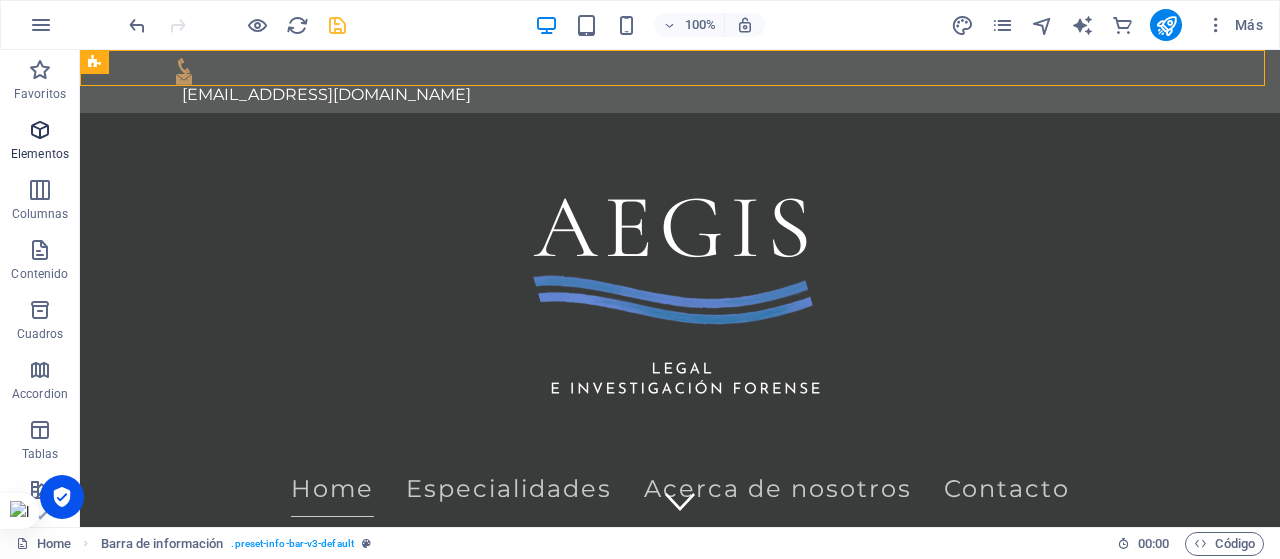 click at bounding box center [40, 130] 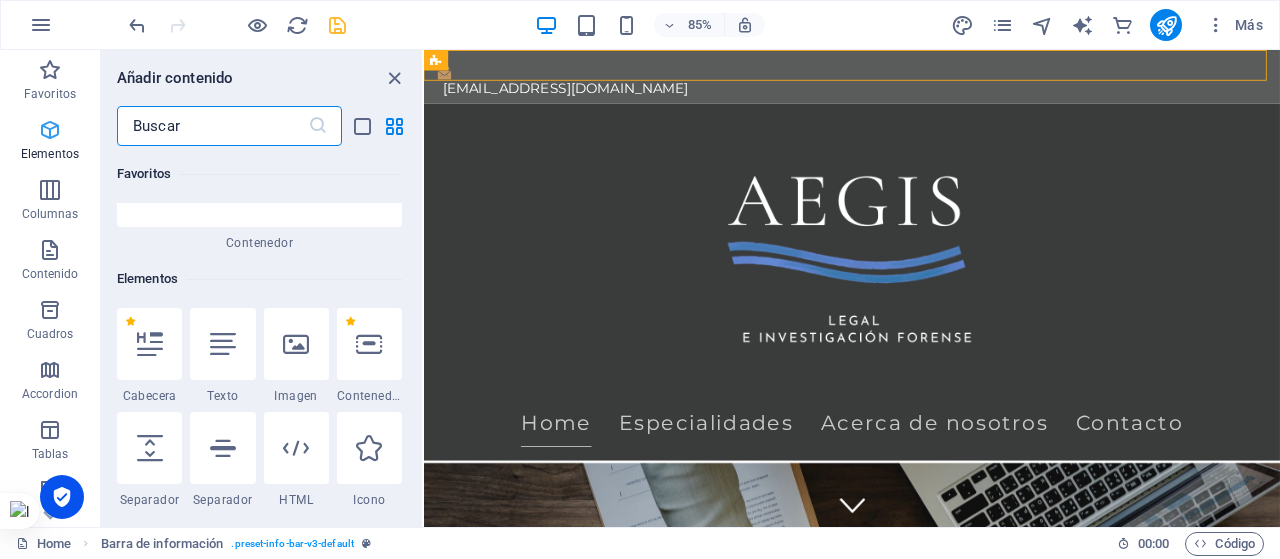 scroll, scrollTop: 377, scrollLeft: 0, axis: vertical 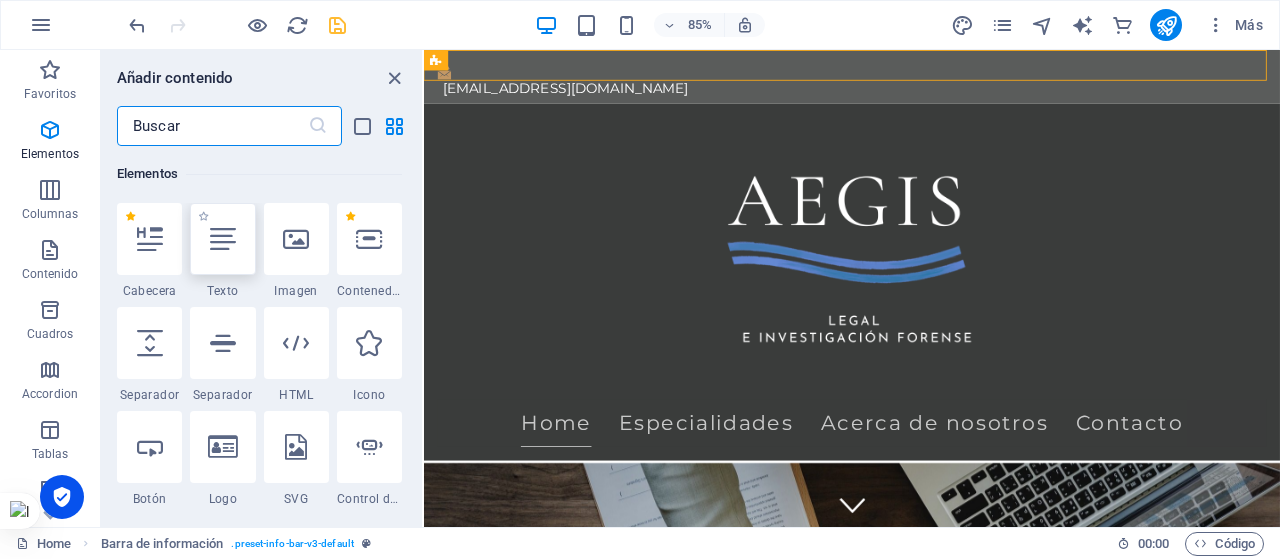 click at bounding box center (223, 239) 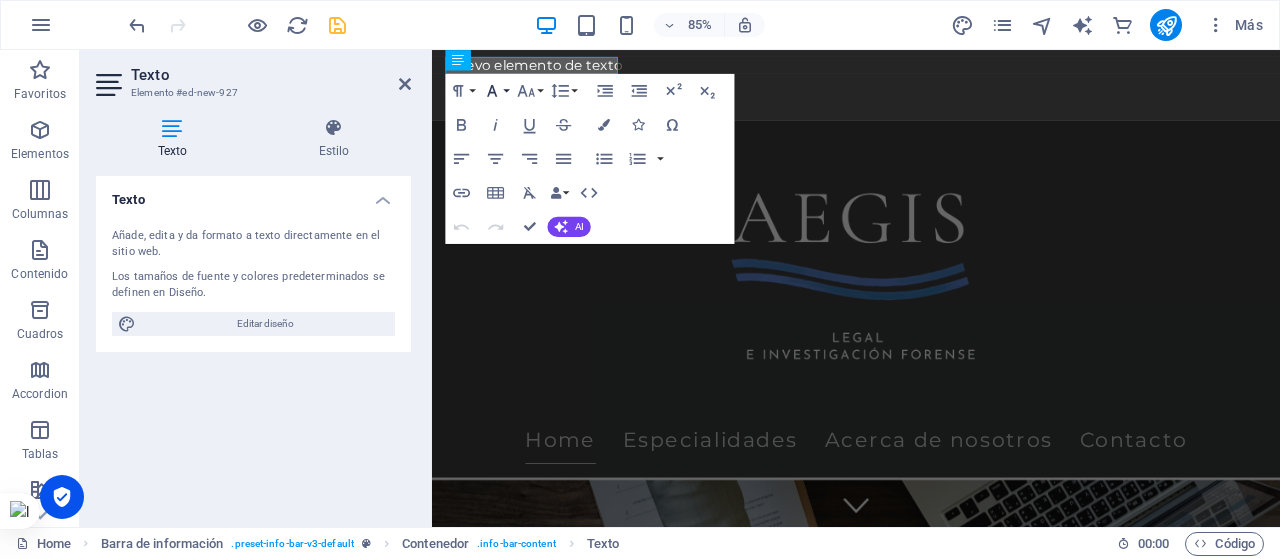 click 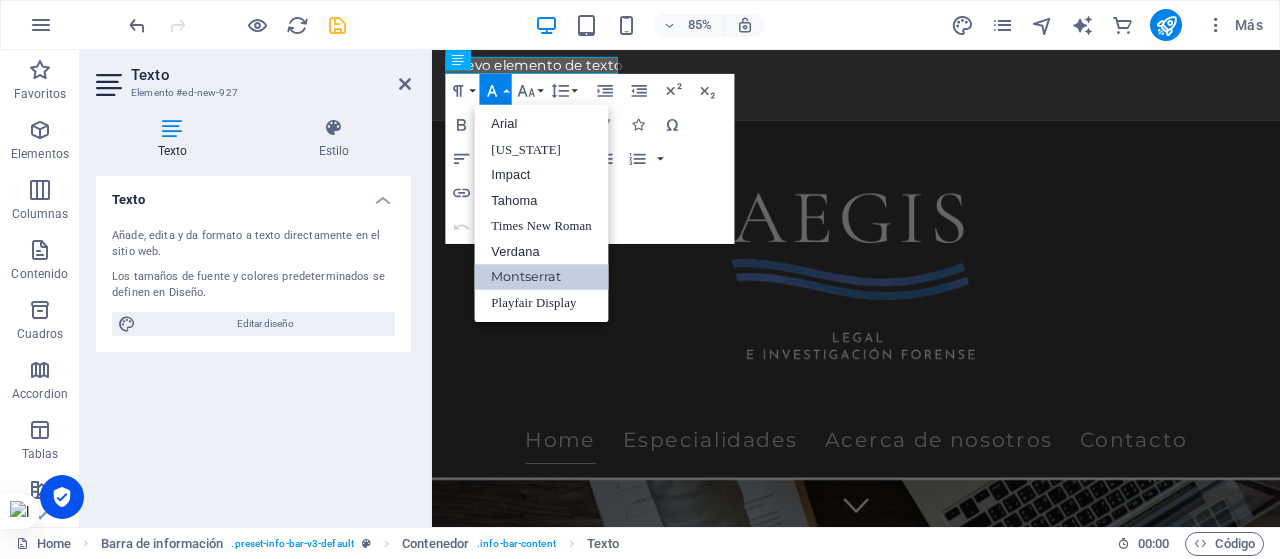 scroll, scrollTop: 0, scrollLeft: 0, axis: both 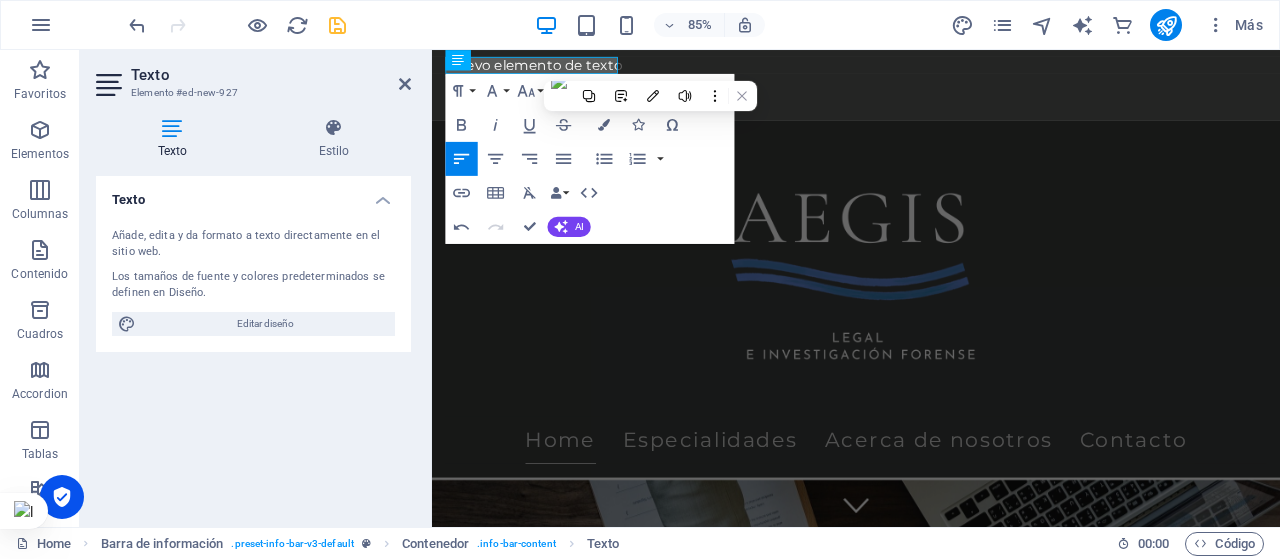 type 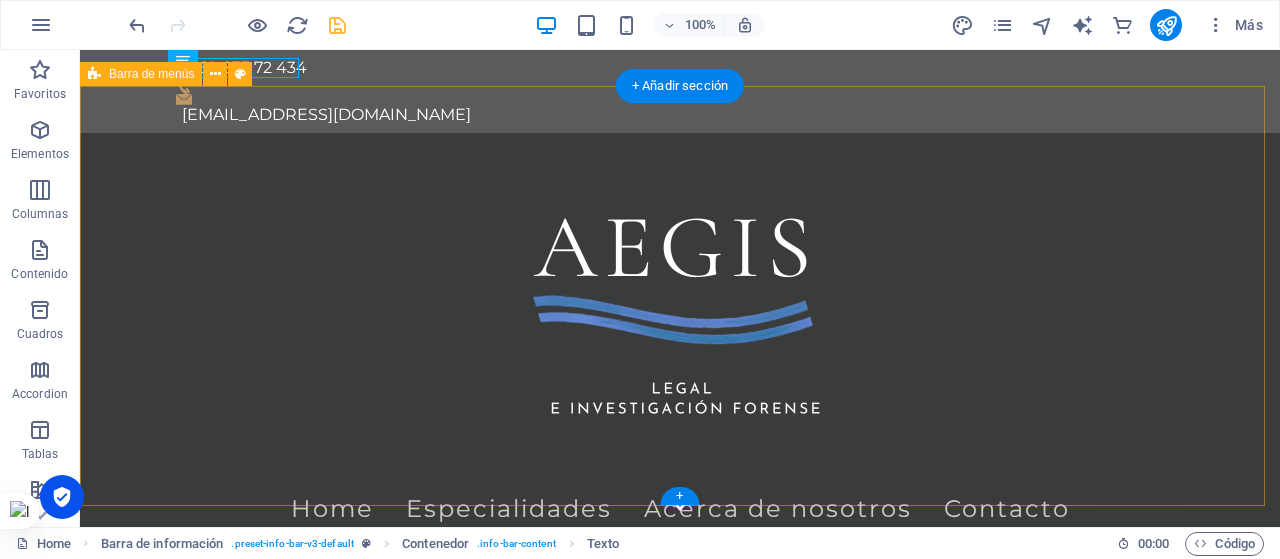 click on "Home Especialidades Acerca de nosotros Contacto" at bounding box center [680, 343] 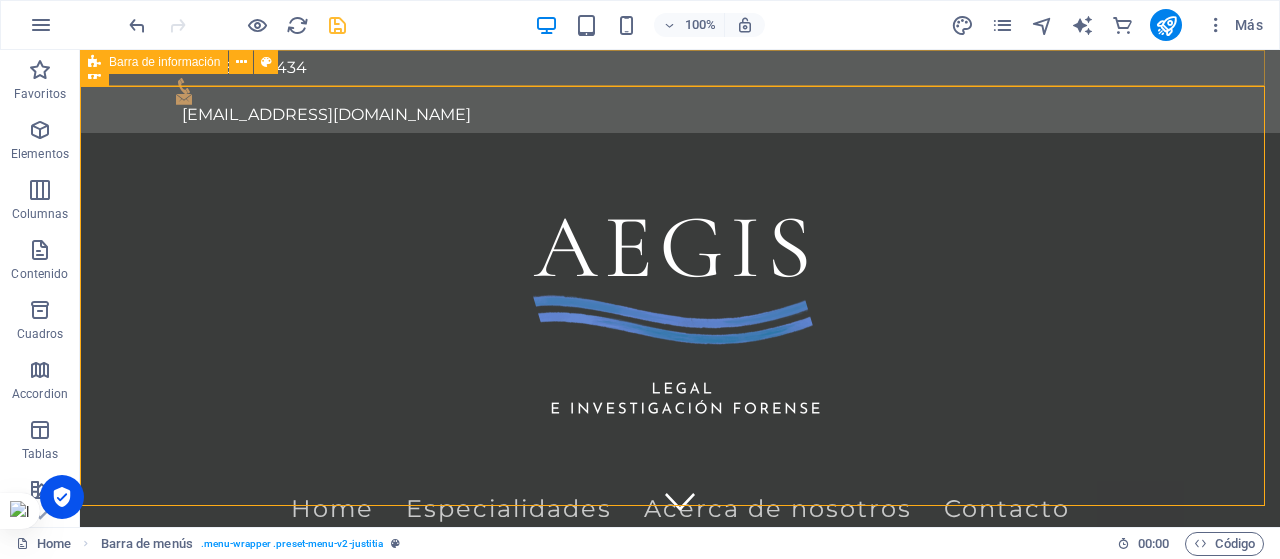 drag, startPoint x: 311, startPoint y: 70, endPoint x: 163, endPoint y: 70, distance: 148 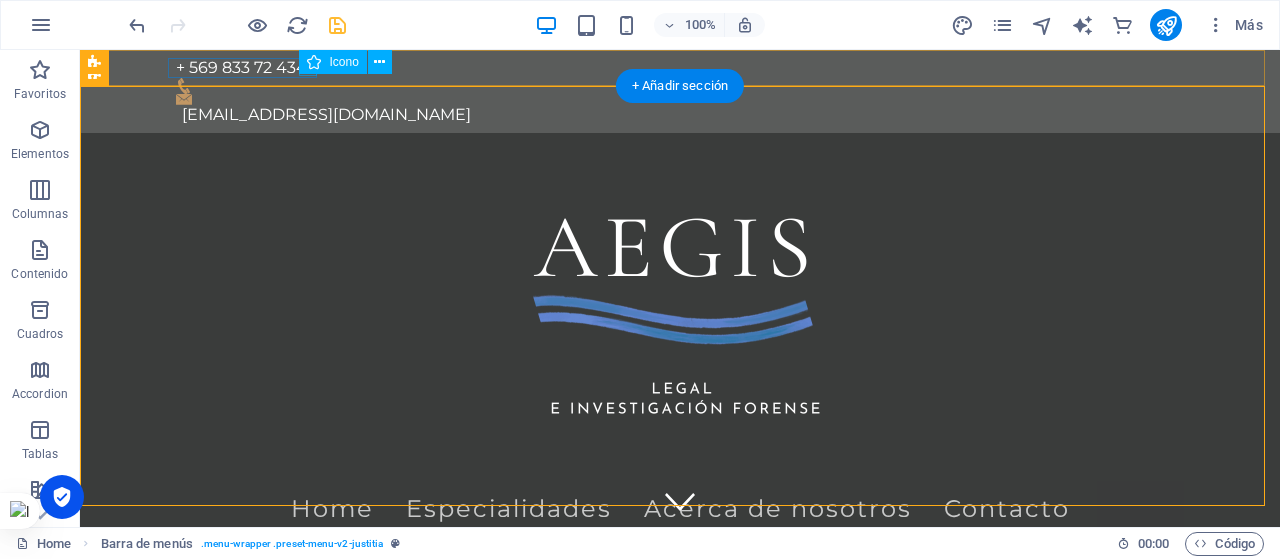 click at bounding box center (672, 86) 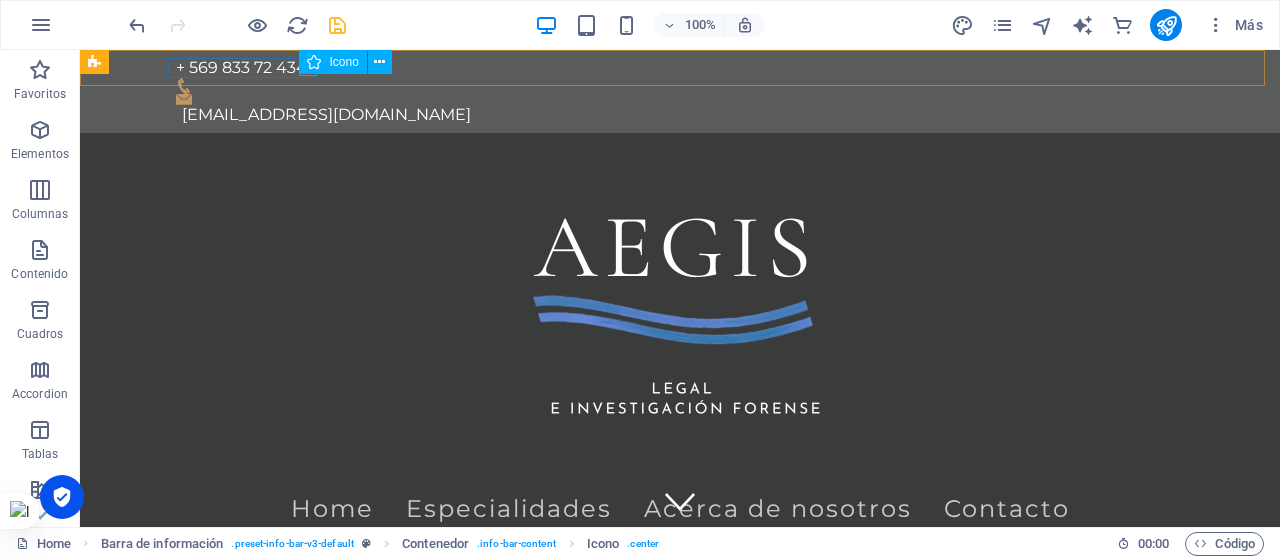 click at bounding box center (314, 62) 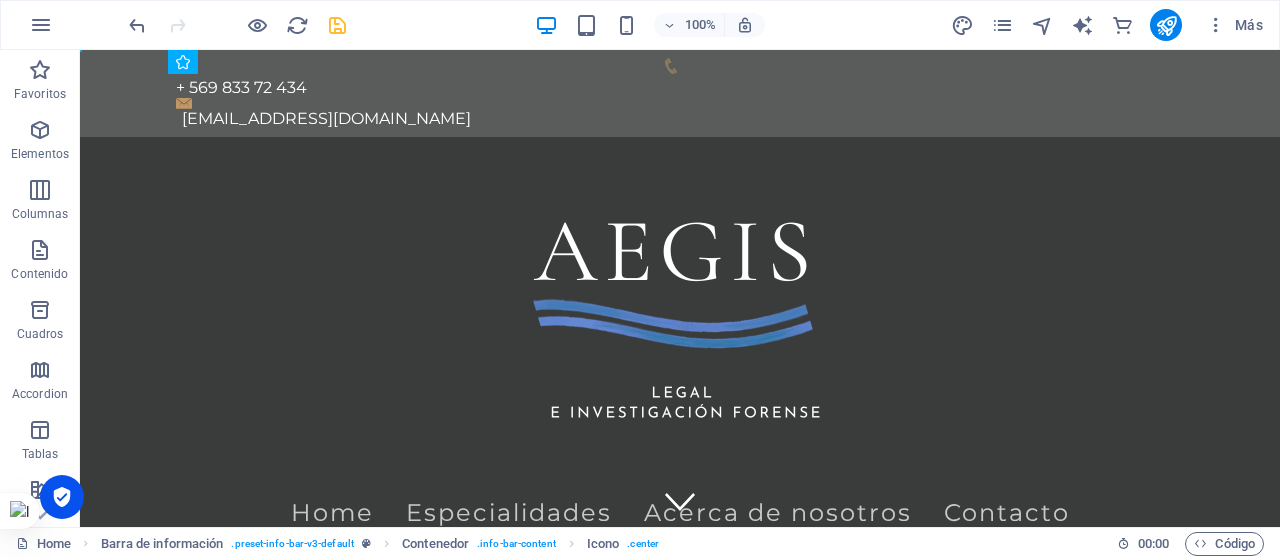 drag, startPoint x: 334, startPoint y: 67, endPoint x: 172, endPoint y: 64, distance: 162.02777 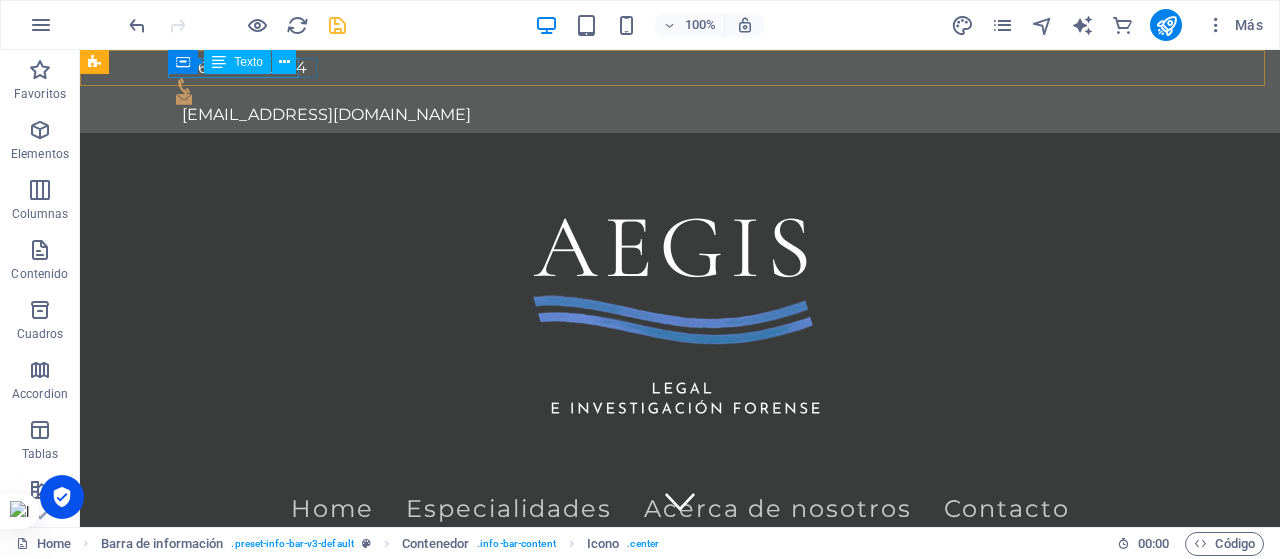 click on "Contenedor   Texto" at bounding box center [238, 62] 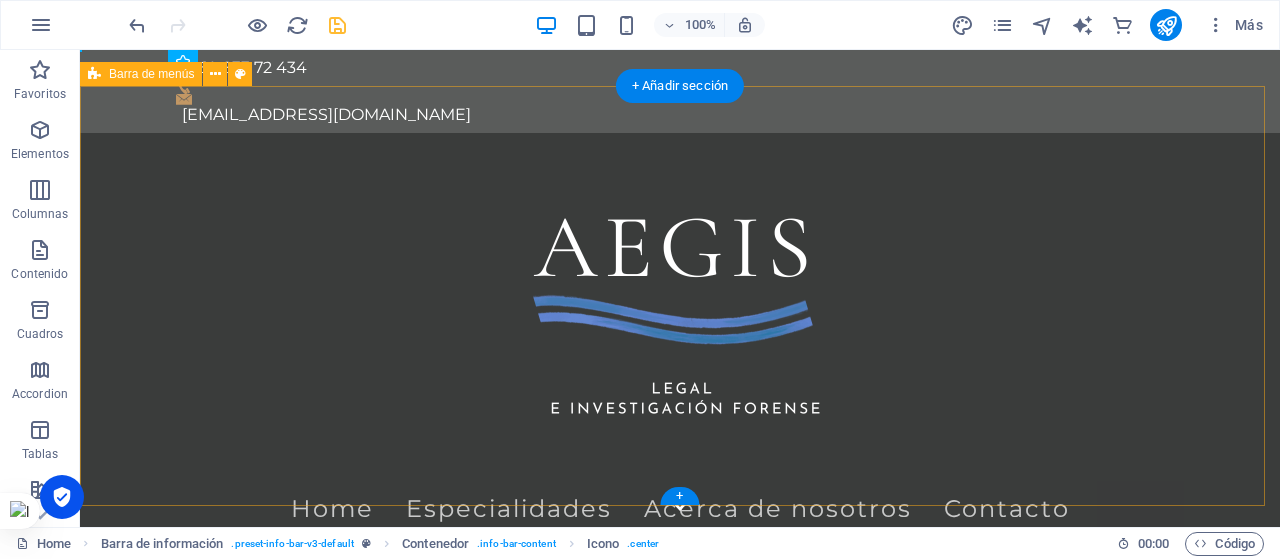 click on "Home Especialidades Acerca de nosotros Contacto" at bounding box center [680, 343] 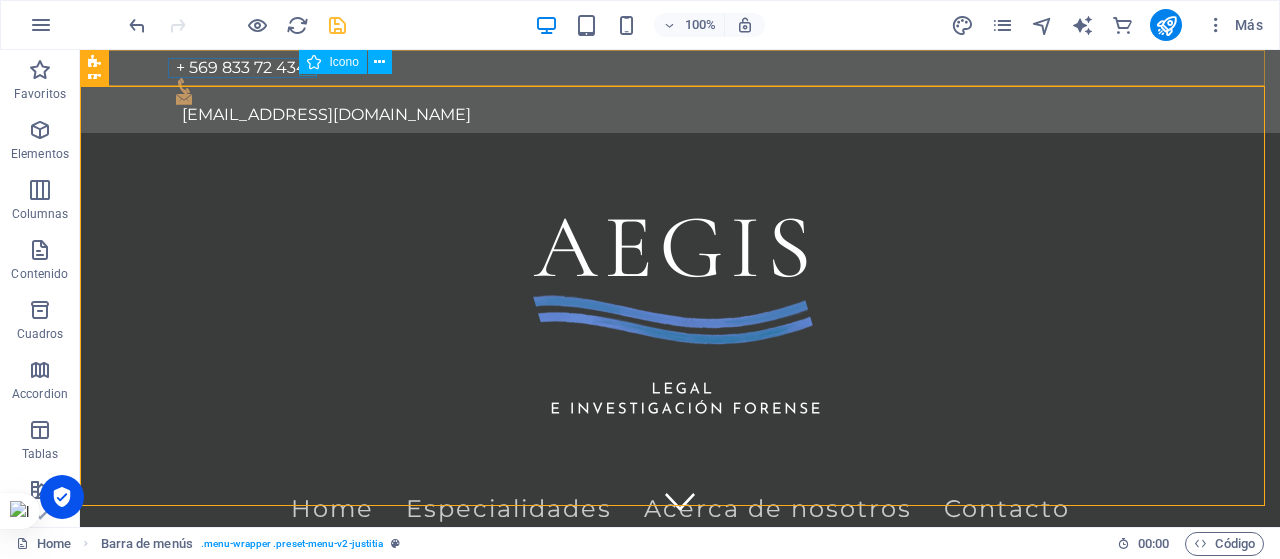 click at bounding box center (314, 62) 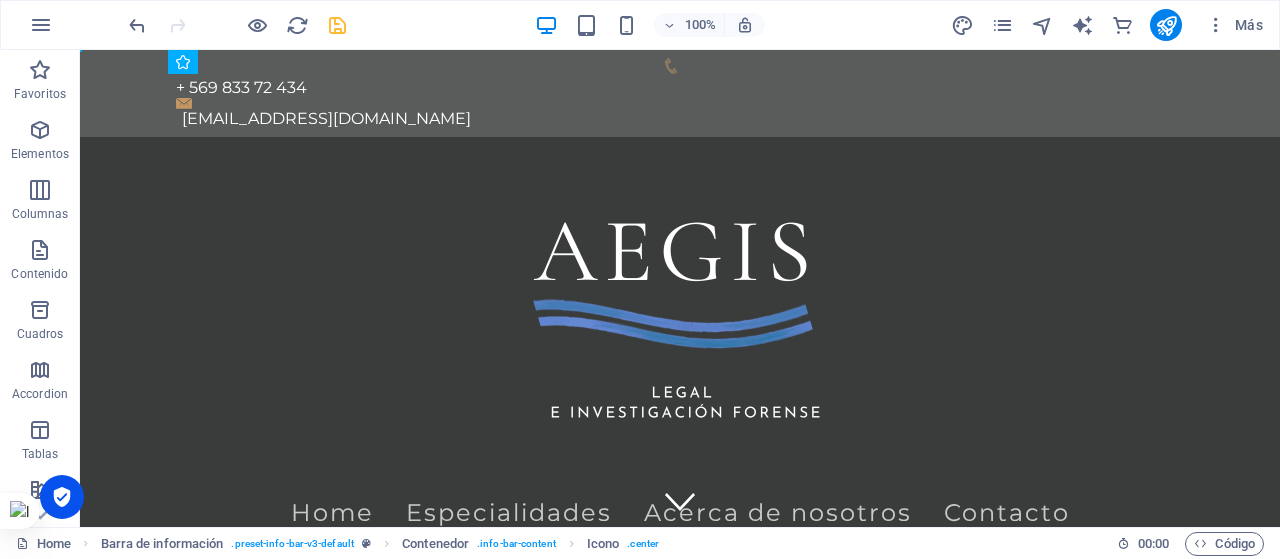 drag, startPoint x: 330, startPoint y: 67, endPoint x: 180, endPoint y: 70, distance: 150.03 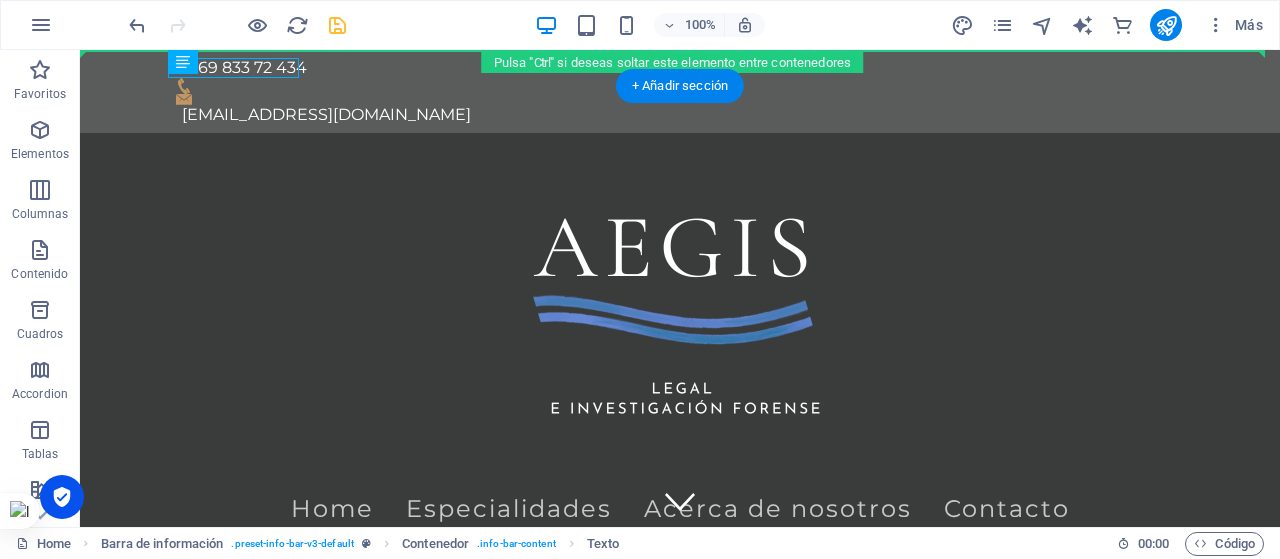 drag, startPoint x: 320, startPoint y: 119, endPoint x: 341, endPoint y: 63, distance: 59.808025 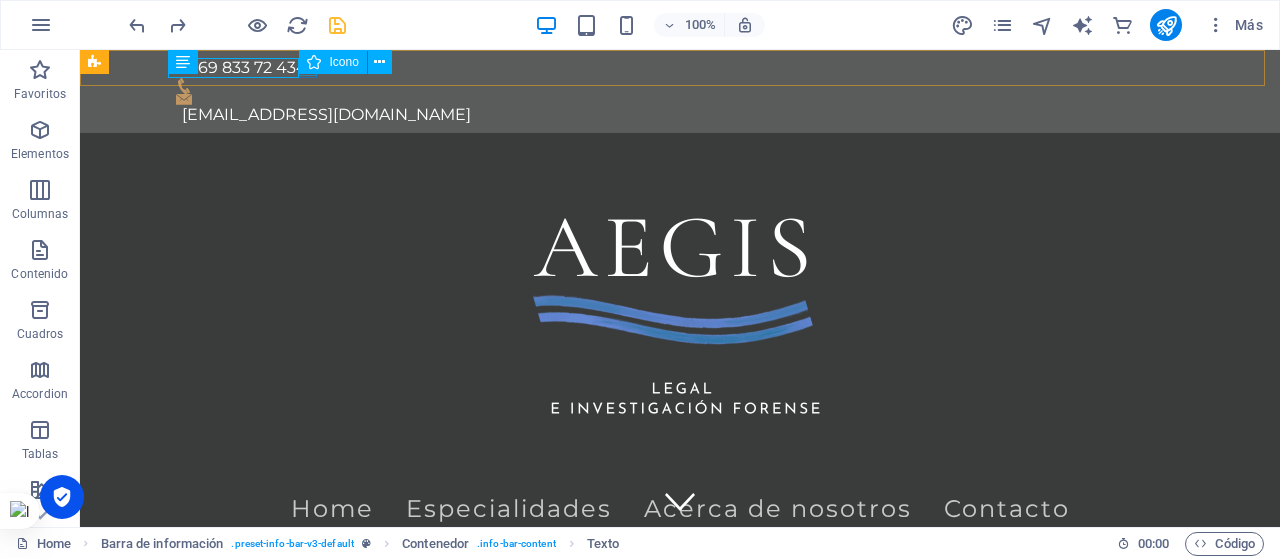click at bounding box center (314, 62) 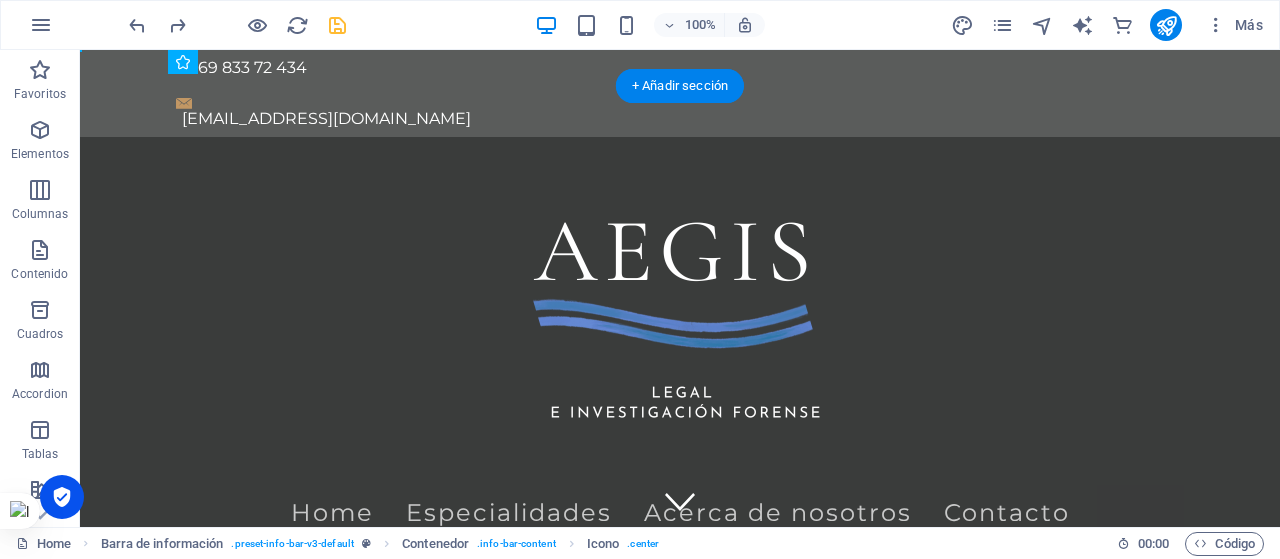 drag, startPoint x: 424, startPoint y: 113, endPoint x: 214, endPoint y: 67, distance: 214.97906 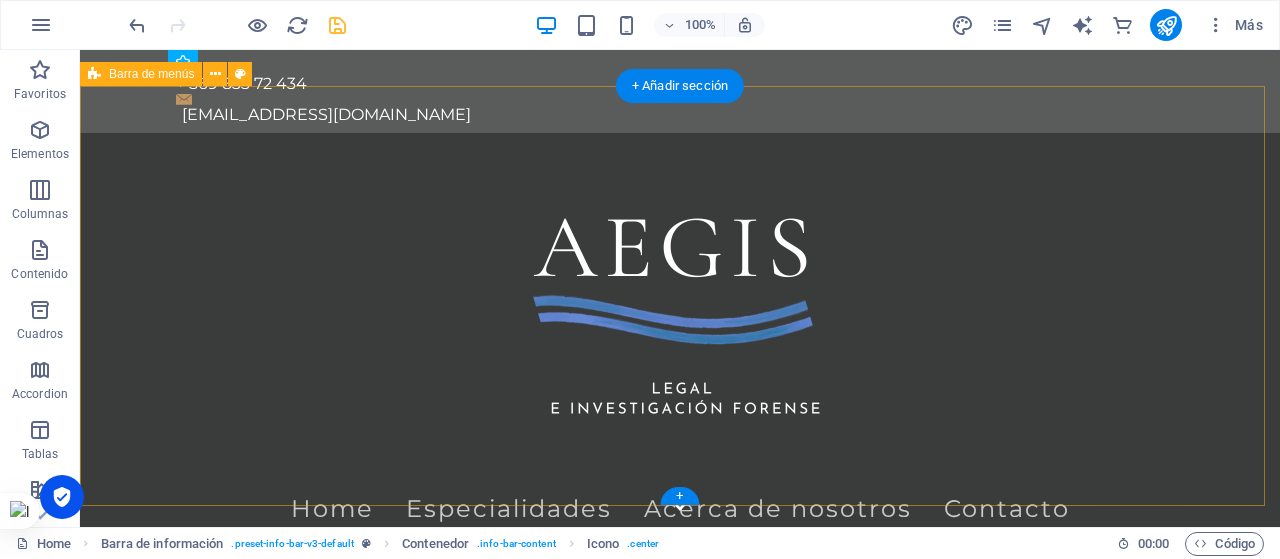 click on "Home Especialidades Acerca de nosotros Contacto" at bounding box center (680, 343) 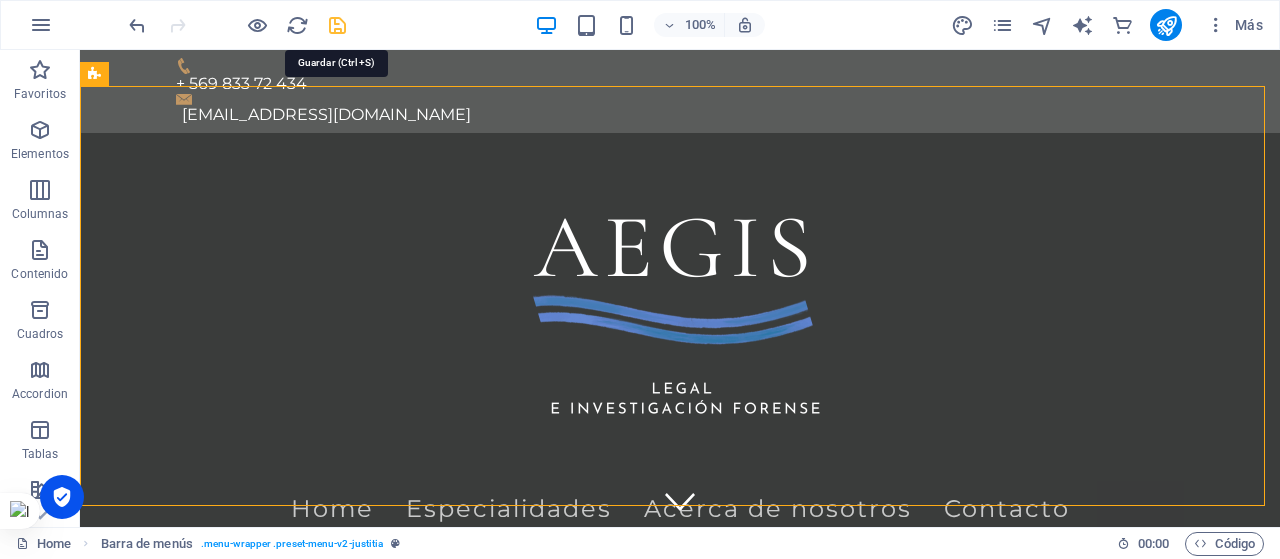 click at bounding box center (337, 25) 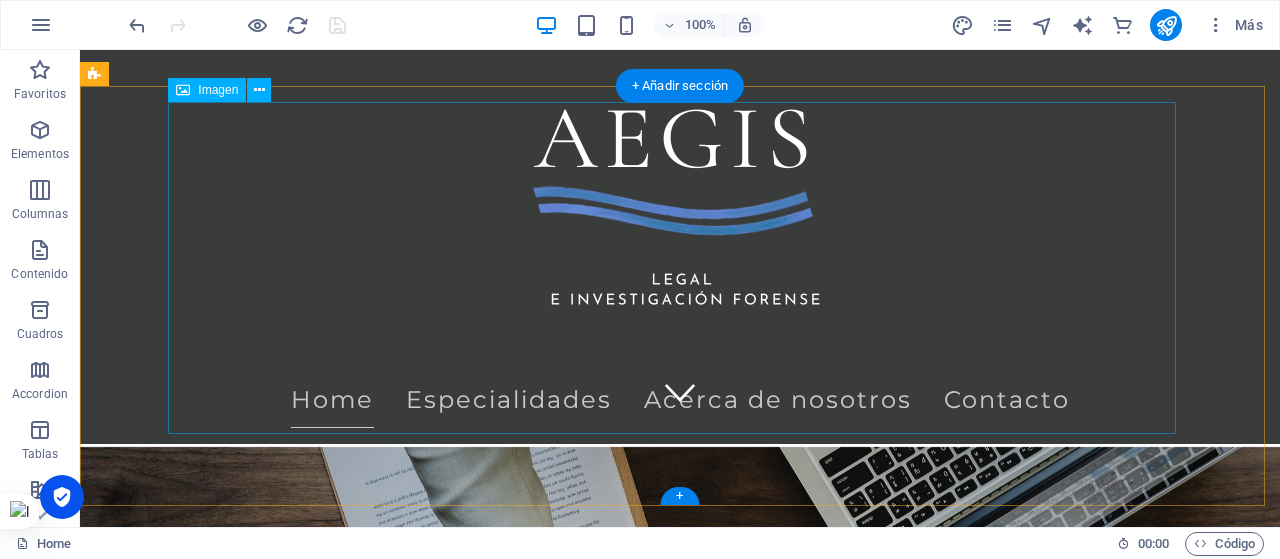 scroll, scrollTop: 0, scrollLeft: 0, axis: both 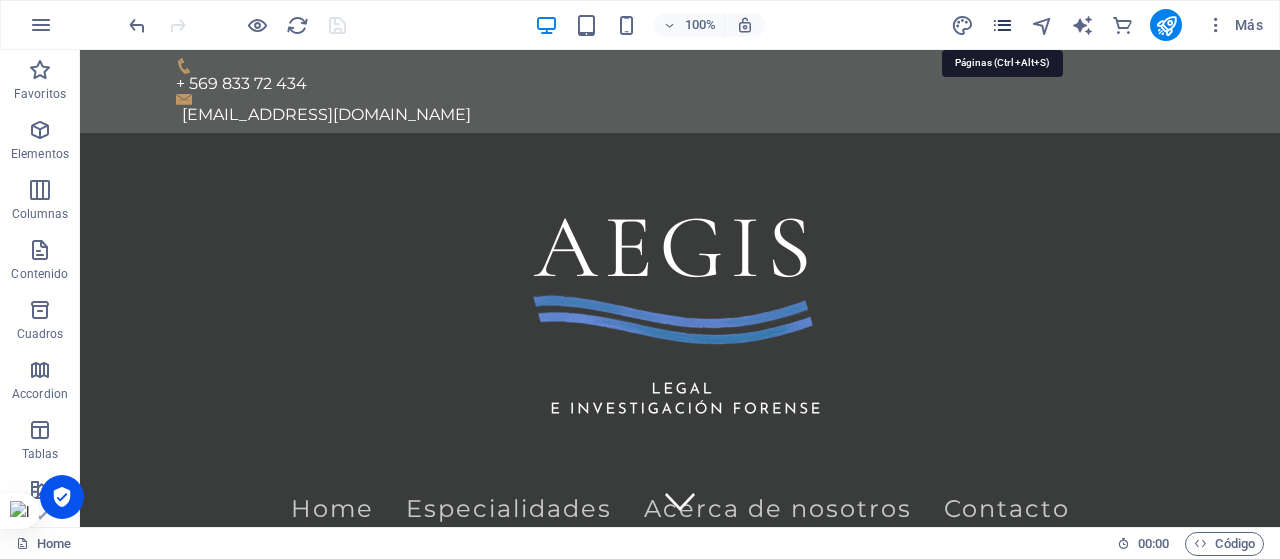 click at bounding box center [1002, 25] 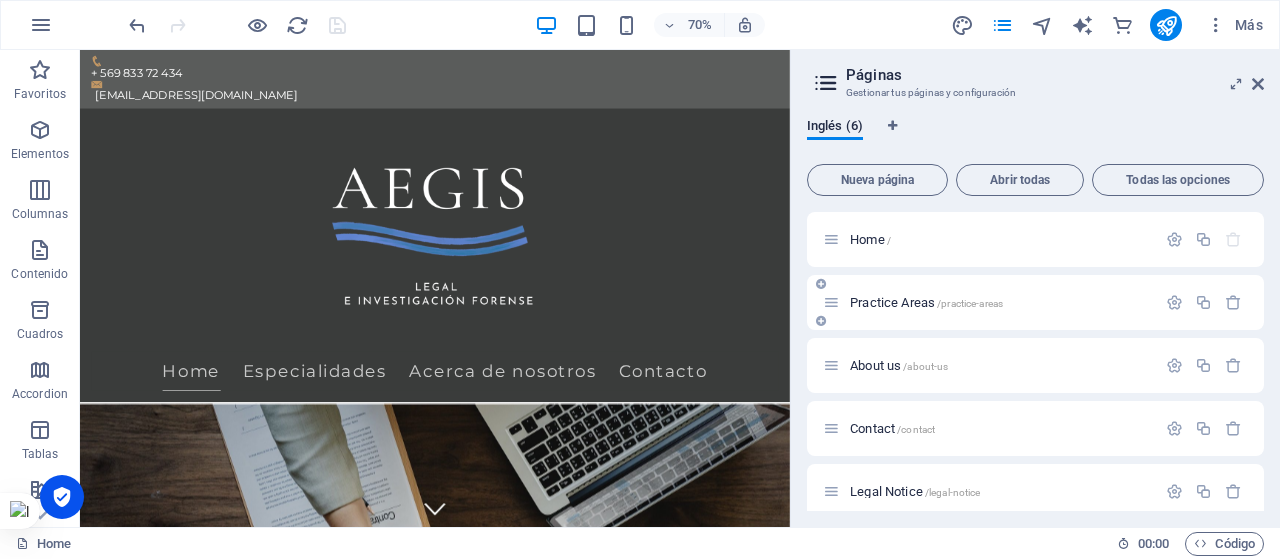 click on "Practice Areas /practice-areas" at bounding box center [989, 302] 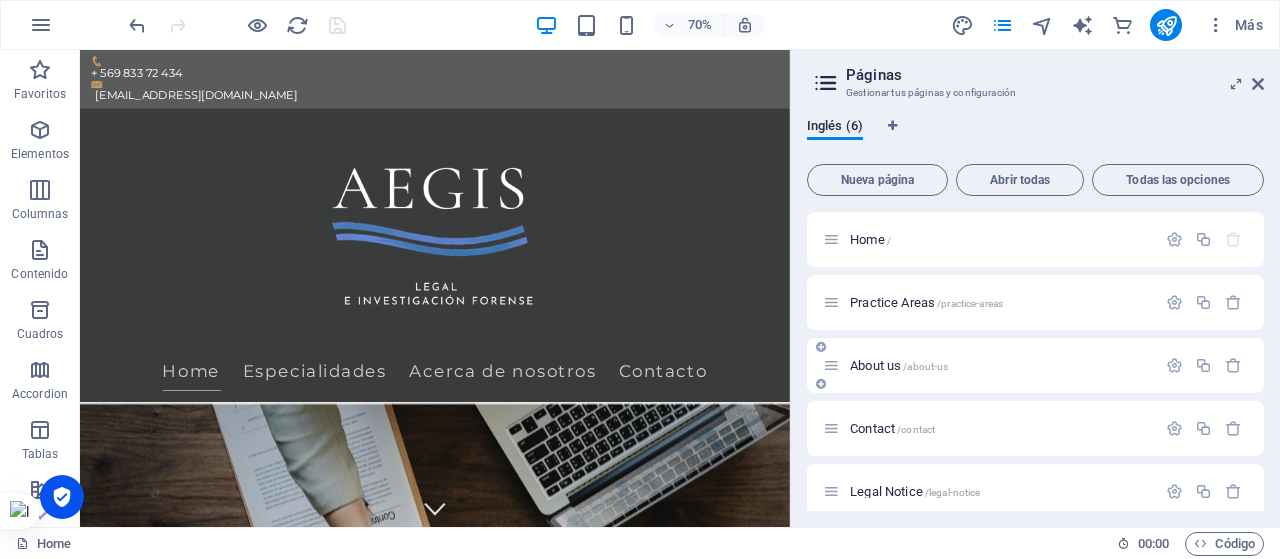 click on "About us /about-us" at bounding box center [899, 365] 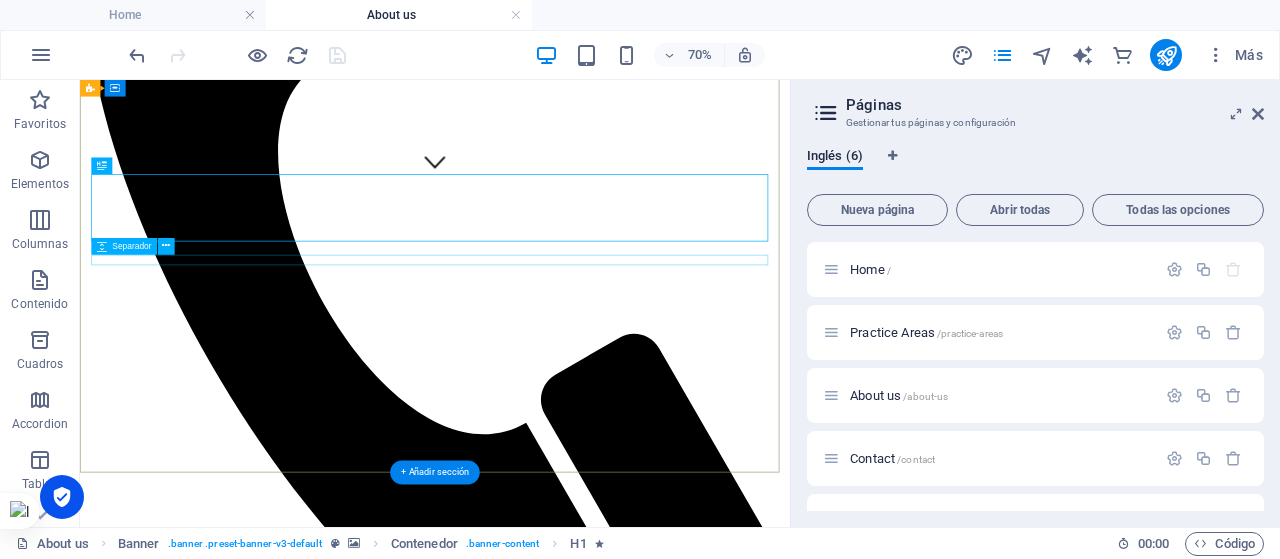 scroll, scrollTop: 503, scrollLeft: 0, axis: vertical 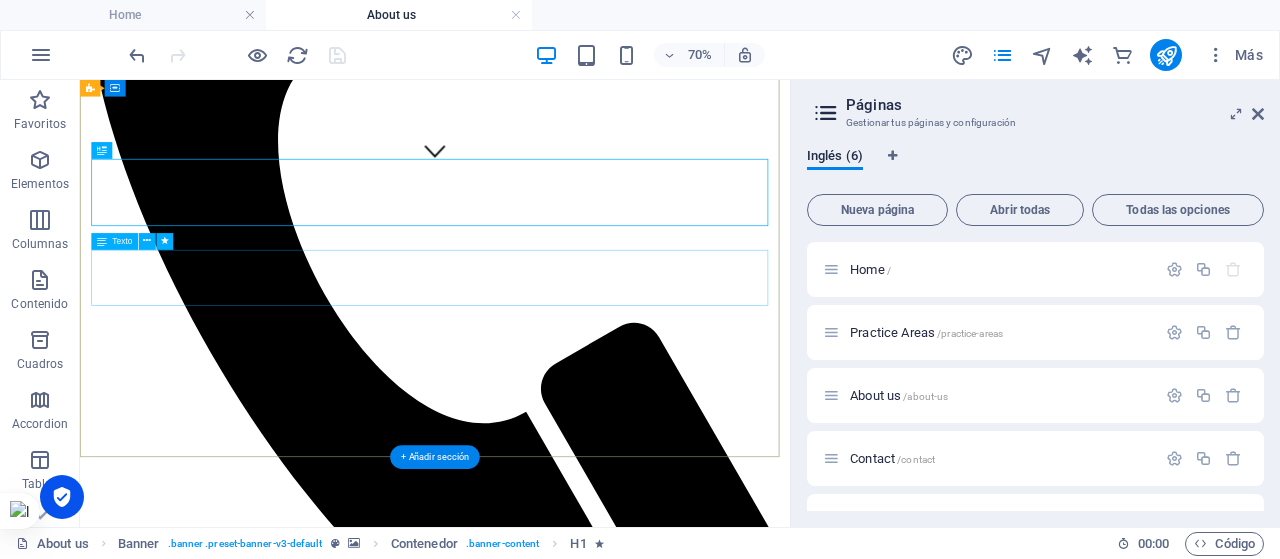 click on "Somos mucho más que un estudio jurídico, somos un aliado estretégico en la gestión de las empresas y nuestros clientes nos han definido como tales, debido a que protegemos tanto en los legal, como en lo operativo. Somos disuasivos, generando con esto, que los trabajadores de nuestroc lientes comprendan que los robos, hurtos, administración desleal, entre otros delitos, no quedarán impunes.." at bounding box center [587, 4172] 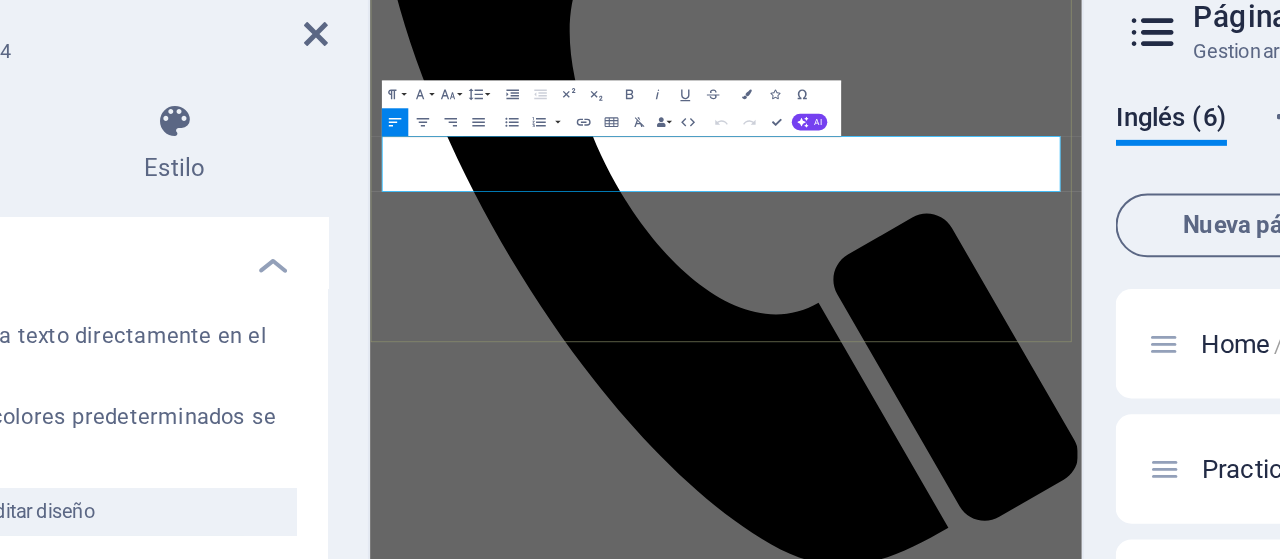 click on "Somos mucho más que un estudio jurídico, somos un aliado estretégico en la gestión de las empresas y nuestros clientes nos han definido como tales, debido a que protegemos tanto en los legal, como en lo operativo. Somos disuasivos, generando con esto, que los trabajadores de nuestroc lientes comprendan que los robos, hurtos, administración desleal, entre otros delitos, no quedarán impunes.." at bounding box center [880, 4089] 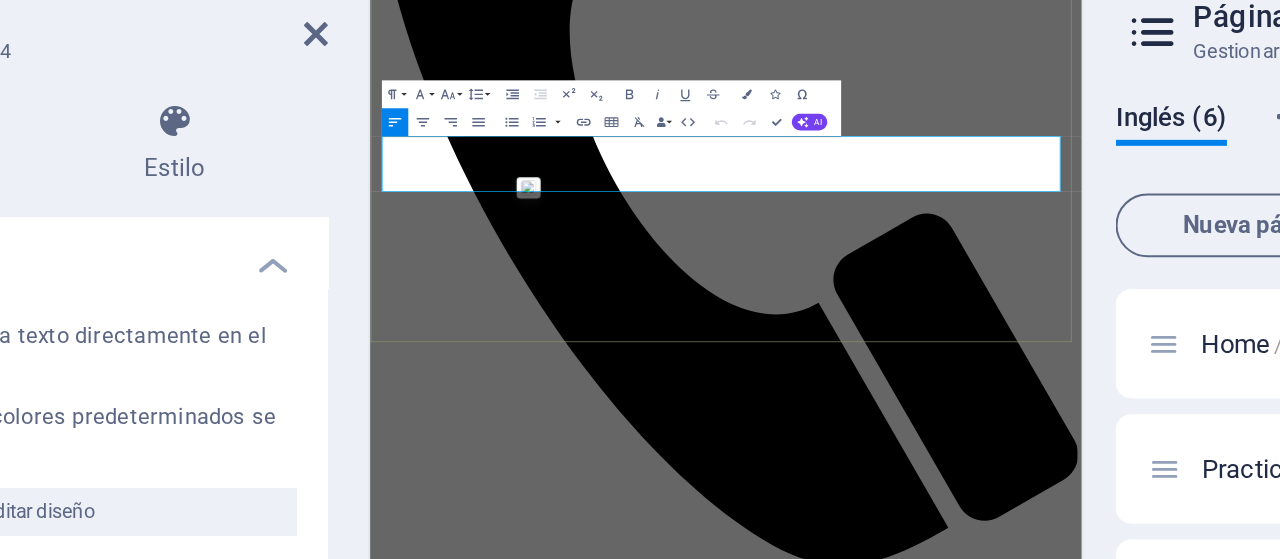 click on "Somos mucho más que un estudio jurídico, somos un aliado estretégico en la gestión de las empresas y nuestros clientes nos han definido como tales, debido a que protegemos tanto en los legal, como en lo operativo. Somos disuasivos, generando con esto, que los trabajadores de nuestroc lientes comprendan que los robos, hurtos, administración desleal, entre otros delitos, no quedarán impunes.." at bounding box center [880, 4089] 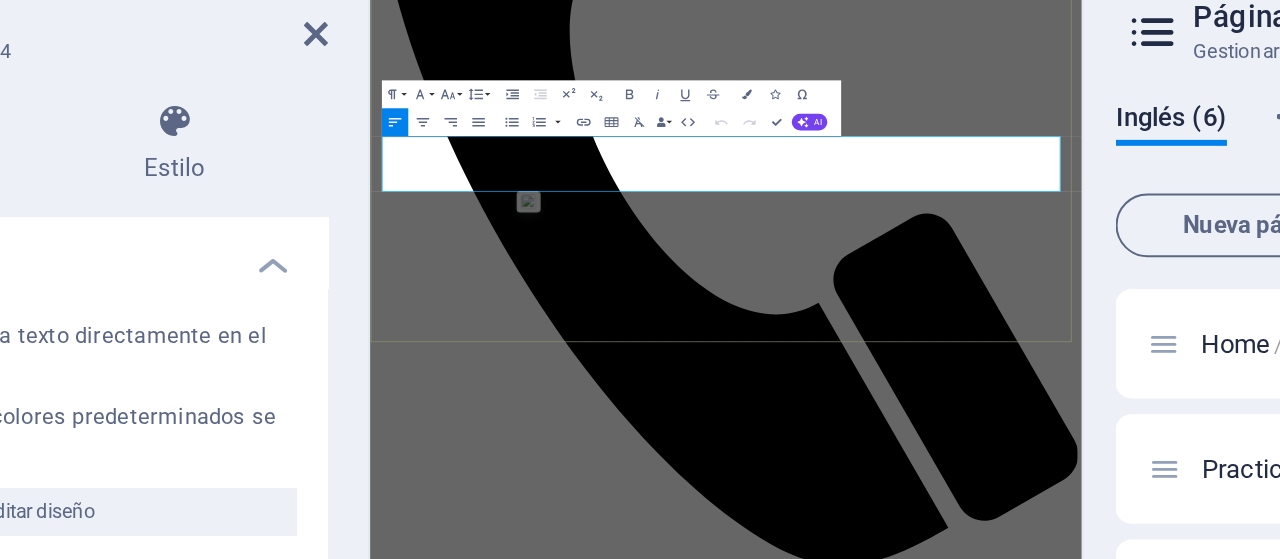 scroll, scrollTop: 0, scrollLeft: 0, axis: both 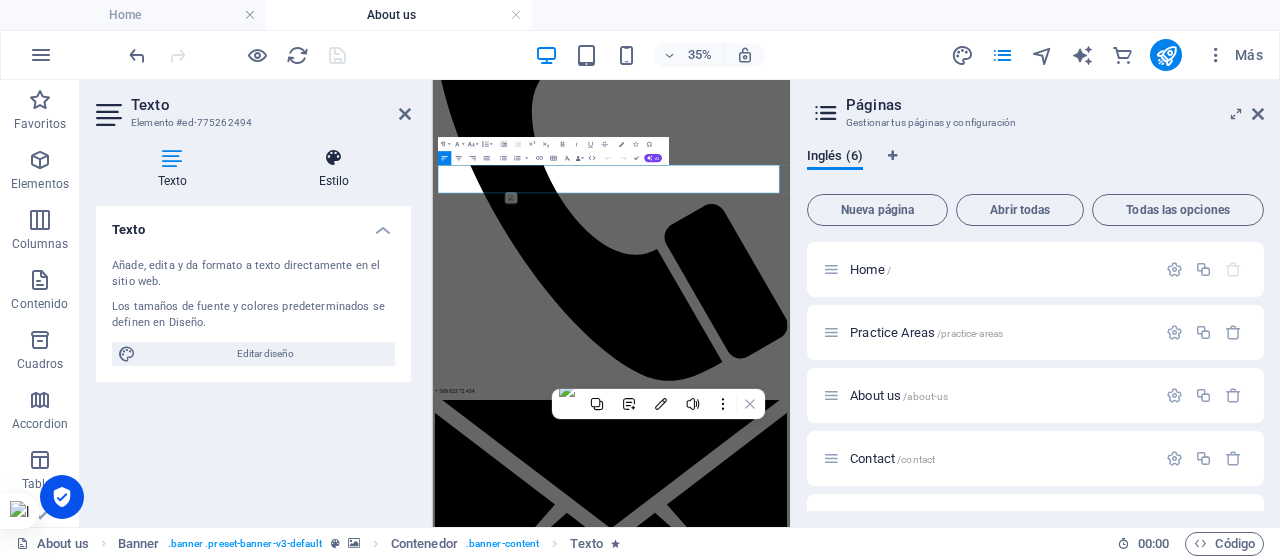 click at bounding box center [334, 158] 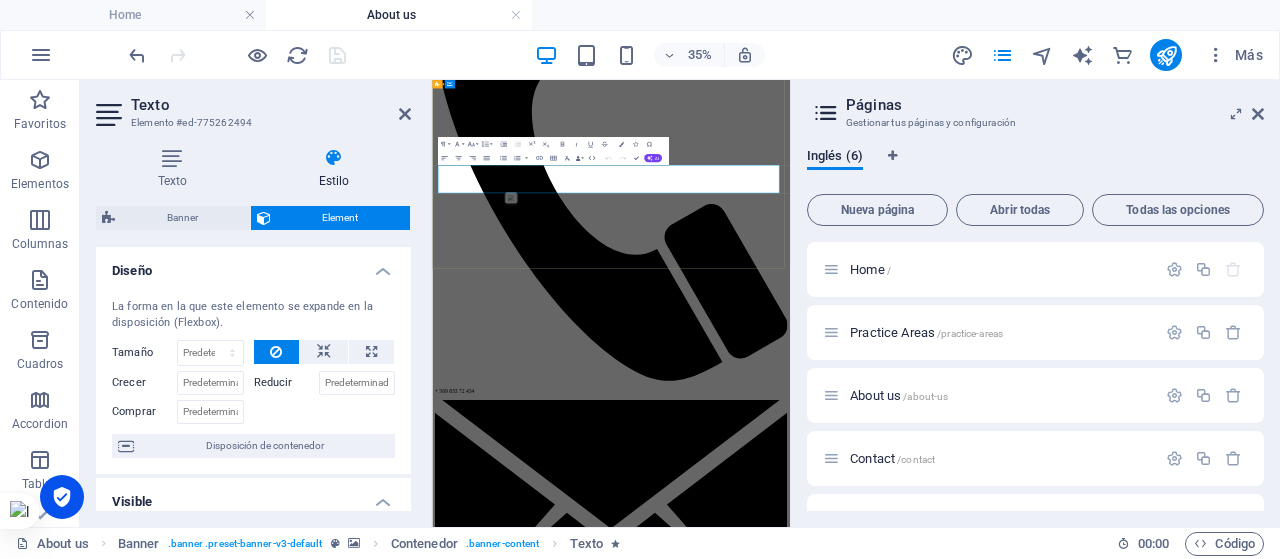 click on "Somos mucho más que un estudio jurídico, somos un aliado estretégico en la gestión de las empresas y nuestros clientes nos han definido como tales, debido a que protegemos tanto en los legal, como en lo operativo. Somos disuasivos, generando con esto, que los trabajadores de nuestroc lientes comprendan que los robos, hurtos, administración desleal, entre otros delitos, no quedarán impunes.." at bounding box center (943, 4202) 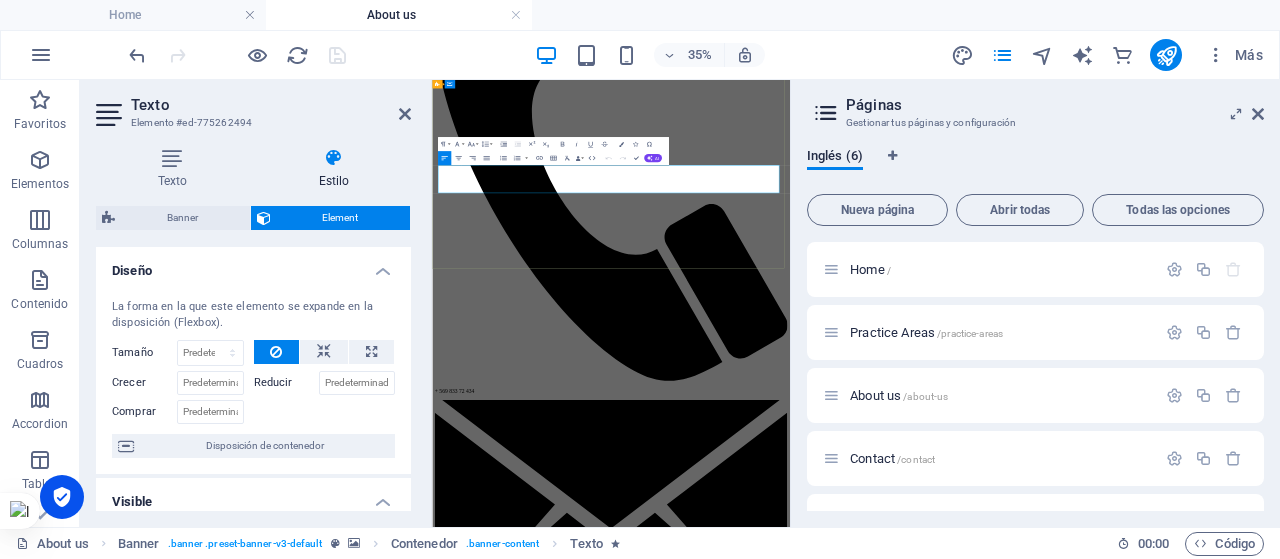 click on "Somos mucho más que un estudio jurídico, somos un aliado estretégico en la gestión de las empresas y nuestros clientes nos han definido como tales, debido a que protegemos tanto en los legal, como en lo operativo. Somos disuasivos, generando con esto, que los trabajadores de nuestroc lientes comprendan que los robos, hurtos, administración desleal, entre otros delitos, no quedarán impunes.." at bounding box center (943, 4202) 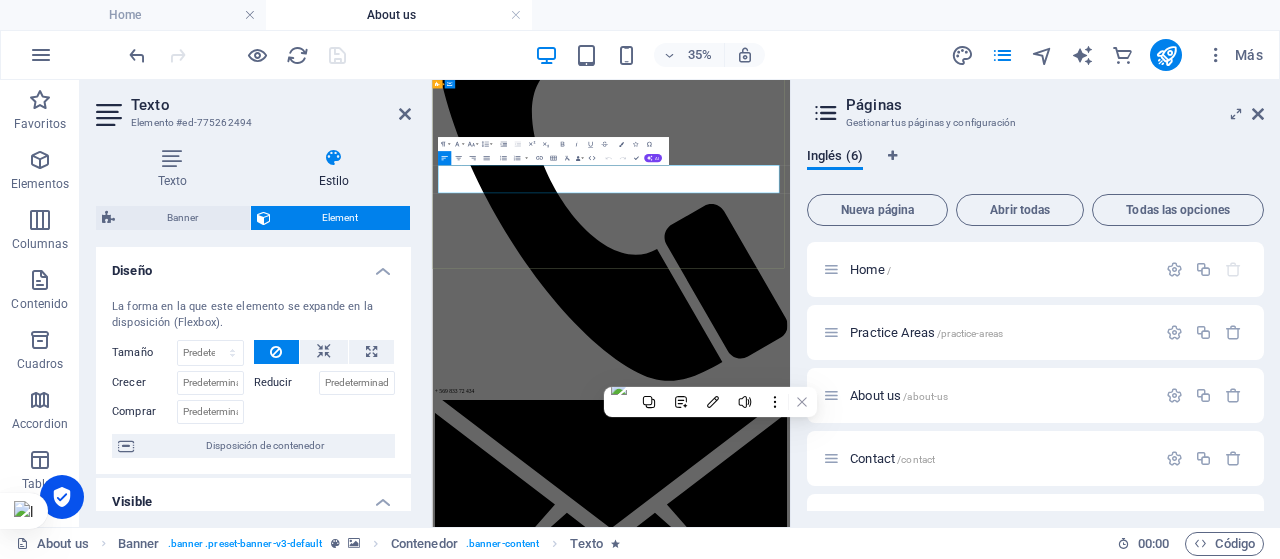 click on "Somos mucho más que un estudio jurídico, somos un aliado estretégico en la gestión de las empresas y nuestros clientes nos han definido como tales, debido a que protegemos tanto en los legal, como en lo operativo. Somos disuasivos, generando con esto, que los trabajadores de nuestroc lientes comprendan que los robos, hurtos, administración desleal, entre otros delitos, no quedarán impunes.." at bounding box center [943, 4202] 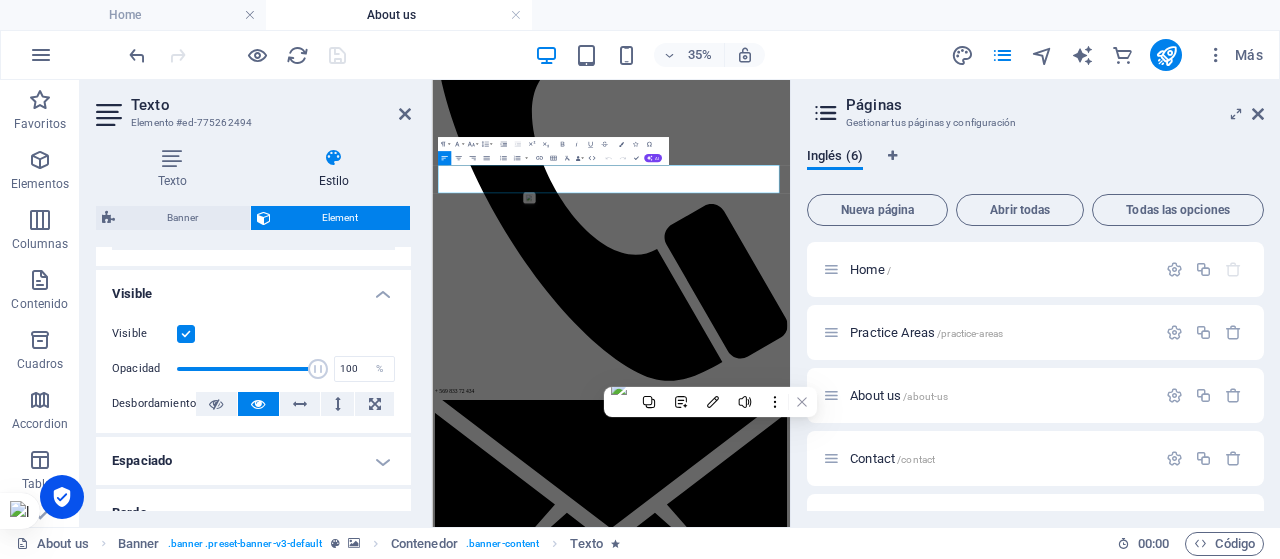 scroll, scrollTop: 0, scrollLeft: 0, axis: both 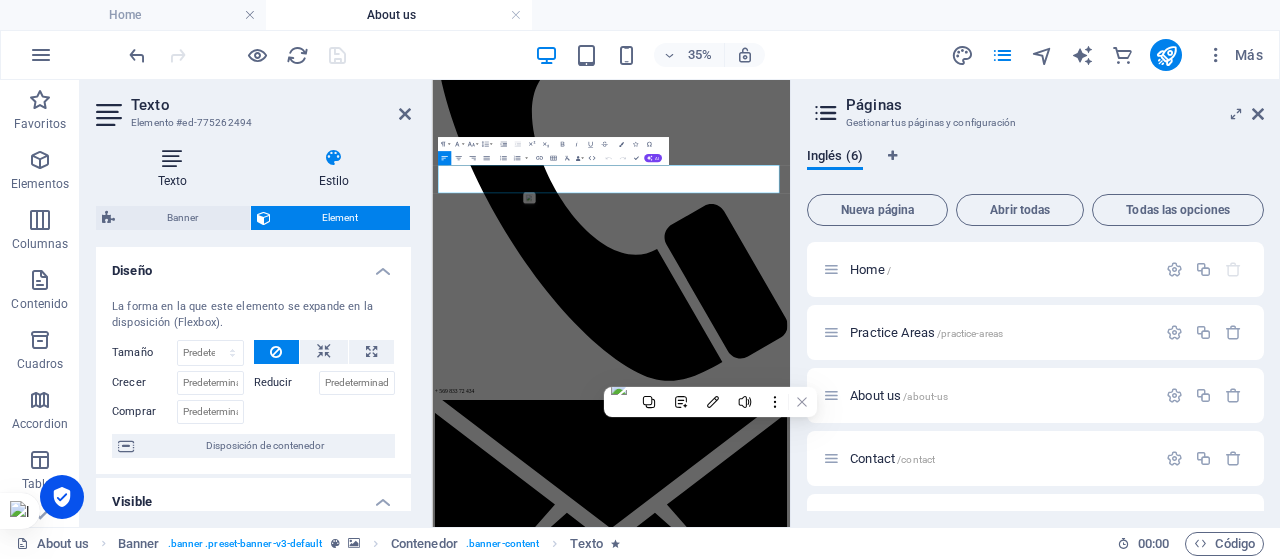 click at bounding box center (172, 158) 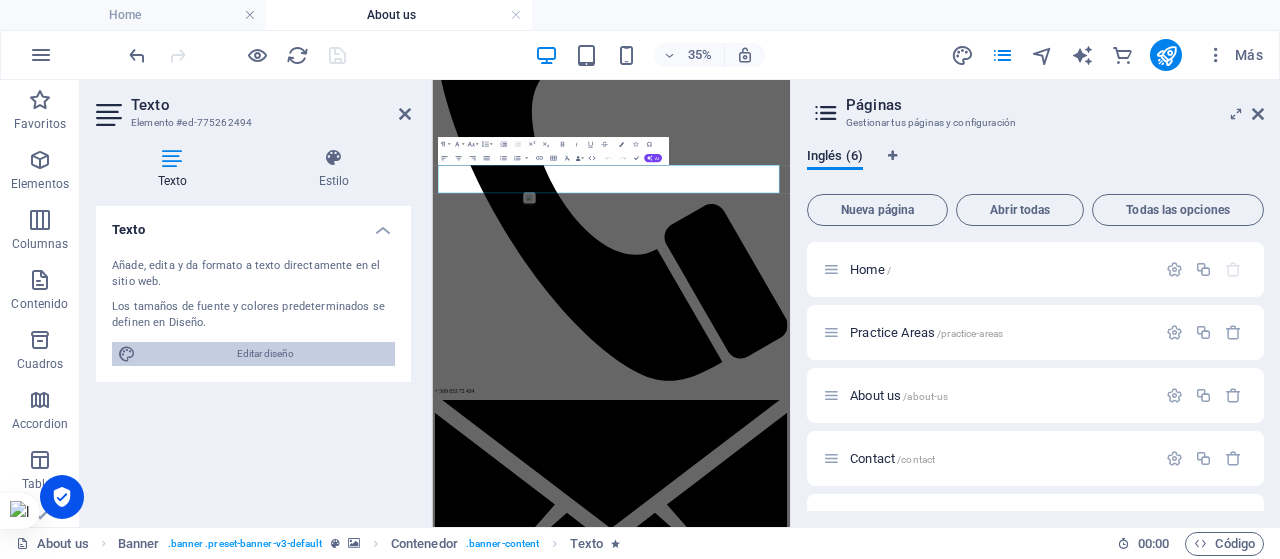 click on "Editar diseño" at bounding box center (265, 354) 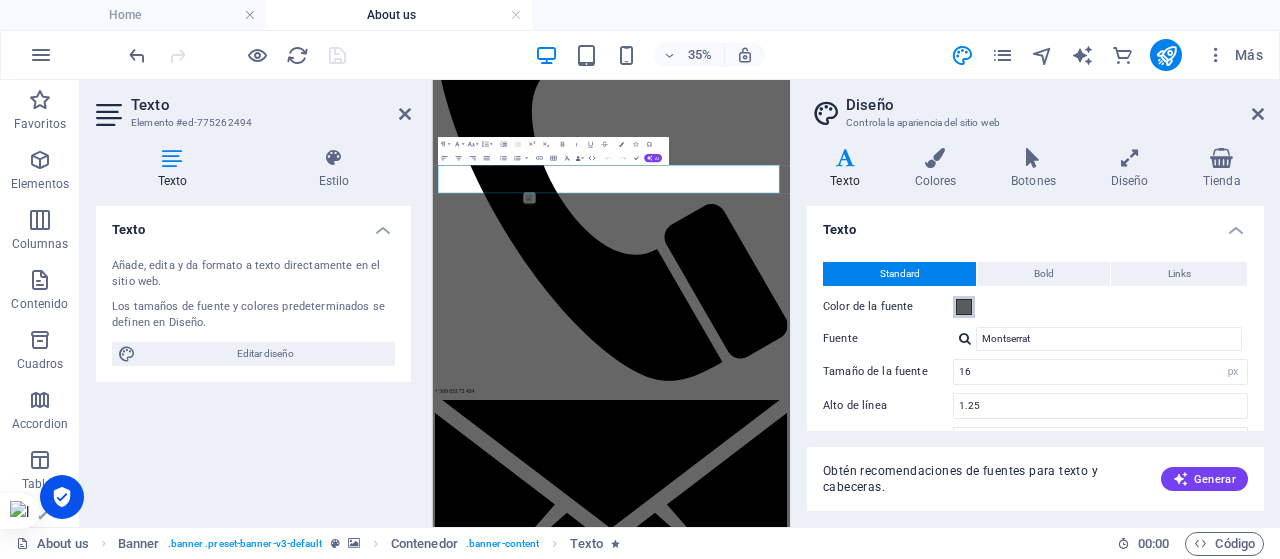 click at bounding box center [964, 307] 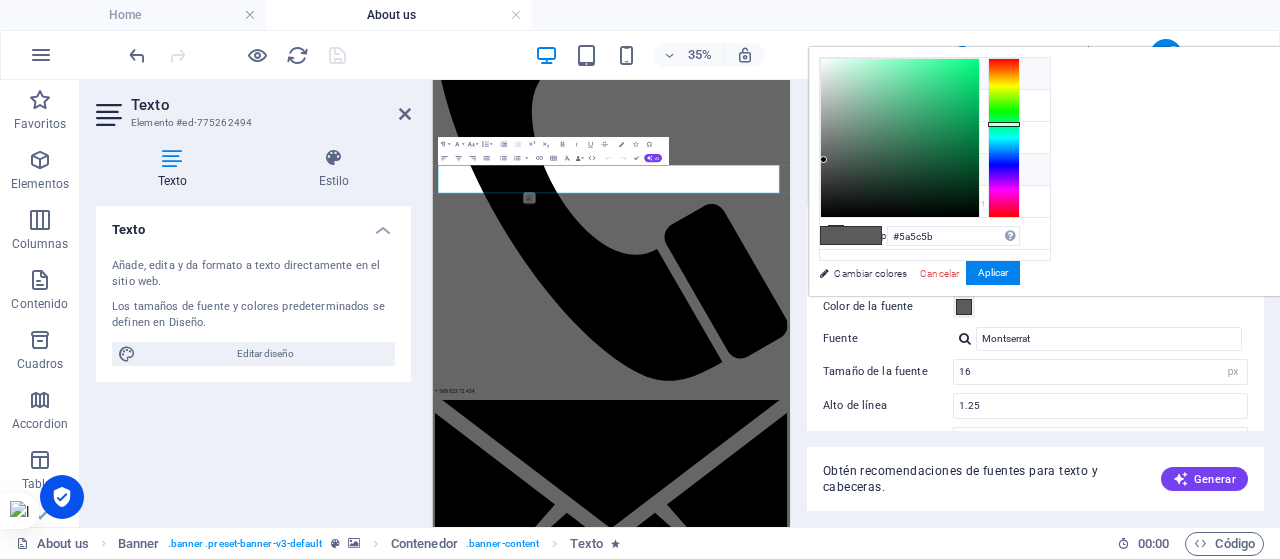 click at bounding box center (836, 73) 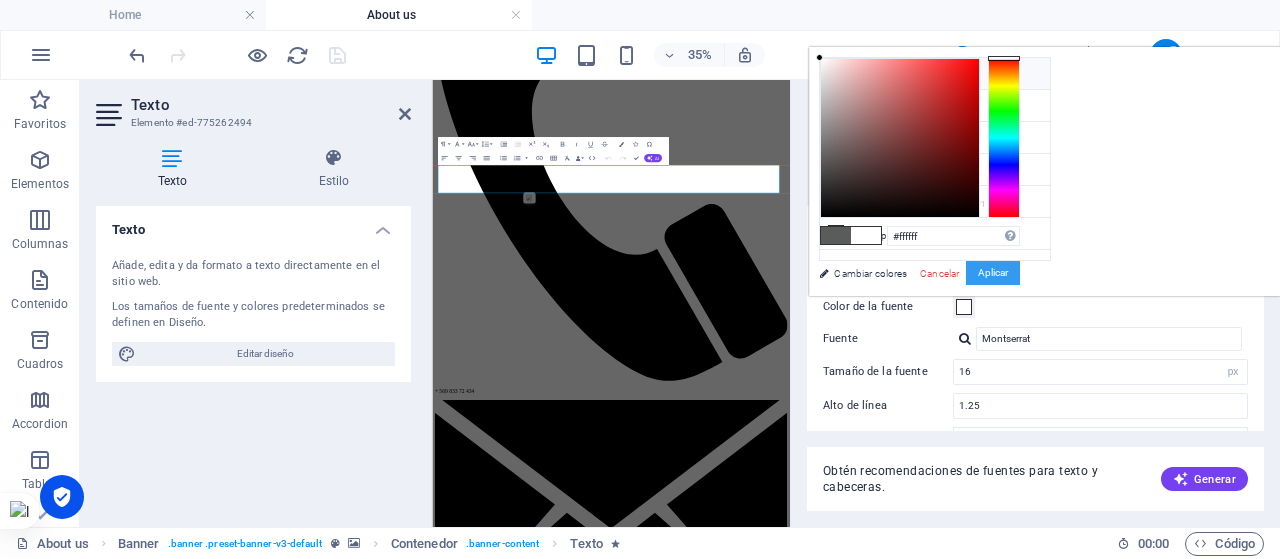 click on "Aplicar" at bounding box center (993, 273) 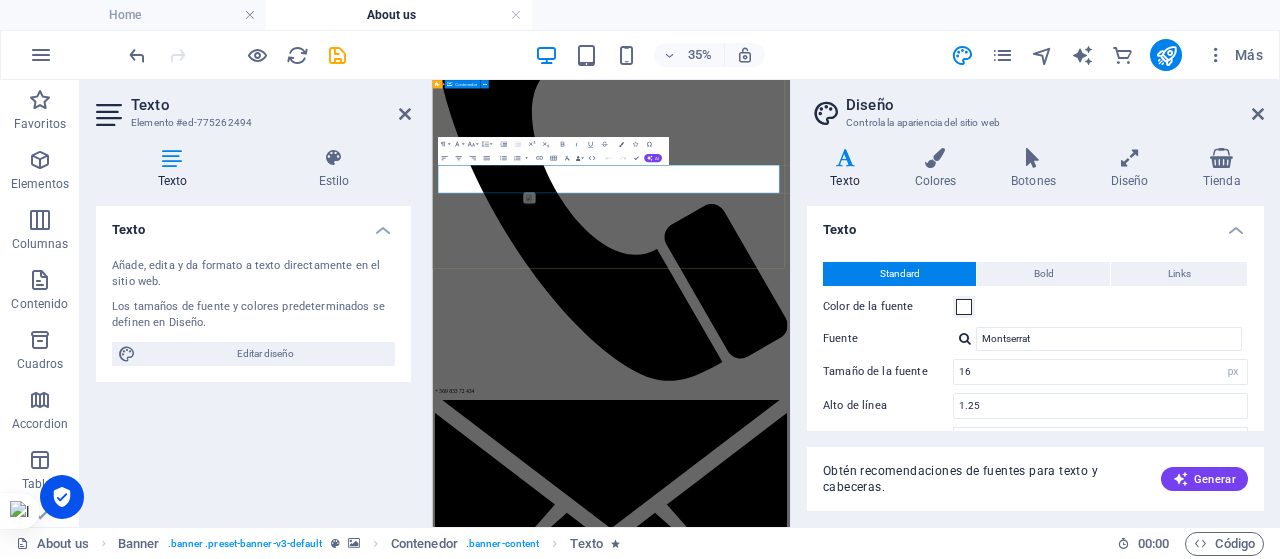click on "¿Quienes somos? Somos mucho más que un estudio jurídico, somos un aliado estretégico en la gestión de las empresas y nuestros clientes nos han definido como tales, debido a que protegemos tanto en los legal, como en lo operativo. Somos disuasivos, generando con esto, que los trabajadores de nuestroc lientes comprendan que los robos, hurtos, administración desleal, entre otros delitos, no quedarán impunes.. Learn more" at bounding box center [943, 4164] 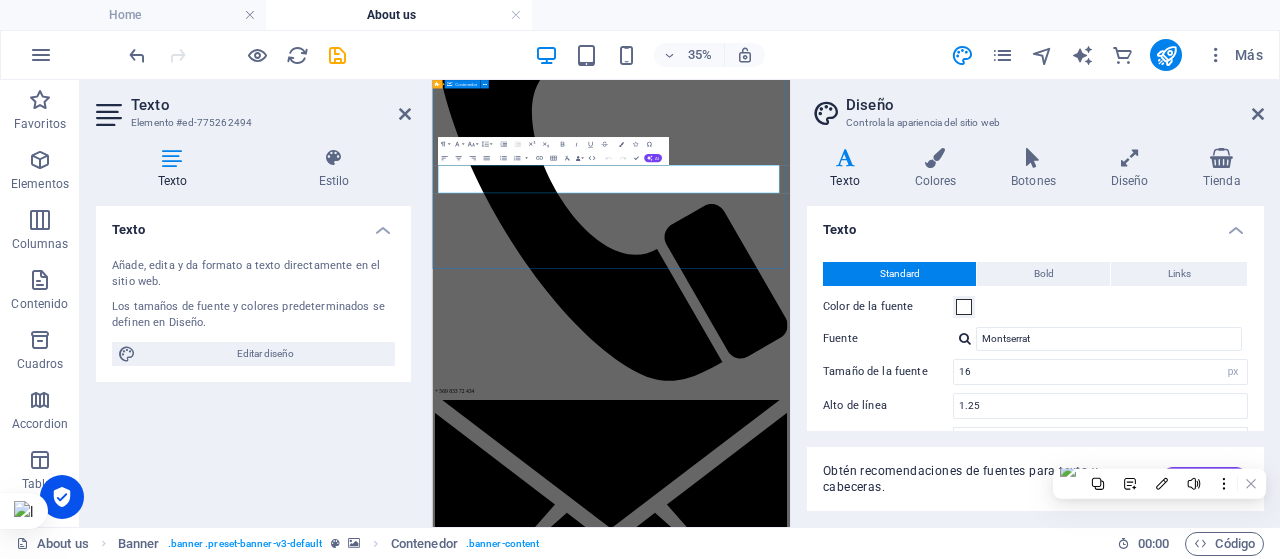 click on "¿Quienes somos? Somos mucho más que un estudio jurídico, somos un aliado estretégico en la gestión de las empresas y nuestros clientes nos han definido como tales, debido a que protegemos tanto en los legal, como en lo operativo. Somos disuasivos, generando con esto, que los trabajadores de nuestroc lientes comprendan que los robos, hurtos, administración desleal, entre otros delitos, no quedarán impunes.. Learn more" at bounding box center [943, 4164] 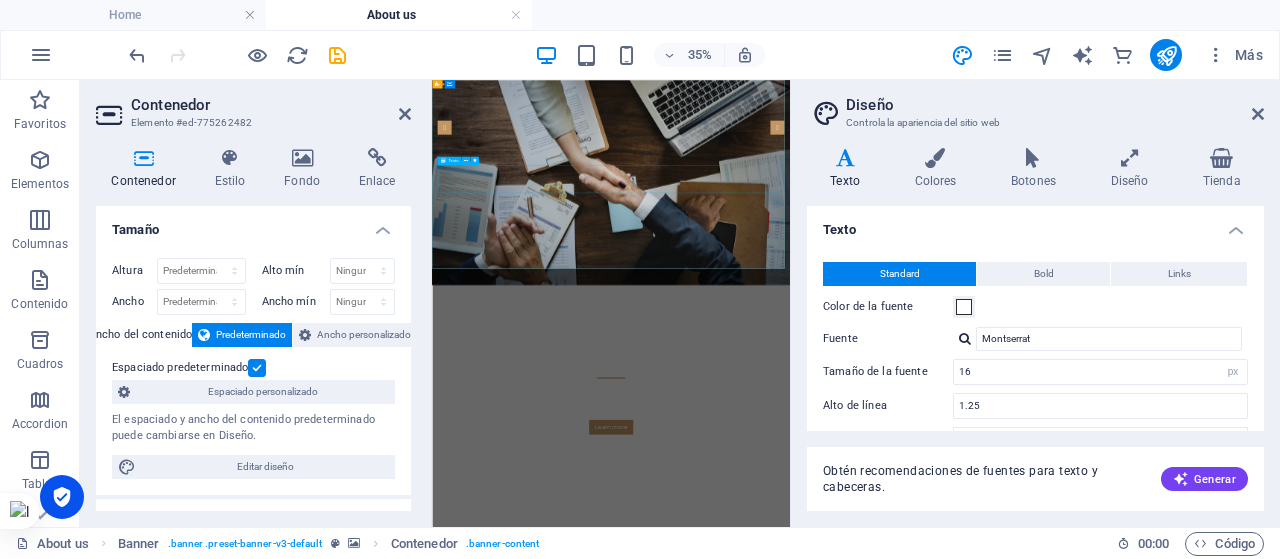 click on "Somos mucho más que un estudio jurídico, somos un aliado estretégico en la gestión de las empresas y nuestros clientes nos han definido como tales, debido a que protegemos tanto en los legal, como en lo operativo. Somos disuasivos, generando con esto, que los trabajadores de nuestroc lientes comprendan que los robos, hurtos, administración desleal, entre otros delitos, no quedarán impunes.." at bounding box center [943, 996] 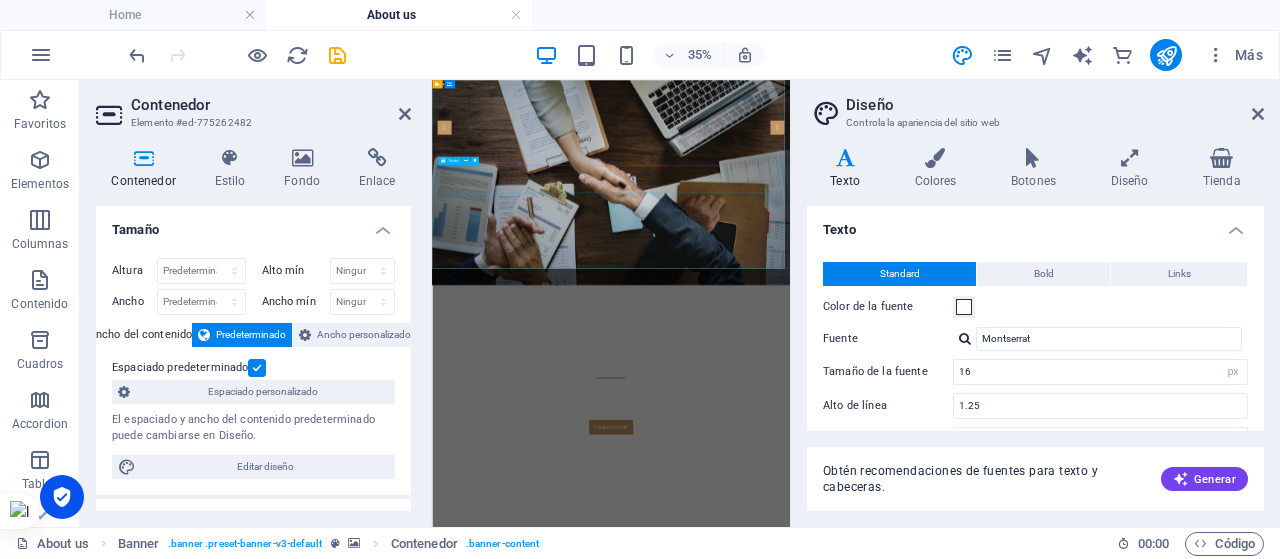 click on "Somos mucho más que un estudio jurídico, somos un aliado estretégico en la gestión de las empresas y nuestros clientes nos han definido como tales, debido a que protegemos tanto en los legal, como en lo operativo. Somos disuasivos, generando con esto, que los trabajadores de nuestroc lientes comprendan que los robos, hurtos, administración desleal, entre otros delitos, no quedarán impunes.." at bounding box center (943, 996) 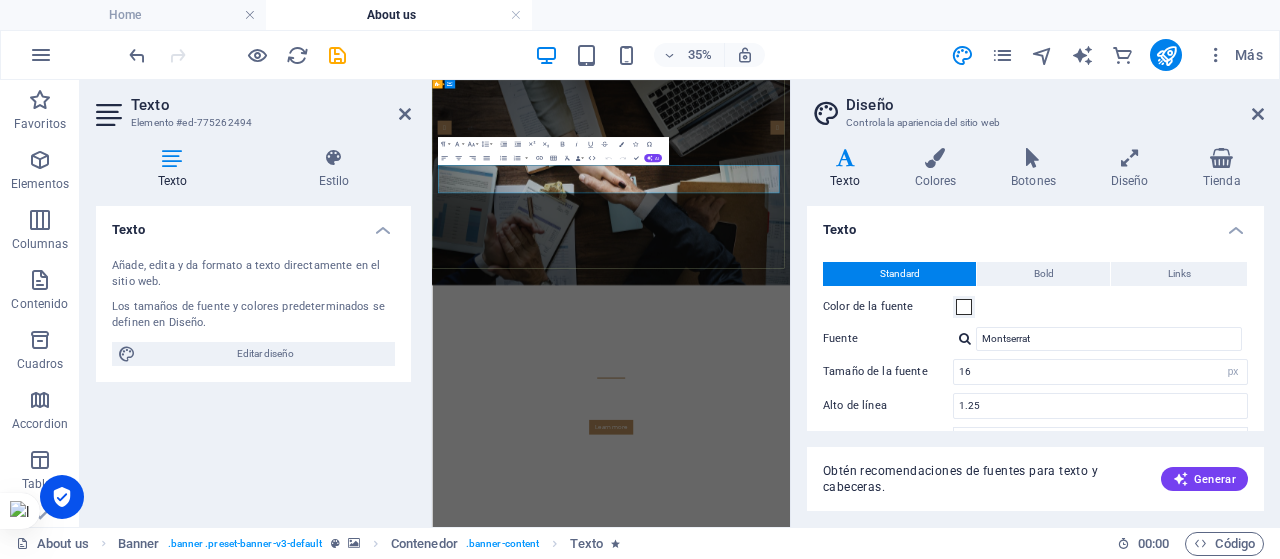 click on "Somos mucho más que un estudio jurídico, somos un aliado estretégico en la gestión de las empresas y nuestros clientes nos han definido como tales, debido a que protegemos tanto en los legal, como en lo operativo. Somos disuasivos, generando con esto, que los trabajadores de nuestroc lientes comprendan que los robos, hurtos, administración desleal, entre otros delitos, no quedarán impunes.." at bounding box center [943, 996] 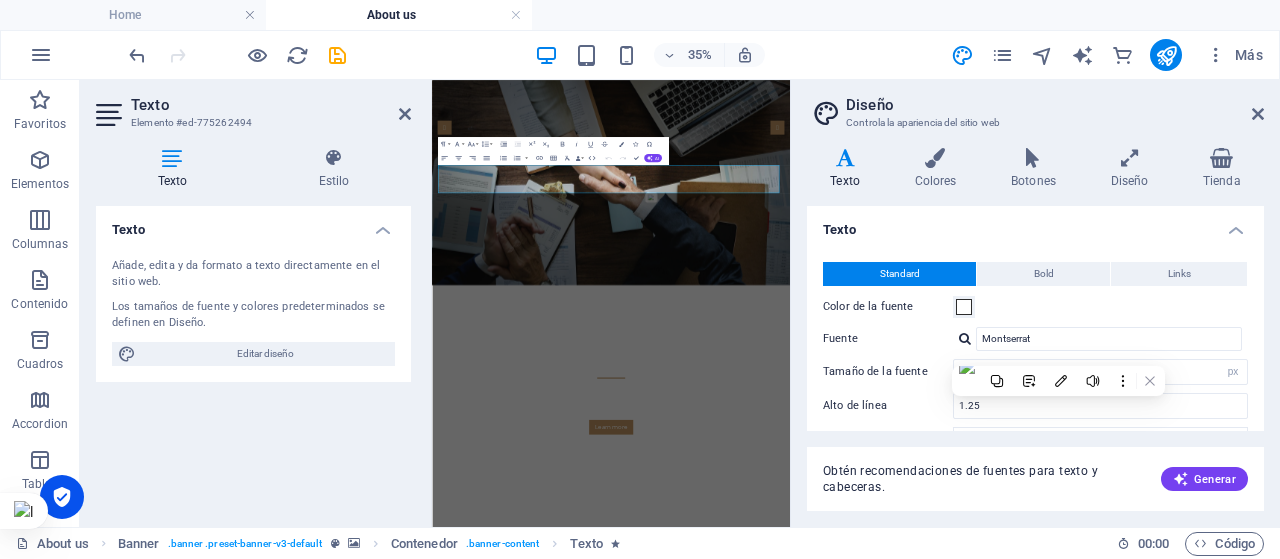 click at bounding box center [845, 158] 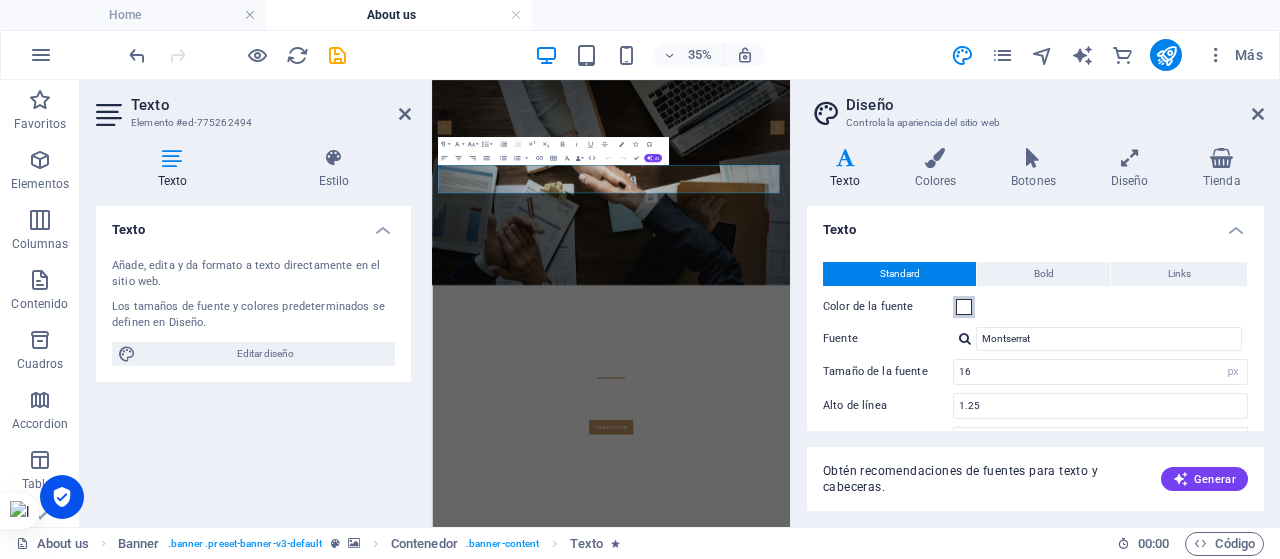 click at bounding box center (964, 307) 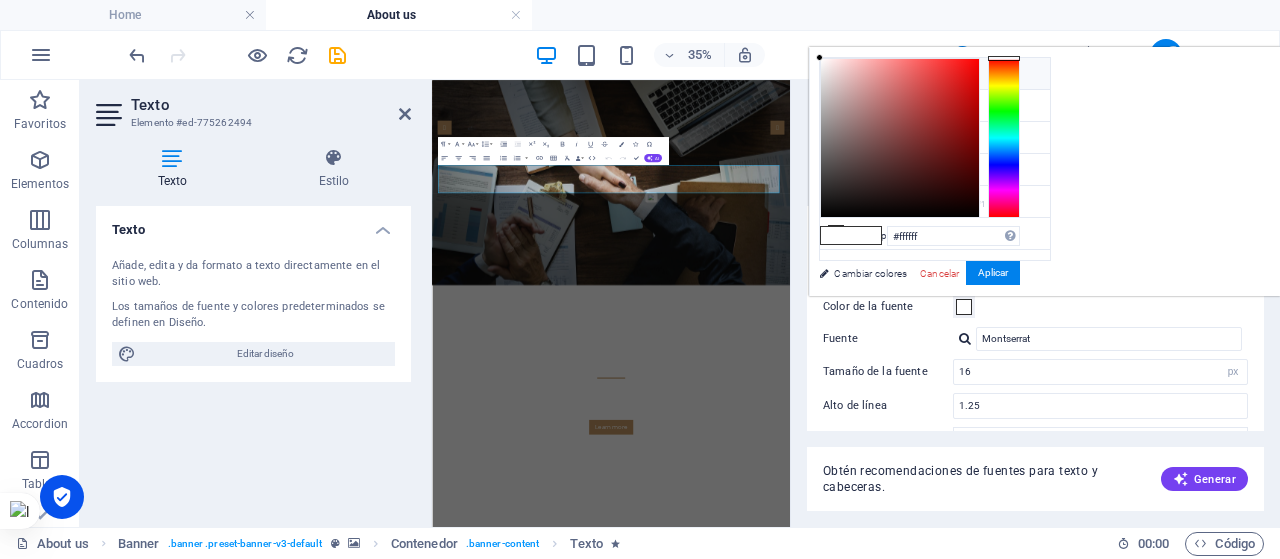 click at bounding box center (866, 235) 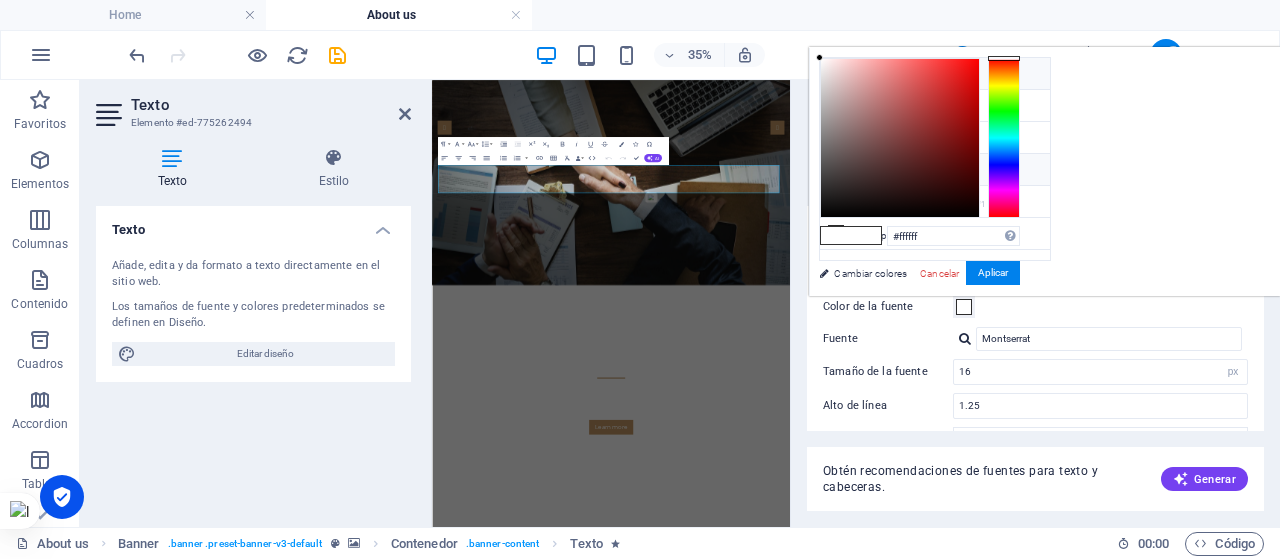 click on "Color de la fuente
#5a5c5b" at bounding box center [935, 170] 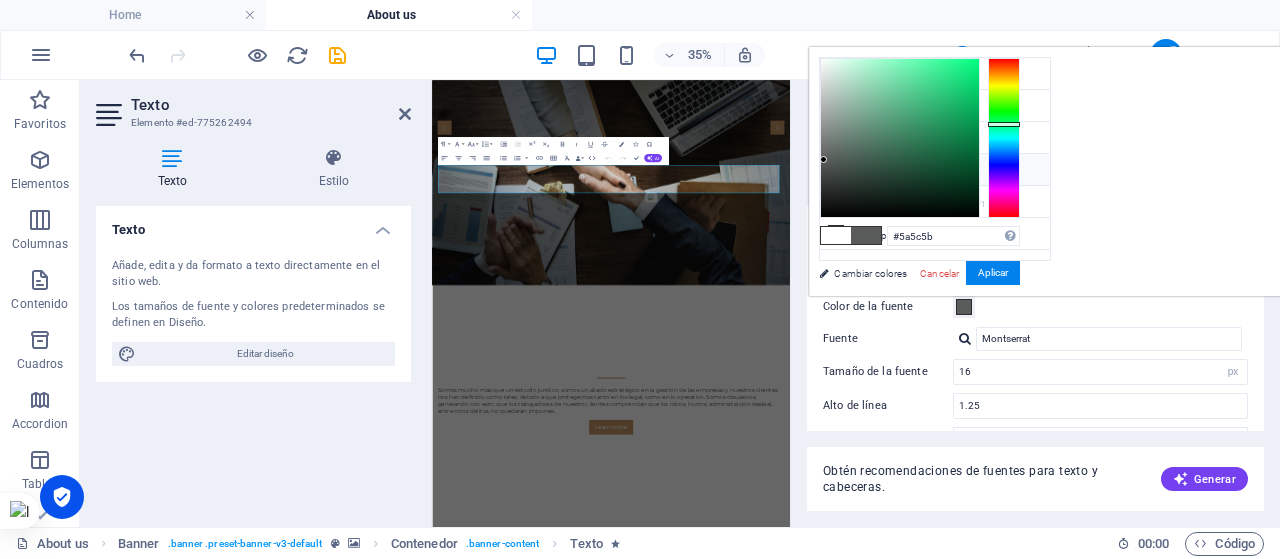 click at bounding box center (836, 235) 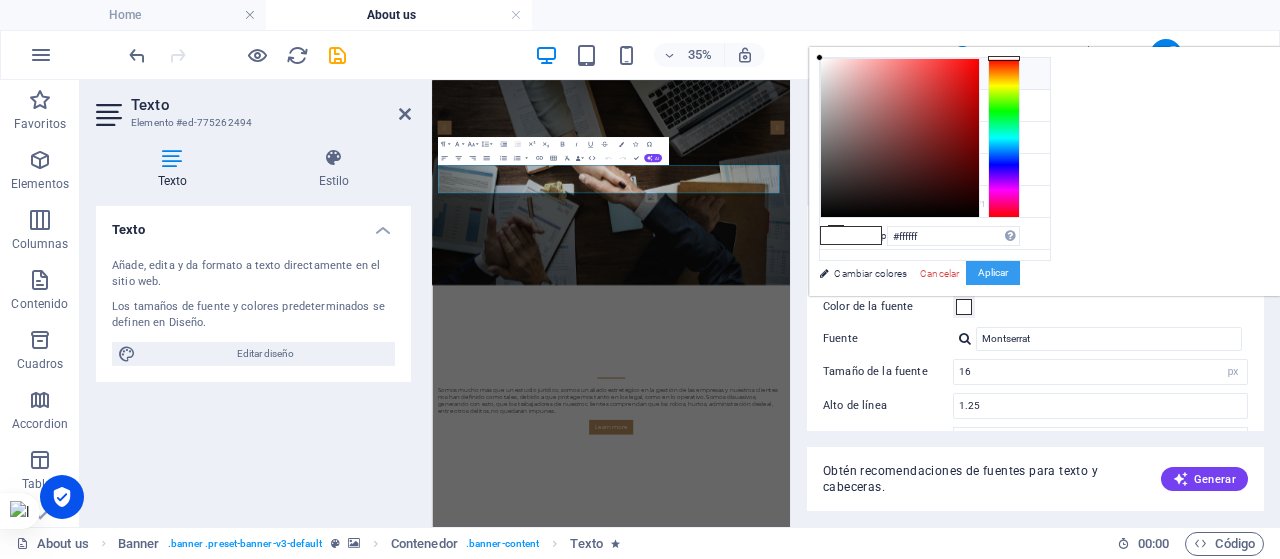 click on "Aplicar" at bounding box center [993, 273] 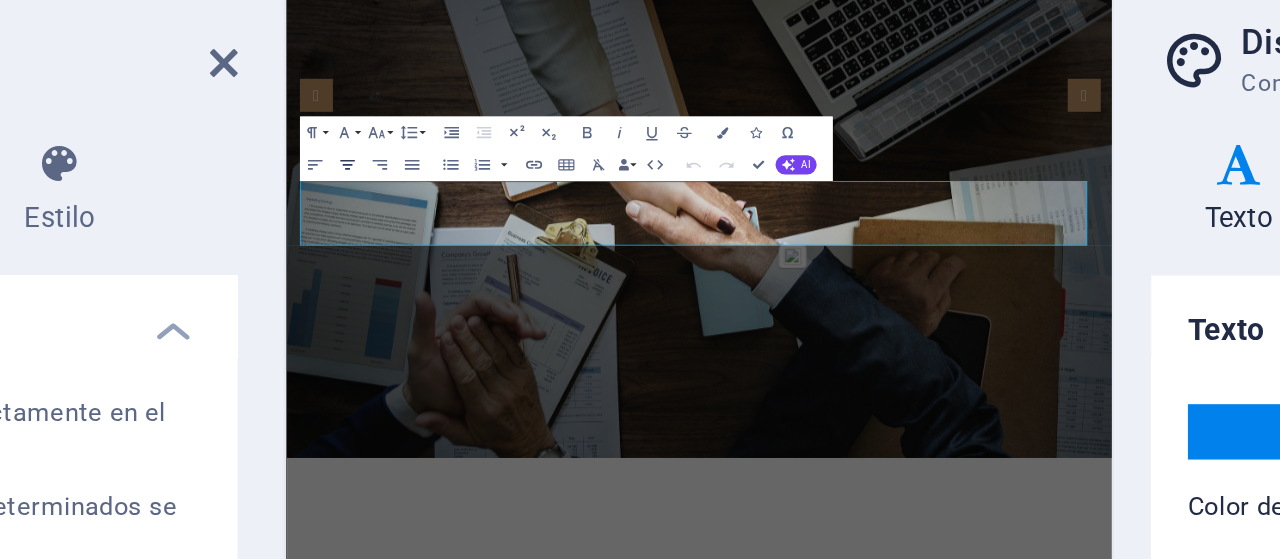click 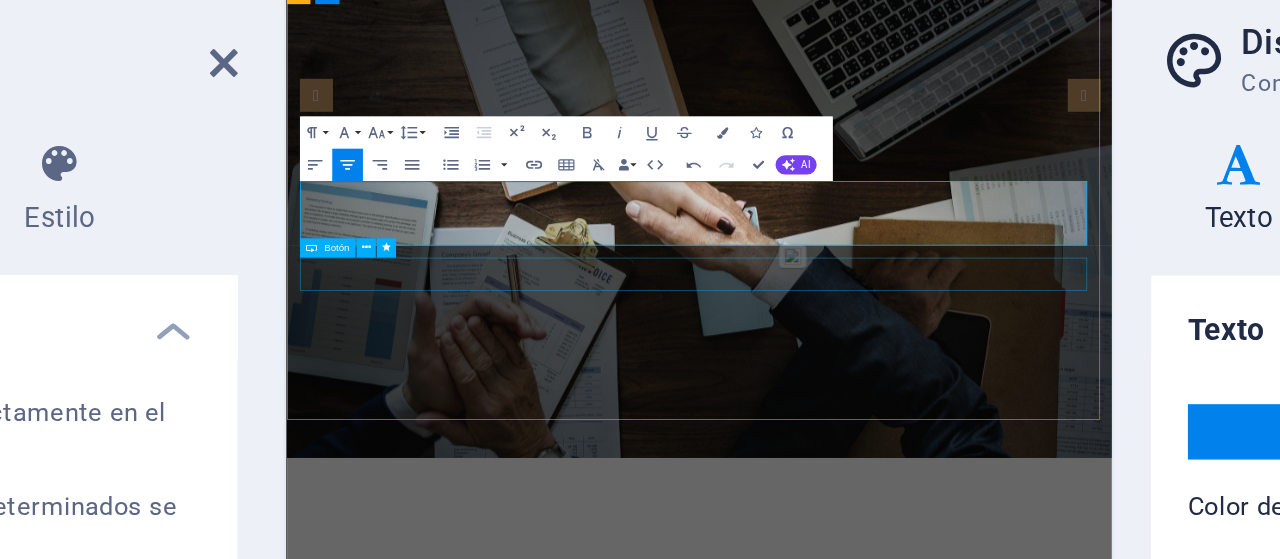 click on "Learn more" at bounding box center [797, 977] 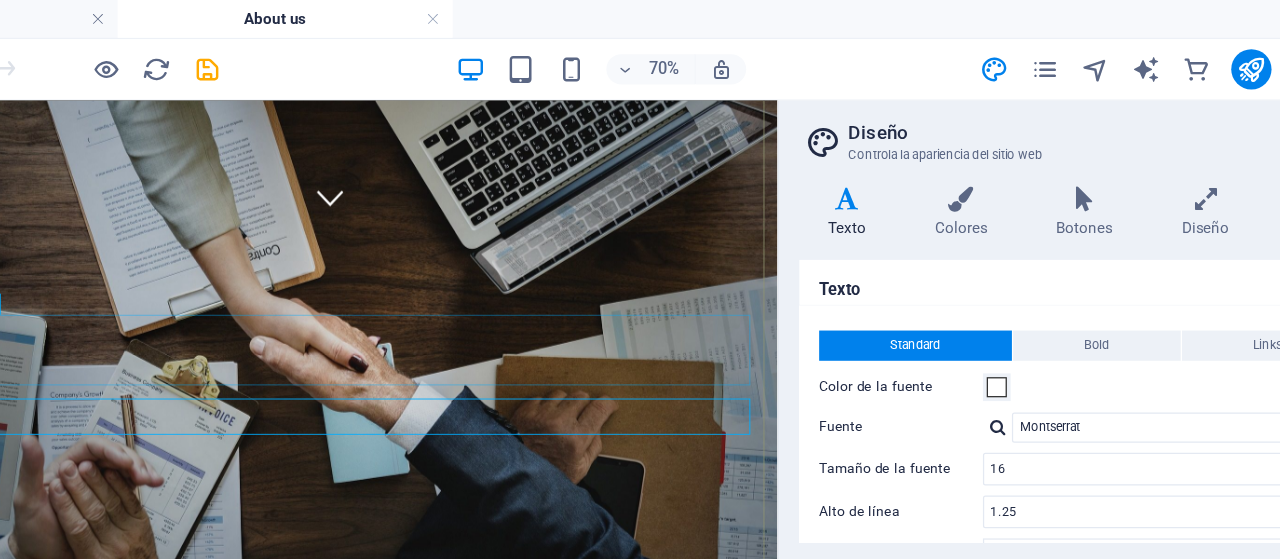 scroll, scrollTop: 0, scrollLeft: 0, axis: both 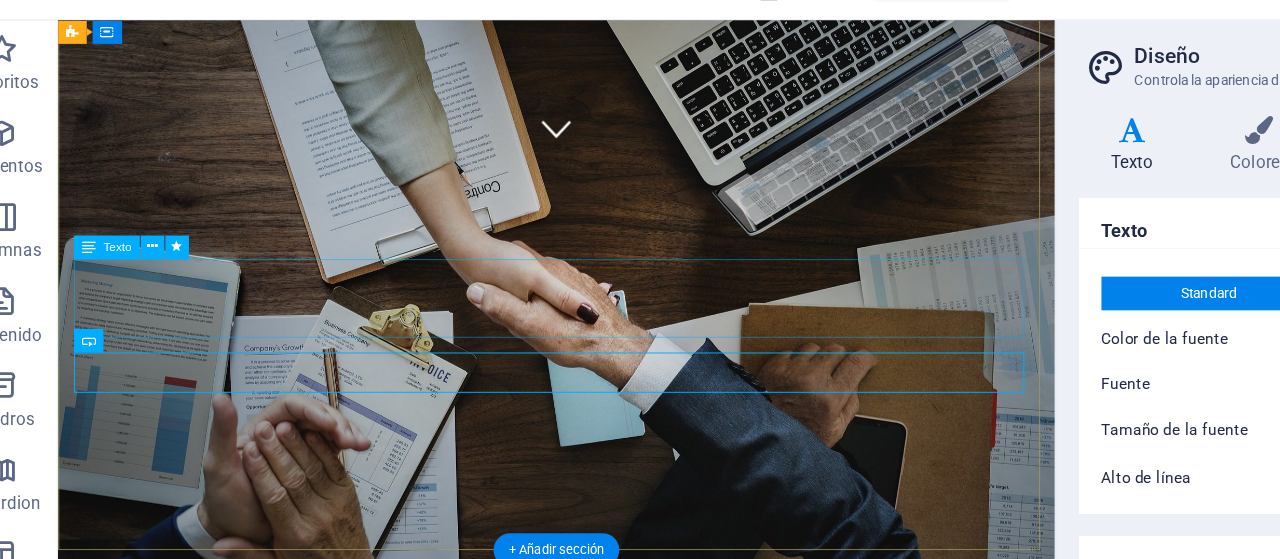 click on "Somos mucho más que un estudio jurídico, somos un aliado estretégico en la gestión de las empresas y nuestros clientes nos han definido como tales, debido a que protegemos tanto en los legal, como en lo operativo. Somos disuasivos, generando con esto, que los trabajadores de nuestroc lientes comprendan que los robos, hurtos, administración desleal, entre otros delitos, no quedarán impunes.." at bounding box center [565, 936] 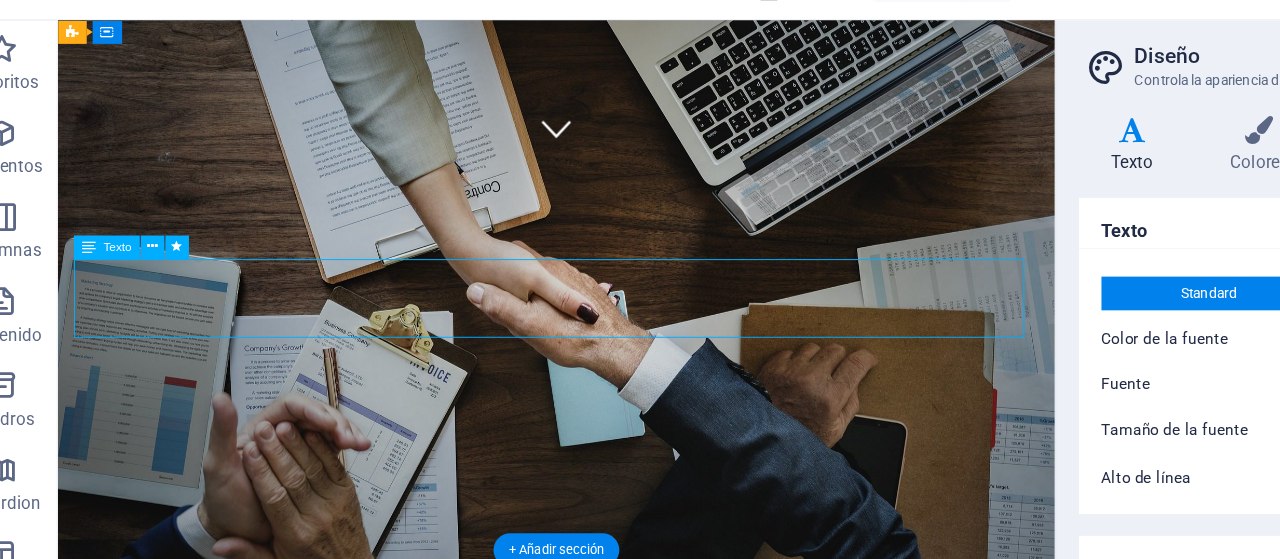 click on "Somos mucho más que un estudio jurídico, somos un aliado estretégico en la gestión de las empresas y nuestros clientes nos han definido como tales, debido a que protegemos tanto en los legal, como en lo operativo. Somos disuasivos, generando con esto, que los trabajadores de nuestroc lientes comprendan que los robos, hurtos, administración desleal, entre otros delitos, no quedarán impunes.." at bounding box center [565, 936] 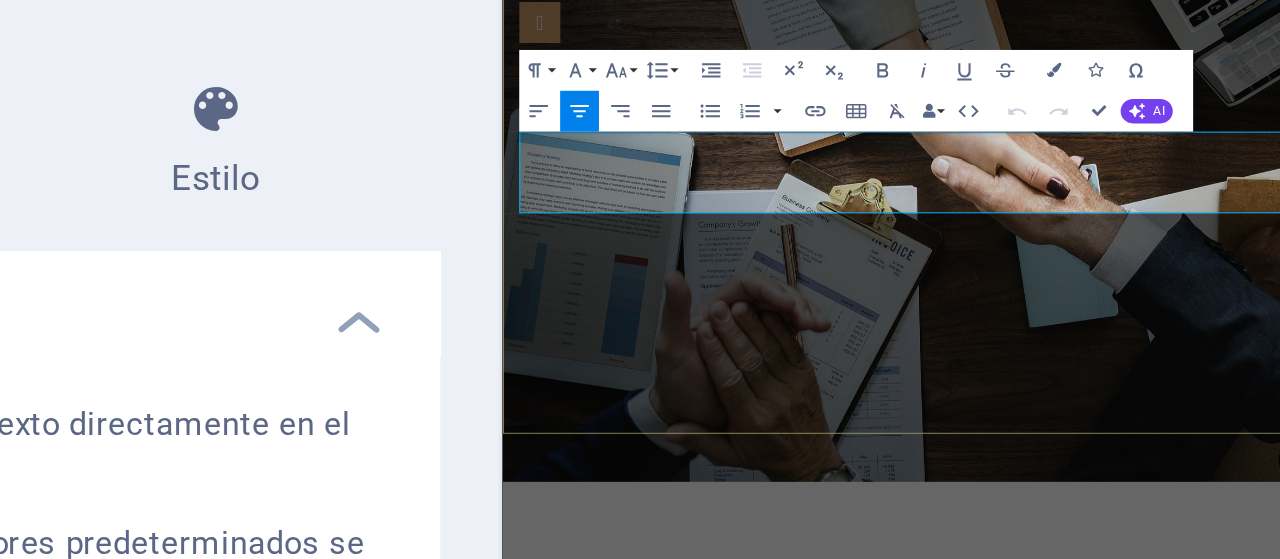 click on "Somos mucho más que un estudio jurídico, somos un aliado estretégico en la gestión de las empresas y nuestros clientes nos han definido como tales, debido a que protegemos tanto en los legal, como en lo operativo. Somos disuasivos, generando con esto, que los trabajadores de nuestroc lientes comprendan que los robos, hurtos, administración desleal, entre otros delitos, no quedarán impunes.." at bounding box center (1012, 800) 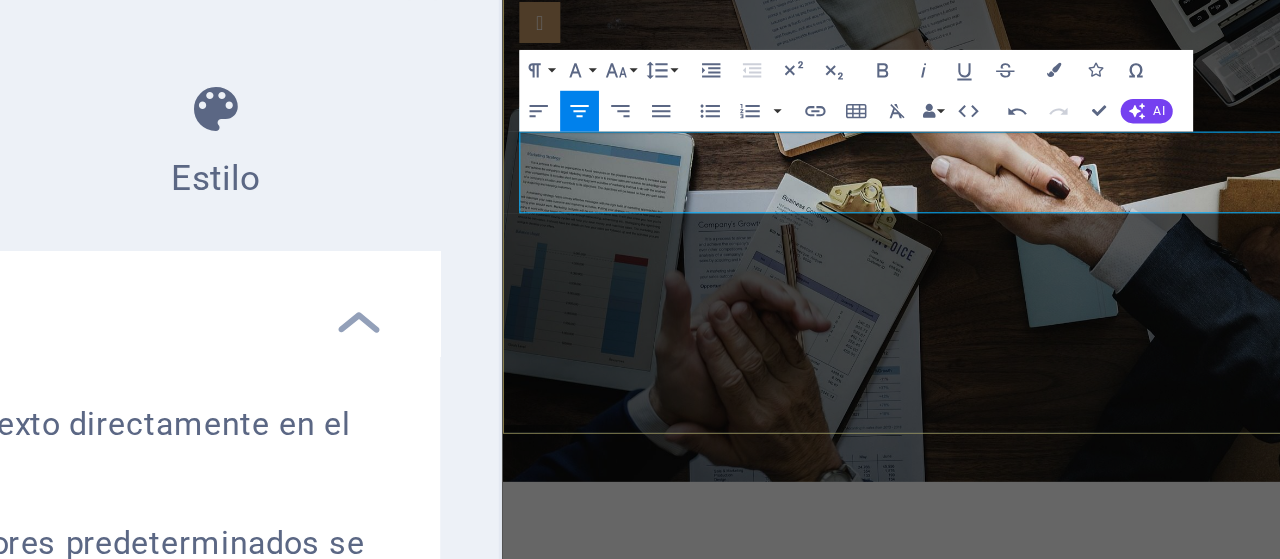 type 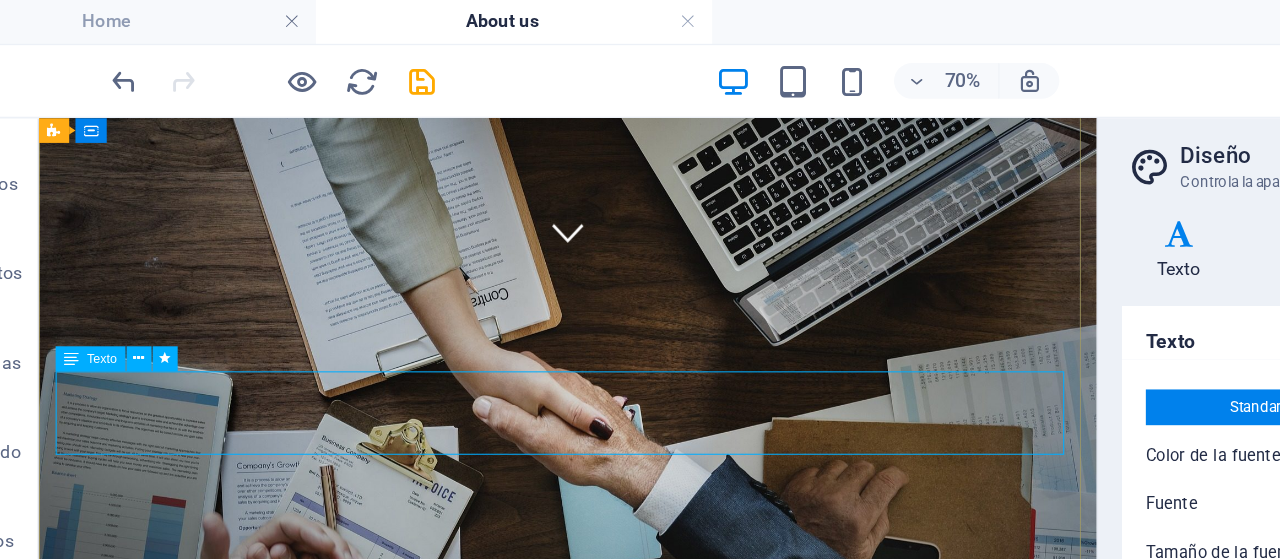click on "Mucho más que un estudio jurídico, somos un aliado estretégico en la gestión de las empresas y nuestros clientes nos han definido como tales, debido a que protegemos tanto en los legal, como en lo operativo. Somos disuasivos, generando con esto, que los trabajadores de nuestroc lientes comprendan que los robos, hurtos, administración desleal, entre otros delitos, no quedarán impunes.." at bounding box center [545, 1034] 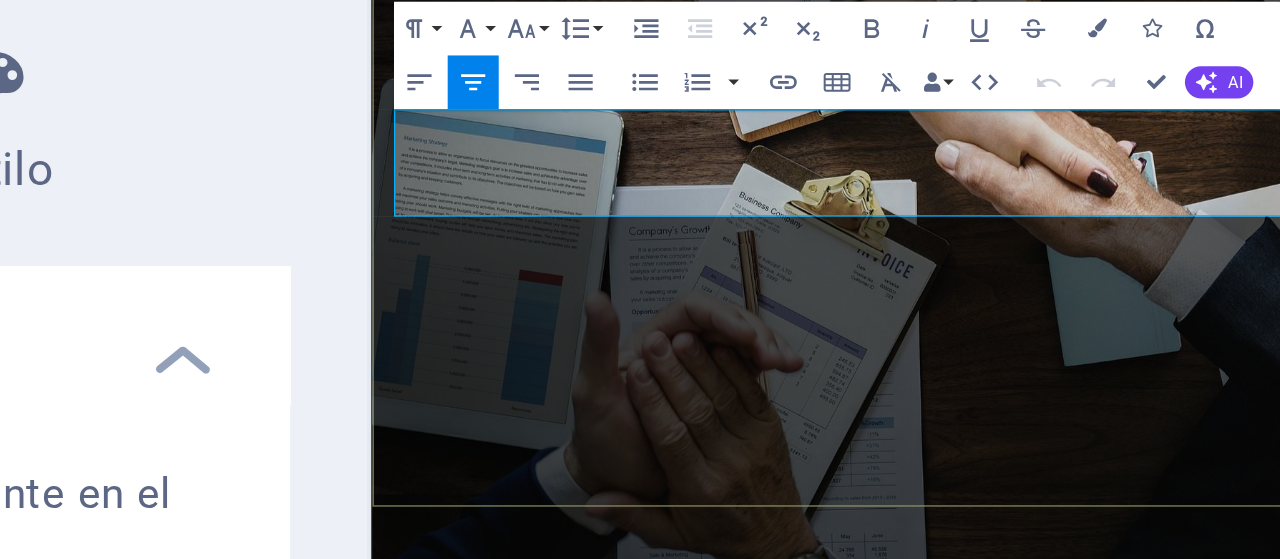 click on "Mucho más que un estudio jurídico, somos un aliado estretégico en la gestión de las empresas y nuestros clientes nos han definido como tales, debido a que protegemos tanto en los legal, como en lo operativo. Somos disuasivos, generando con esto, que los trabajadores de nuestroc lientes comprendan que los robos, hurtos, administración desleal, entre otros delitos, no quedarán impunes.." at bounding box center [881, 699] 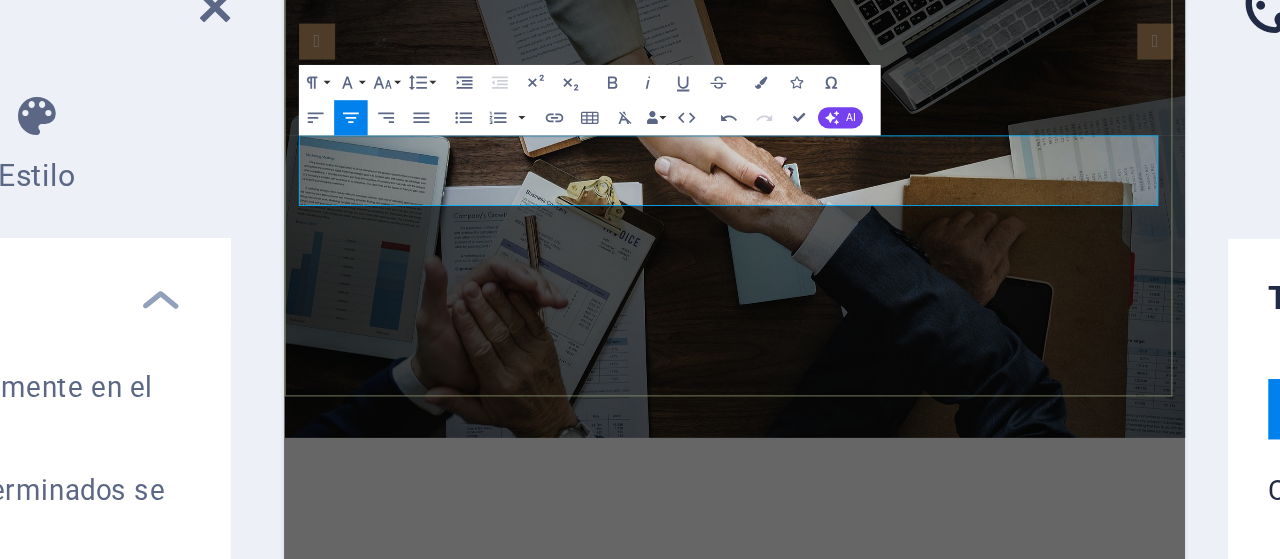 drag, startPoint x: 911, startPoint y: 232, endPoint x: 323, endPoint y: 176, distance: 590.66064 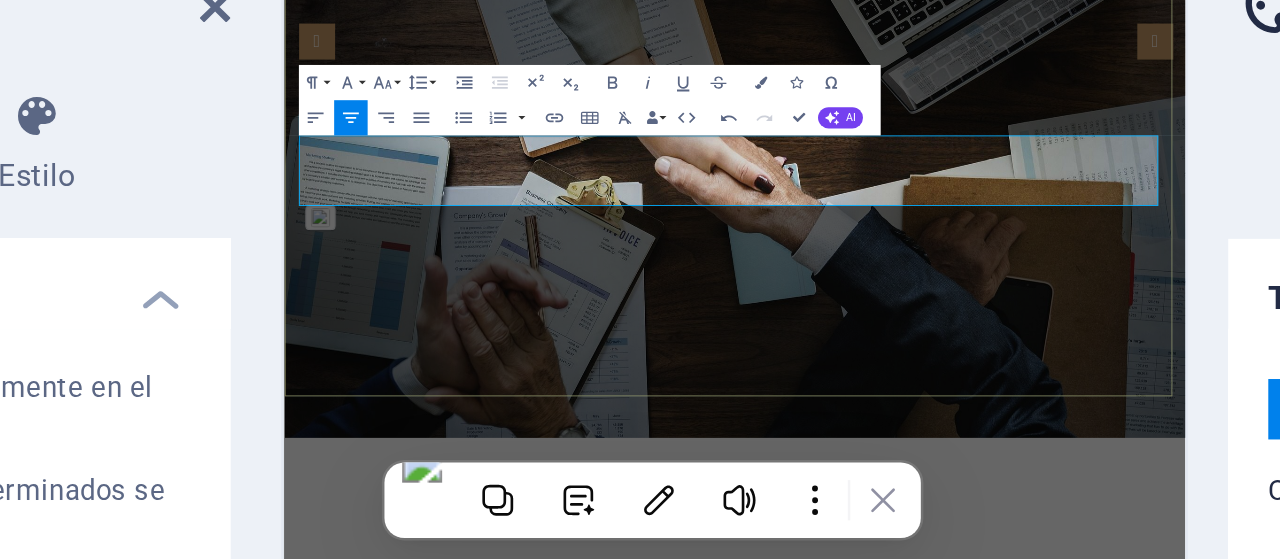 copy on "Mucho más que un estudio jurídico, somos un aliado estretégico en la gestión de las empresas y nuestros clientes nos han definido como tales, debido a que protegemos tanto en lo  legal, como en lo operativo. Somos disuasivos, generando con esto, que los trabajadores de nuestroc lientes comprendan que los robos, hurtos, administración desleal, entre otros delitos, no quedarán impunes.." 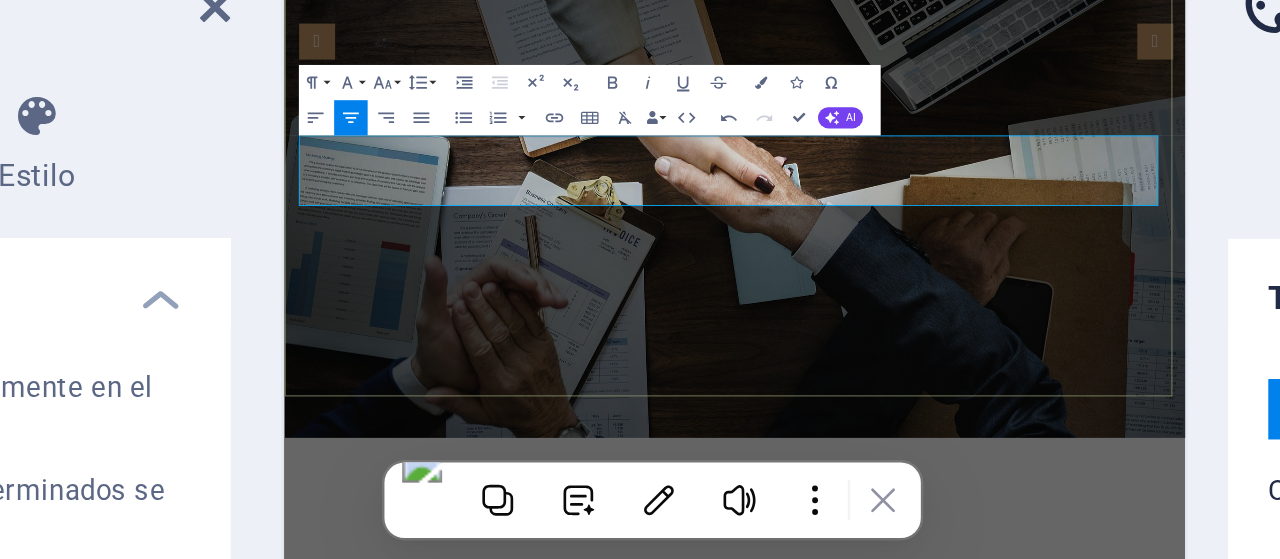 click on "Mucho más que un estudio jurídico, somos un aliado estretégico en la gestión de las empresas y nuestros clientes nos han definido como tales, debido a que protegemos tanto en lo  legal, como en lo operativo. Somos disuasivos, generando con esto, que los trabajadores de nuestroc lientes comprendan que los robos, hurtos, administración desleal, entre otros delitos, no quedarán impunes.." at bounding box center (794, 838) 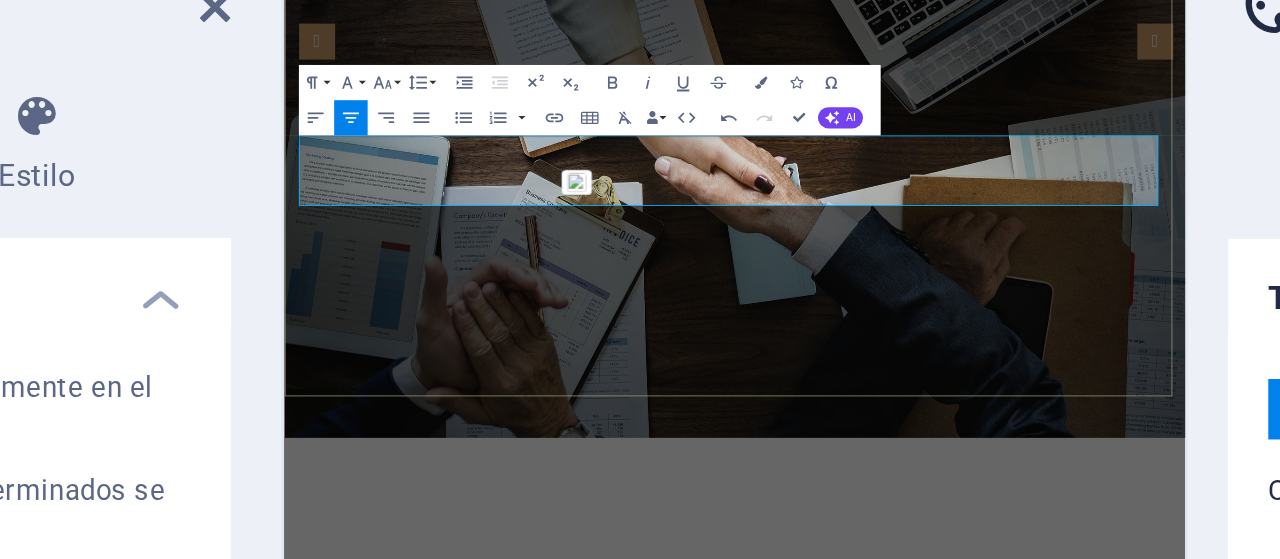 click on "Mucho más que un estudio jurídico, somos un aliado estretégico en la gestión de las empresas y nuestros clientes nos han definido como tales, debido a que protegemos tanto en lo  legal, como en lo operativo. Somos disuasivos, generando con esto, que los trabajadores de nuestroc lientes comprendan que los robos, hurtos, administración desleal, entre otros delitos, no quedarán impunes.." at bounding box center [794, 838] 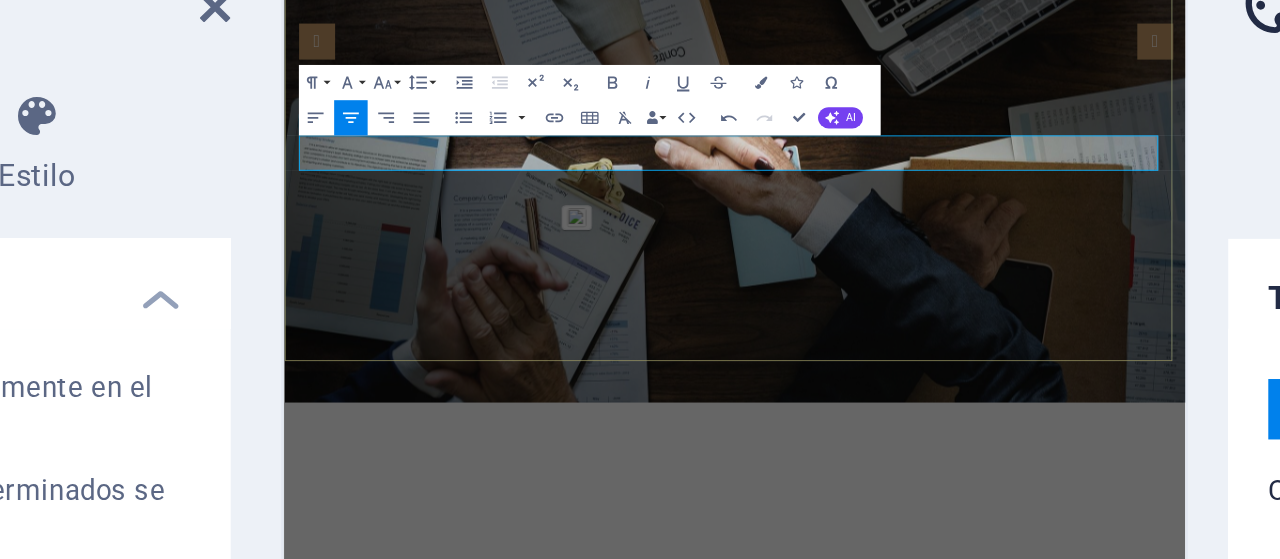 click on "¿Quienes somos? Más que un estudio jurídico, somos un aliado estratégico que protege legal y operativamente a las empresas. Disuadimos conductas delictivas y realizamos investigaciones internas y externas para apoyar [PERSON_NAME] de decisiones Learn more" at bounding box center (794, 741) 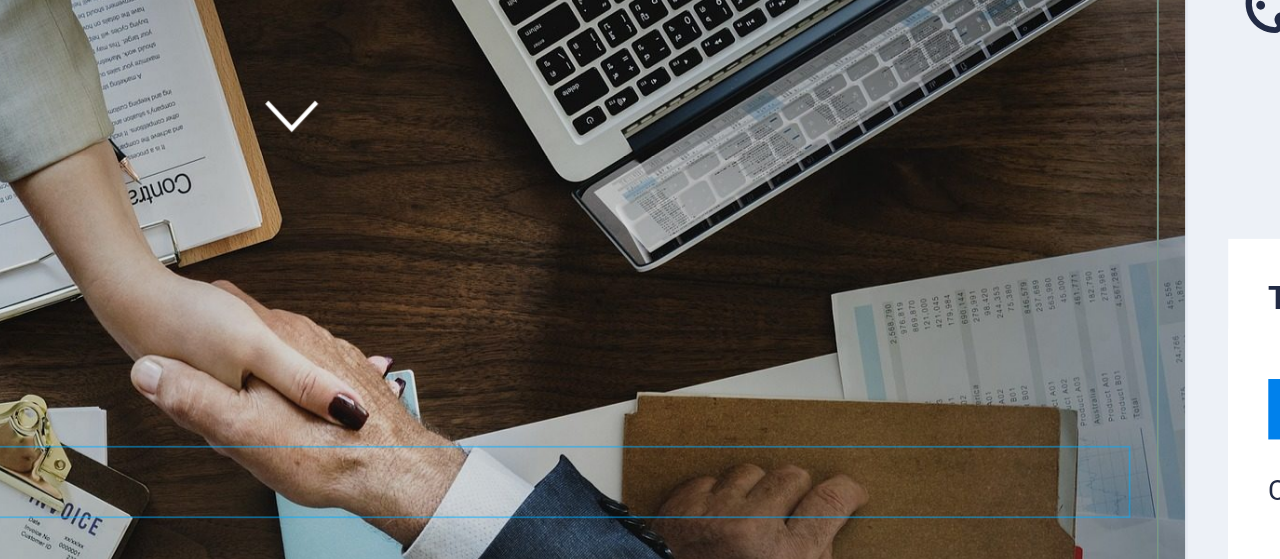 click on "Learn more" at bounding box center (-95, 834) 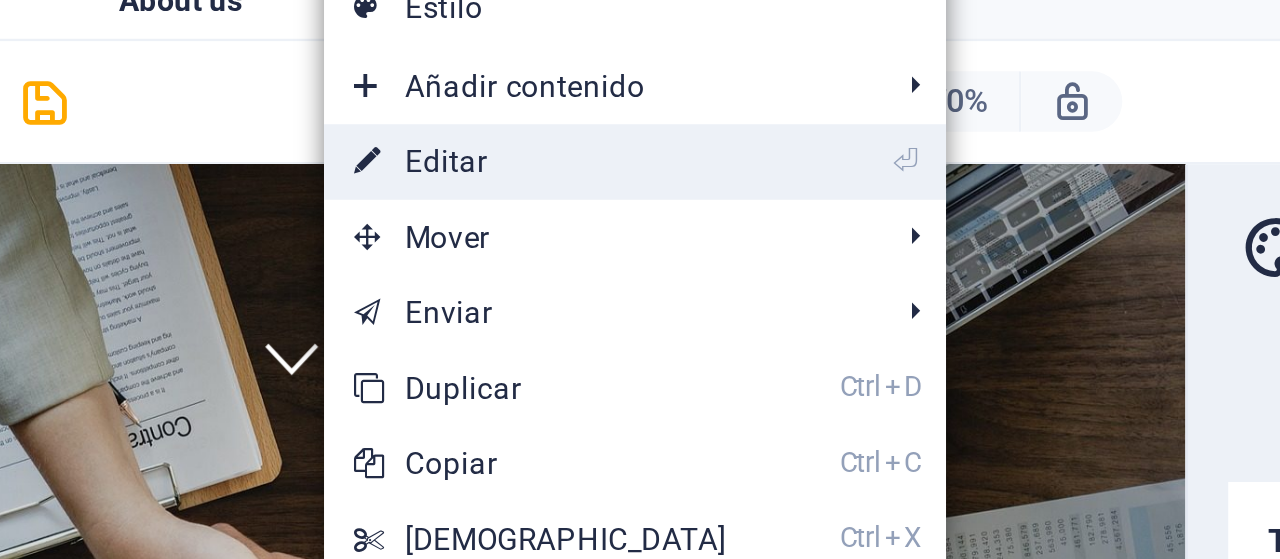 click on "⏎  Editar" at bounding box center [534, 79] 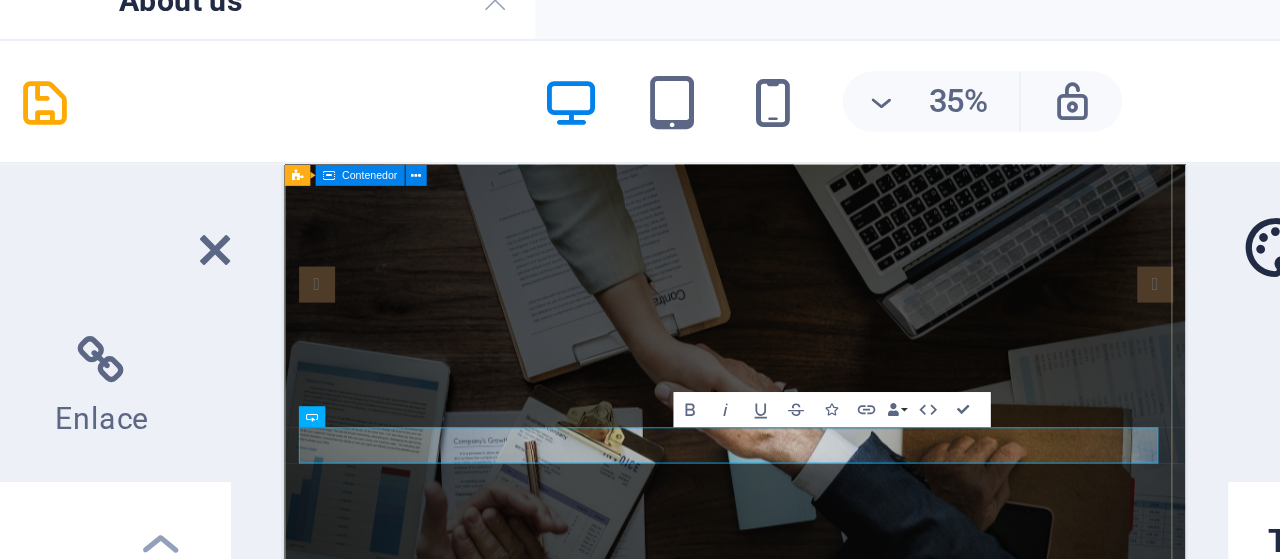 type 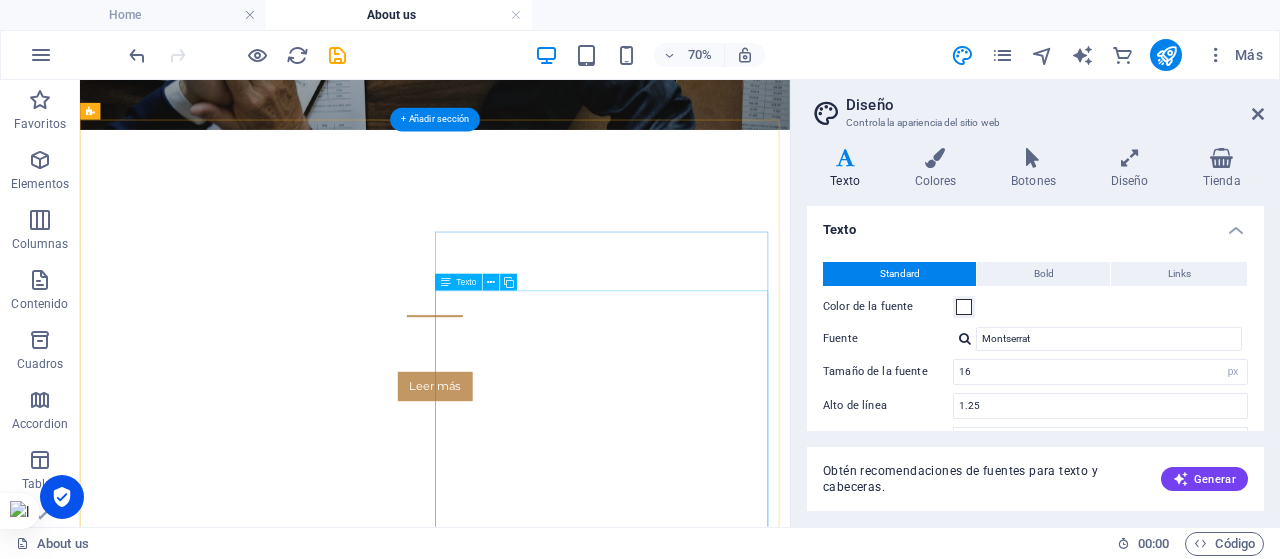 scroll, scrollTop: 978, scrollLeft: 0, axis: vertical 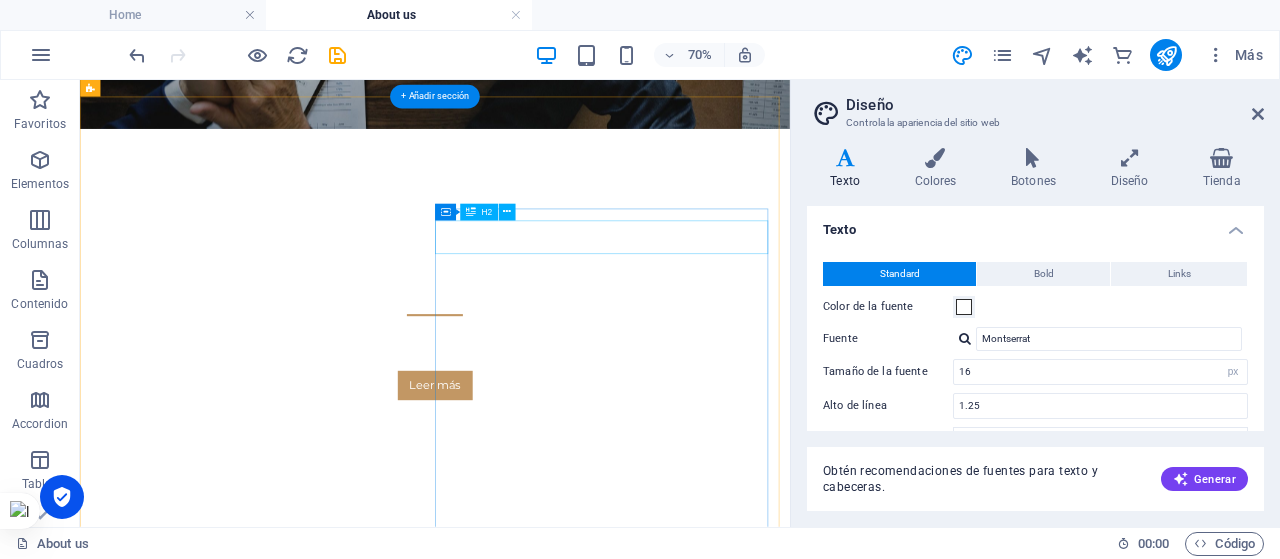 click on "We protect your Rights" at bounding box center [587, 1294] 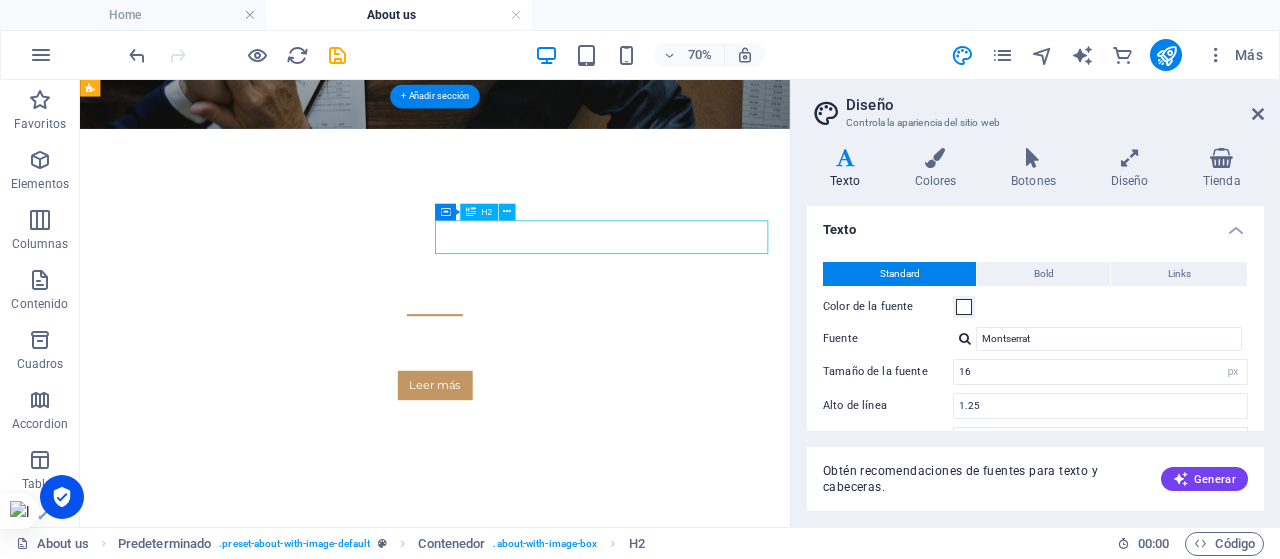 click on "We protect your Rights" at bounding box center (587, 1294) 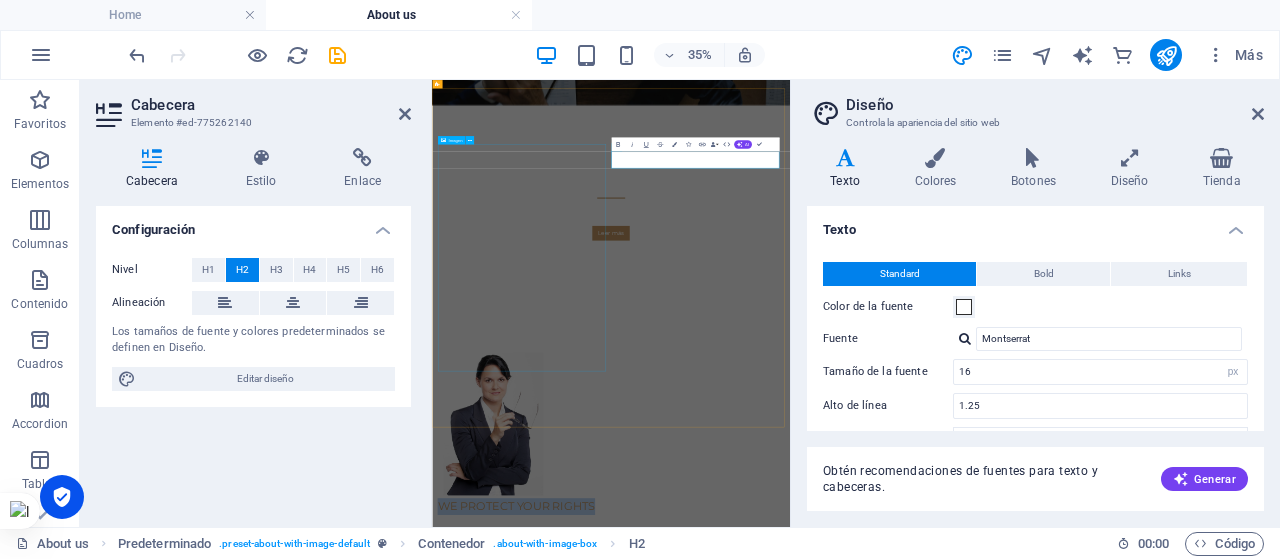 type 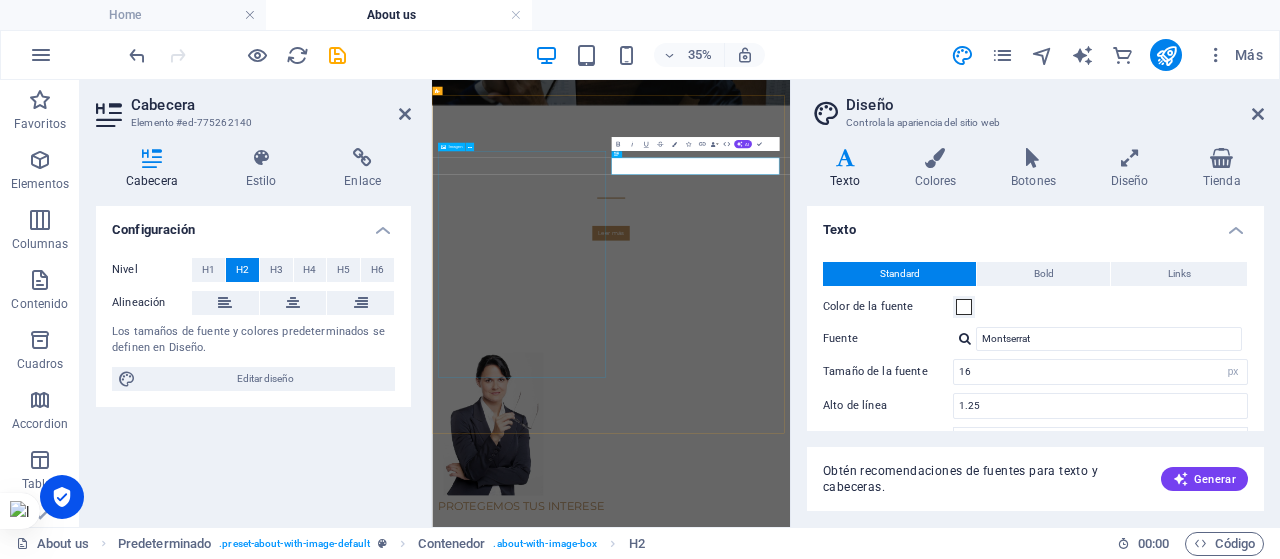 scroll, scrollTop: 959, scrollLeft: 0, axis: vertical 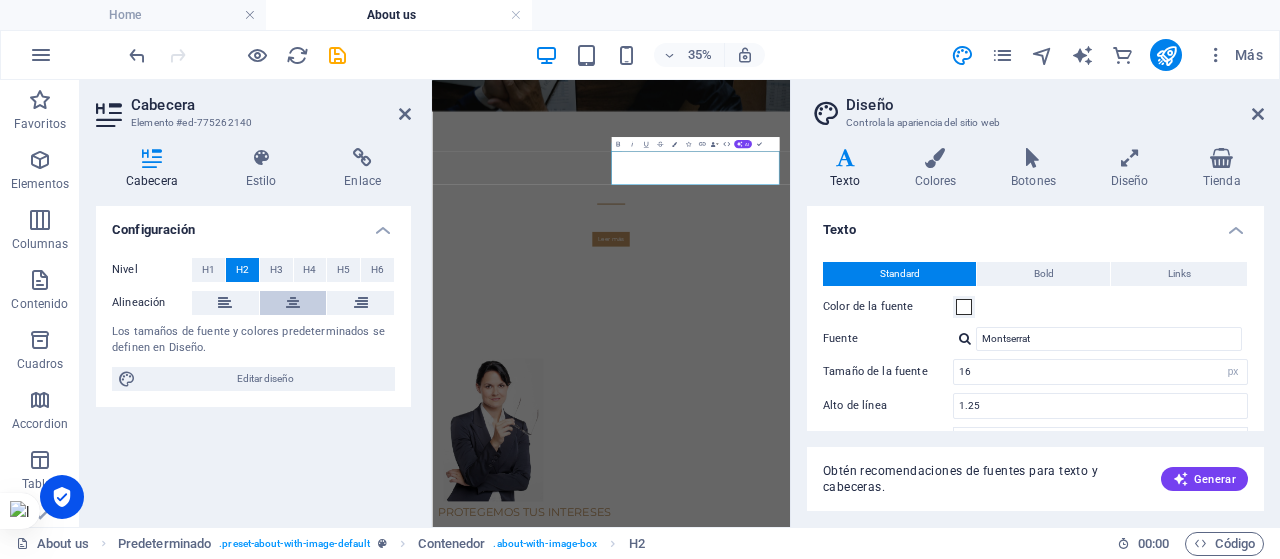 click at bounding box center (293, 303) 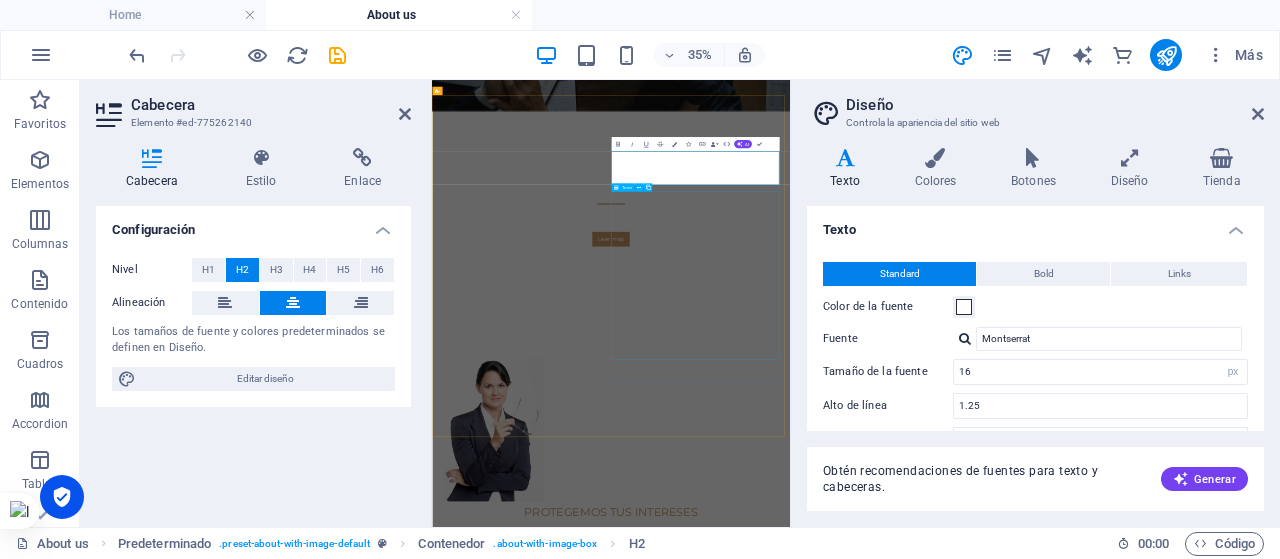 click on "Lorem ipsum dolor sit amet, consetetur sadipscing elitr, sed diam nonumy eirmod tempor invidunt ut labore et dolore magna aliquyam erat, sed diam voluptua. At vero eos et accusam et [PERSON_NAME] duo [PERSON_NAME] et ea rebum. Stet clita kasd gubergren, no sea takimata sanctus est Lorem ipsum dolor sit amet. Lorem ipsum dolor sit amet, consetetur sadipscing elitr, sed diam nonumy eirmod tempor invidunt ut labore et dolore magna aliquyam erat, sed diam voluptua. At vero eos et accusam et [PERSON_NAME] duo [PERSON_NAME] et ea rebum. Stet clita kasd gubergren, no sea takimata sanctus est Lorem ipsum dolor sit amet. Lorem ipsum dolor sit amet, consetetur sadipscing elitr, sed diam nonumy eirmod tempor invidunt ut labore et dolore magna aliquyam erat, sed diam voluptua. At vero eos et accusam et [PERSON_NAME] duo [PERSON_NAME] et ea rebum. Stet clita kasd gubergren, no sea takimata sanctus est Lorem ipsum dolor sit amet." at bounding box center [943, 1491] 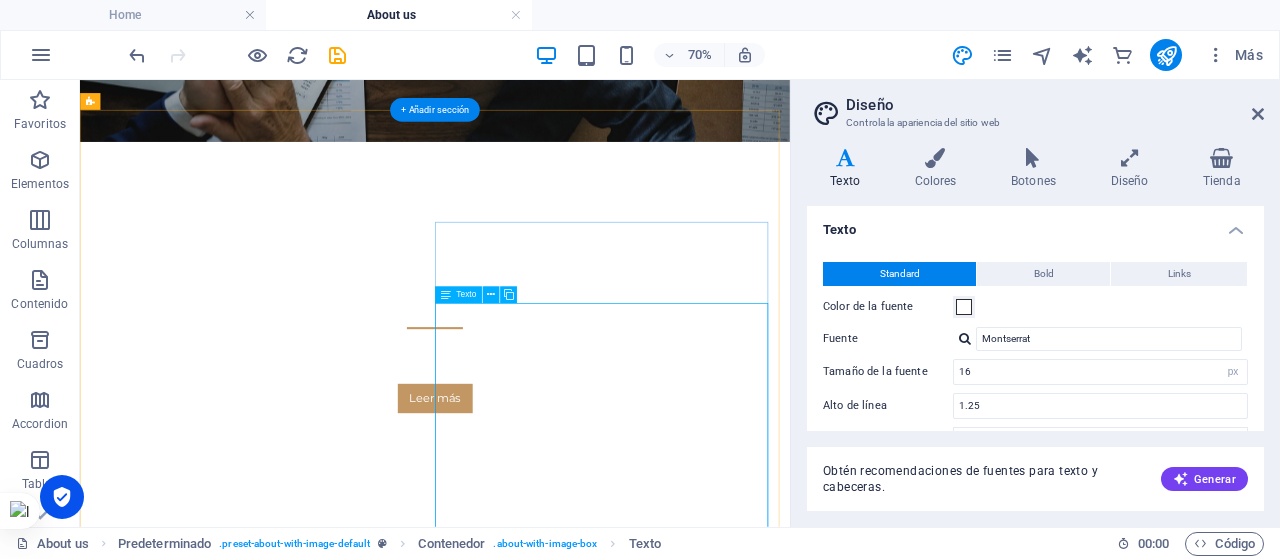 click on "Lorem ipsum dolor sit amet, consetetur sadipscing elitr, sed diam nonumy eirmod tempor invidunt ut labore et dolore magna aliquyam erat, sed diam voluptua. At vero eos et accusam et [PERSON_NAME] duo [PERSON_NAME] et ea rebum. Stet clita kasd gubergren, no sea takimata sanctus est Lorem ipsum dolor sit amet. Lorem ipsum dolor sit amet, consetetur sadipscing elitr, sed diam nonumy eirmod tempor invidunt ut labore et dolore magna aliquyam erat, sed diam voluptua. At vero eos et accusam et [PERSON_NAME] duo [PERSON_NAME] et ea rebum. Stet clita kasd gubergren, no sea takimata sanctus est Lorem ipsum dolor sit amet. Lorem ipsum dolor sit amet, consetetur sadipscing elitr, sed diam nonumy eirmod tempor invidunt ut labore et dolore magna aliquyam erat, sed diam voluptua. At vero eos et accusam et [PERSON_NAME] duo [PERSON_NAME] et ea rebum. Stet clita kasd gubergren, no sea takimata sanctus est Lorem ipsum dolor sit amet." at bounding box center [587, 1497] 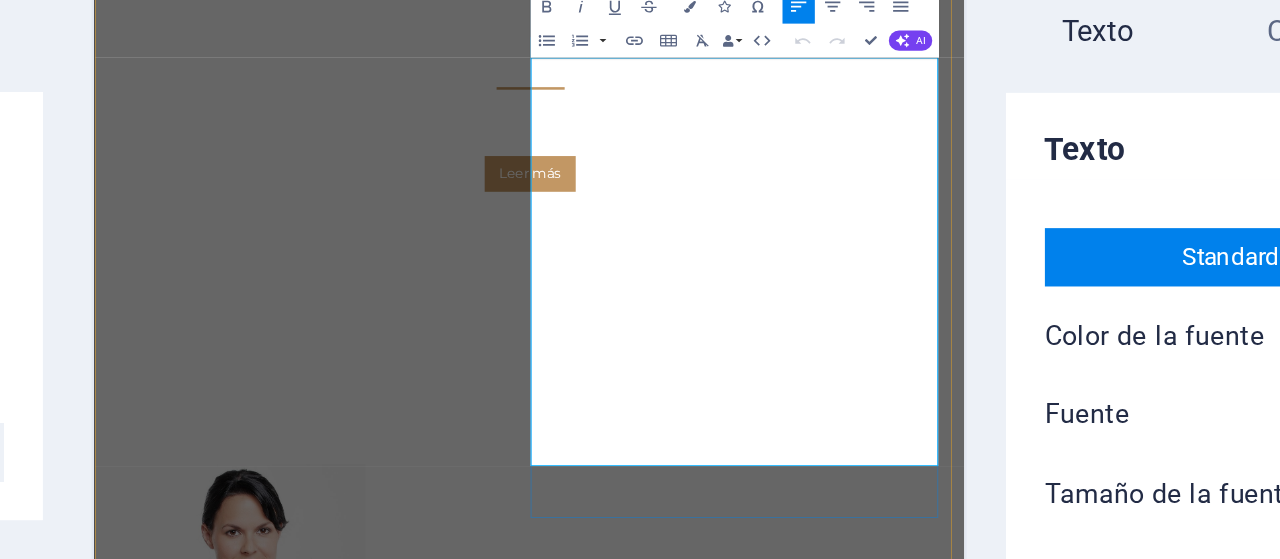 click on "Lorem ipsum dolor sit amet, consetetur sadipscing elitr, sed diam nonumy eirmod tempor invidunt ut labore et dolore magna aliquyam erat, sed diam voluptua. At vero eos et accusam et [PERSON_NAME] duo [PERSON_NAME] et ea rebum. Stet clita kasd gubergren, no sea takimata sanctus est Lorem ipsum dolor sit amet. Lorem ipsum dolor sit amet, consetetur sadipscing elitr, sed diam nonumy eirmod tempor invidunt ut labore et dolore magna aliquyam erat, sed diam voluptua. At vero eos et accusam et [PERSON_NAME] duo [PERSON_NAME] et ea rebum. Stet clita kasd gubergren, no sea takimata sanctus est Lorem ipsum dolor sit amet. Lorem ipsum dolor sit amet, consetetur sadipscing elitr, sed diam nonumy eirmod tempor invidunt ut labore et dolore magna aliquyam erat, sed diam voluptua. At vero eos et accusam et [PERSON_NAME] duo [PERSON_NAME] et ea rebum. Stet clita kasd gubergren, no sea takimata sanctus est Lorem ipsum dolor sit amet." at bounding box center (605, 1148) 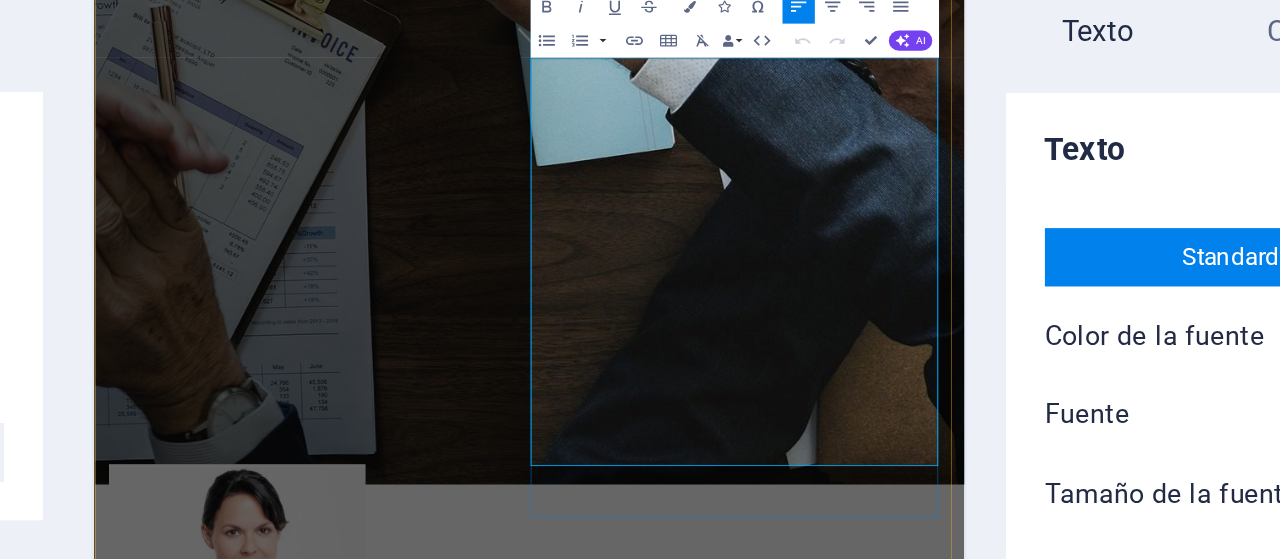 scroll, scrollTop: 1104, scrollLeft: 0, axis: vertical 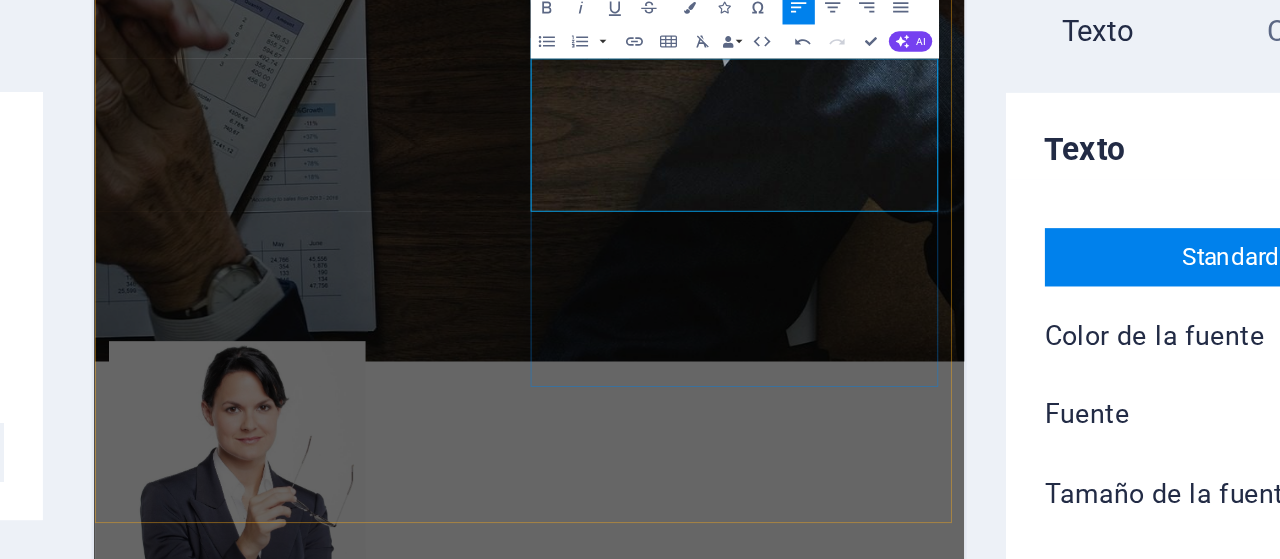 click on "Duis autem vel eum iriure dolor in hendrerit in vulputate velit esse molestie consequat, vel illum dolore eu feugiat nulla facilisis at vero eros et accumsan et iusto odio dignissim qui blandit praesent luptatum zzril delenit augue duis dolore te feugait nulla facilisi. Lorem ipsum dolor sit amet,  molestie consequat no sea takimata sanctus est Lorem ipsum dolor sit amet." at bounding box center [605, 1003] 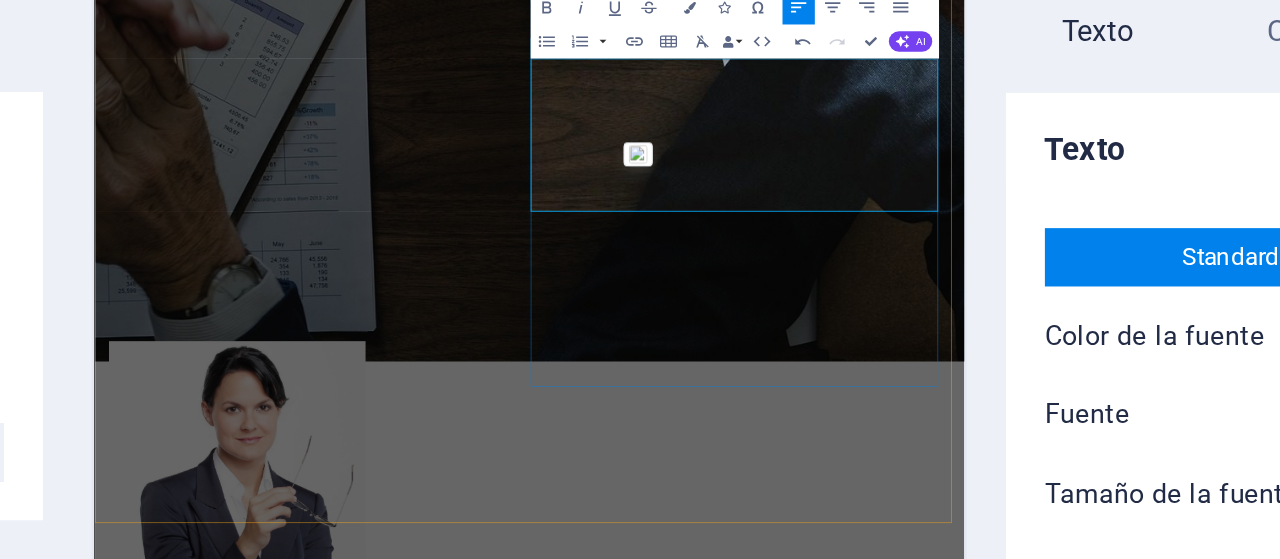 click on "Duis autem vel eum iriure dolor in hendrerit in vulputate velit esse molestie consequat, vel illum dolore eu feugiat nulla facilisis at vero eros et accumsan et iusto odio dignissim qui blandit praesent luptatum zzril delenit augue duis dolore te feugait nulla facilisi. Lorem ipsum dolor sit amet,  molestie consequat no sea takimata sanctus est Lorem ipsum dolor sit amet." at bounding box center (605, 1003) 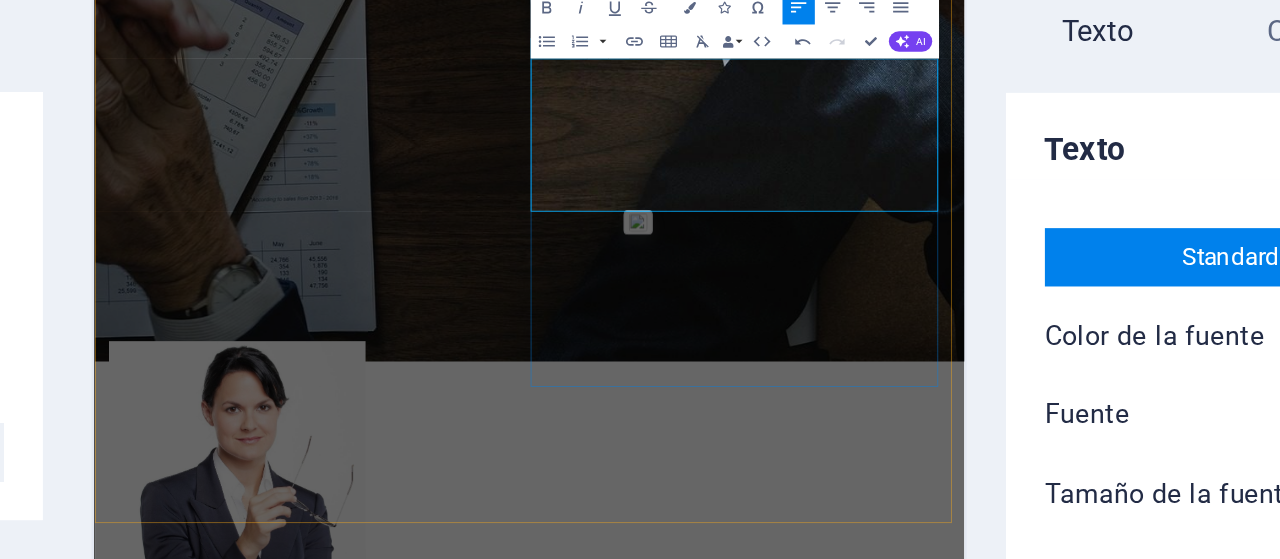 scroll, scrollTop: 1184, scrollLeft: 0, axis: vertical 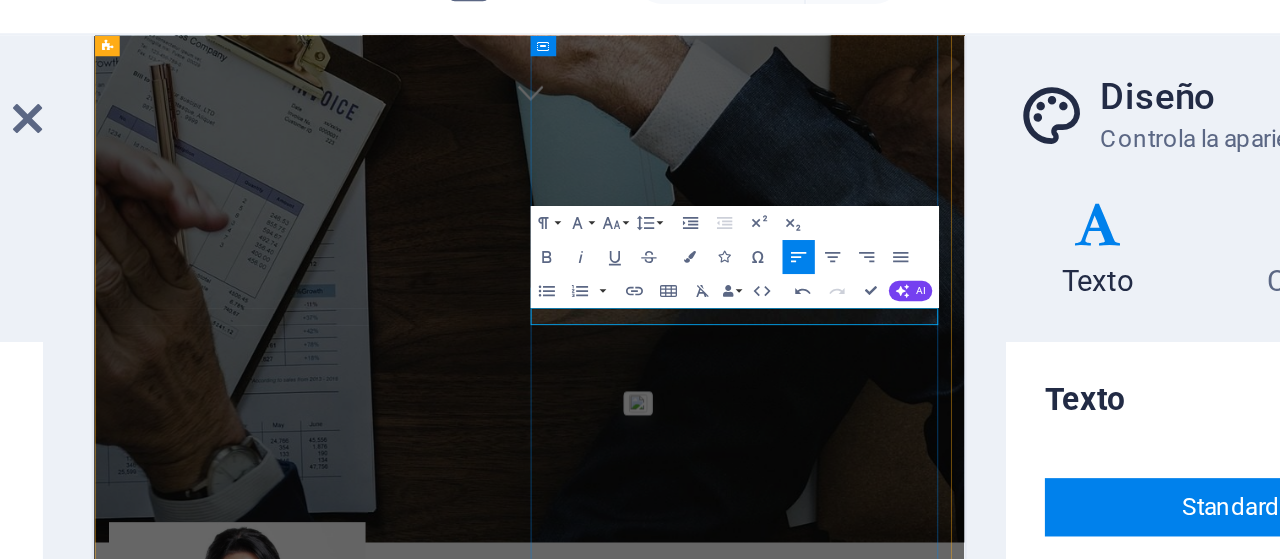 click at bounding box center (605, 1101) 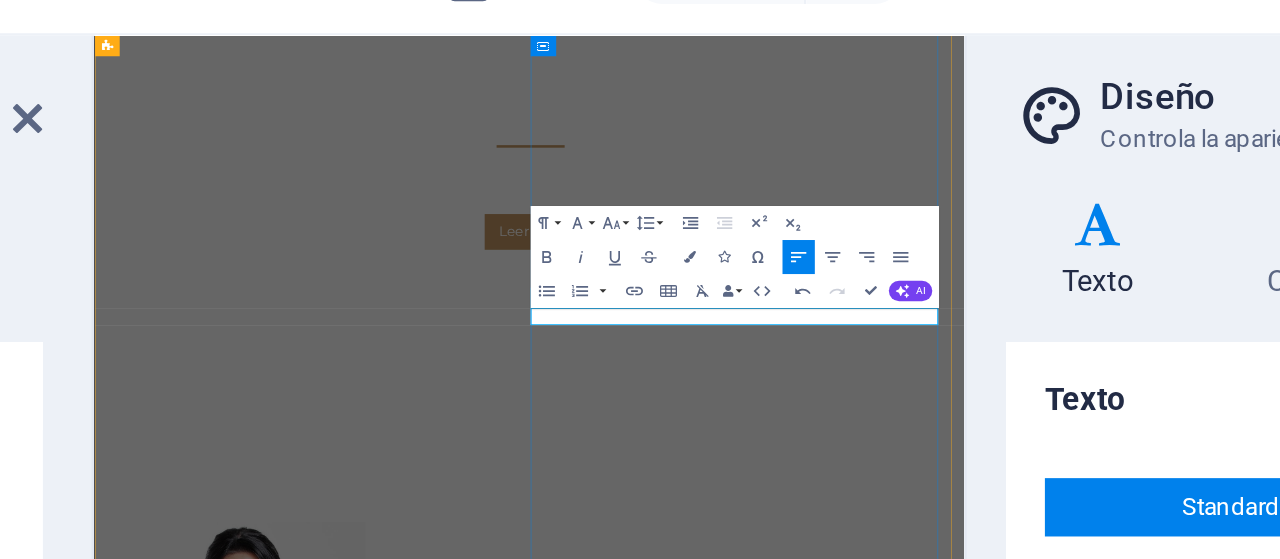 scroll, scrollTop: 959, scrollLeft: 0, axis: vertical 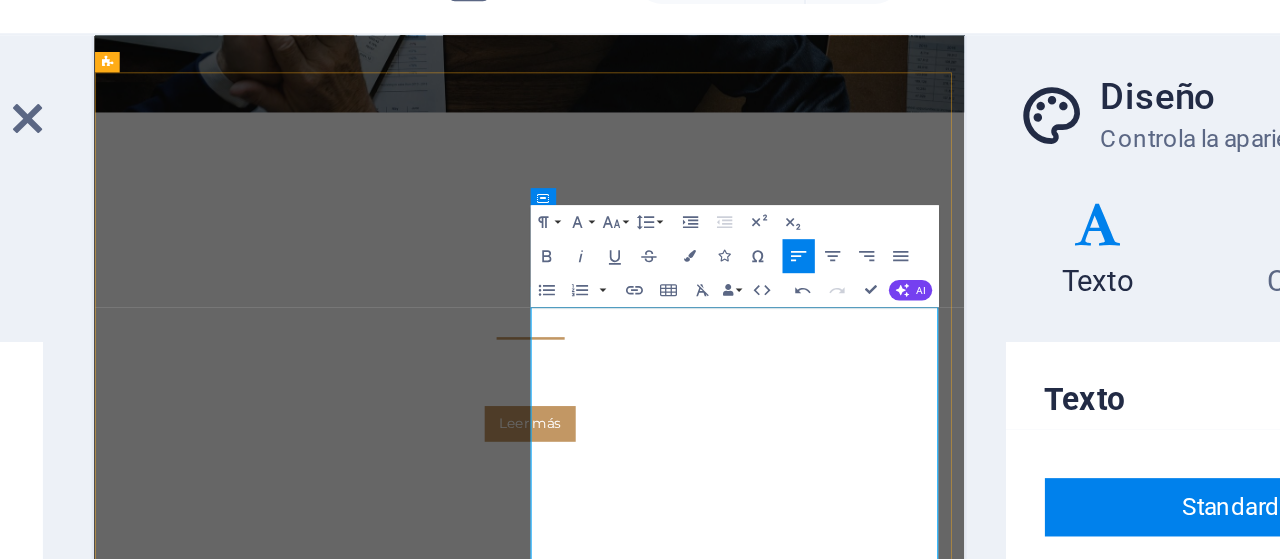 click on "Más que un simple estudio jurídico tradicional, en nuestro equipo nos definimos —y nuestros clientes también lo hacen— como un verdadero aliado estratégico para las empresas. No solo brindamos asesoría legal en sentido estricto, sino que nos involucramos activamente en la protección operativa de nuestros clientes, ayudándolos a prevenir y enfrentar situaciones de riesgo que podrían afectar su funcionamiento, patrimonio o reputación." at bounding box center [605, 1356] 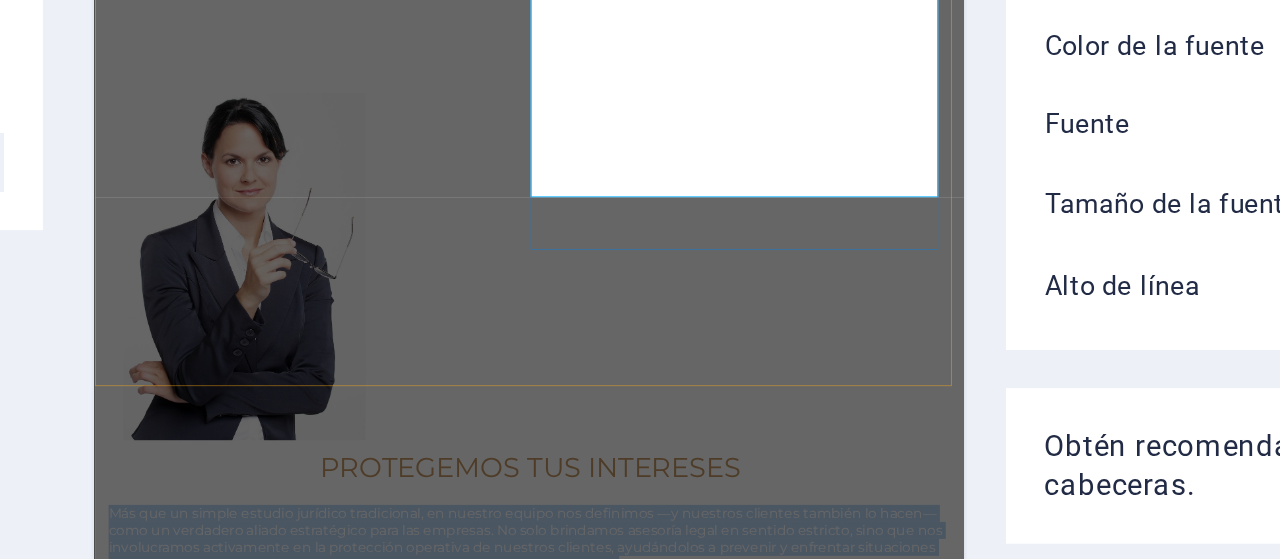scroll, scrollTop: 1225, scrollLeft: 0, axis: vertical 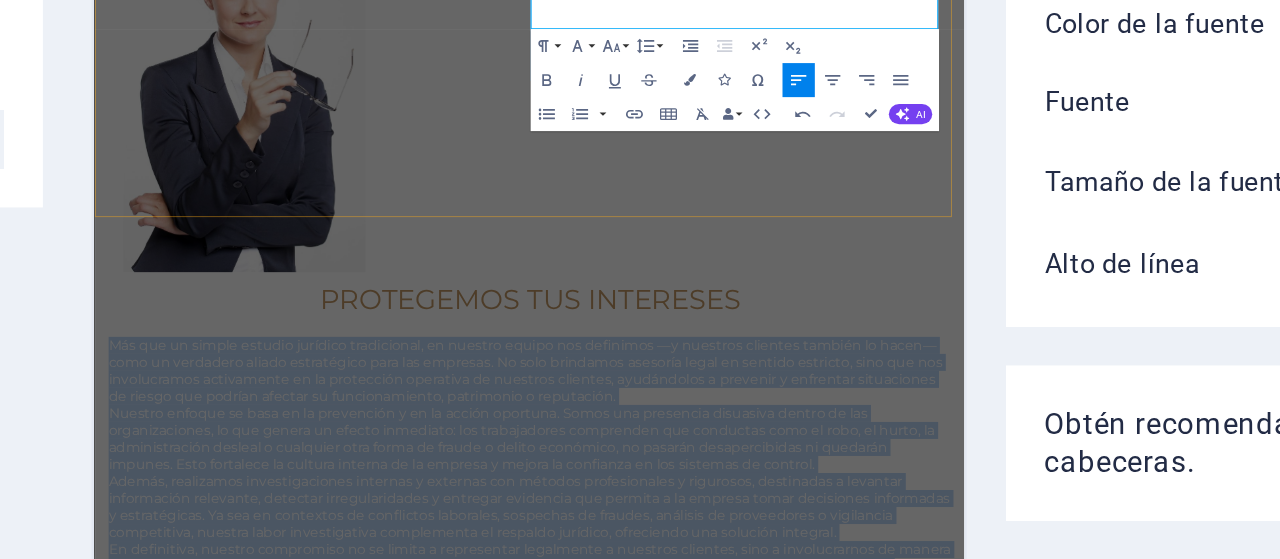 drag, startPoint x: 608, startPoint y: -201, endPoint x: 961, endPoint y: 122, distance: 478.47467 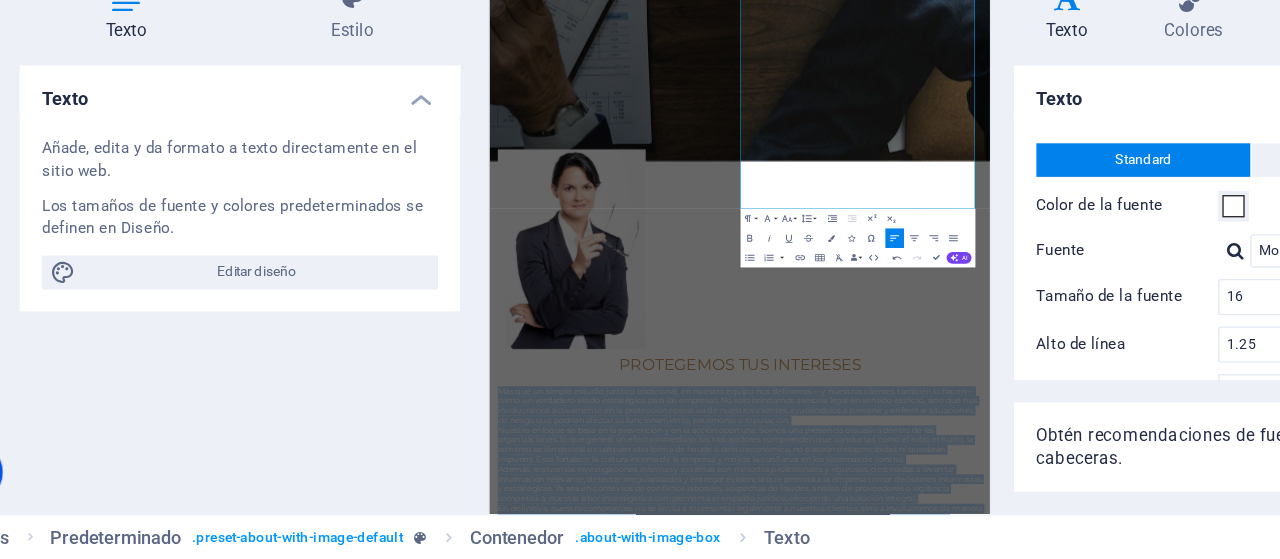 scroll, scrollTop: 0, scrollLeft: 0, axis: both 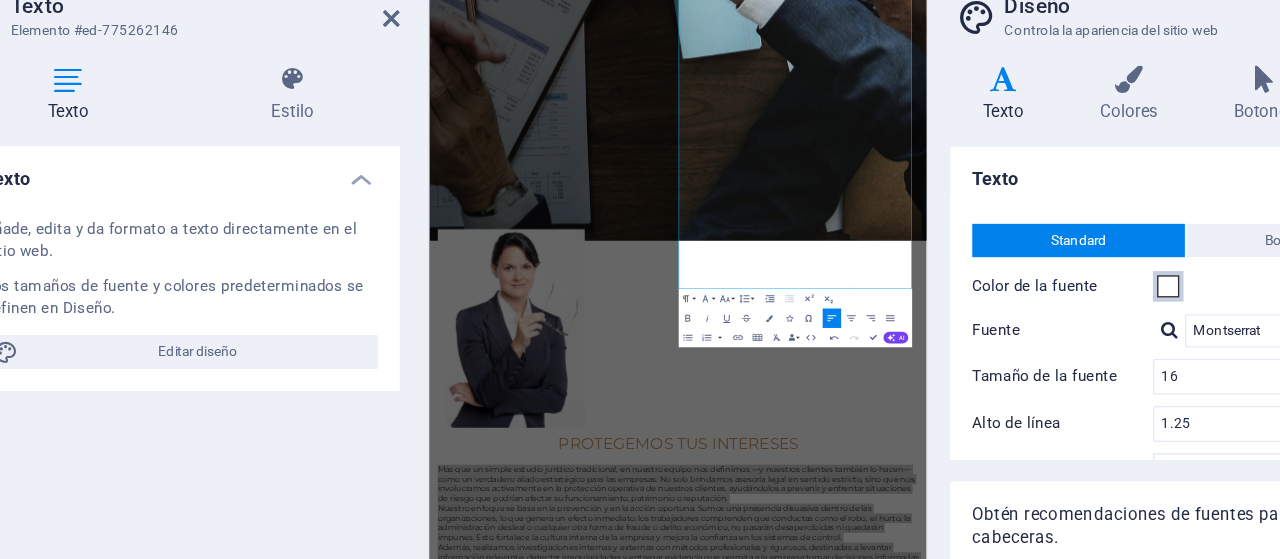 click at bounding box center (964, 307) 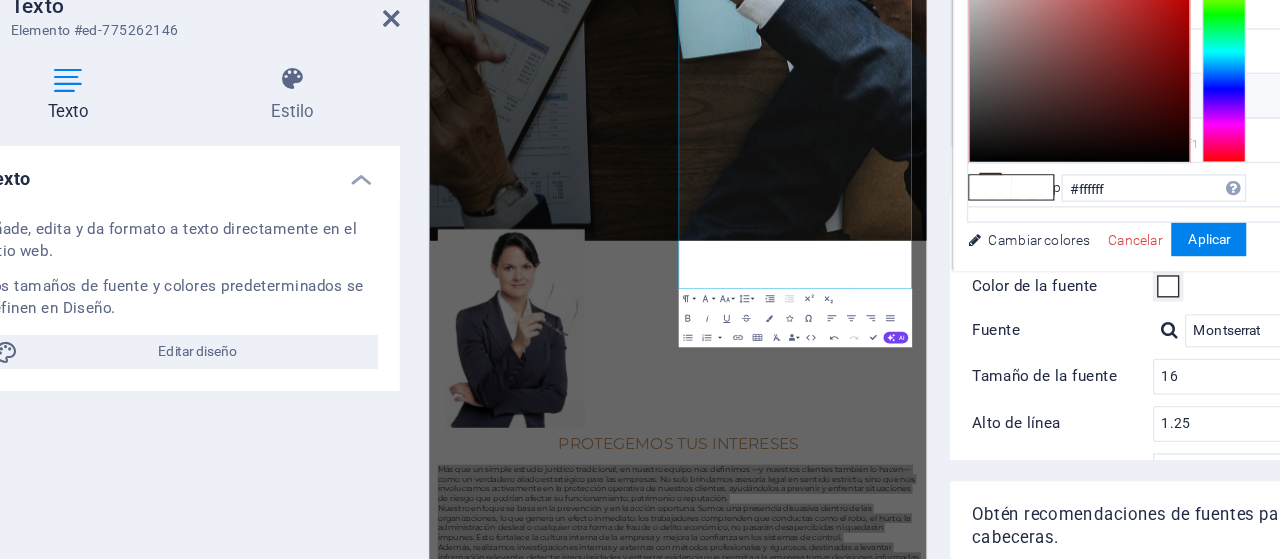 click at bounding box center (836, 169) 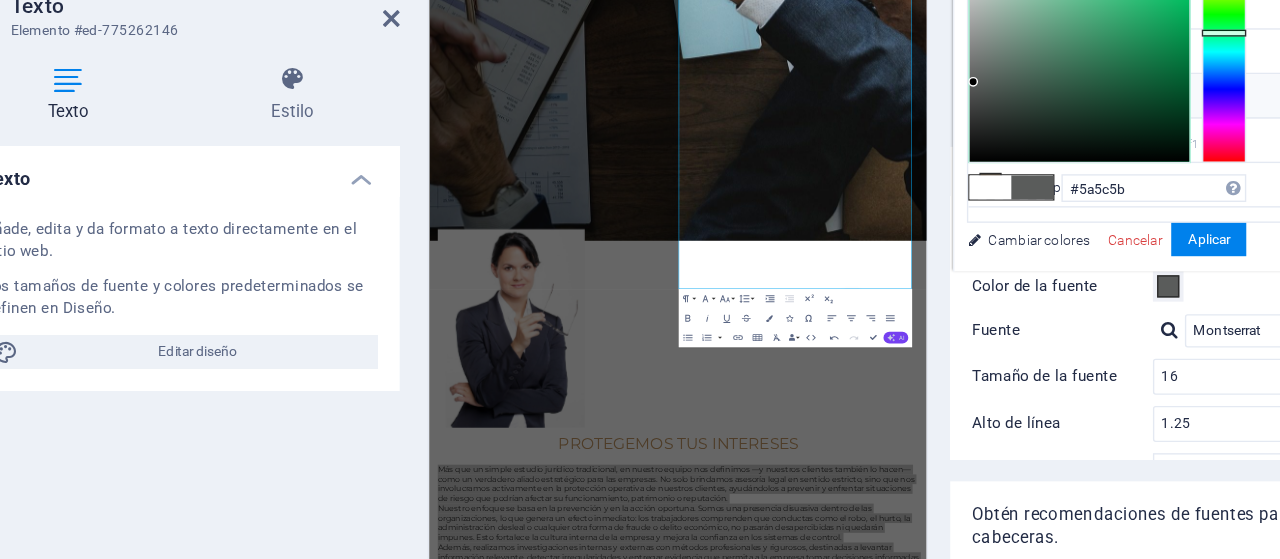 drag, startPoint x: 908, startPoint y: 358, endPoint x: 768, endPoint y: 346, distance: 140.51335 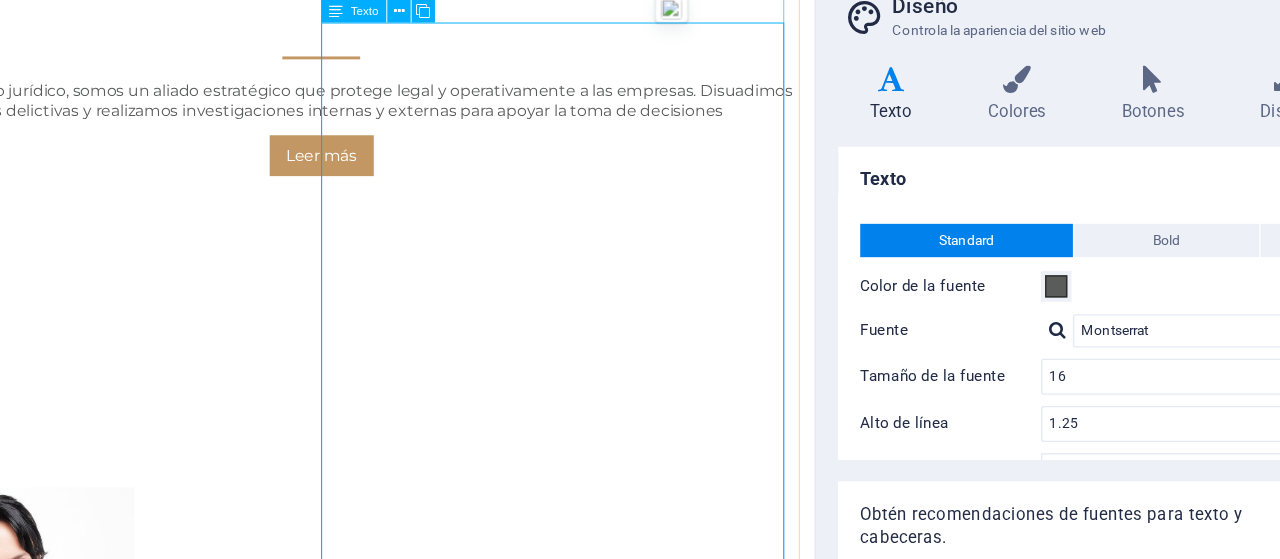 click on "Más que un simple estudio jurídico tradicional, en nuestro equipo nos definimos —y nuestros clientes también lo hacen— como un verdadero aliado estratégico para las empresas. No solo brindamos asesoría legal en sentido estricto, sino que nos involucramos activamente en la protección operativa de nuestros clientes, ayudándolos a prevenir y enfrentar situaciones de riesgo que podrían afectar su funcionamiento, patrimonio o reputación. Nuestro enfoque [PERSON_NAME] en la prevención y en la acción oportuna. Somos una presencia disuasiva dentro de las organizaciones, lo que genera un efecto inmediato: los trabajadores comprenden que conductas como el robo, el hurto, la administración desleal o cualquier otra forma de fraude o delito económico, no pasarán desapercibidas ni quedarán impunes. Esto fortalece la cultura interna de la empresa y mejora la confianza en los sistemas de control." at bounding box center (335, 1133) 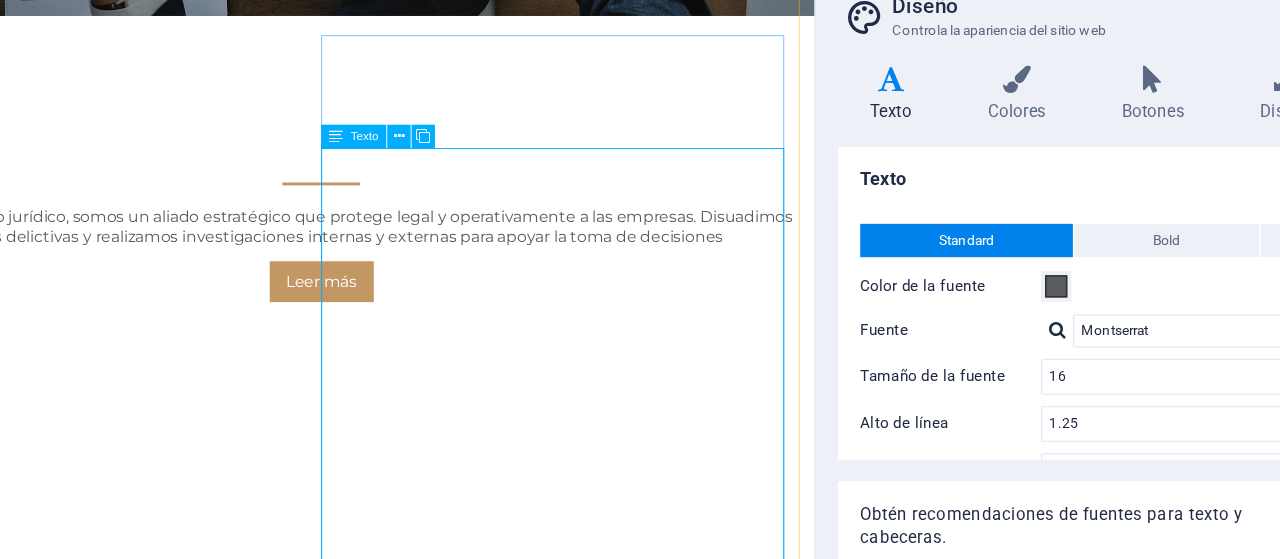 scroll, scrollTop: 1095, scrollLeft: 0, axis: vertical 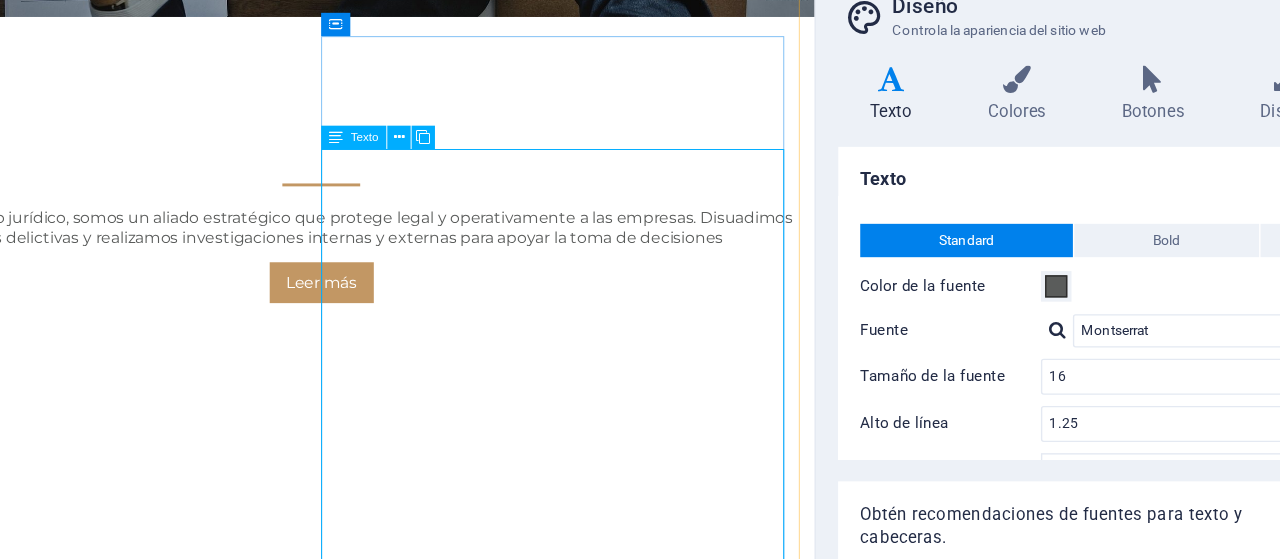 click on "Más que un simple estudio jurídico tradicional, en nuestro equipo nos definimos —y nuestros clientes también lo hacen— como un verdadero aliado estratégico para las empresas. No solo brindamos asesoría legal en sentido estricto, sino que nos involucramos activamente en la protección operativa de nuestros clientes, ayudándolos a prevenir y enfrentar situaciones de riesgo que podrían afectar su funcionamiento, patrimonio o reputación. Nuestro enfoque [PERSON_NAME] en la prevención y en la acción oportuna. Somos una presencia disuasiva dentro de las organizaciones, lo que genera un efecto inmediato: los trabajadores comprenden que conductas como el robo, el hurto, la administración desleal o cualquier otra forma de fraude o delito económico, no pasarán desapercibidas ni quedarán impunes. Esto fortalece la cultura interna de la empresa y mejora la confianza en los sistemas de control." at bounding box center [335, 1263] 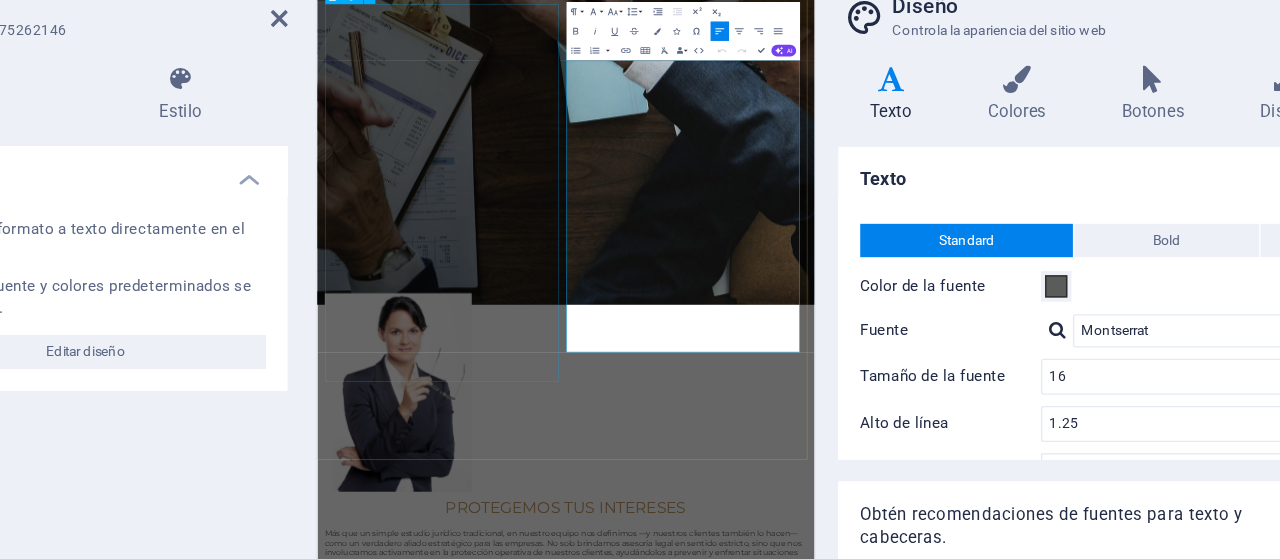 click at bounding box center [483, 837] 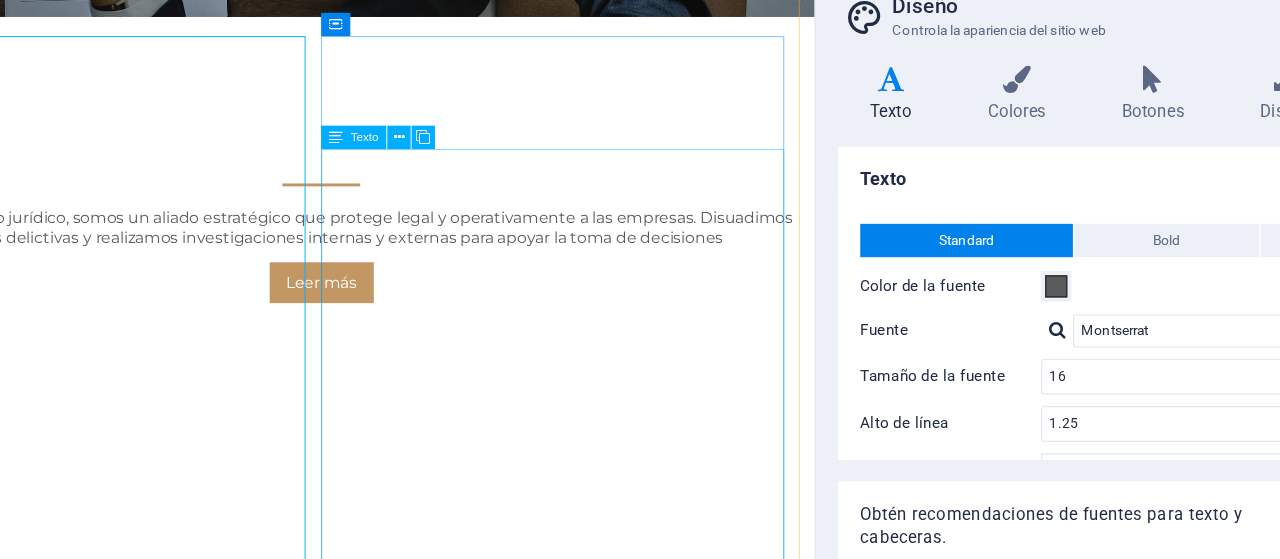 click on "Más que un simple estudio jurídico tradicional, en nuestro equipo nos definimos —y nuestros clientes también lo hacen— como un verdadero aliado estratégico para las empresas. No solo brindamos asesoría legal en sentido estricto, sino que nos involucramos activamente en la protección operativa de nuestros clientes, ayudándolos a prevenir y enfrentar situaciones de riesgo que podrían afectar su funcionamiento, patrimonio o reputación. Nuestro enfoque [PERSON_NAME] en la prevención y en la acción oportuna. Somos una presencia disuasiva dentro de las organizaciones, lo que genera un efecto inmediato: los trabajadores comprenden que conductas como el robo, el hurto, la administración desleal o cualquier otra forma de fraude o delito económico, no pasarán desapercibidas ni quedarán impunes. Esto fortalece la cultura interna de la empresa y mejora la confianza en los sistemas de control." at bounding box center [335, 1263] 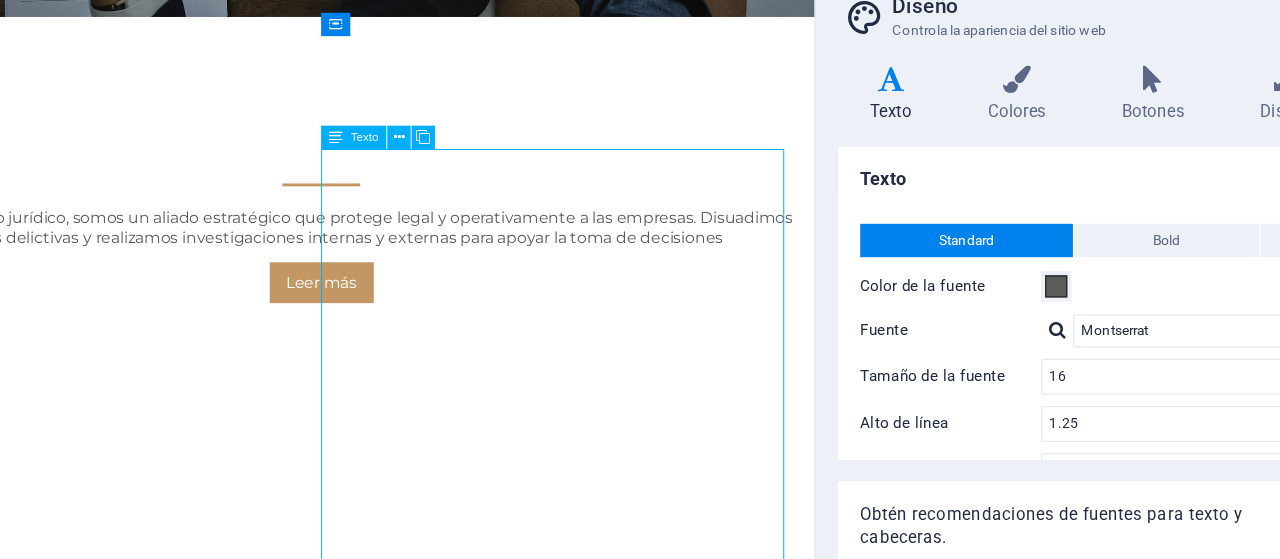 click on "Más que un simple estudio jurídico tradicional, en nuestro equipo nos definimos —y nuestros clientes también lo hacen— como un verdadero aliado estratégico para las empresas. No solo brindamos asesoría legal en sentido estricto, sino que nos involucramos activamente en la protección operativa de nuestros clientes, ayudándolos a prevenir y enfrentar situaciones de riesgo que podrían afectar su funcionamiento, patrimonio o reputación. Nuestro enfoque [PERSON_NAME] en la prevención y en la acción oportuna. Somos una presencia disuasiva dentro de las organizaciones, lo que genera un efecto inmediato: los trabajadores comprenden que conductas como el robo, el hurto, la administración desleal o cualquier otra forma de fraude o delito económico, no pasarán desapercibidas ni quedarán impunes. Esto fortalece la cultura interna de la empresa y mejora la confianza en los sistemas de control." at bounding box center [335, 1263] 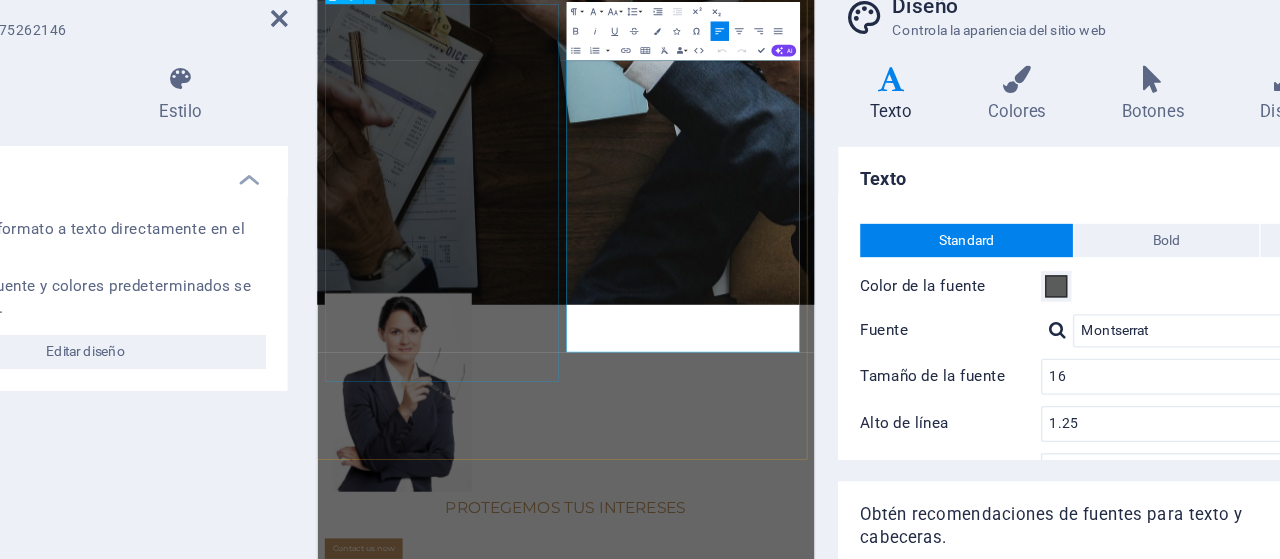 click at bounding box center [483, 837] 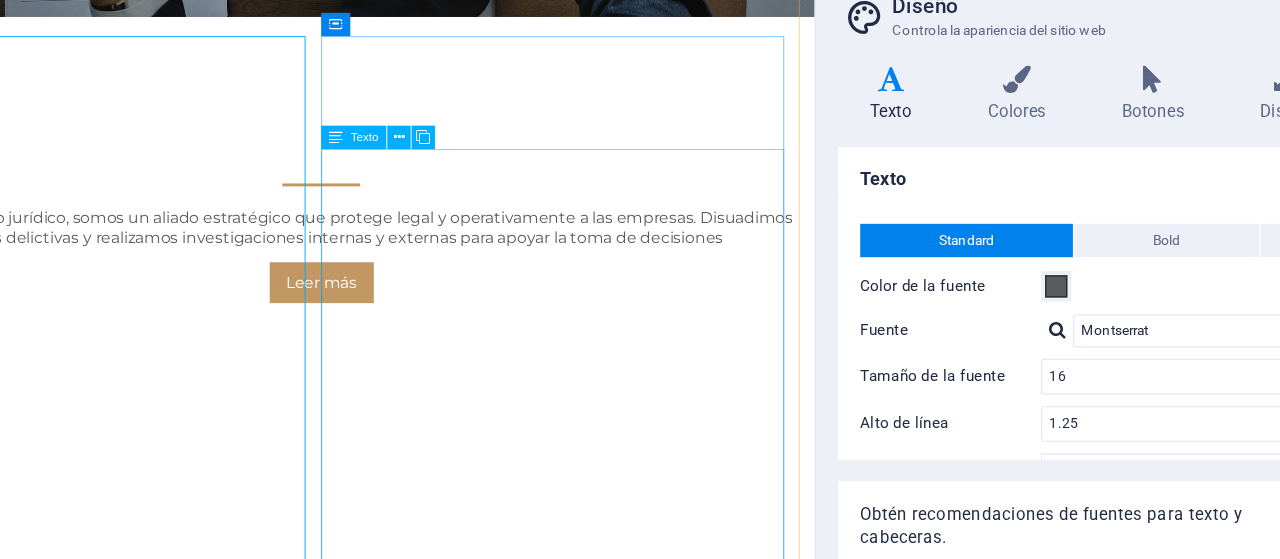 click on "Más que un simple estudio jurídico tradicional, en nuestro equipo nos definimos —y nuestros clientes también lo hacen— como un verdadero aliado estratégico para las empresas. No solo brindamos asesoría legal en sentido estricto, sino que nos involucramos activamente en la protección operativa de nuestros clientes, ayudándolos a prevenir y enfrentar situaciones de riesgo que podrían afectar su funcionamiento, patrimonio o reputación. Nuestro enfoque [PERSON_NAME] en la prevención y en la acción oportuna. Somos una presencia disuasiva dentro de las organizaciones, lo que genera un efecto inmediato: los trabajadores comprenden que conductas como el robo, el hurto, la administración desleal o cualquier otra forma de fraude o delito económico, no pasarán desapercibidas ni quedarán impunes. Esto fortalece la cultura interna de la empresa y mejora la confianza en los sistemas de control." at bounding box center [335, 1263] 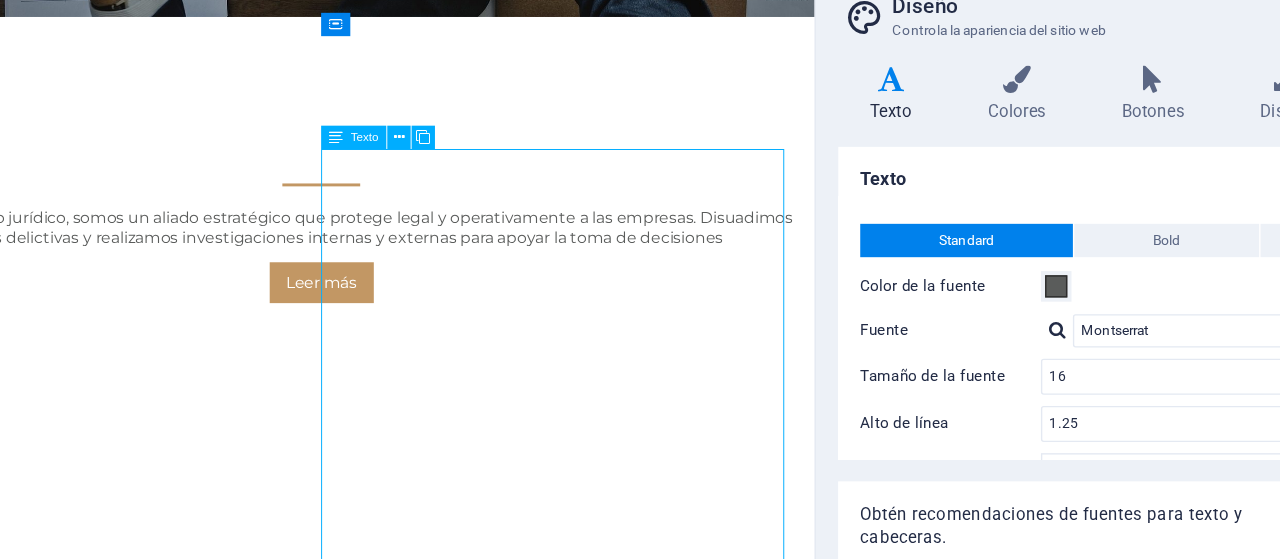 click on "Más que un simple estudio jurídico tradicional, en nuestro equipo nos definimos —y nuestros clientes también lo hacen— como un verdadero aliado estratégico para las empresas. No solo brindamos asesoría legal en sentido estricto, sino que nos involucramos activamente en la protección operativa de nuestros clientes, ayudándolos a prevenir y enfrentar situaciones de riesgo que podrían afectar su funcionamiento, patrimonio o reputación. Nuestro enfoque [PERSON_NAME] en la prevención y en la acción oportuna. Somos una presencia disuasiva dentro de las organizaciones, lo que genera un efecto inmediato: los trabajadores comprenden que conductas como el robo, el hurto, la administración desleal o cualquier otra forma de fraude o delito económico, no pasarán desapercibidas ni quedarán impunes. Esto fortalece la cultura interna de la empresa y mejora la confianza en los sistemas de control." at bounding box center (335, 1263) 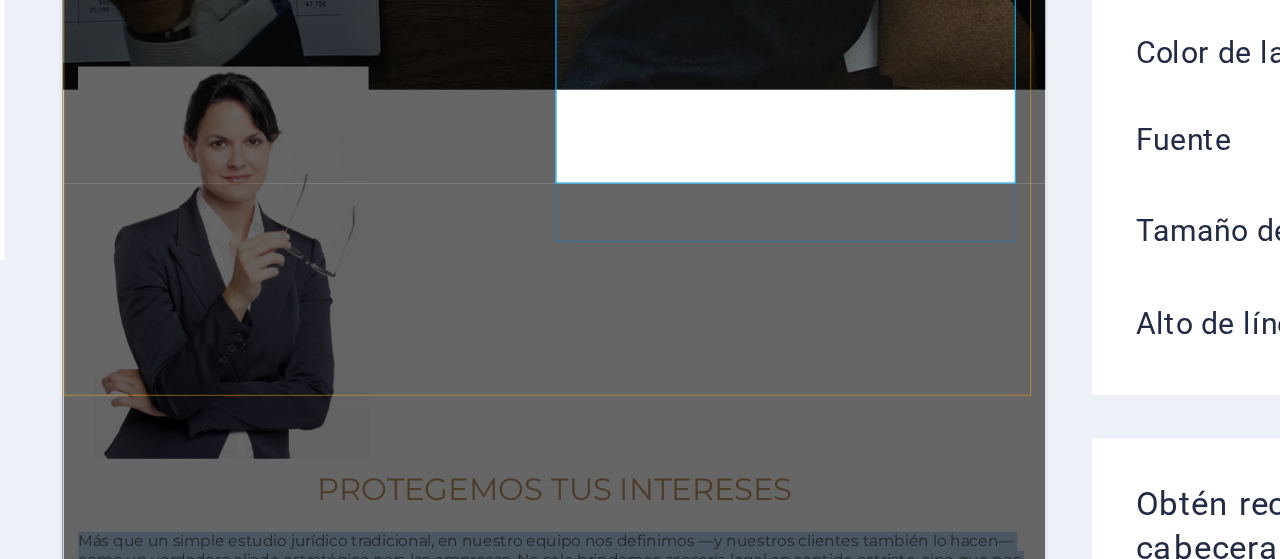 drag, startPoint x: 574, startPoint y: -377, endPoint x: 842, endPoint y: 207, distance: 642.5574 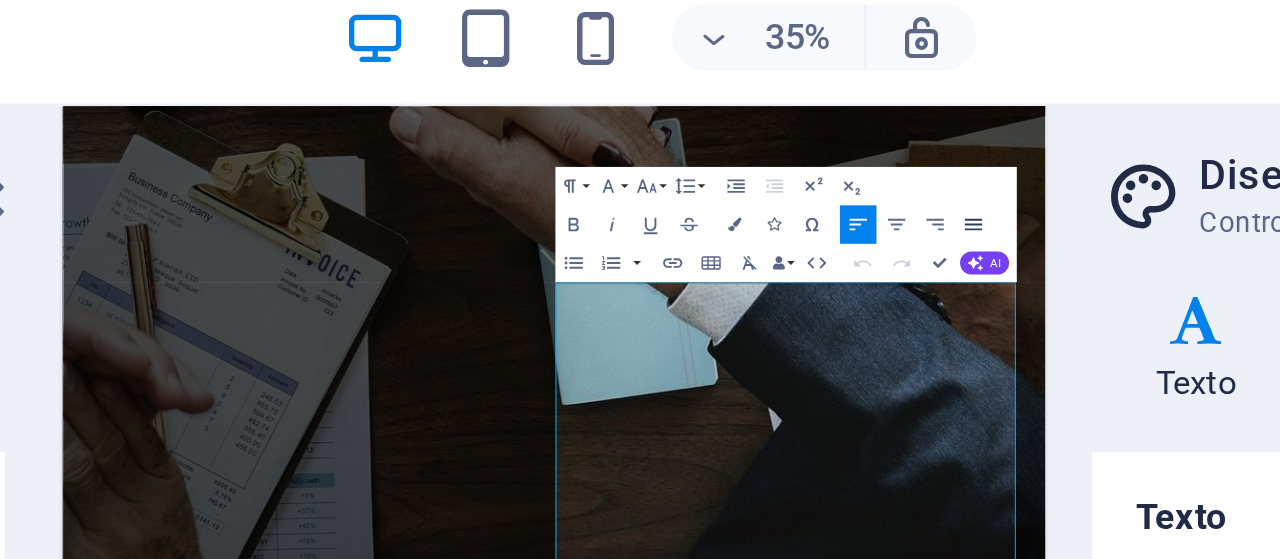 click 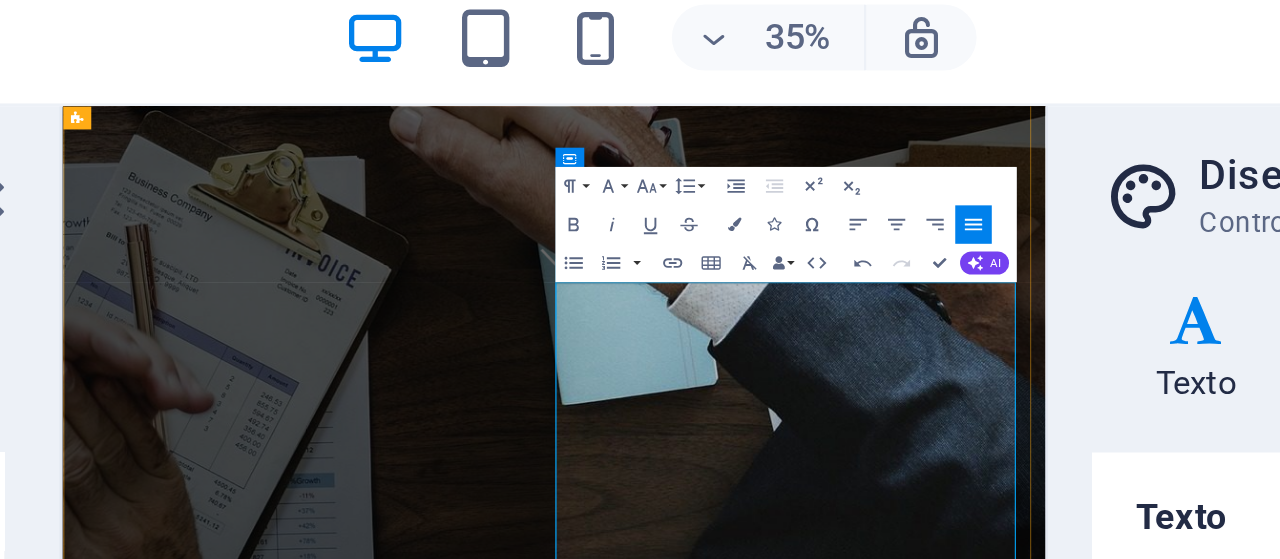 click on "Más que un simple estudio jurídico tradicional, en nuestro equipo nos definimos —y nuestros clientes también lo hacen— como un verdadero aliado estratégico para las empresas. No solo brindamos asesoría legal en sentido estricto, sino que nos involucramos activamente en la protección operativa de nuestros clientes, ayudándolos a prevenir y enfrentar situaciones de riesgo que podrían afectar su funcionamiento, patrimonio o reputación." at bounding box center [573, 1291] 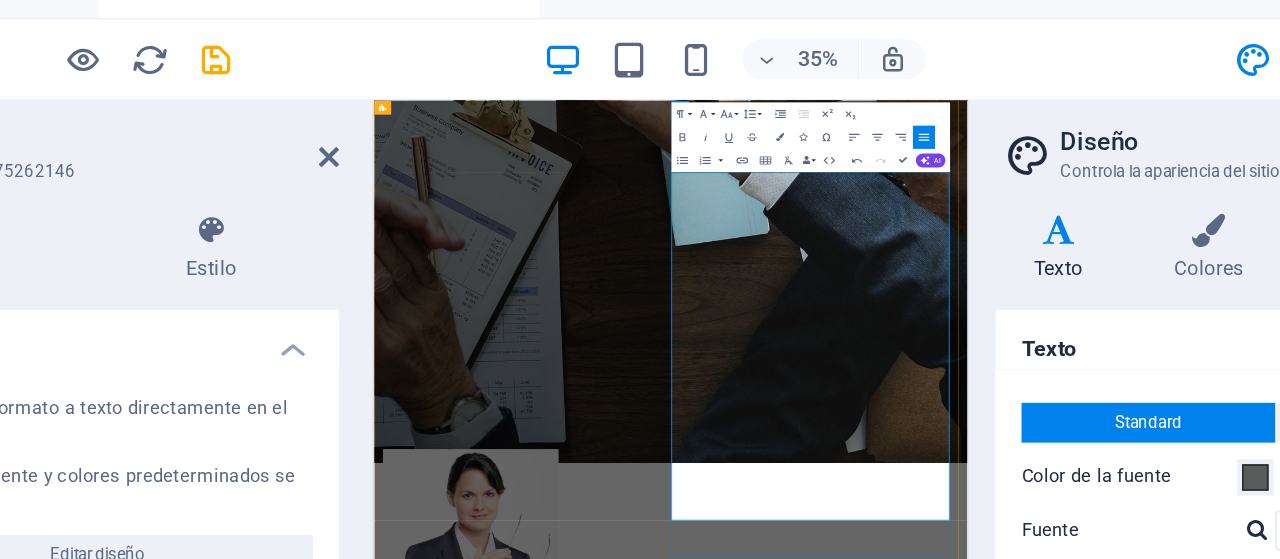 scroll, scrollTop: 1156, scrollLeft: 0, axis: vertical 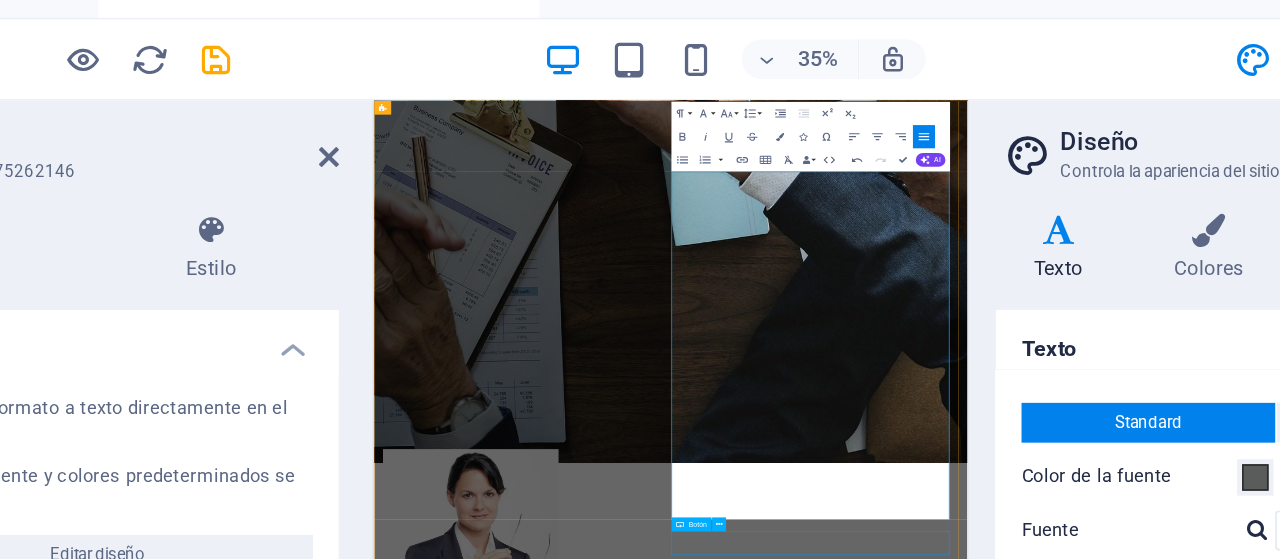 click on "Contact us now" at bounding box center (884, 1505) 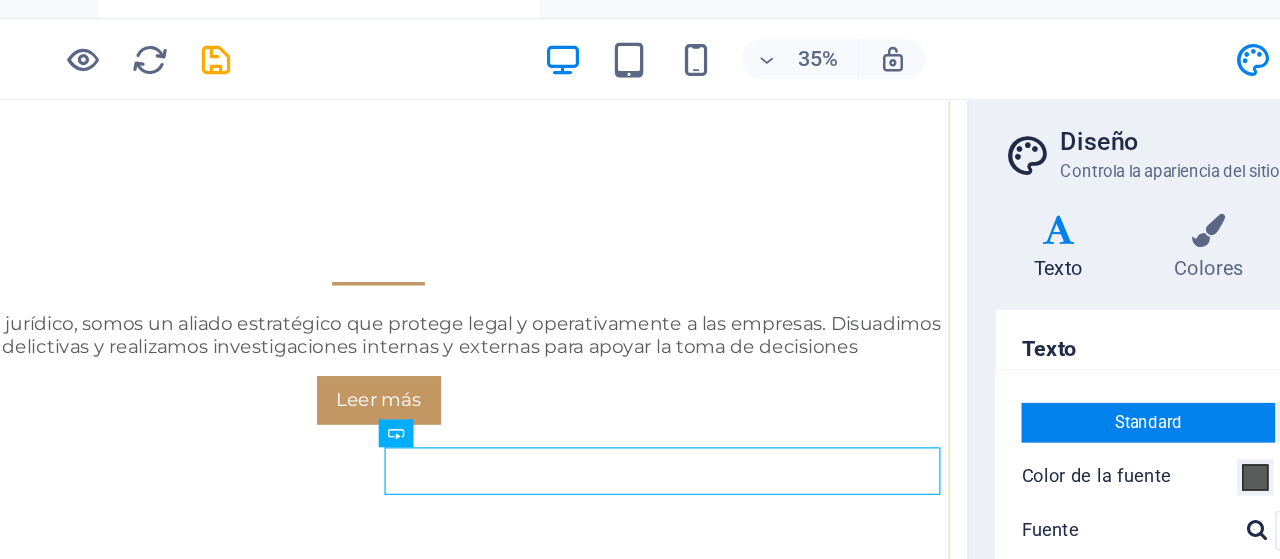 scroll, scrollTop: 1599, scrollLeft: 0, axis: vertical 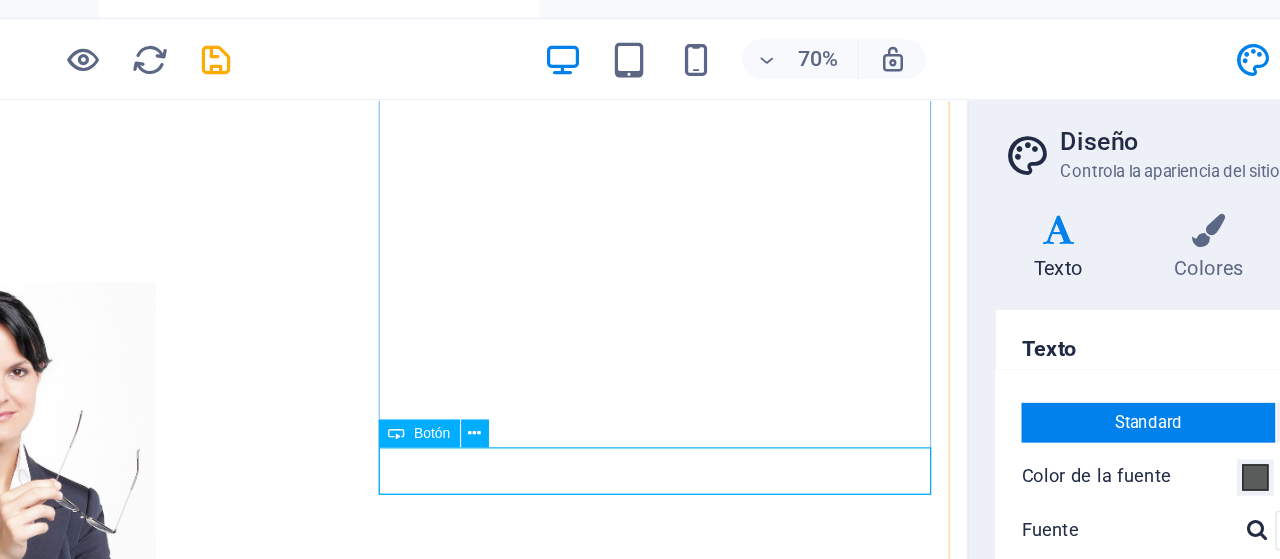 click on "Contact us now" at bounding box center (297, 1078) 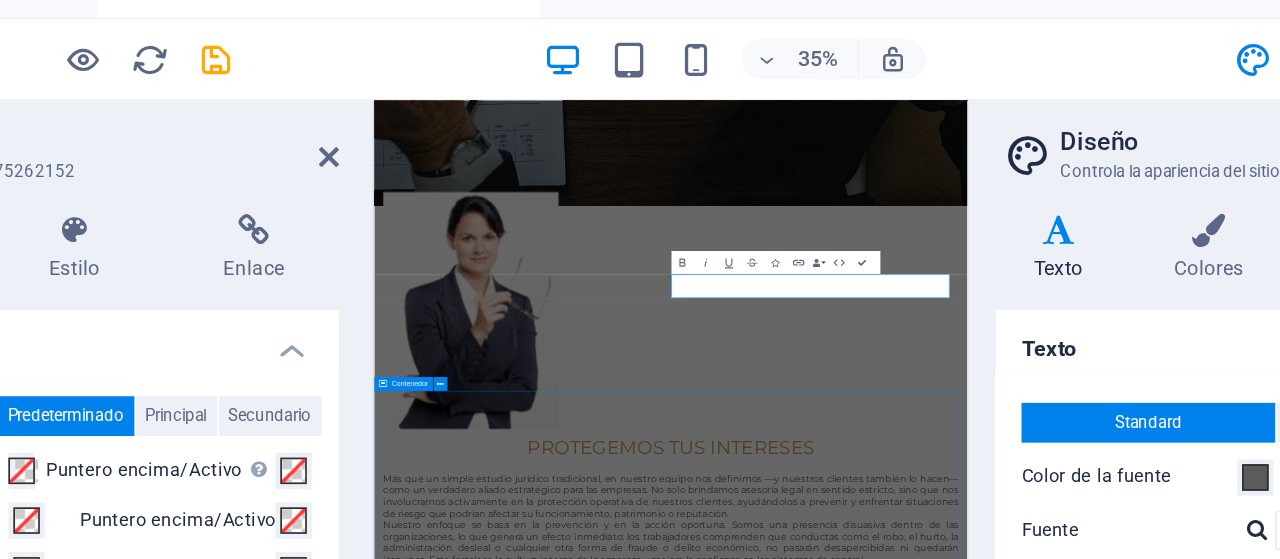 type 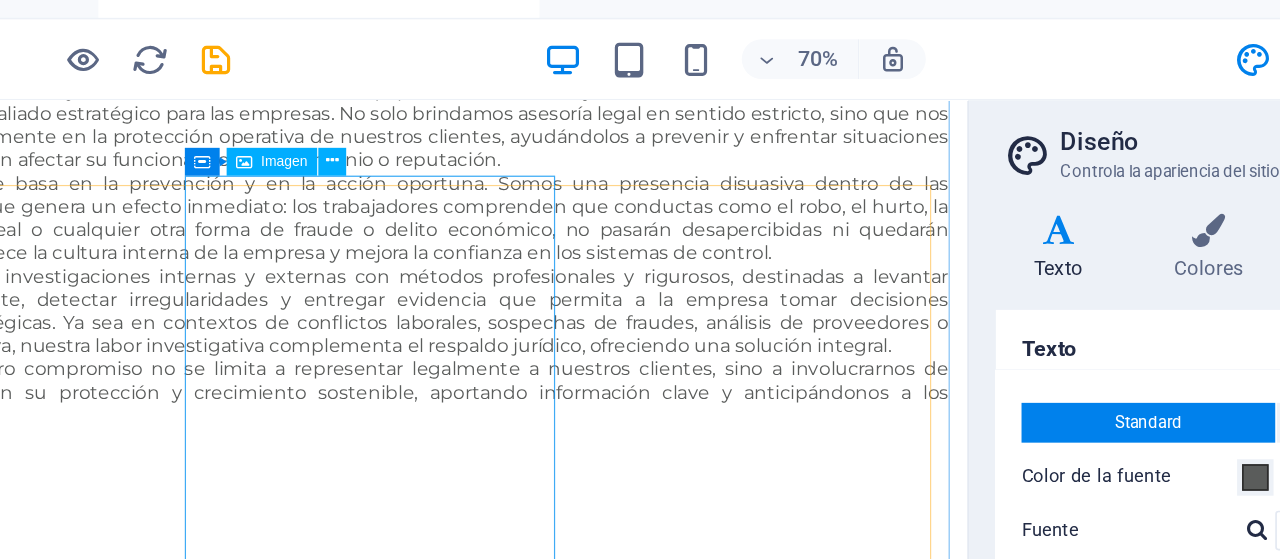 scroll, scrollTop: 2158, scrollLeft: 0, axis: vertical 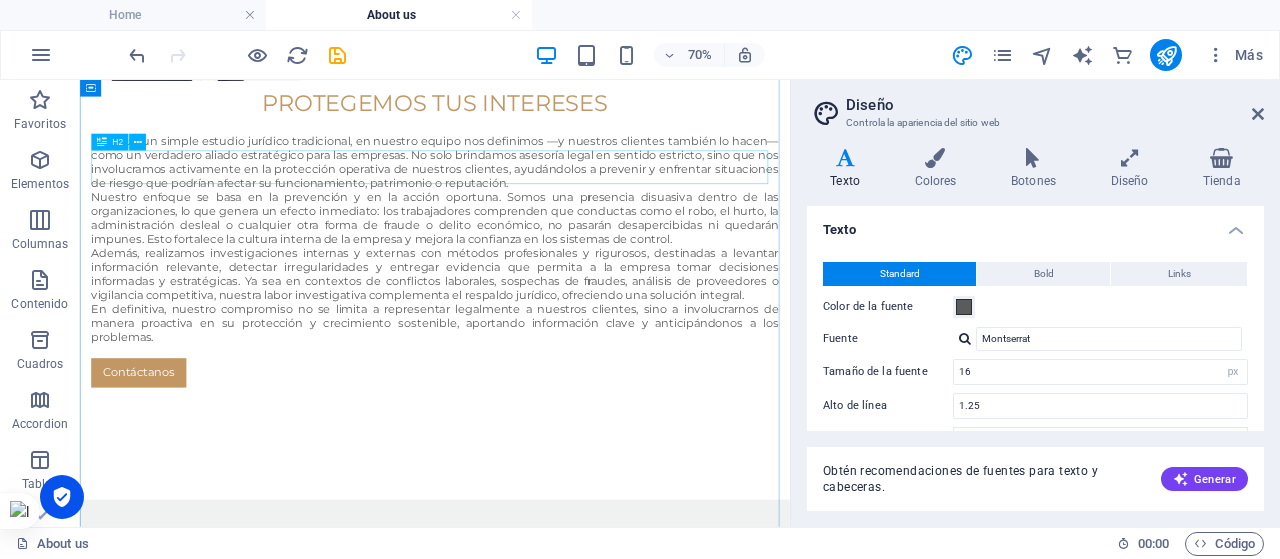 click on "Meet our Team" at bounding box center (587, 864) 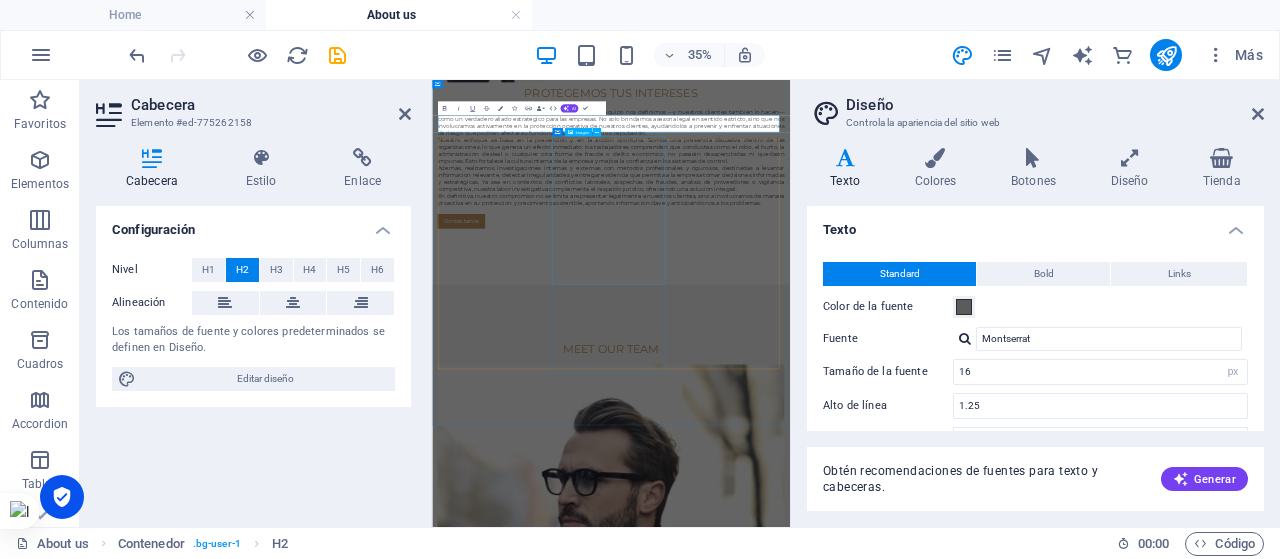 type 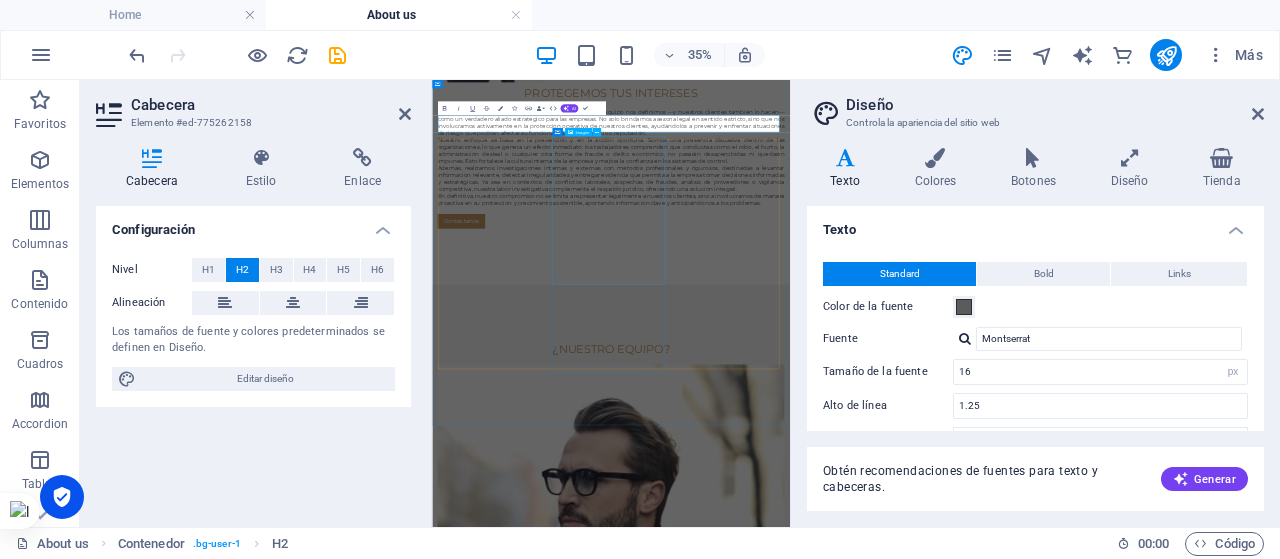 click at bounding box center (944, 3088) 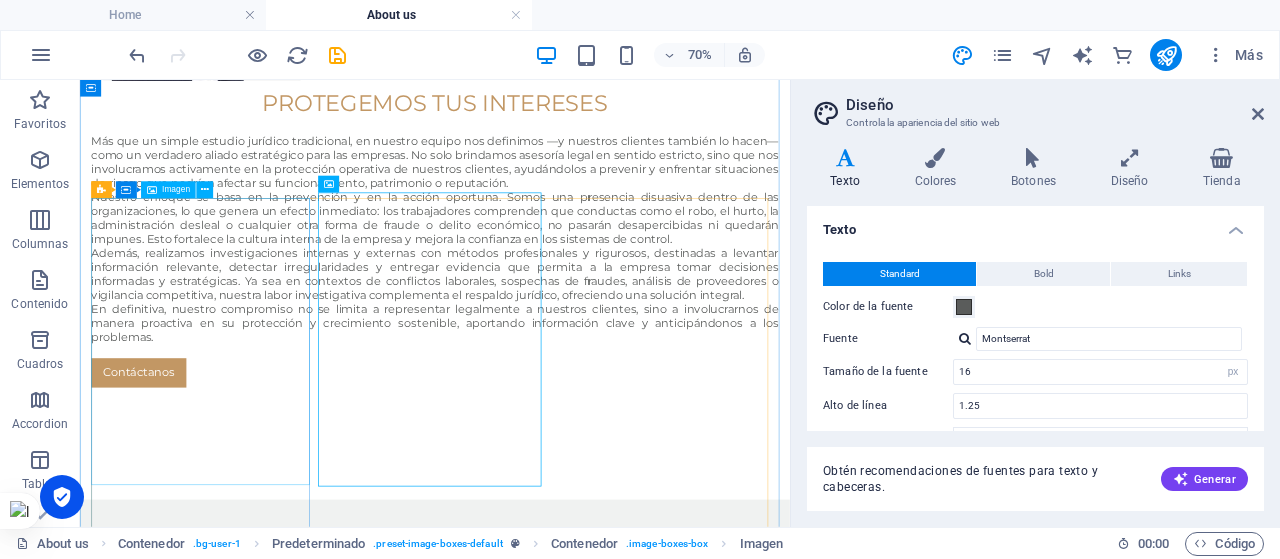 click at bounding box center (587, 1551) 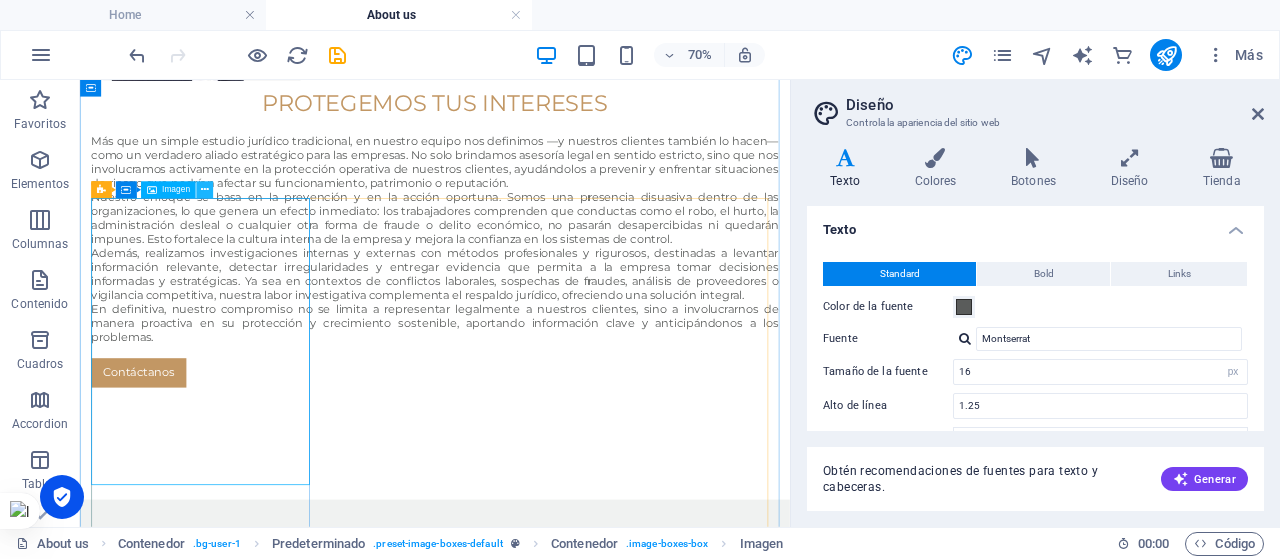 click at bounding box center [205, 190] 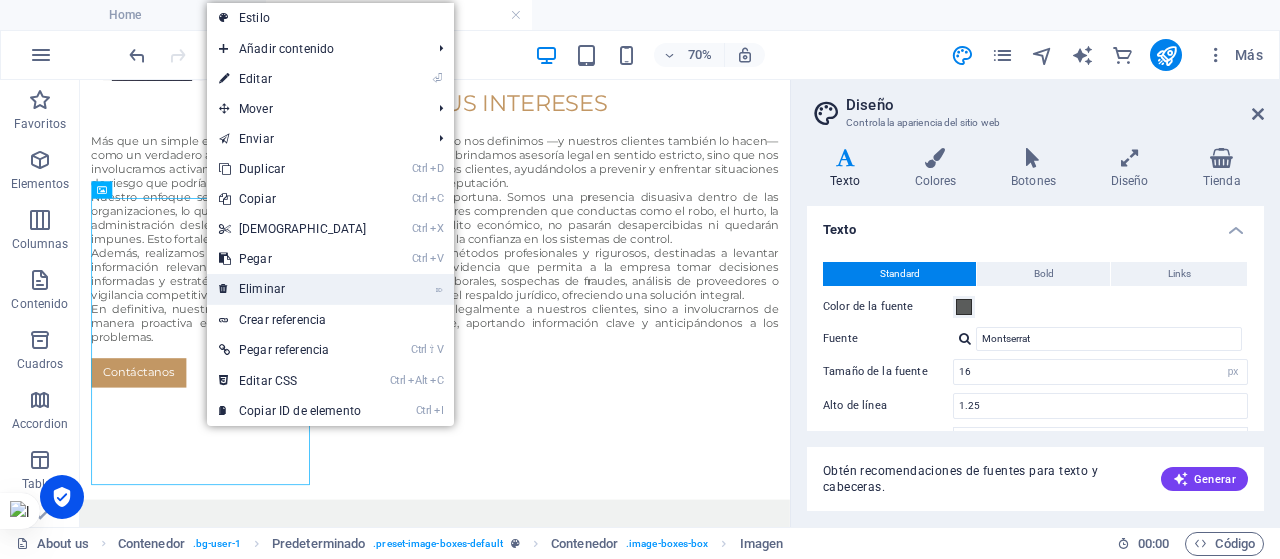 click on "⌦  Eliminar" at bounding box center (293, 289) 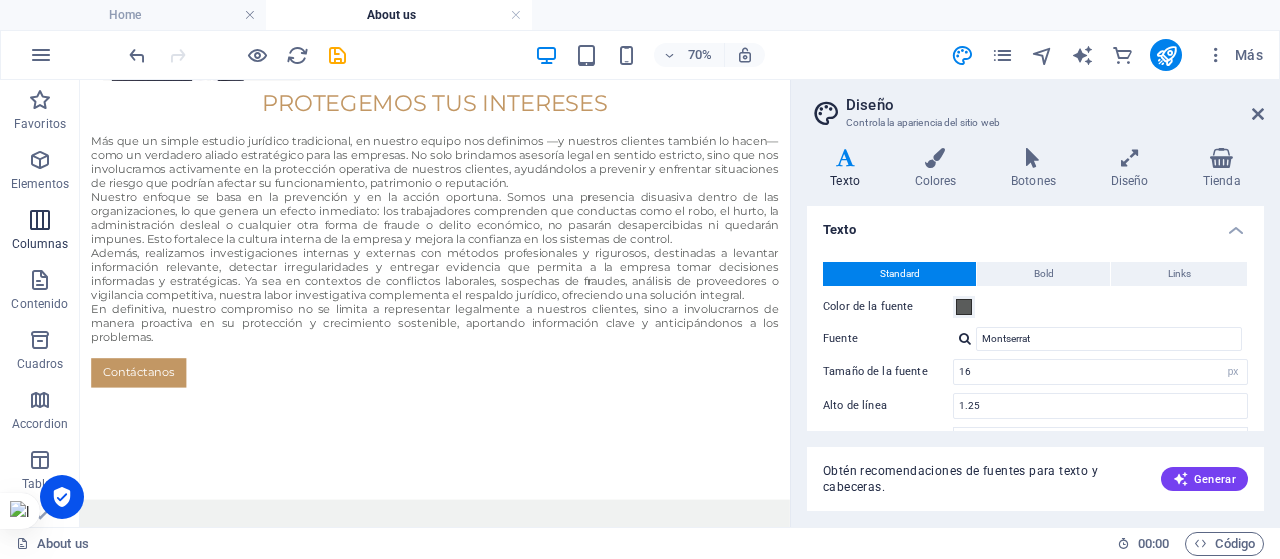 click on "Columnas" at bounding box center [40, 232] 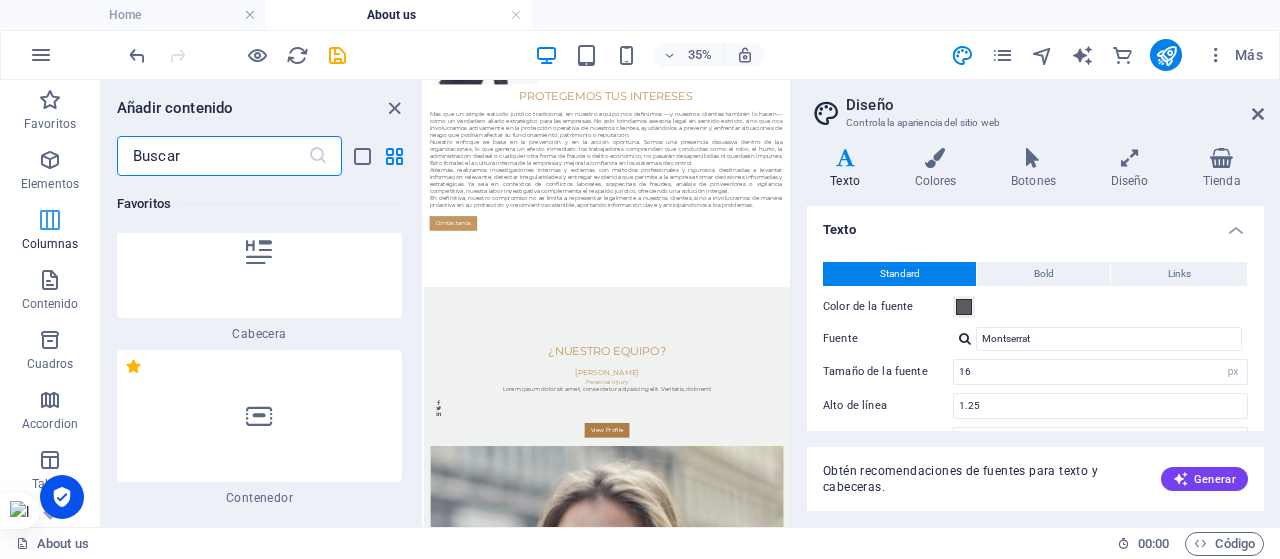 scroll, scrollTop: 325, scrollLeft: 0, axis: vertical 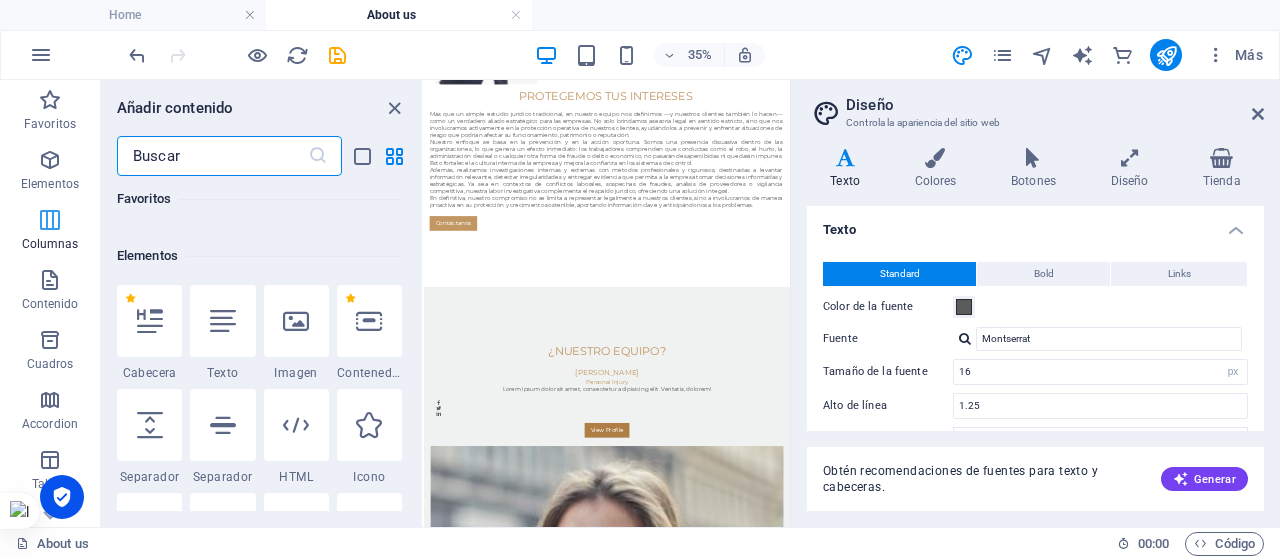 click on "Columnas" at bounding box center (50, 232) 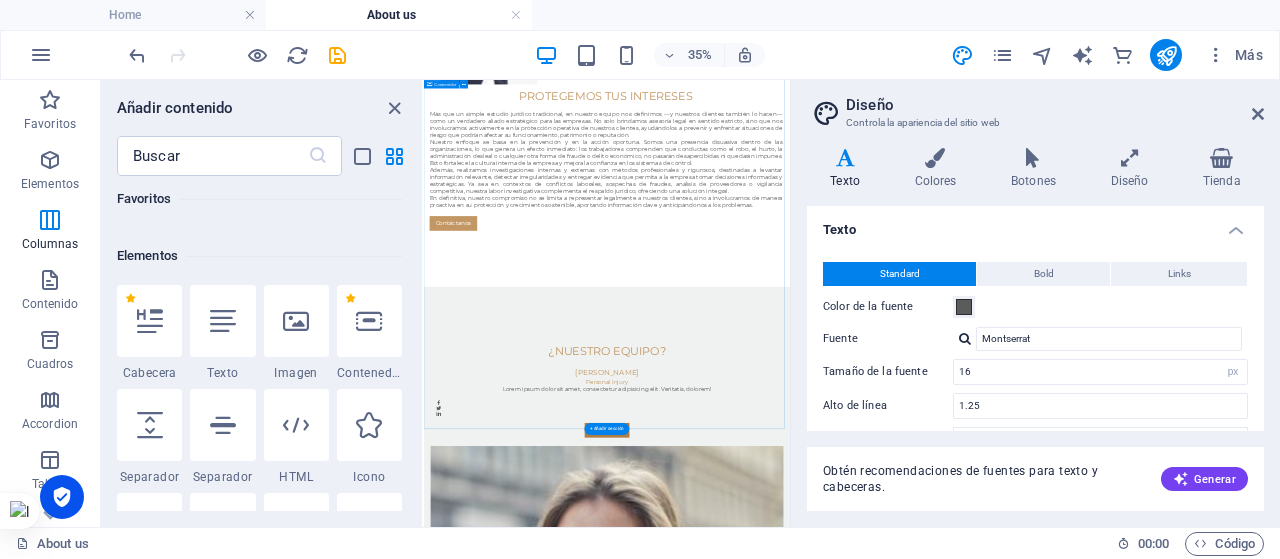 drag, startPoint x: 582, startPoint y: 978, endPoint x: 551, endPoint y: 1010, distance: 44.553337 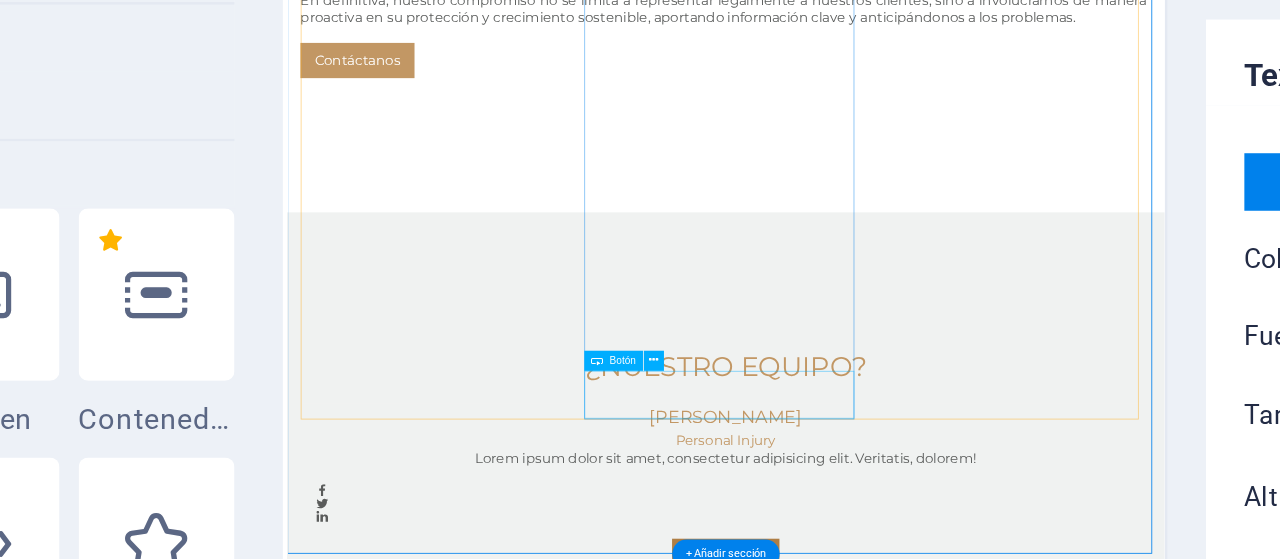click on "View Profile" at bounding box center [809, 2314] 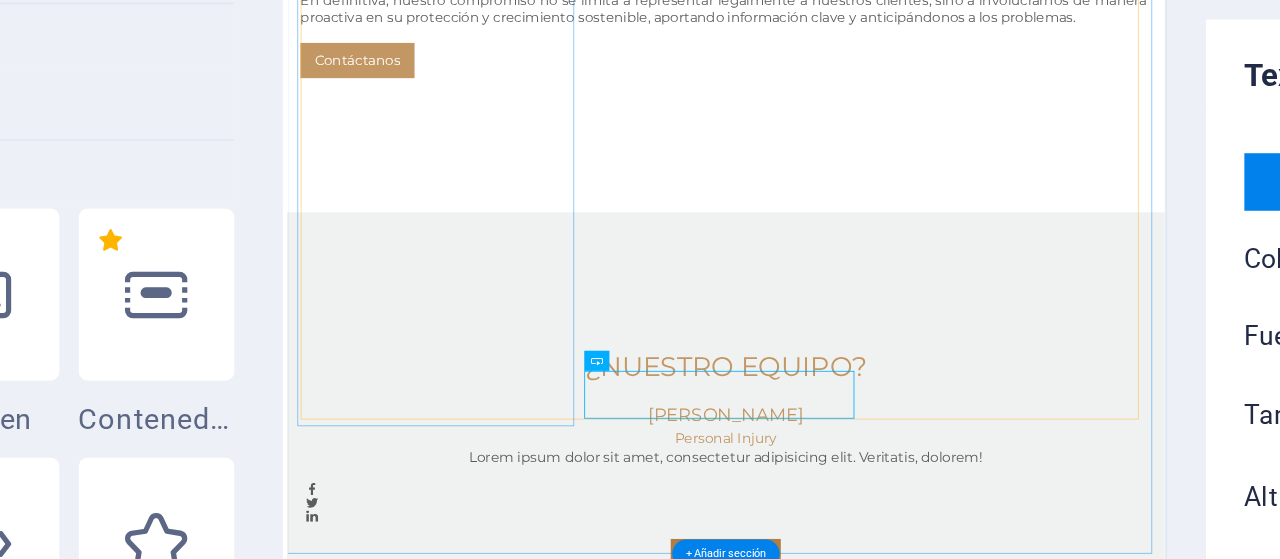 click on "[PERSON_NAME] Personal Injury Lorem ipsum dolor sit amet, consectetur adipisicing elit. Veritatis, dolorem! View Profile" at bounding box center (809, 646) 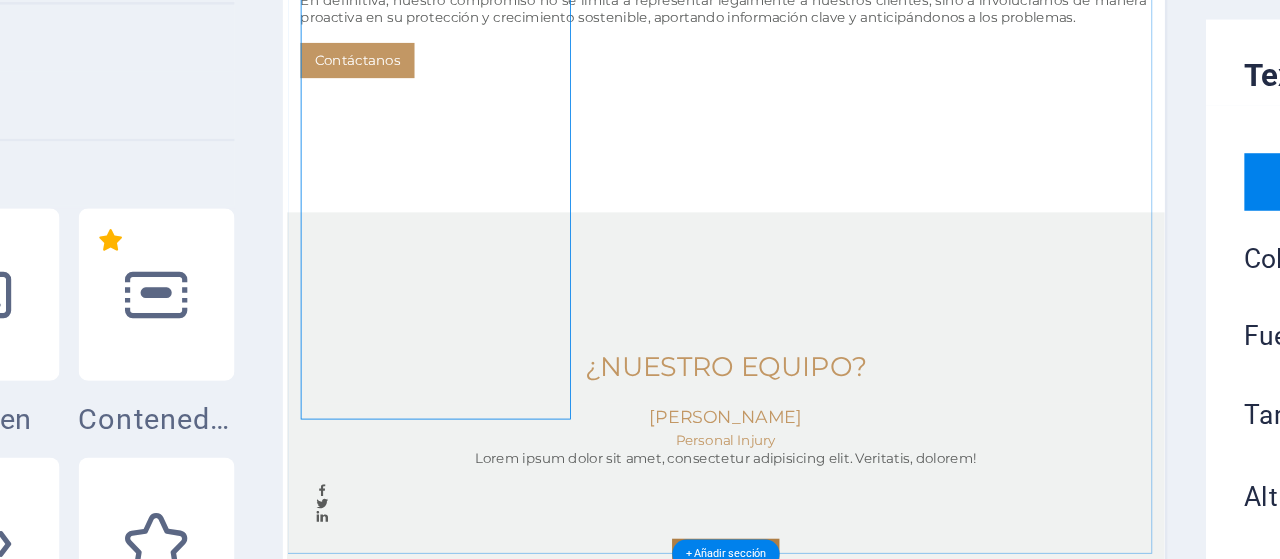 click on "¿Nuestro Equipo? [PERSON_NAME] Personal Injury Lorem ipsum dolor sit amet, consectetur adipisicing elit. Veritatis, dolorem! View Profile [PERSON_NAME] Criminal Defense Lorem ipsum dolor sit amet, consectetur adipisicing elit. Veritatis, dolorem! View Profile [PERSON_NAME] Insurance Claims Lorem ipsum dolor sit amet, consectetur adipisicing elit. Veritatis, dolorem! View Profile" at bounding box center [810, 2182] 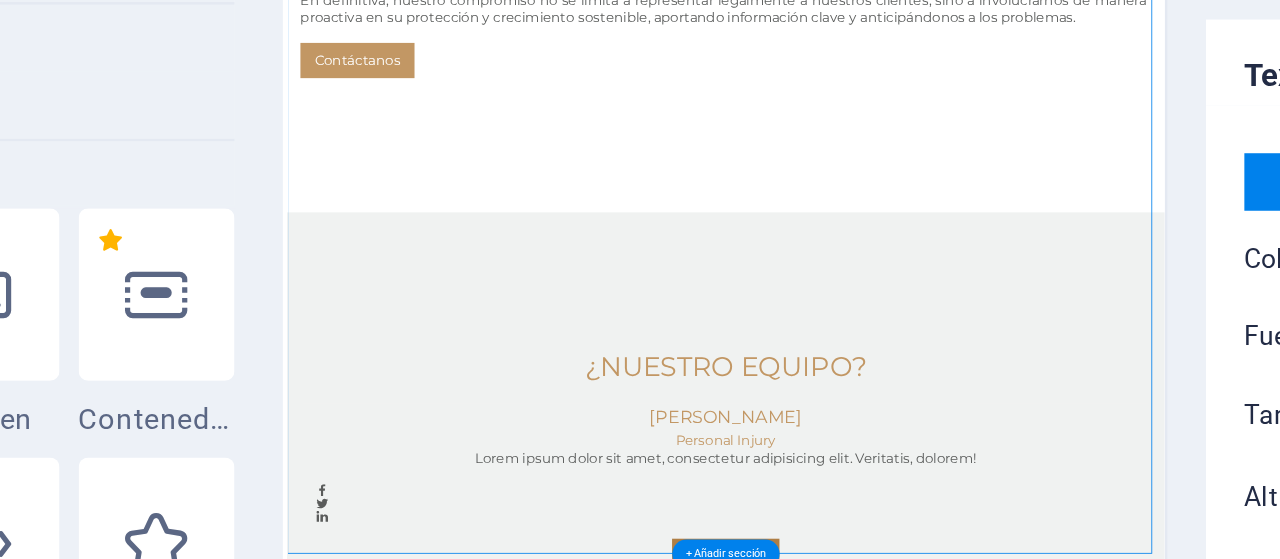 click on "¿Nuestro Equipo? [PERSON_NAME] Personal Injury Lorem ipsum dolor sit amet, consectetur adipisicing elit. Veritatis, dolorem! View Profile [PERSON_NAME] Criminal Defense Lorem ipsum dolor sit amet, consectetur adipisicing elit. Veritatis, dolorem! View Profile [PERSON_NAME] Insurance Claims Lorem ipsum dolor sit amet, consectetur adipisicing elit. Veritatis, dolorem! View Profile" at bounding box center [810, 2182] 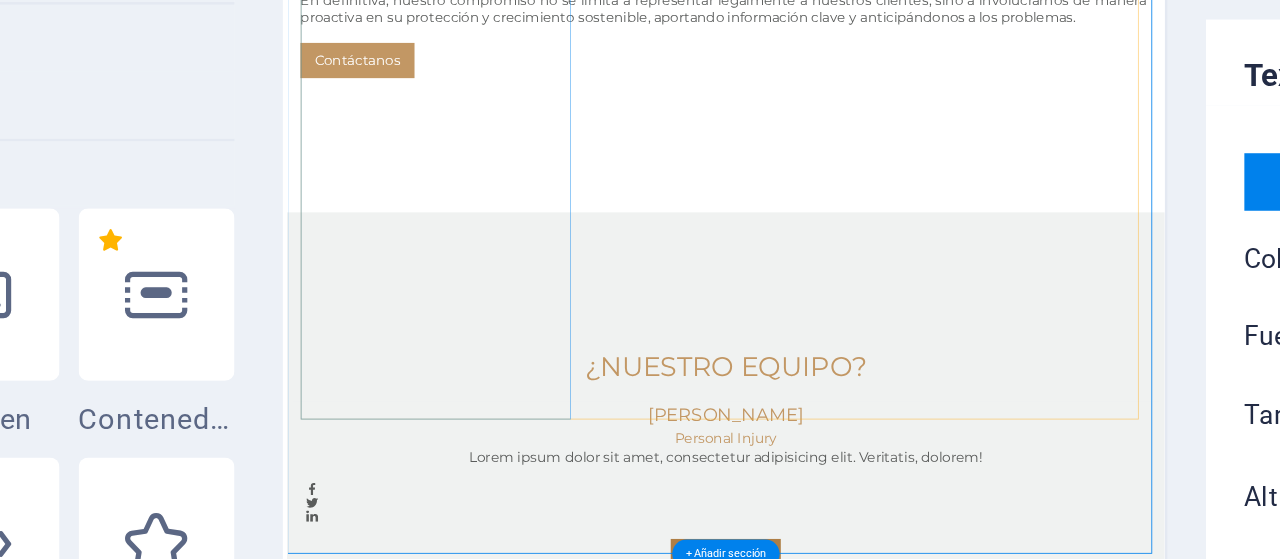click on "[PERSON_NAME] Personal Injury Lorem ipsum dolor sit amet, consectetur adipisicing elit. Veritatis, dolorem! View Profile" at bounding box center (809, 646) 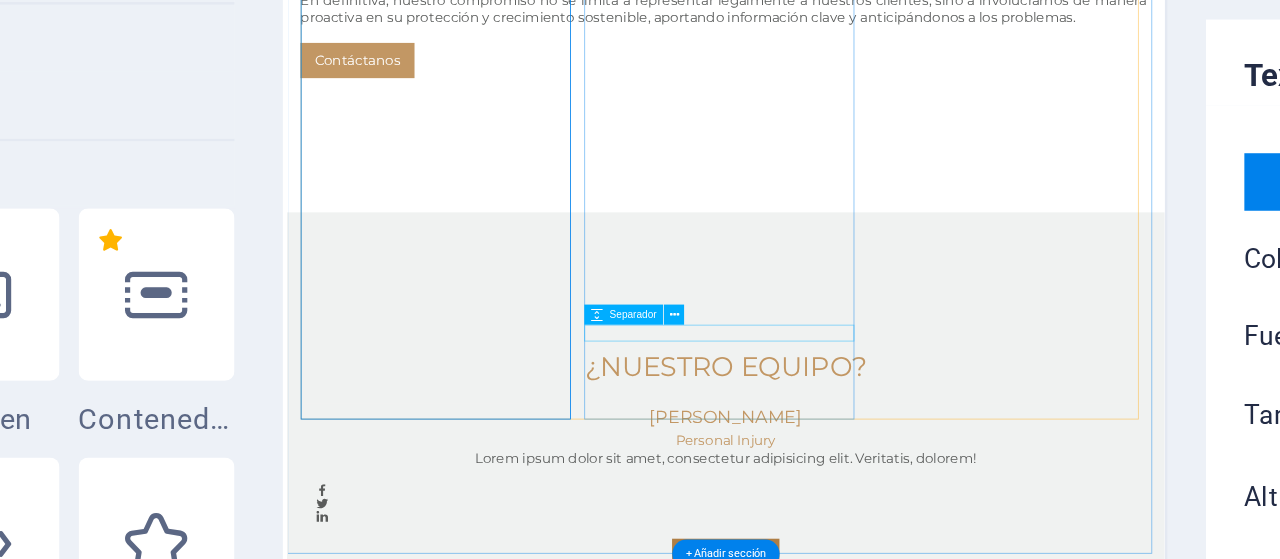 click on "Lorem ipsum dolor sit amet, consectetur adipisicing elit. Veritatis, dolorem!" at bounding box center (809, 2187) 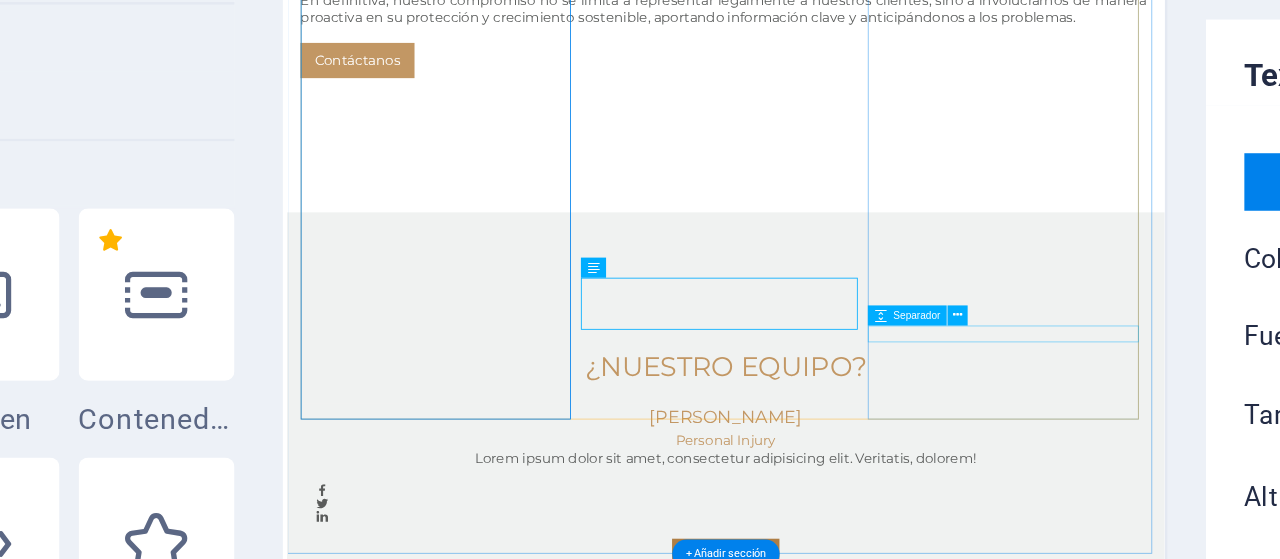 click at bounding box center [809, 3780] 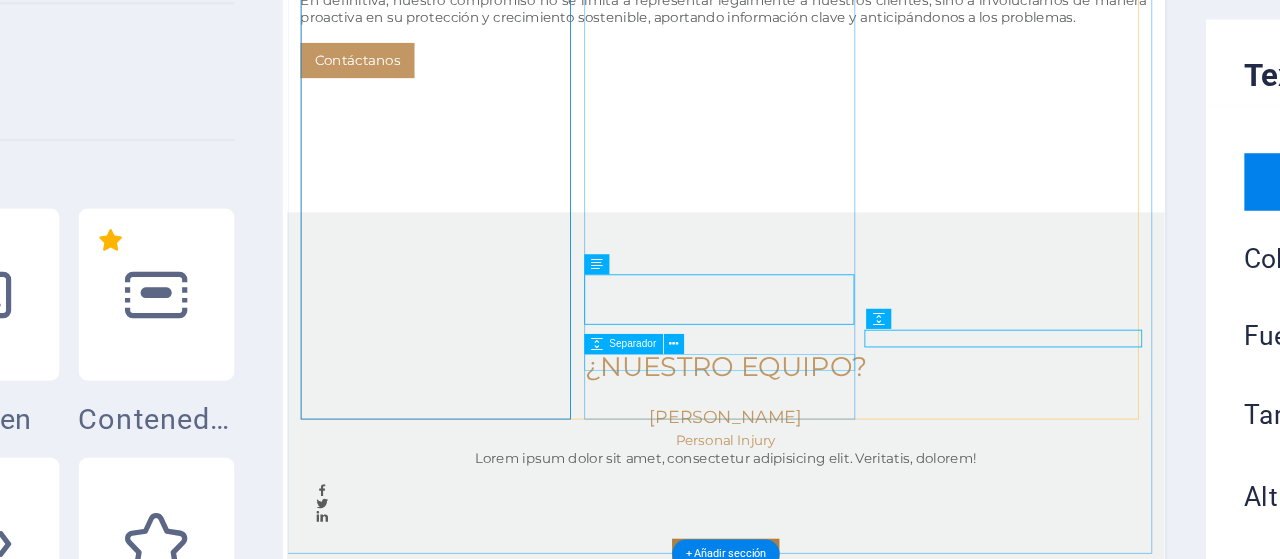 click at bounding box center (809, 2274) 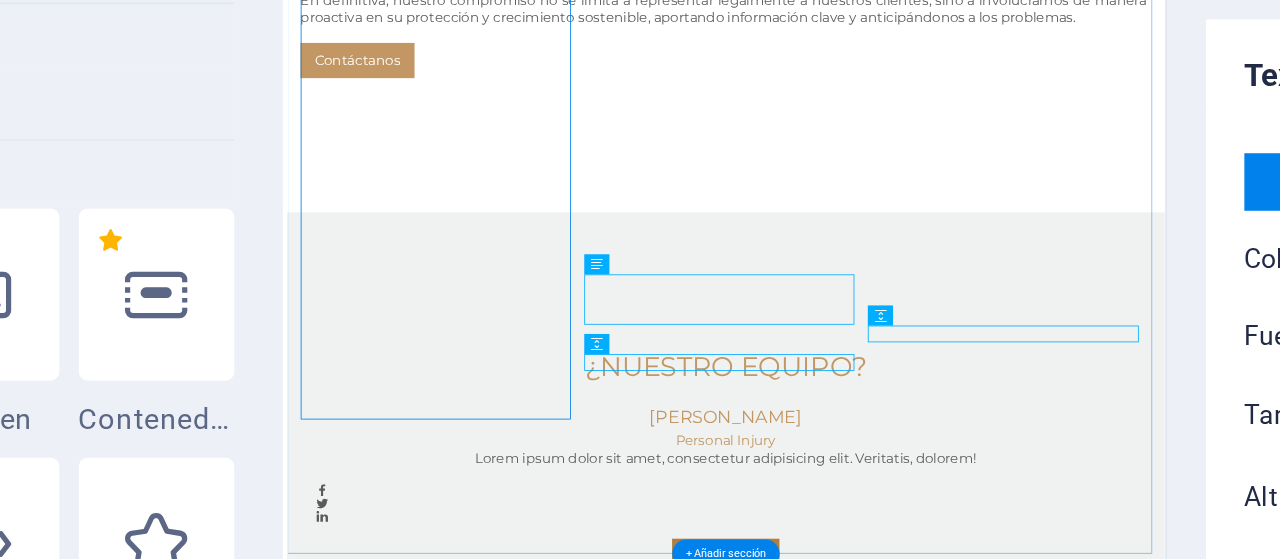 click on "¿Nuestro Equipo? [PERSON_NAME] Personal Injury Lorem ipsum dolor sit amet, consectetur adipisicing elit. Veritatis, dolorem! View Profile [PERSON_NAME] Criminal Defense Lorem ipsum dolor sit amet, consectetur adipisicing elit. Veritatis, dolorem! View Profile [PERSON_NAME] Insurance Claims Lorem ipsum dolor sit amet, consectetur adipisicing elit. Veritatis, dolorem! View Profile" at bounding box center [810, 2182] 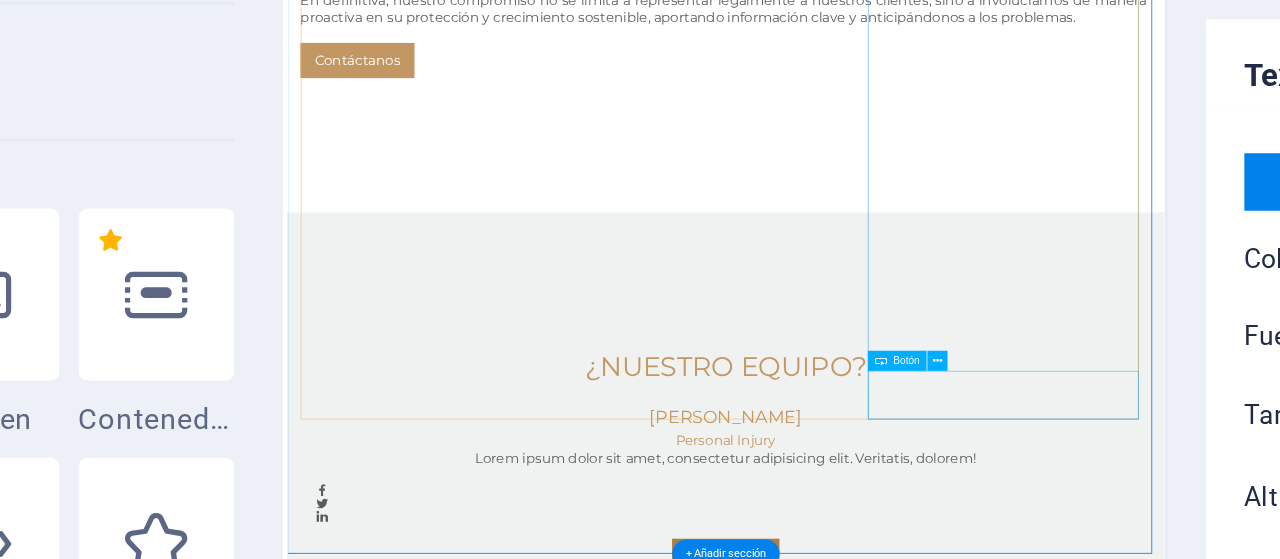 click on "View Profile" at bounding box center (809, 3887) 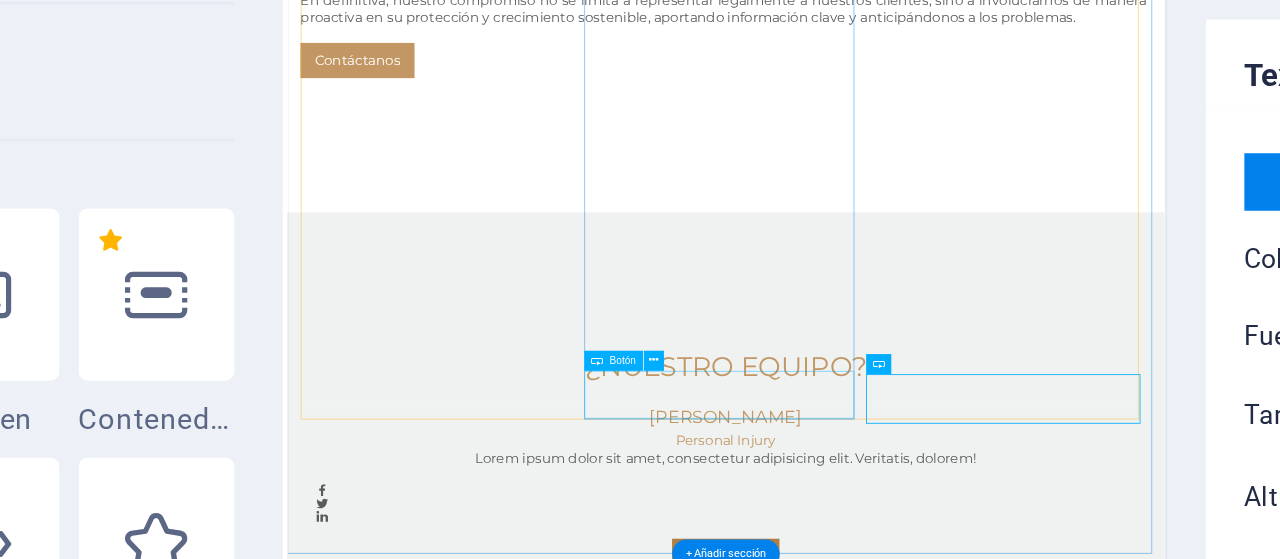 click on "View Profile" at bounding box center [809, 2314] 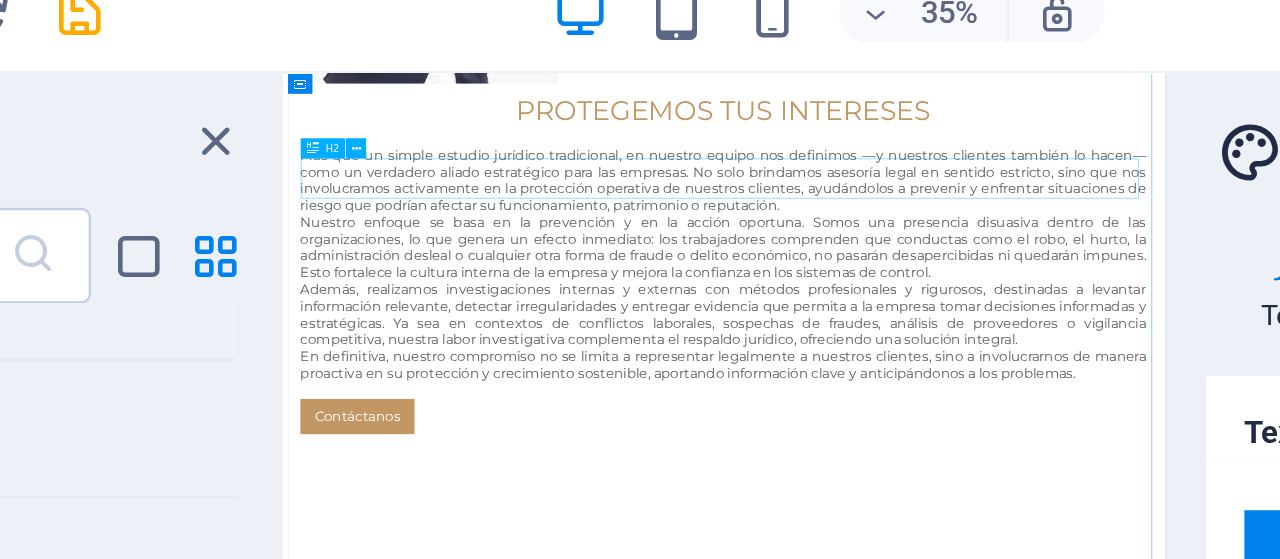 click on "¿Nuestro Equipo?" at bounding box center [810, 847] 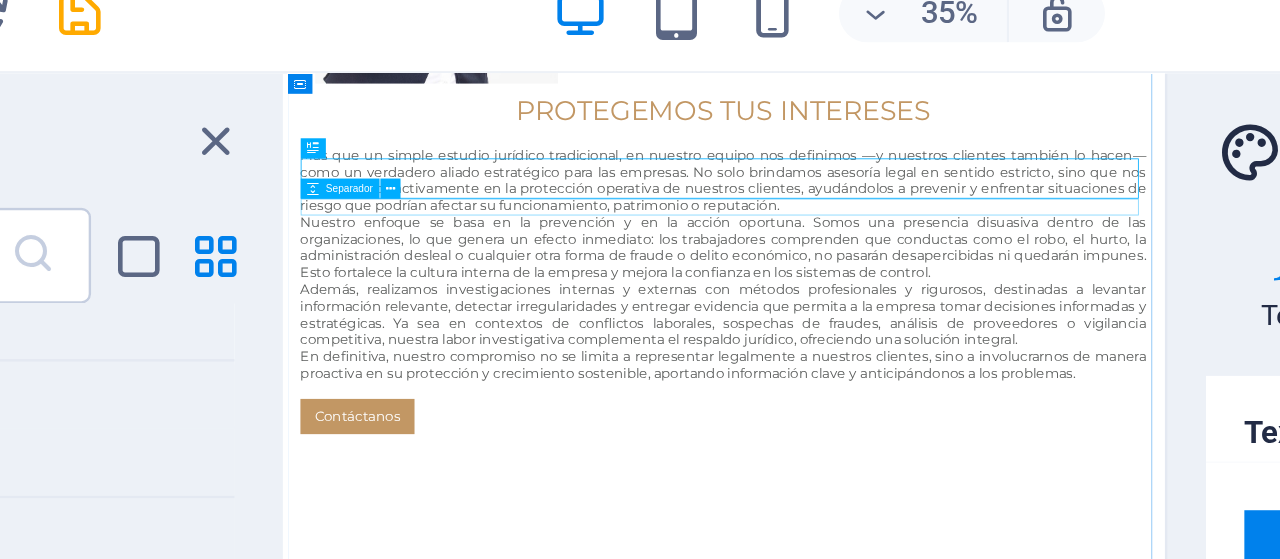 click at bounding box center [810, 881] 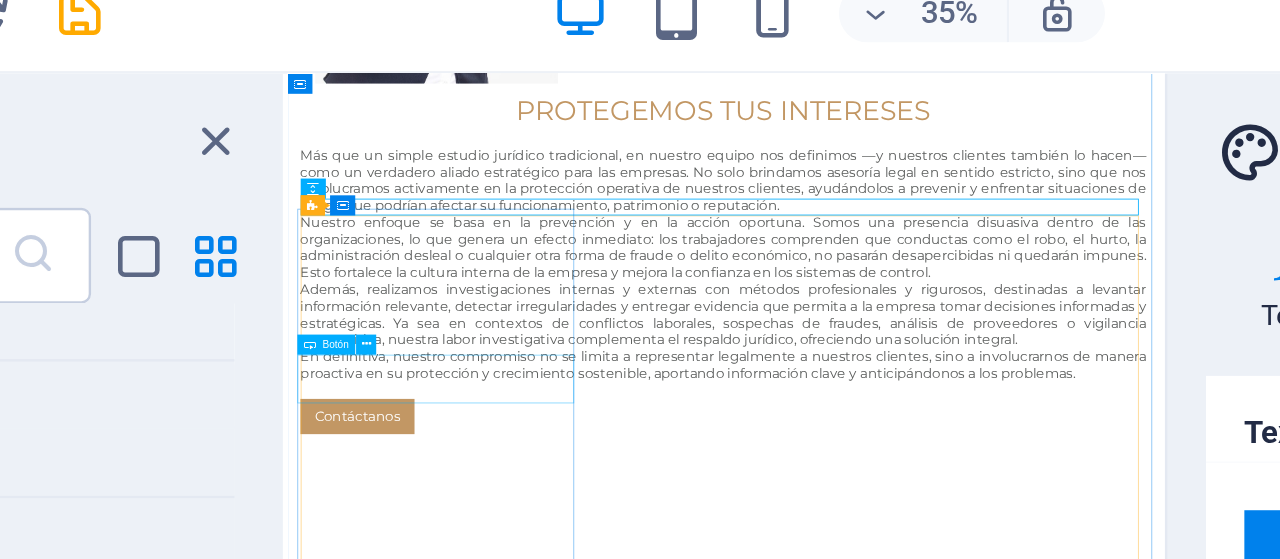 click on "View Profile" at bounding box center [809, 1082] 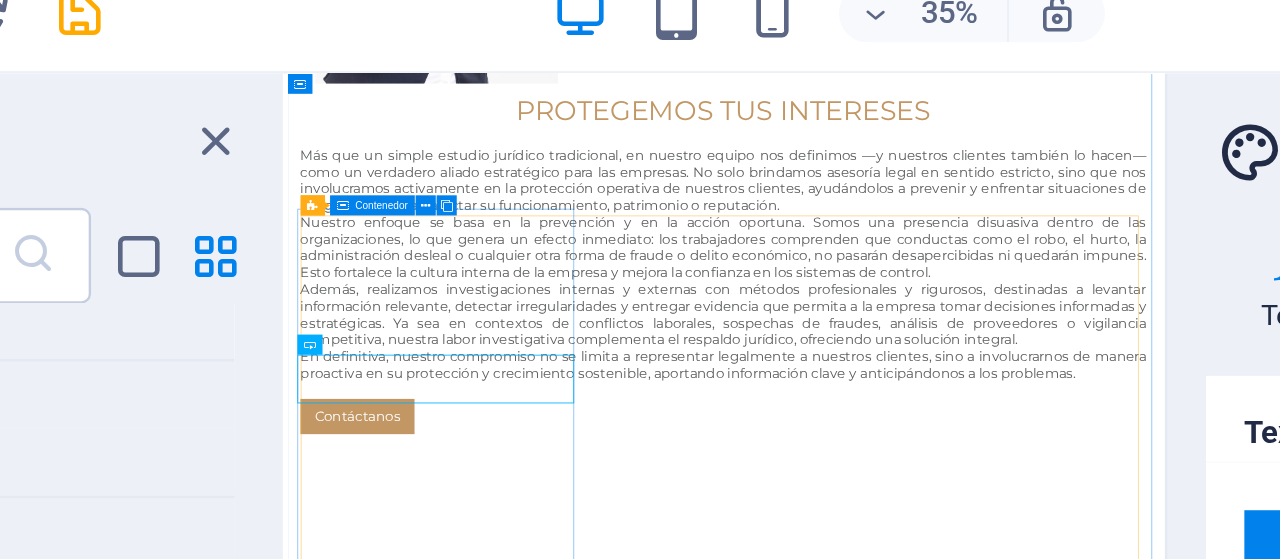 click on "[PERSON_NAME] Personal Injury Lorem ipsum dolor sit amet, consectetur adipisicing elit. Veritatis, dolorem! View Profile" at bounding box center (809, 1001) 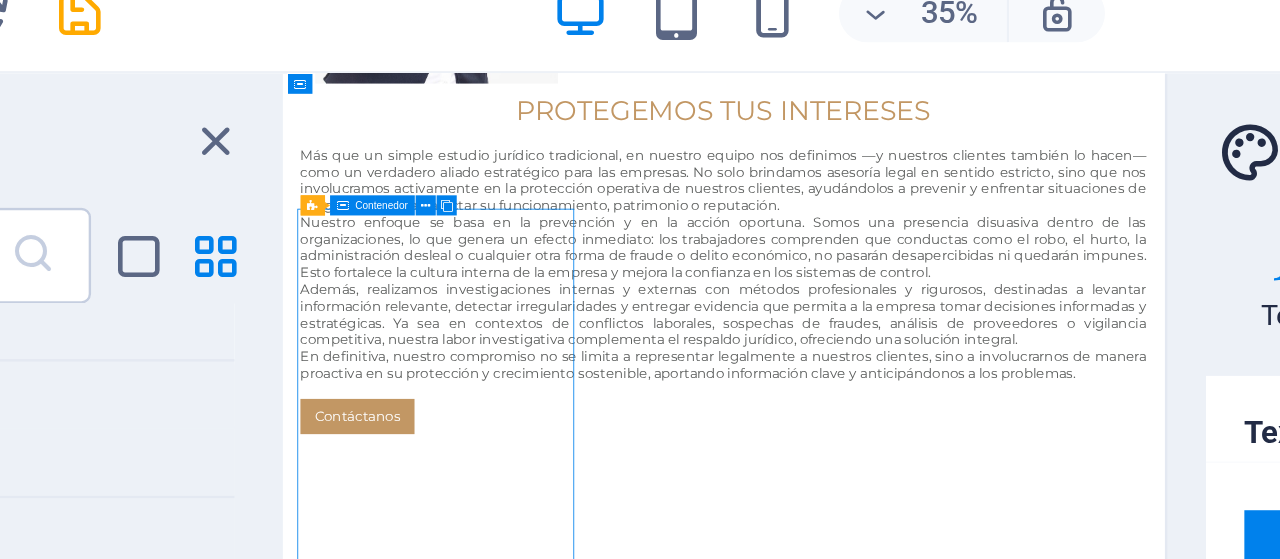 click on "[PERSON_NAME] Personal Injury Lorem ipsum dolor sit amet, consectetur adipisicing elit. Veritatis, dolorem! View Profile" at bounding box center [809, 1001] 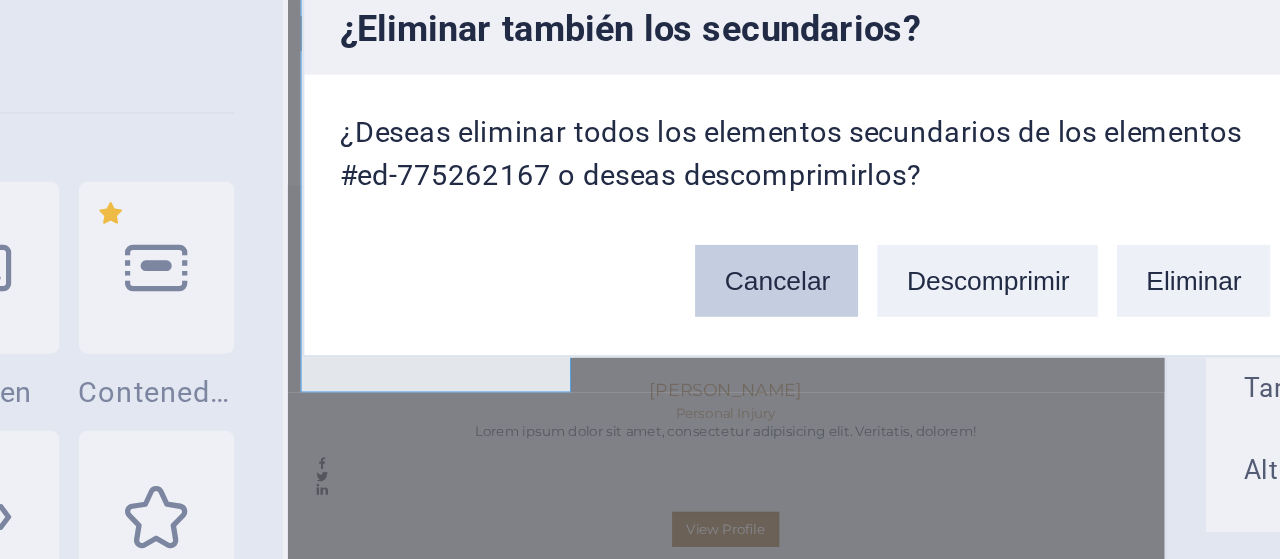click on "Cancelar" at bounding box center (628, 326) 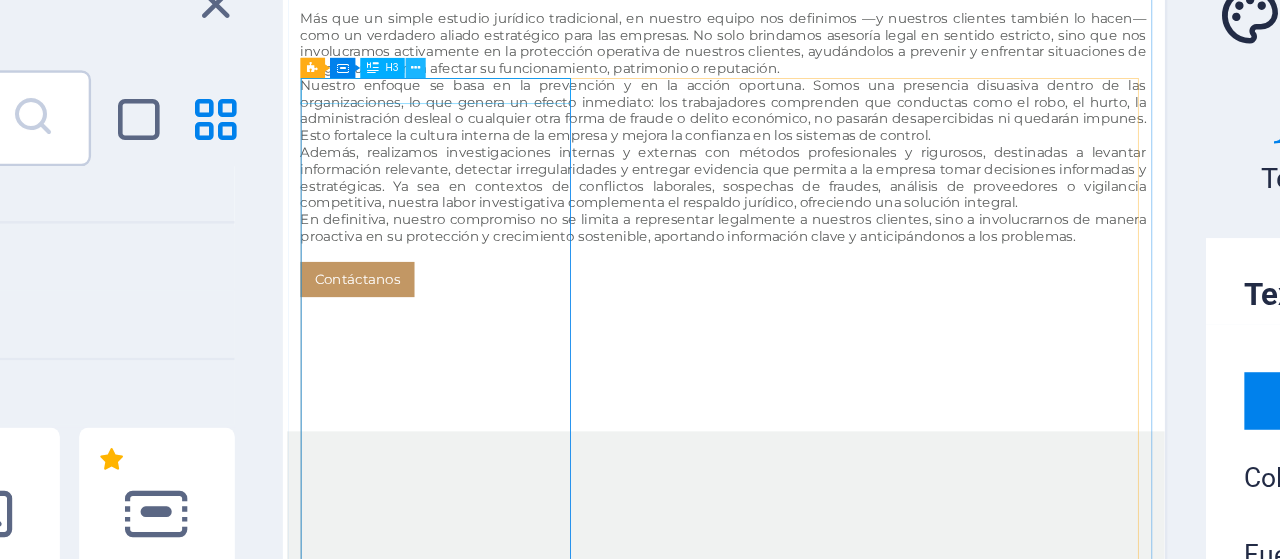 click at bounding box center [478, 134] 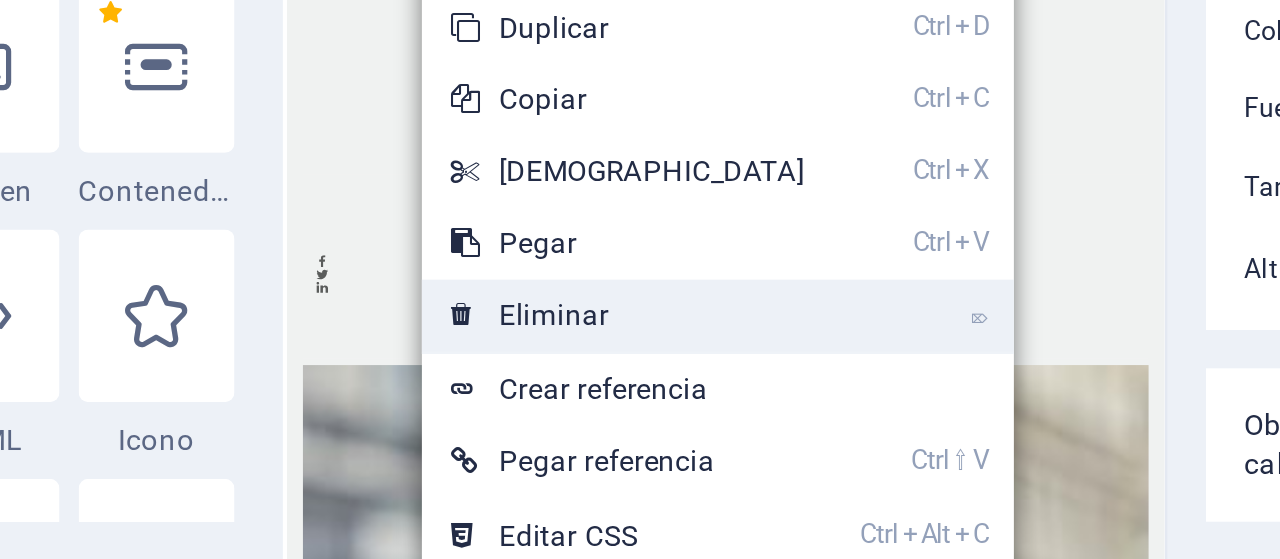 click on "⌦  Eliminar" at bounding box center [566, 425] 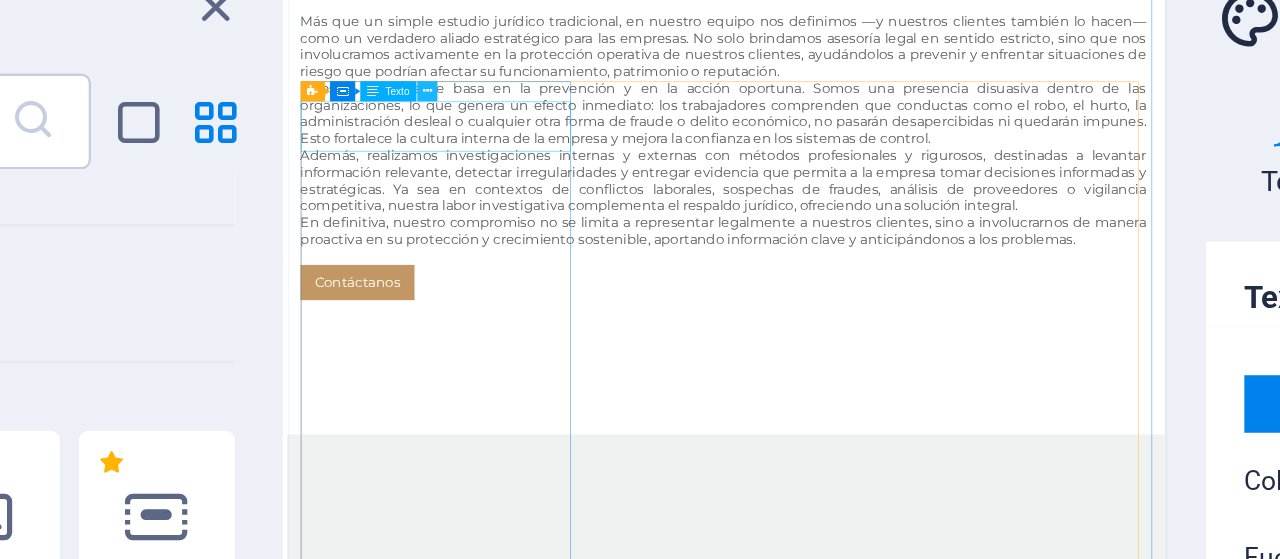 click at bounding box center (482, 143) 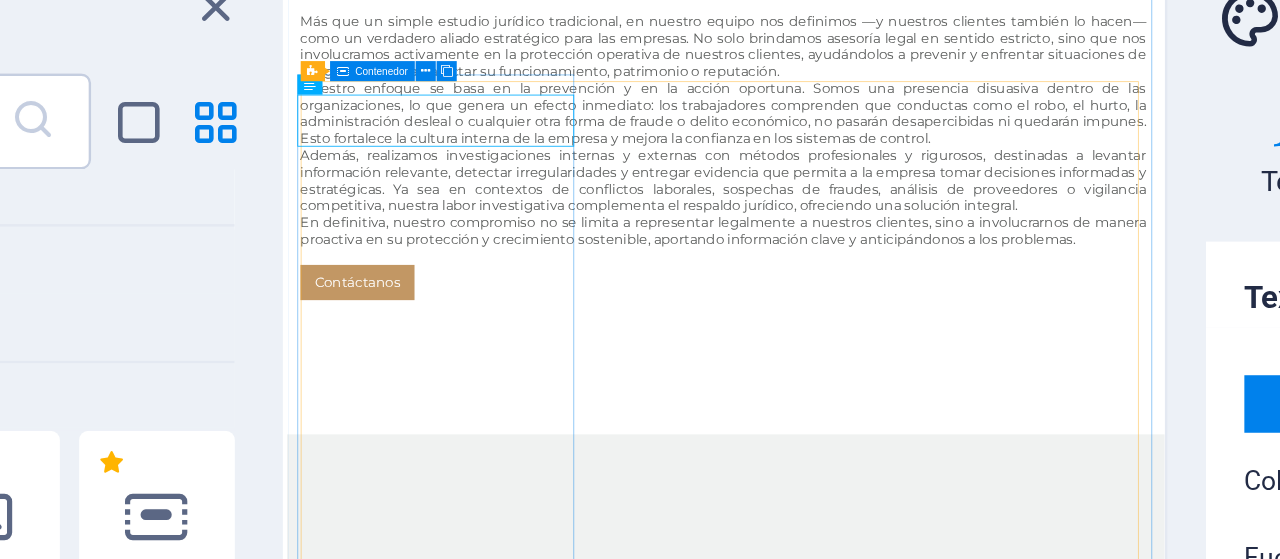 click on "Personal Injury Lorem ipsum dolor sit amet, consectetur adipisicing elit. Veritatis, dolorem! View Profile" at bounding box center [809, 852] 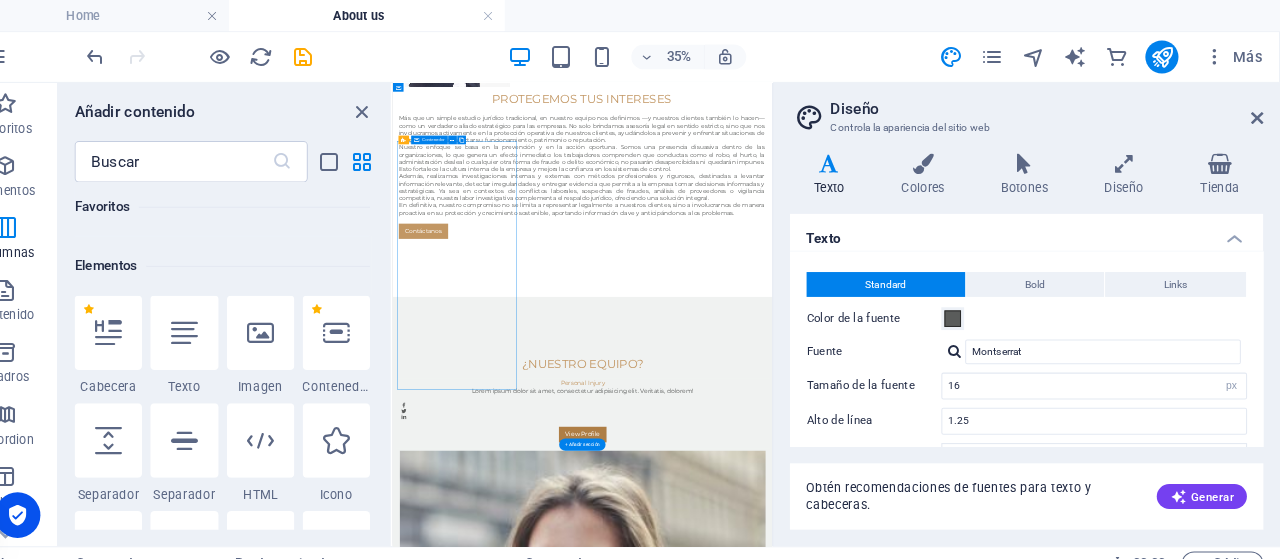 scroll, scrollTop: 0, scrollLeft: 0, axis: both 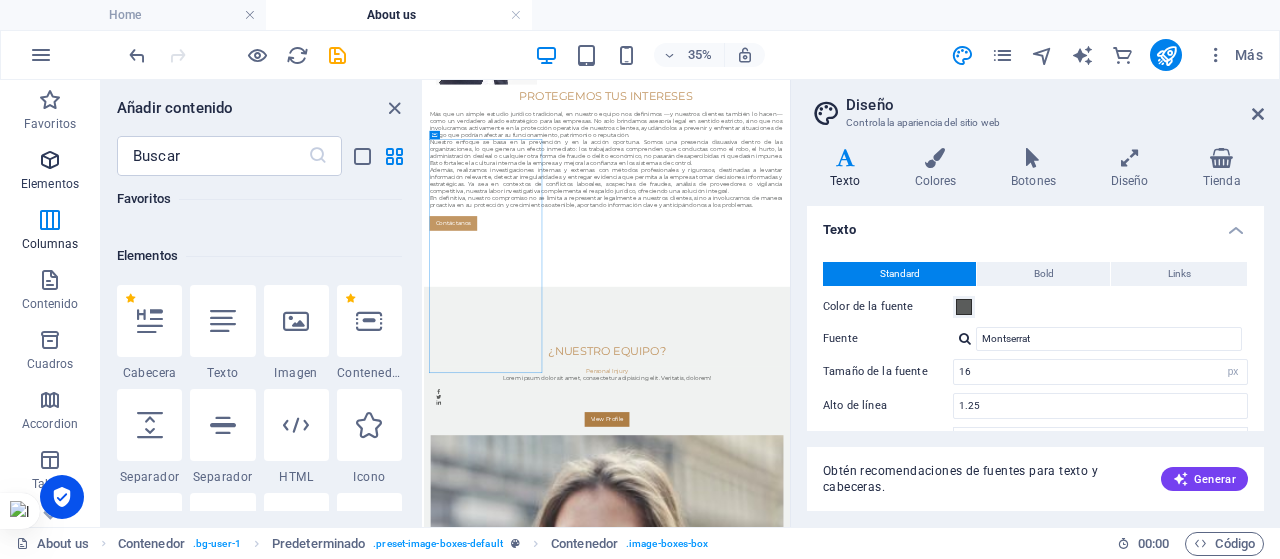 click at bounding box center (50, 160) 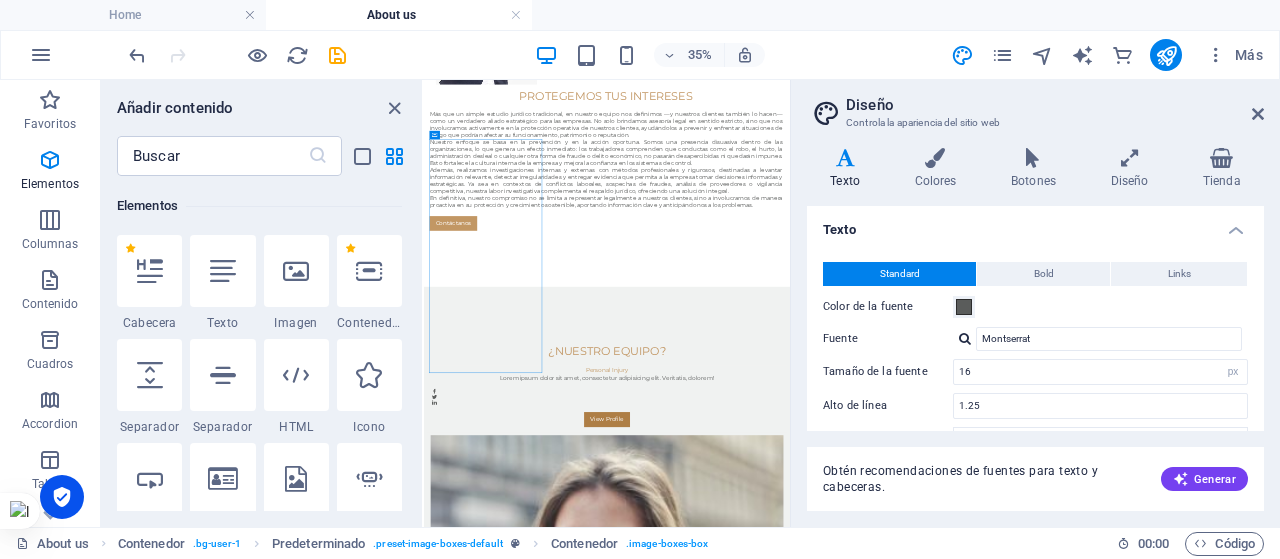 scroll, scrollTop: 377, scrollLeft: 0, axis: vertical 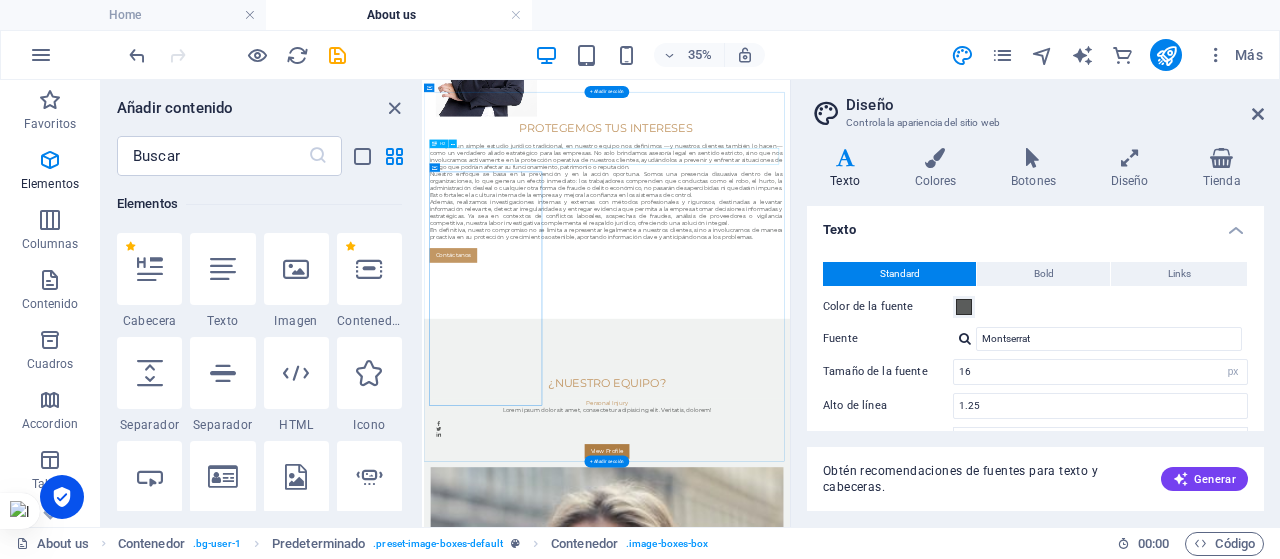 click on "¿Nuestro Equipo?" at bounding box center (947, 947) 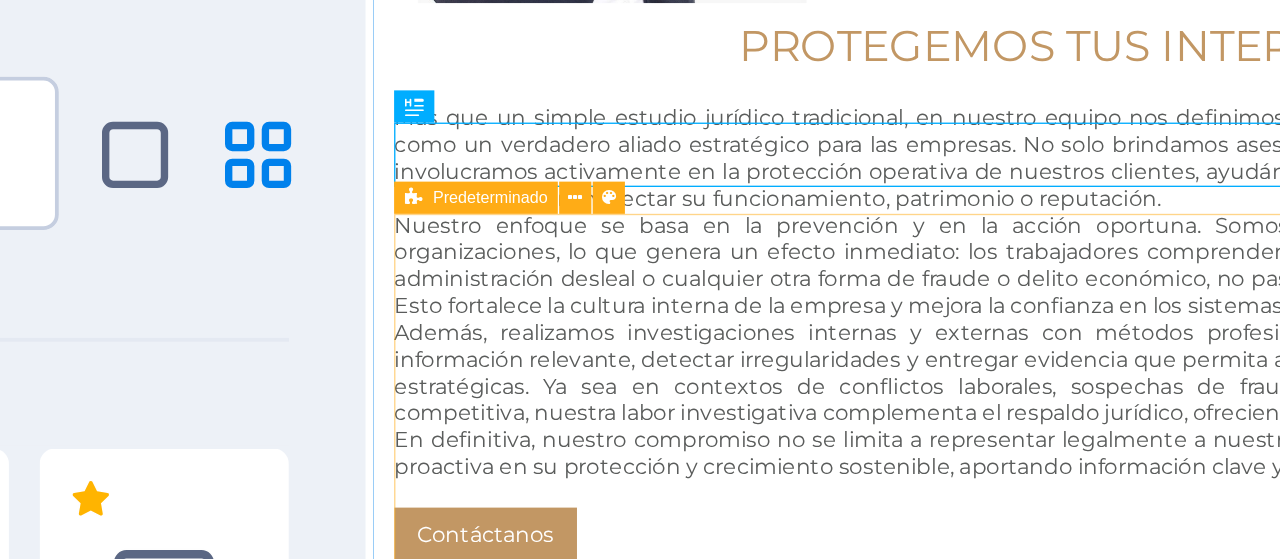 click at bounding box center [434, 167] 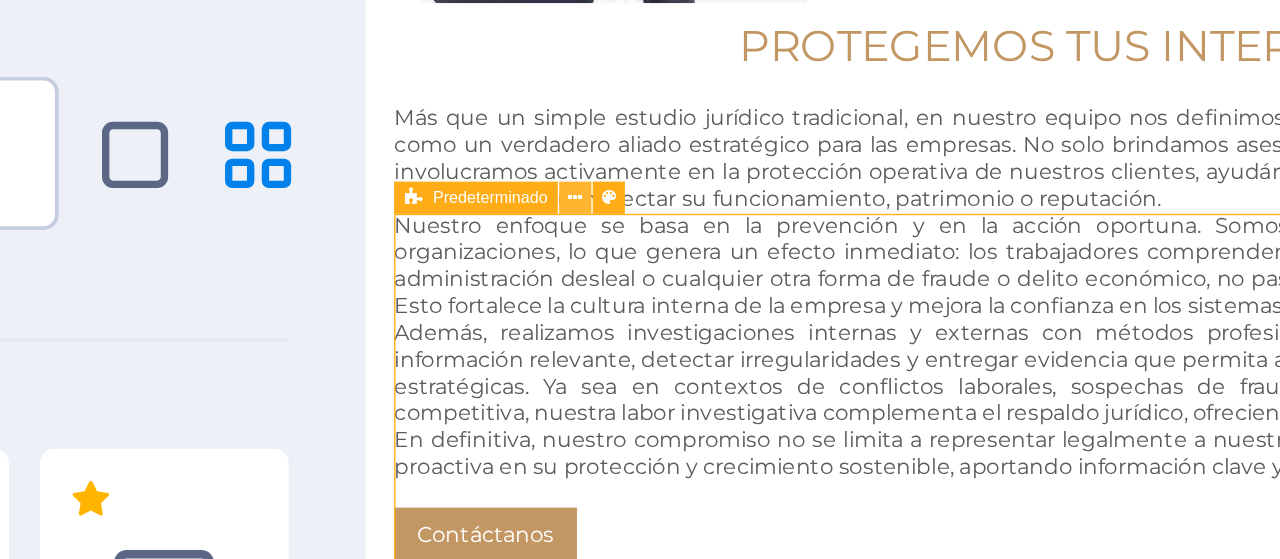 click at bounding box center (477, 167) 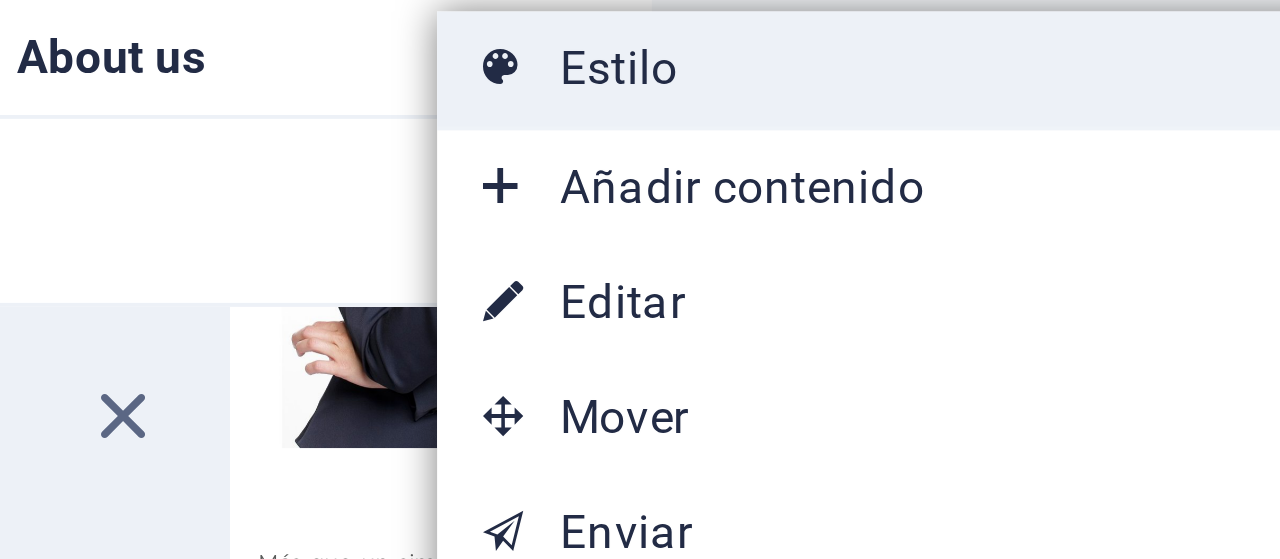click on "Estilo" at bounding box center (599, 18) 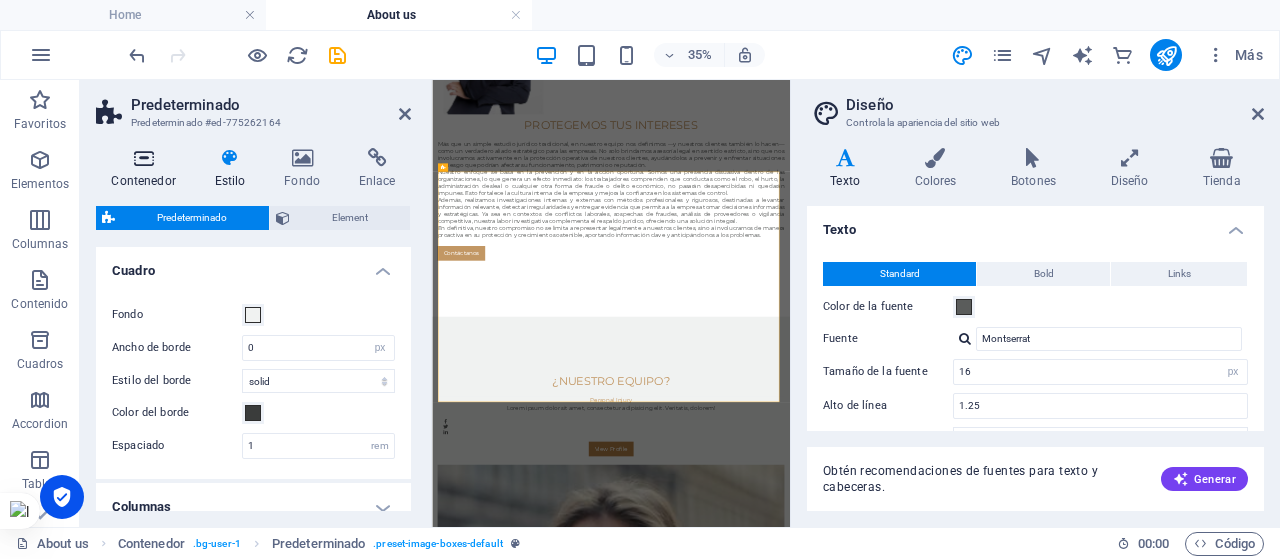 click at bounding box center (143, 158) 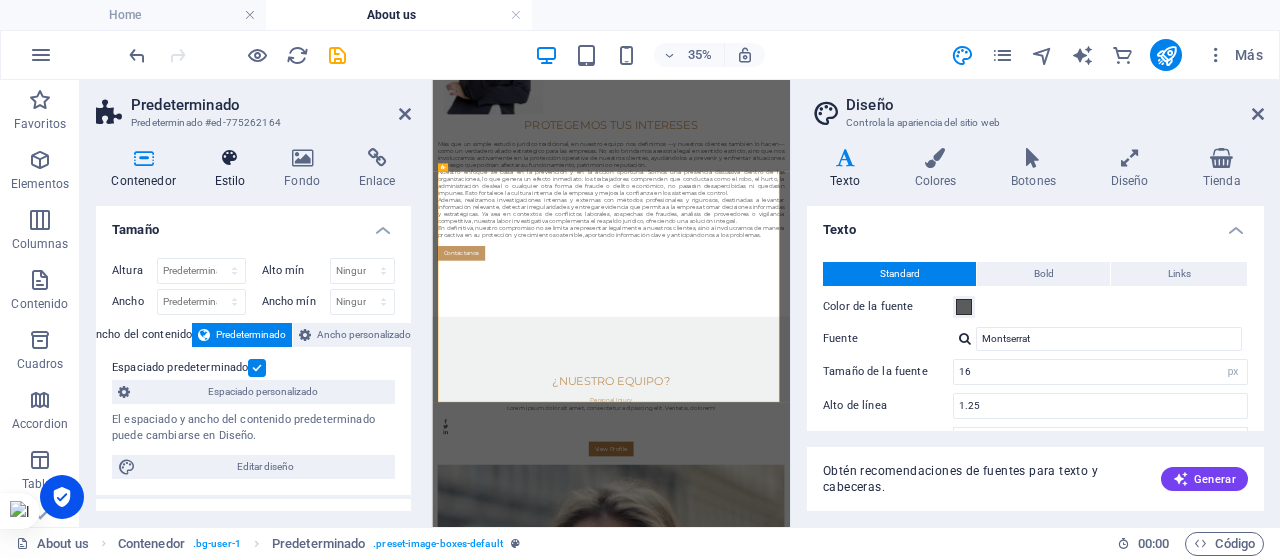 click at bounding box center (230, 158) 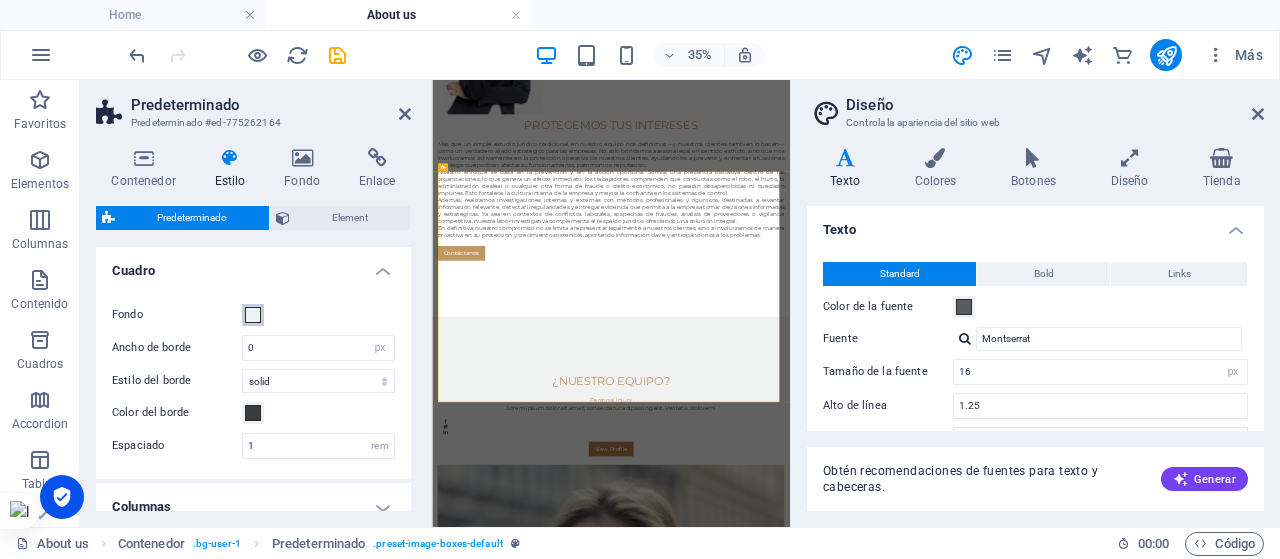 scroll, scrollTop: 150, scrollLeft: 0, axis: vertical 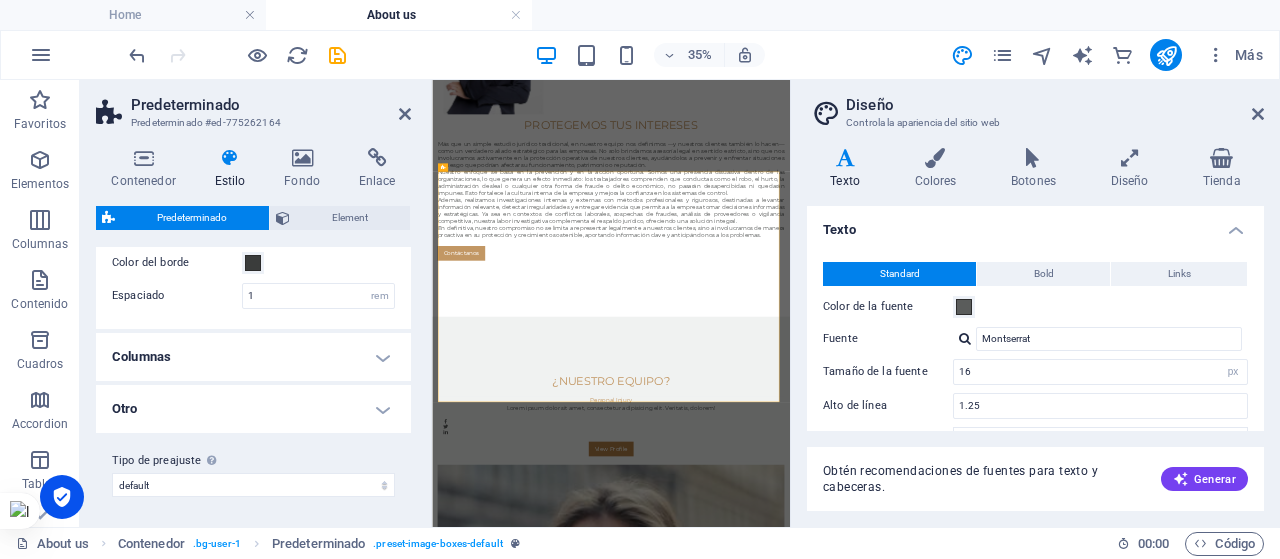 click on "Contenedor Estilo Fondo Enlace Tamaño Altura Predeterminado px rem % vh vw Alto mín Ninguno px rem % vh vw Ancho Predeterminado px rem % em vh vw Ancho mín Ninguno px rem % vh vw Ancho del contenido Predeterminado Ancho personalizado Ancho Predeterminado px rem % em vh vw Ancho mín Ninguno px rem % vh vw Espaciado predeterminado Espaciado personalizado El espaciado y ancho del contenido predeterminado puede cambiarse en Diseño. Editar diseño Diseño (Flexbox) Alineación Determina flex-direction. Predeterminado Eje principal Determina la forma en la que los elementos deberían comportarse por el eje principal en este contenedor (contenido justificado). Predeterminado Eje lateral Controla la dirección vertical del elemento en el contenedor (alinear elementos). Predeterminado Ajuste Predeterminado Habilitado Deshabilitado Relleno Controla las distancias y la dirección de los elementos en el eje Y en varias líneas (alinear contenido). Predeterminado Accessibility Role Ninguno Alert Olas" at bounding box center (253, 329) 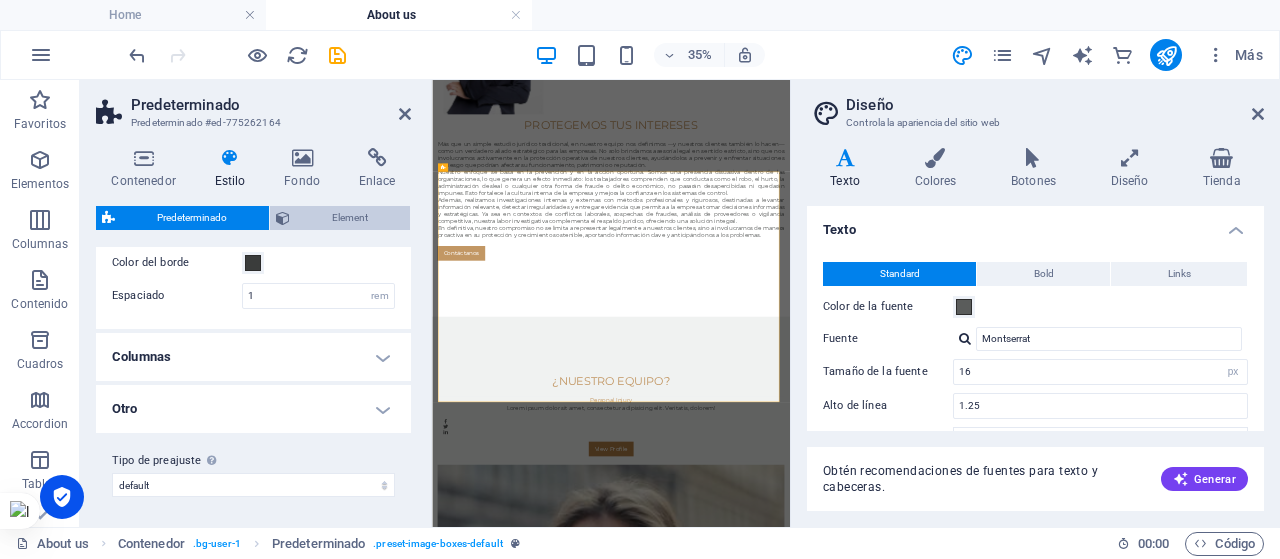 click on "Element" at bounding box center [350, 218] 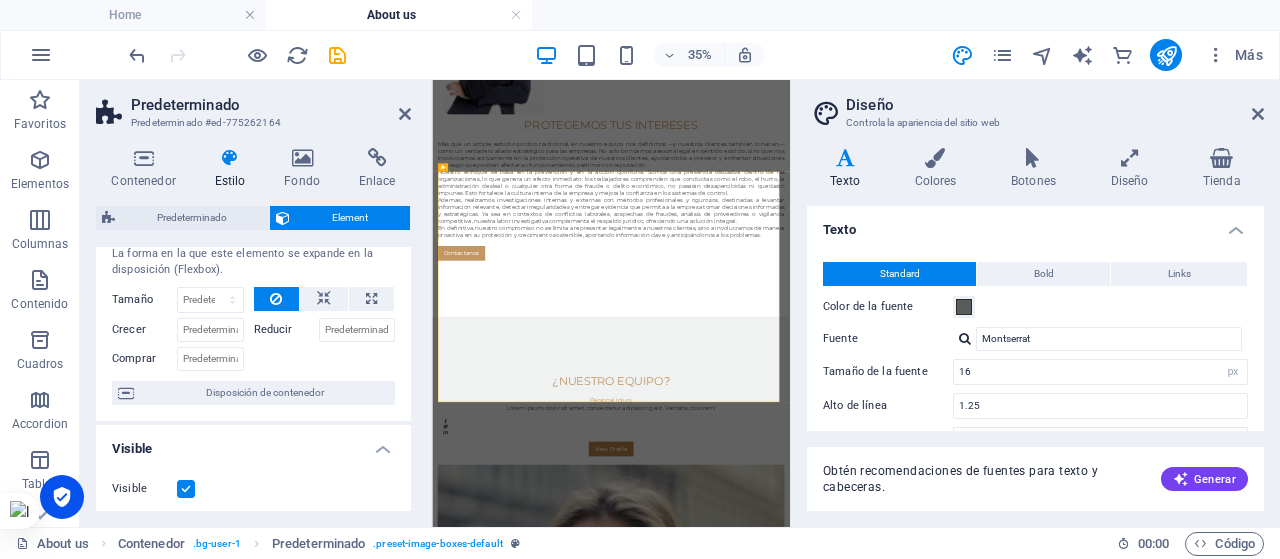 scroll, scrollTop: 0, scrollLeft: 0, axis: both 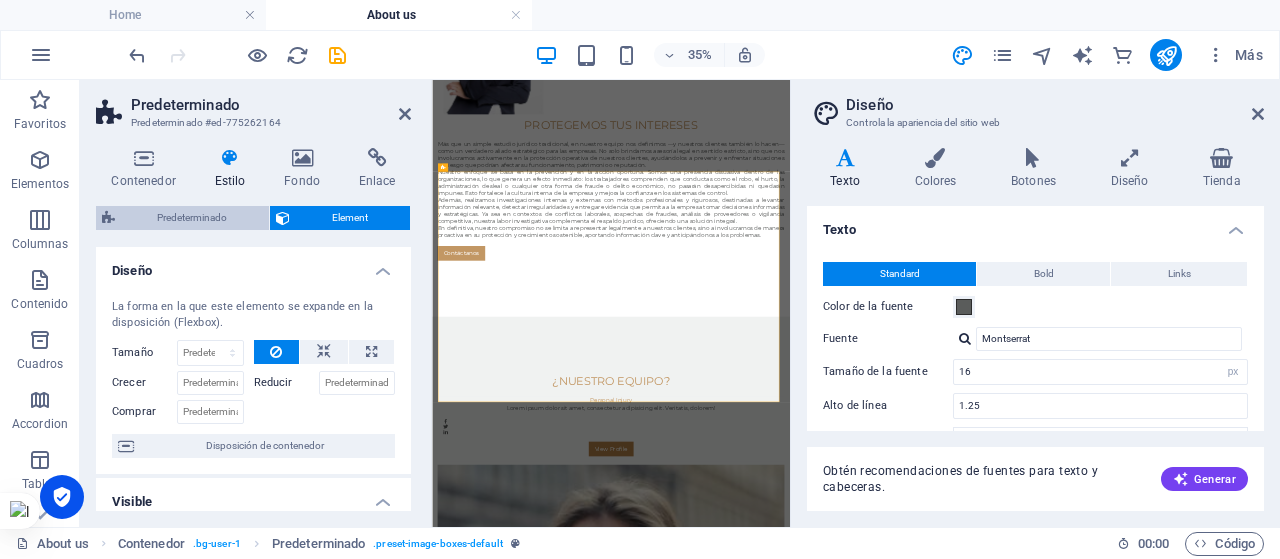 click on "Predeterminado" at bounding box center [192, 218] 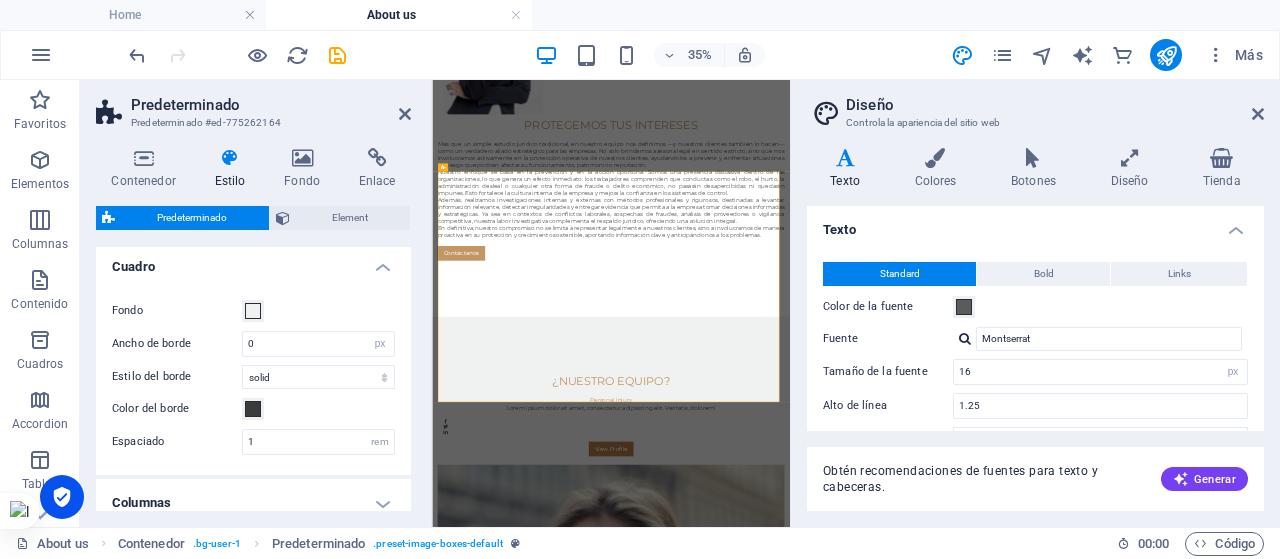 scroll, scrollTop: 0, scrollLeft: 0, axis: both 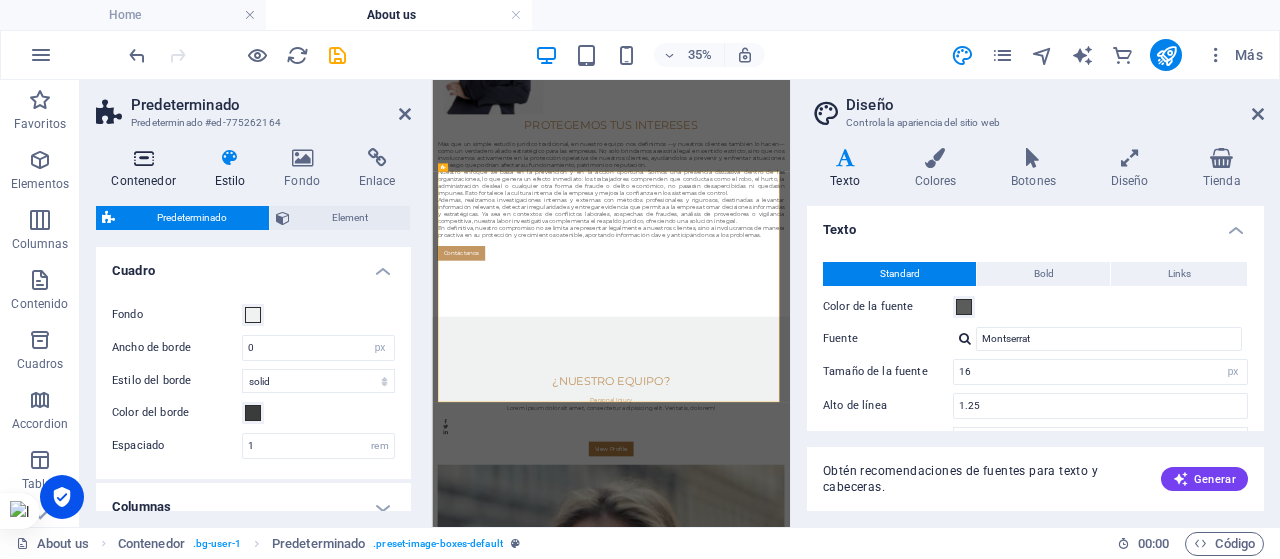 click on "Contenedor" at bounding box center [147, 169] 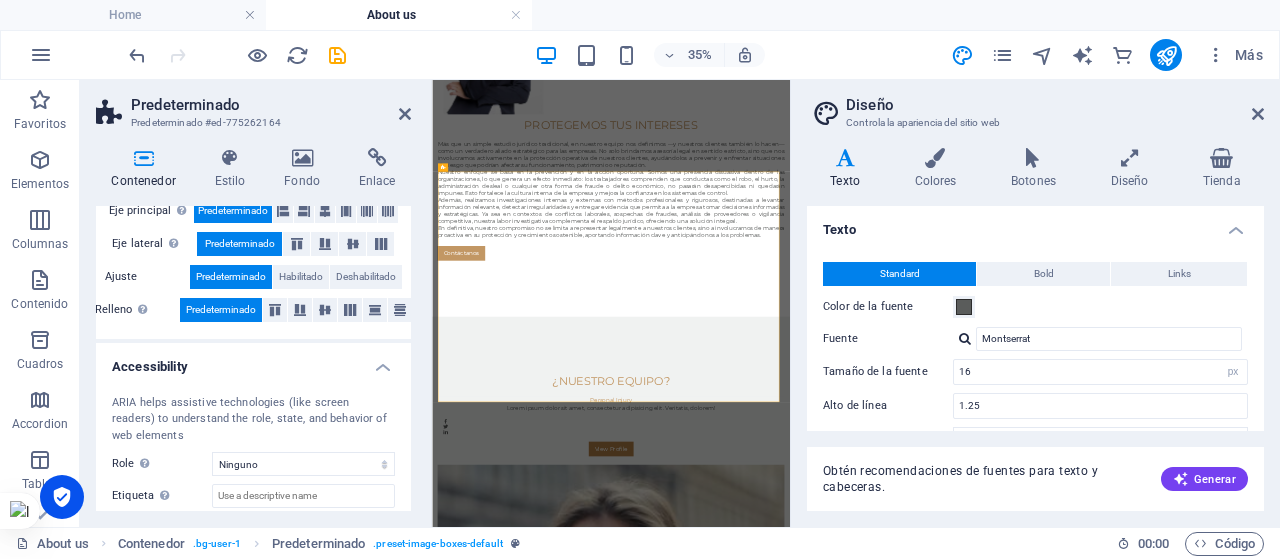 scroll, scrollTop: 492, scrollLeft: 0, axis: vertical 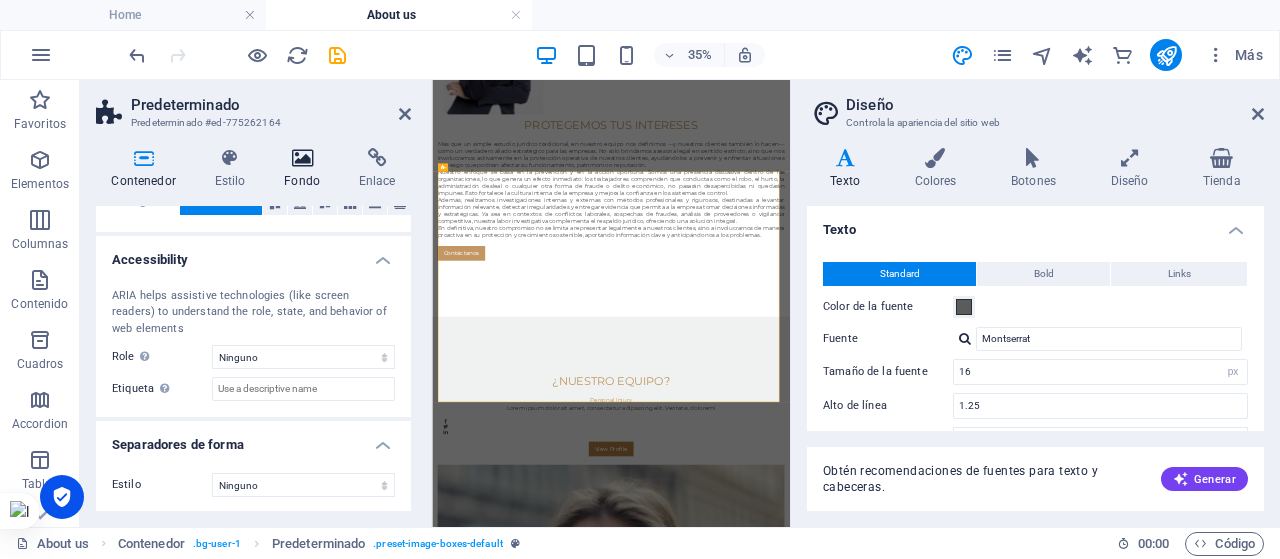 click on "Fondo" at bounding box center (306, 169) 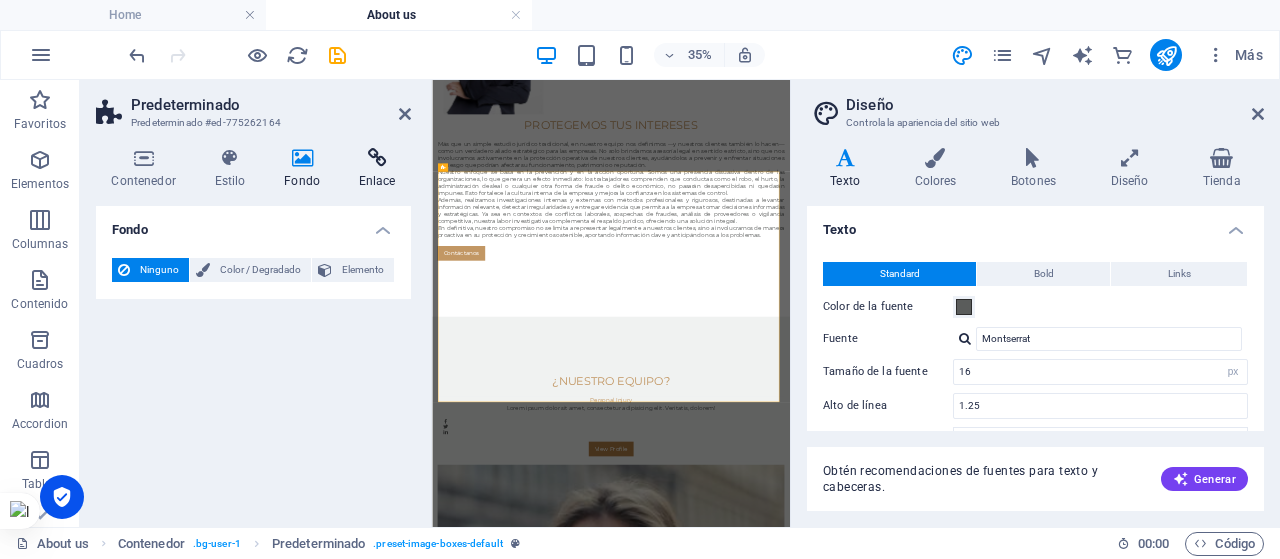 click on "Enlace" at bounding box center [377, 169] 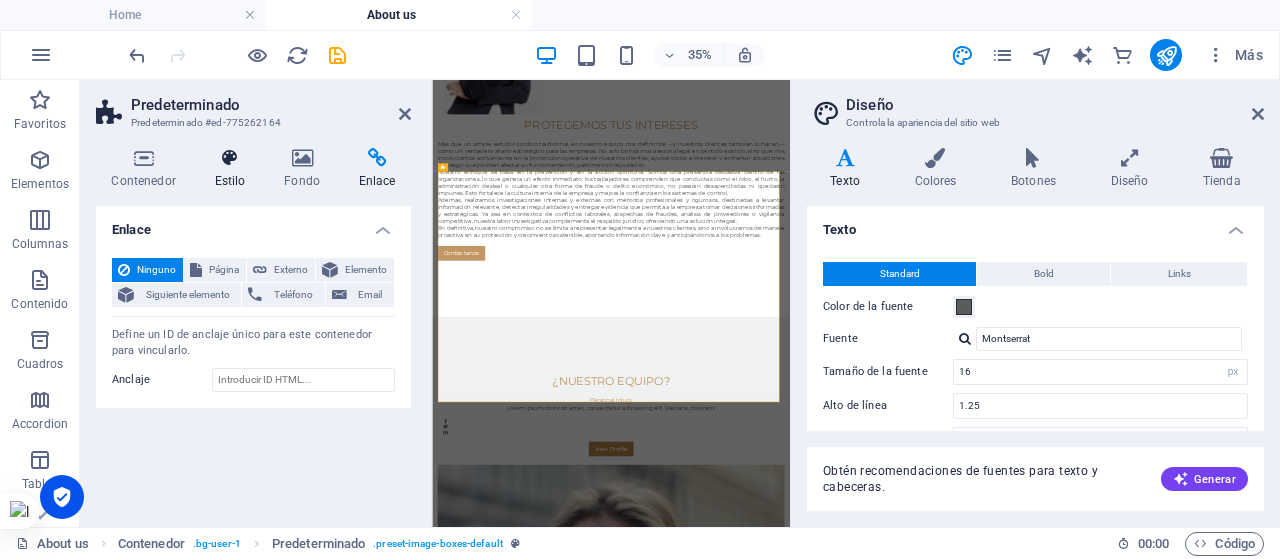 click at bounding box center [230, 158] 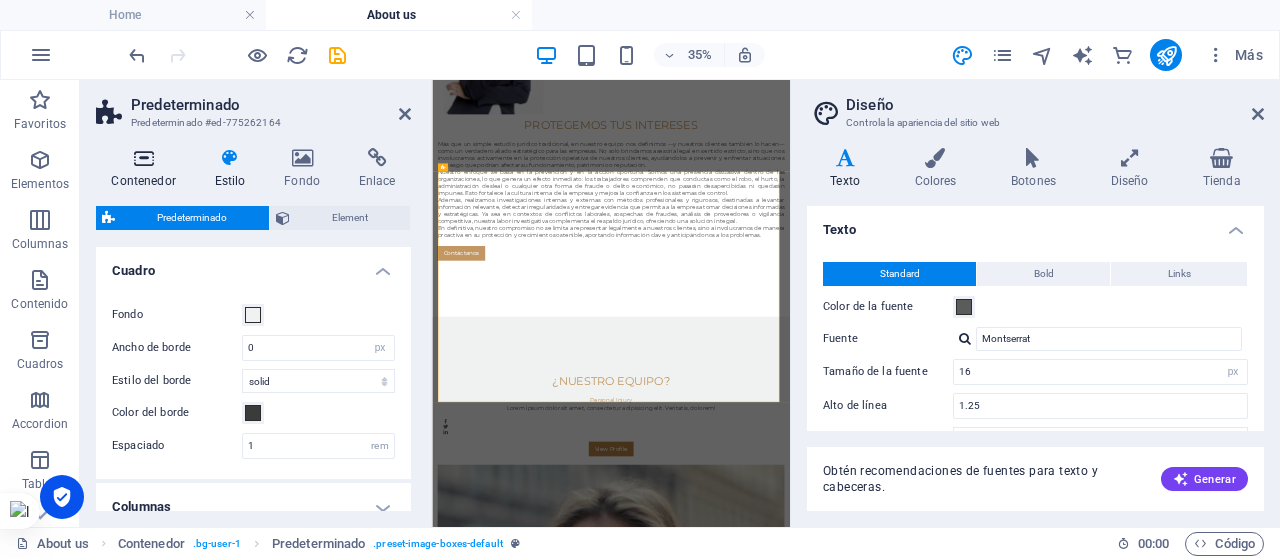 click at bounding box center (143, 158) 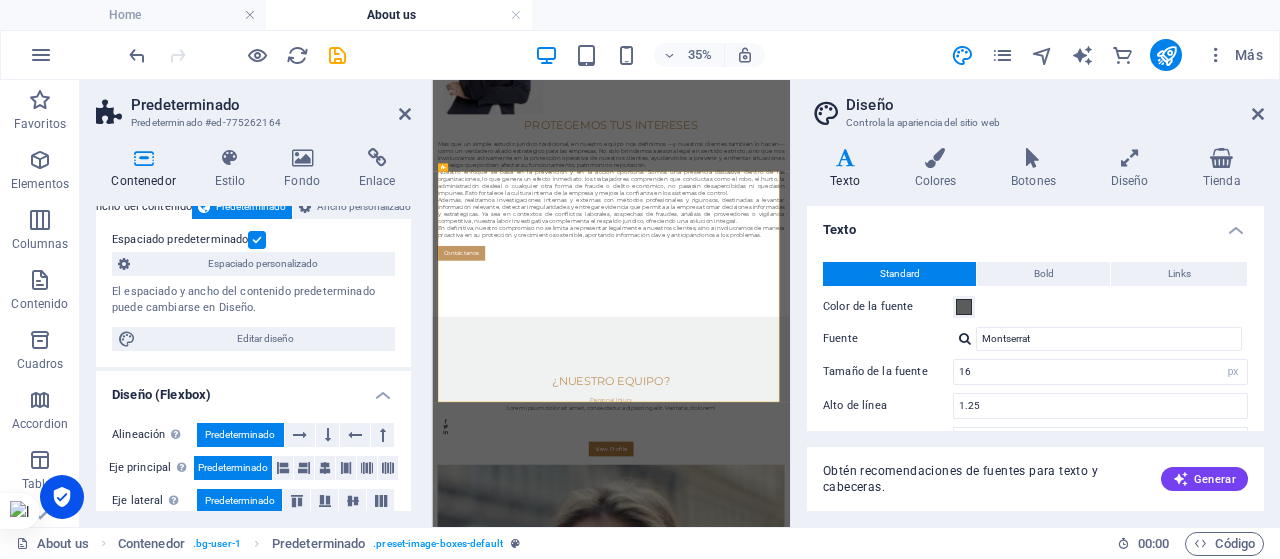 scroll, scrollTop: 0, scrollLeft: 0, axis: both 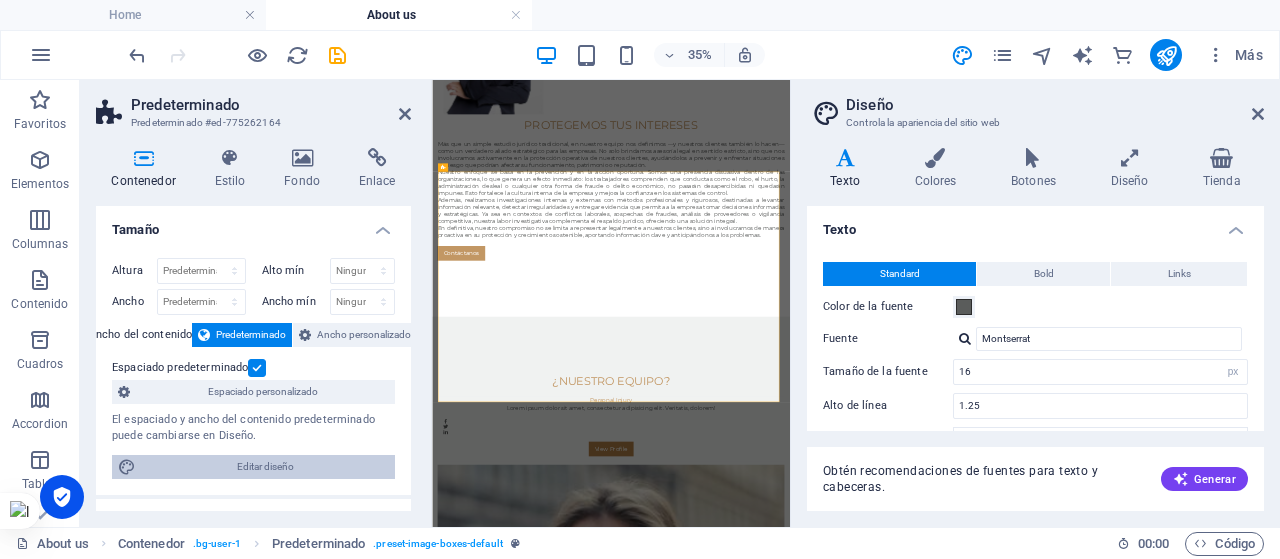 click on "Editar diseño" at bounding box center [265, 467] 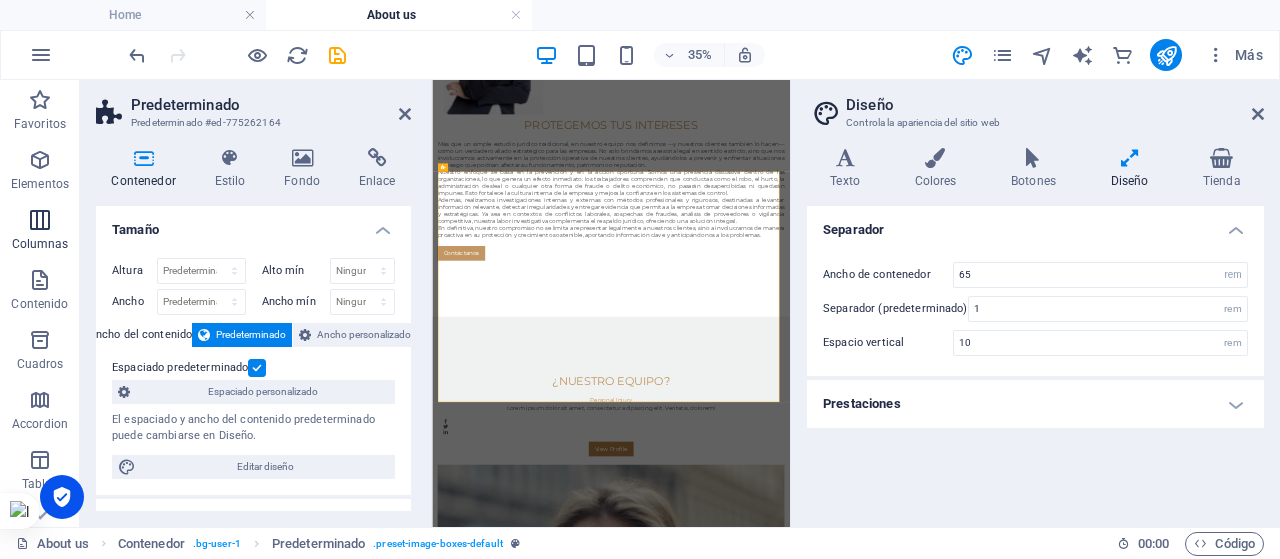 click on "Columnas" at bounding box center (40, 244) 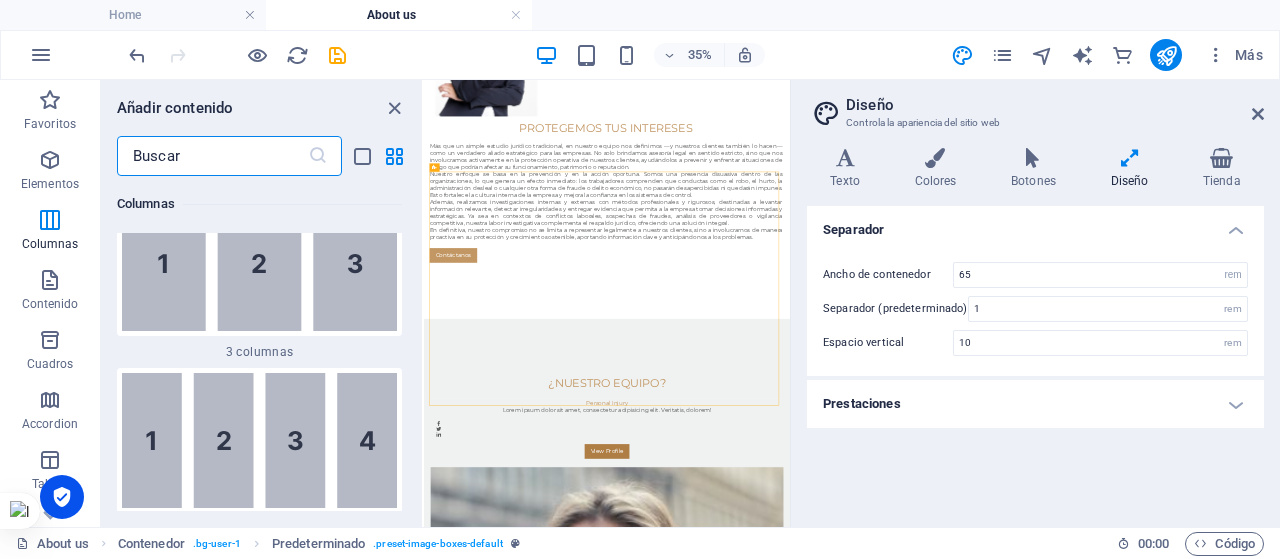 scroll, scrollTop: 1540, scrollLeft: 0, axis: vertical 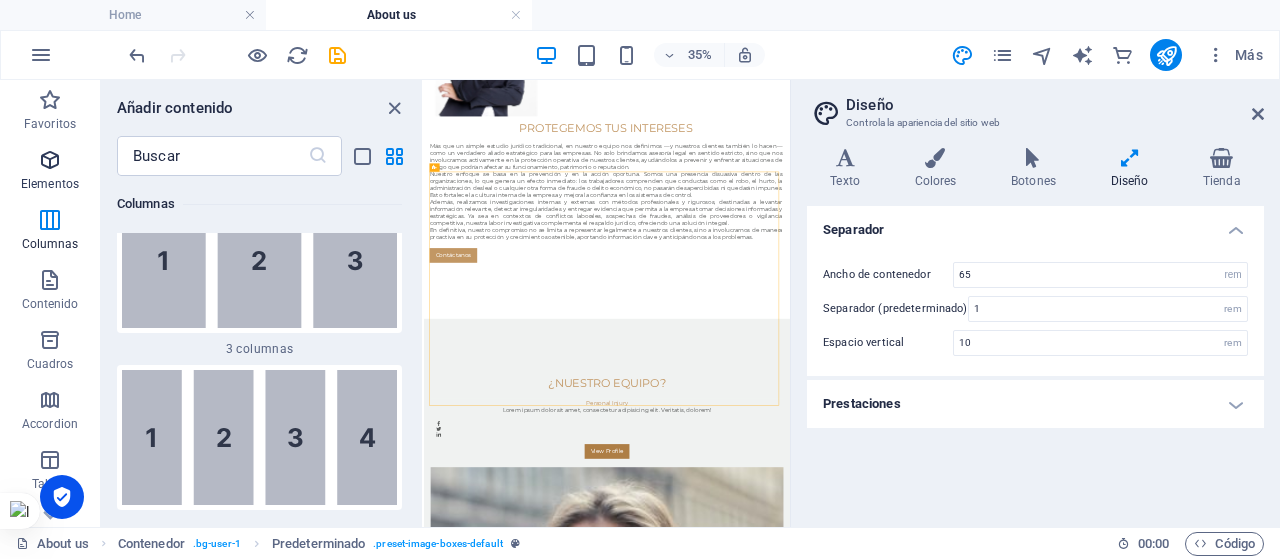 click at bounding box center [50, 160] 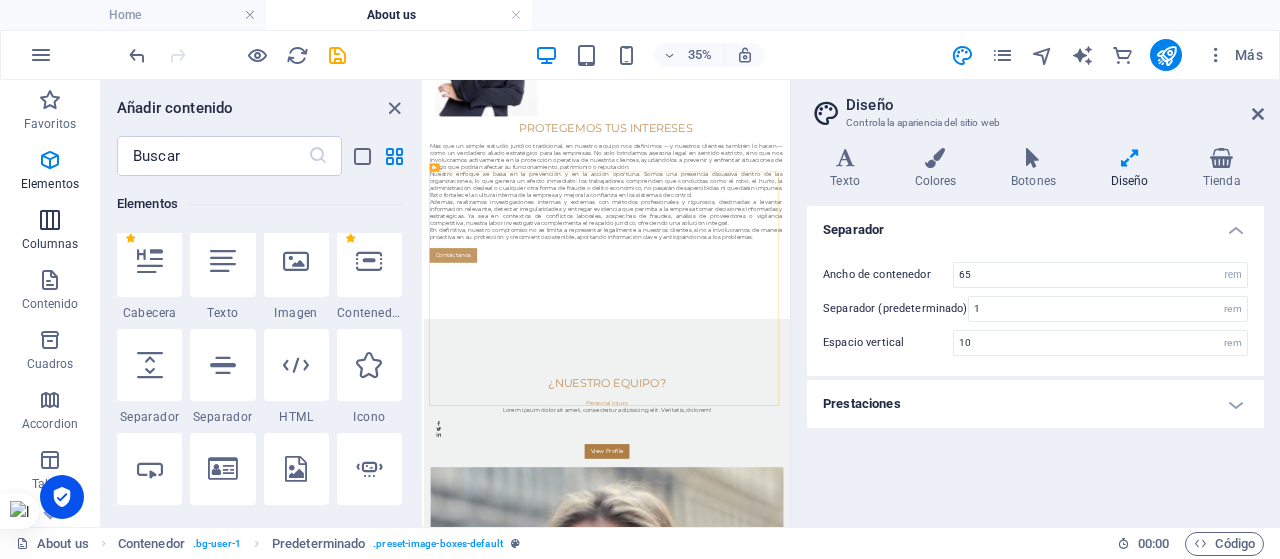 scroll, scrollTop: 377, scrollLeft: 0, axis: vertical 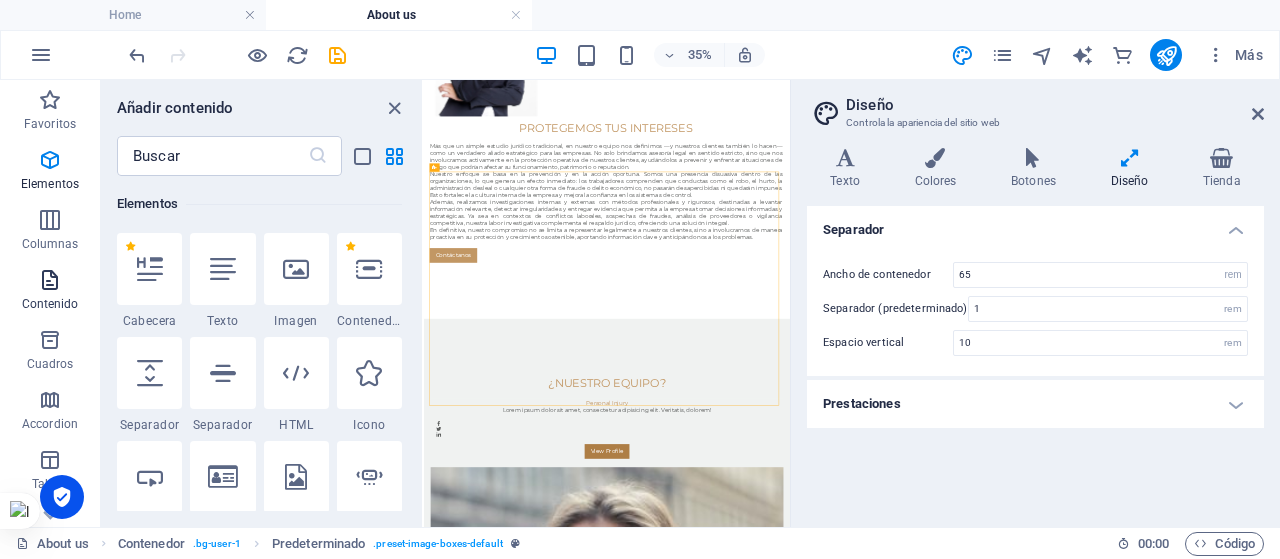 click on "Contenido" at bounding box center [50, 304] 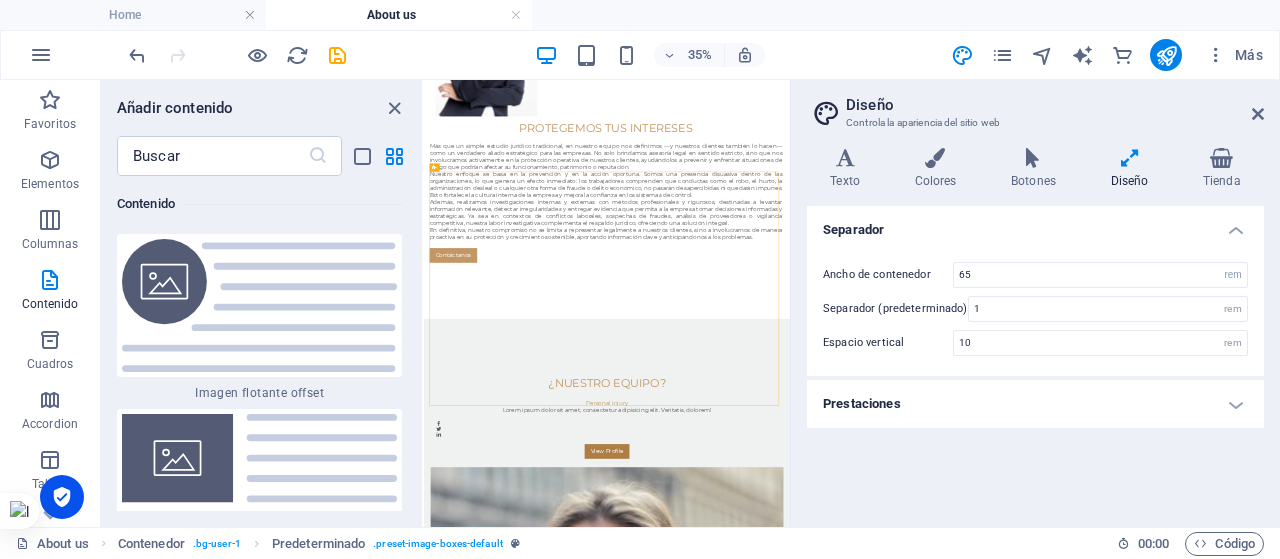 scroll, scrollTop: 8467, scrollLeft: 0, axis: vertical 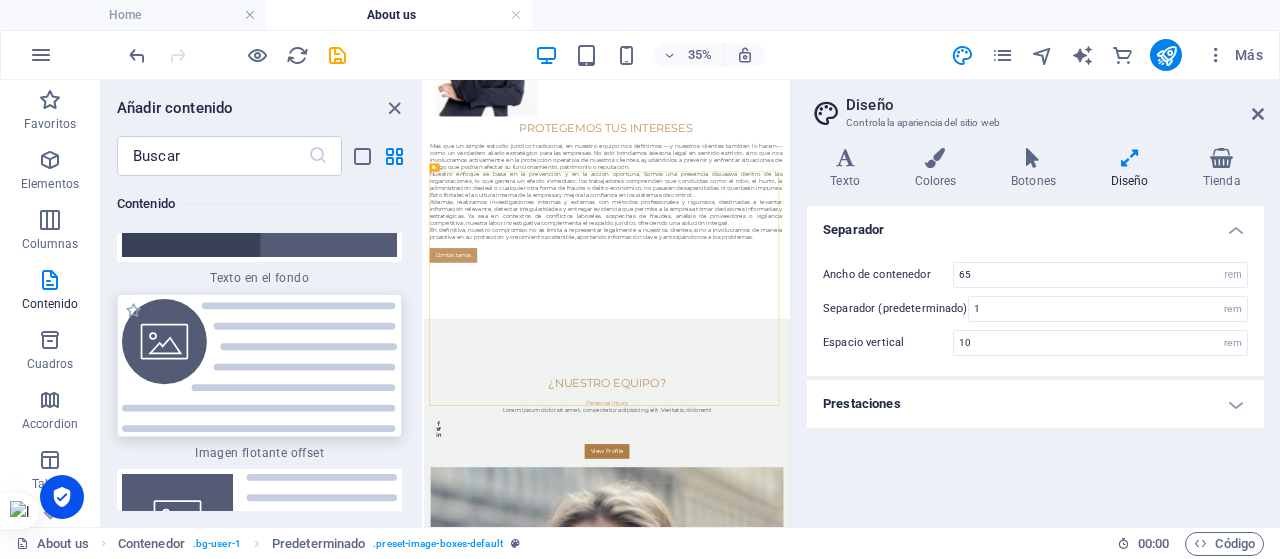 click at bounding box center [259, 365] 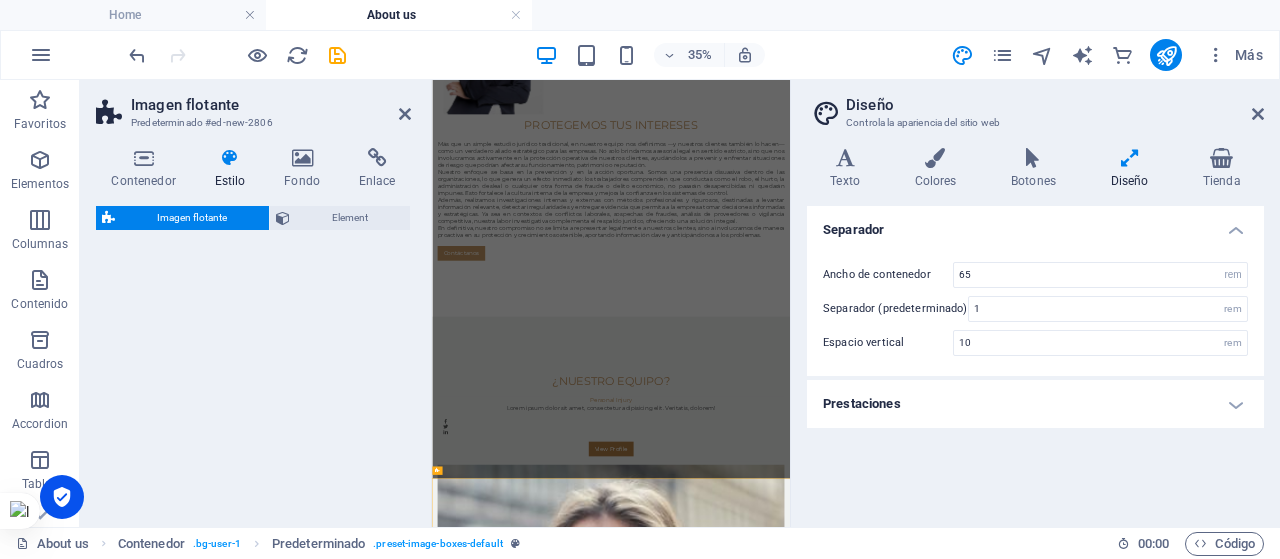 scroll, scrollTop: 2017, scrollLeft: 0, axis: vertical 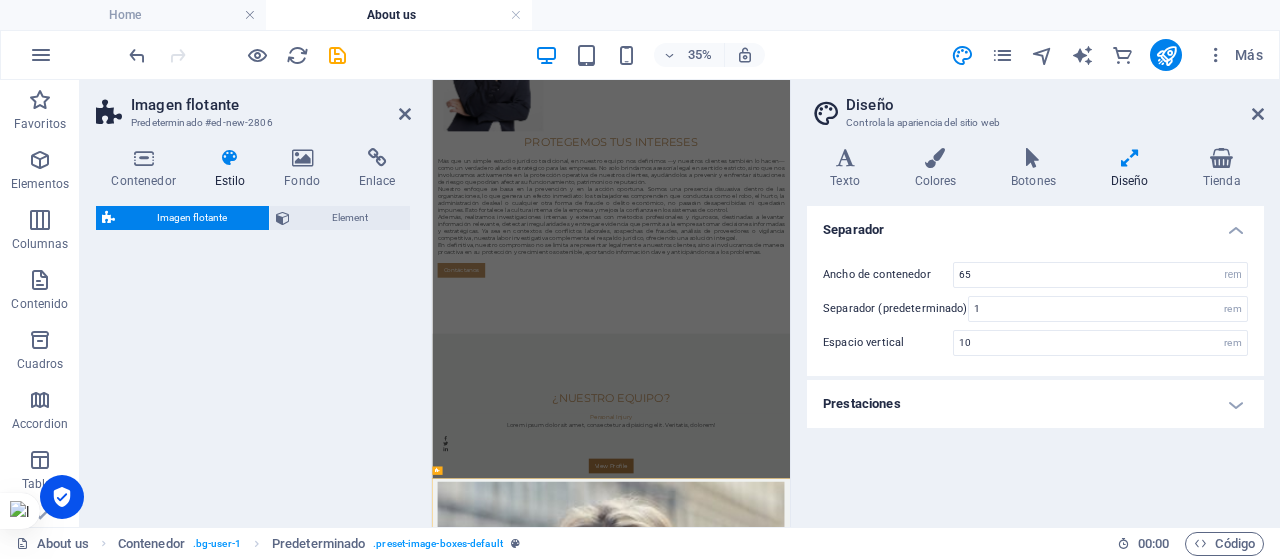 select on "%" 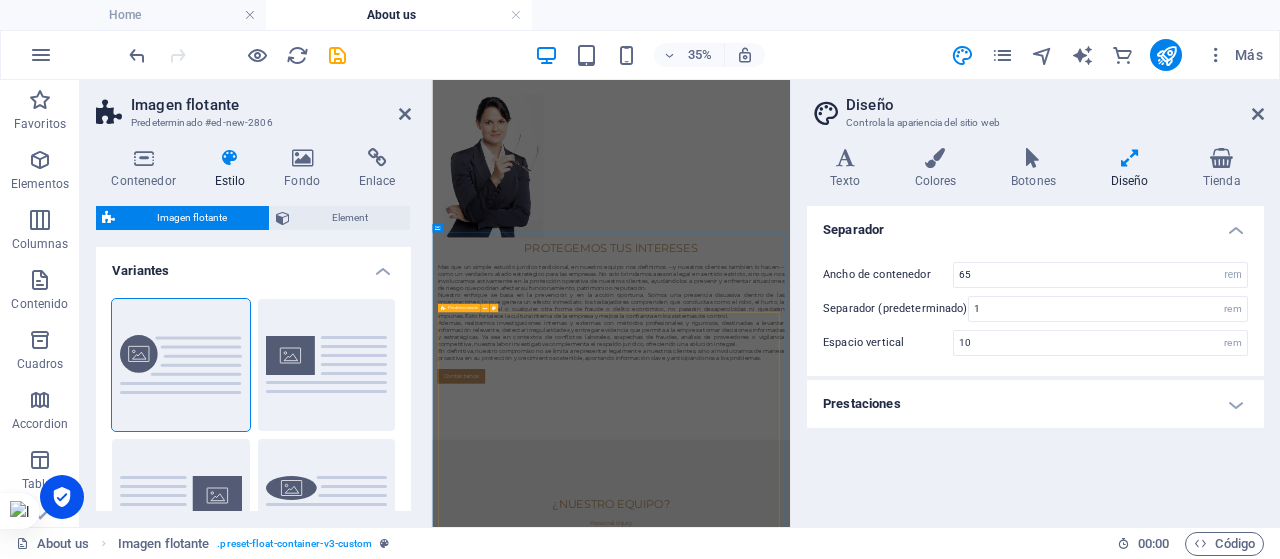scroll, scrollTop: 1716, scrollLeft: 0, axis: vertical 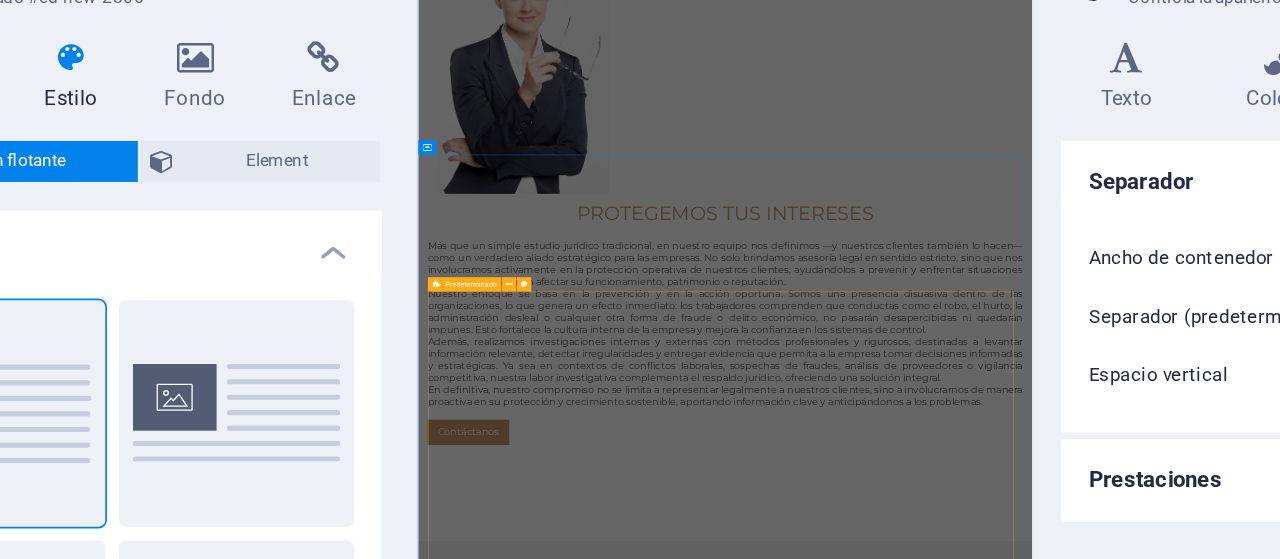 click at bounding box center [442, 289] 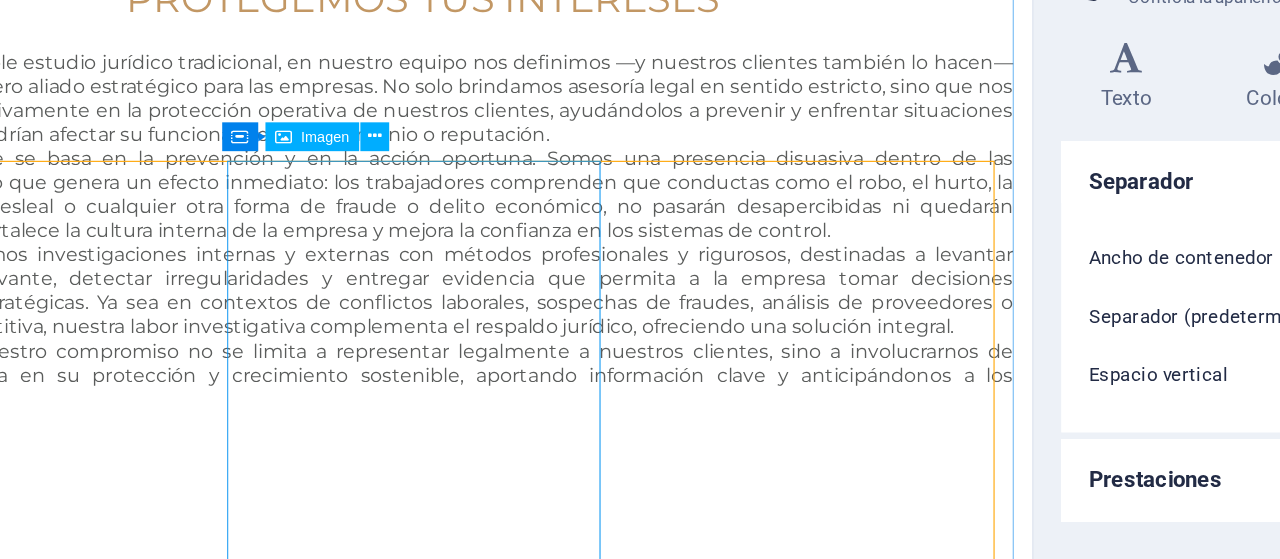 scroll, scrollTop: 2130, scrollLeft: 0, axis: vertical 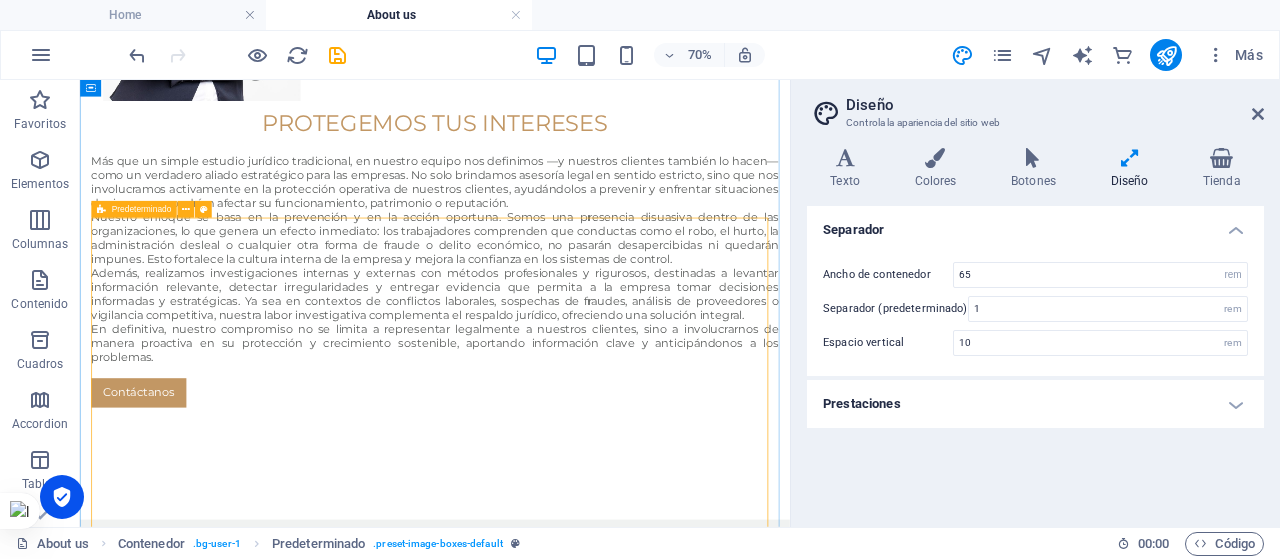 click at bounding box center [101, 209] 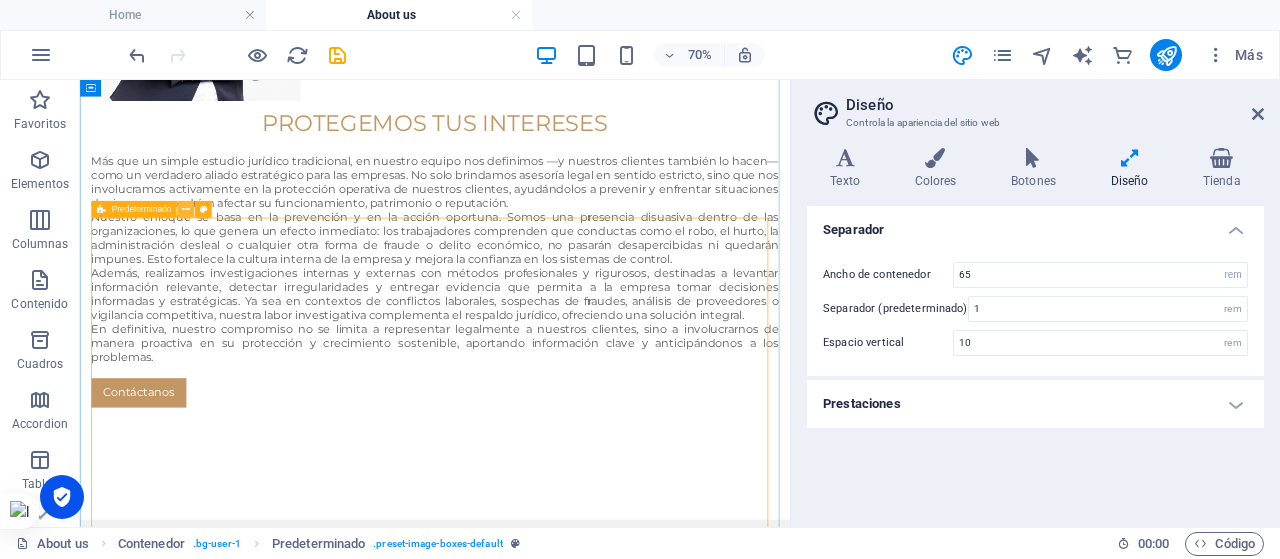 click at bounding box center (186, 209) 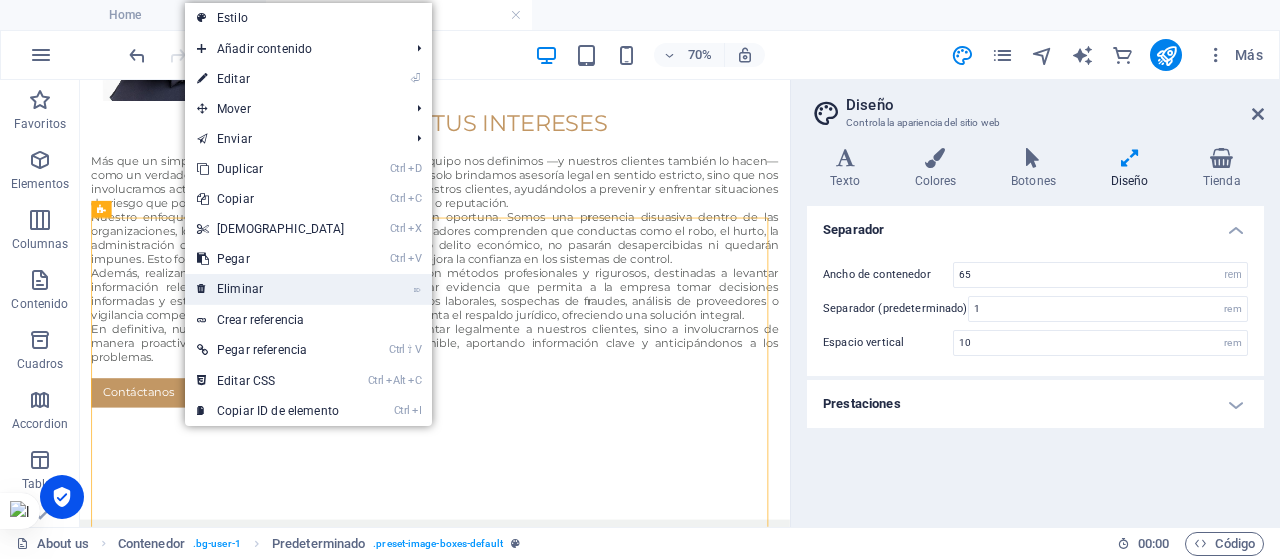 click on "⌦  Eliminar" at bounding box center (271, 289) 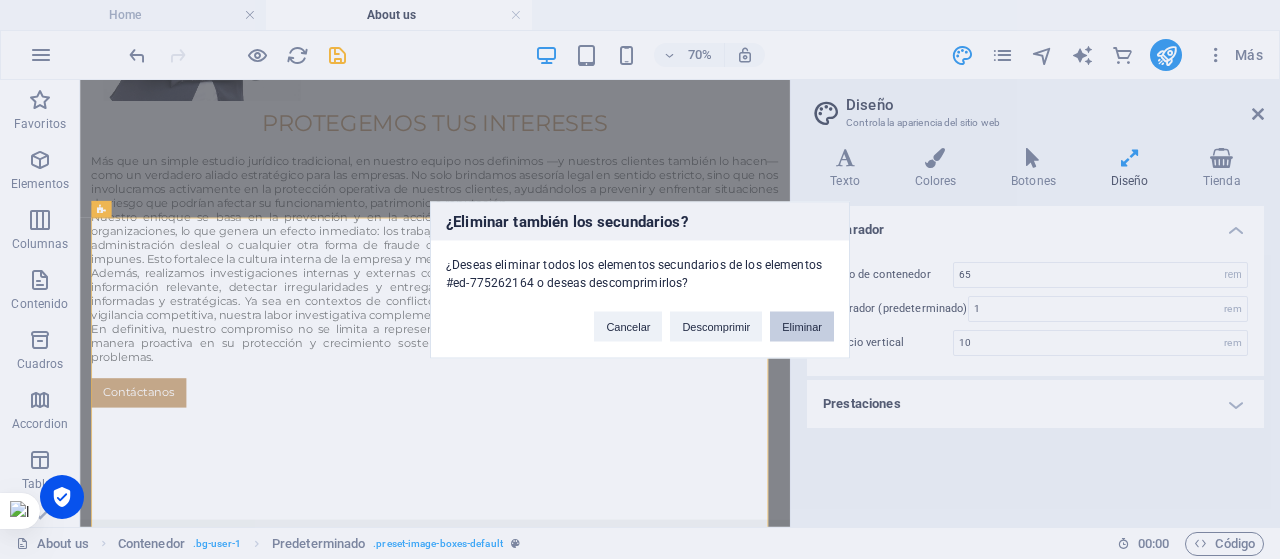 click on "Eliminar" at bounding box center [802, 326] 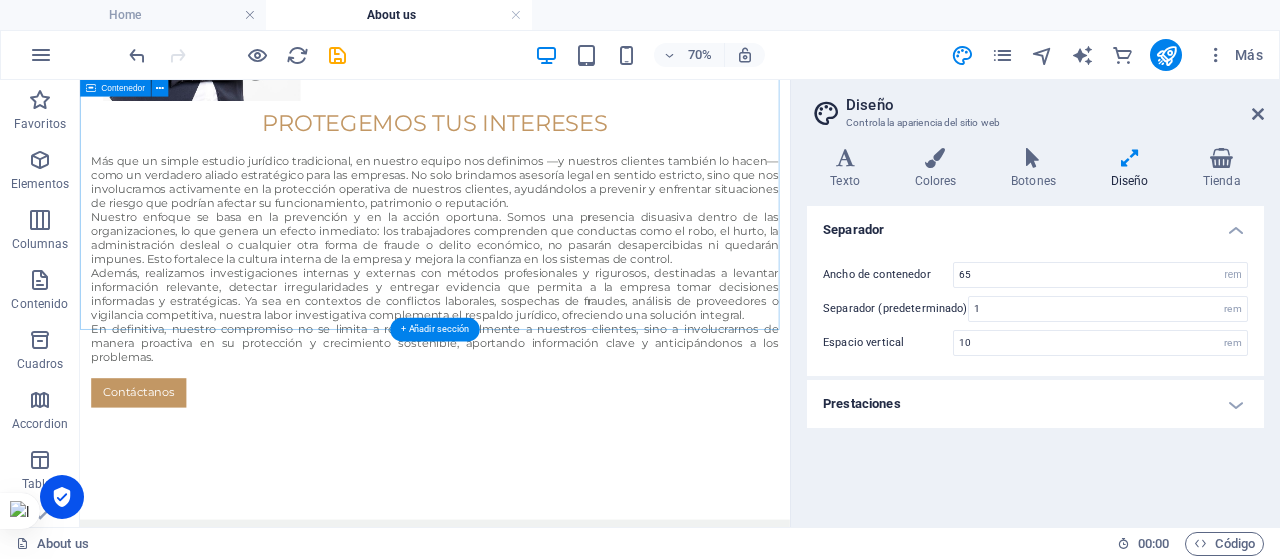 click on "¿Nuestro Equipo?" at bounding box center [587, 902] 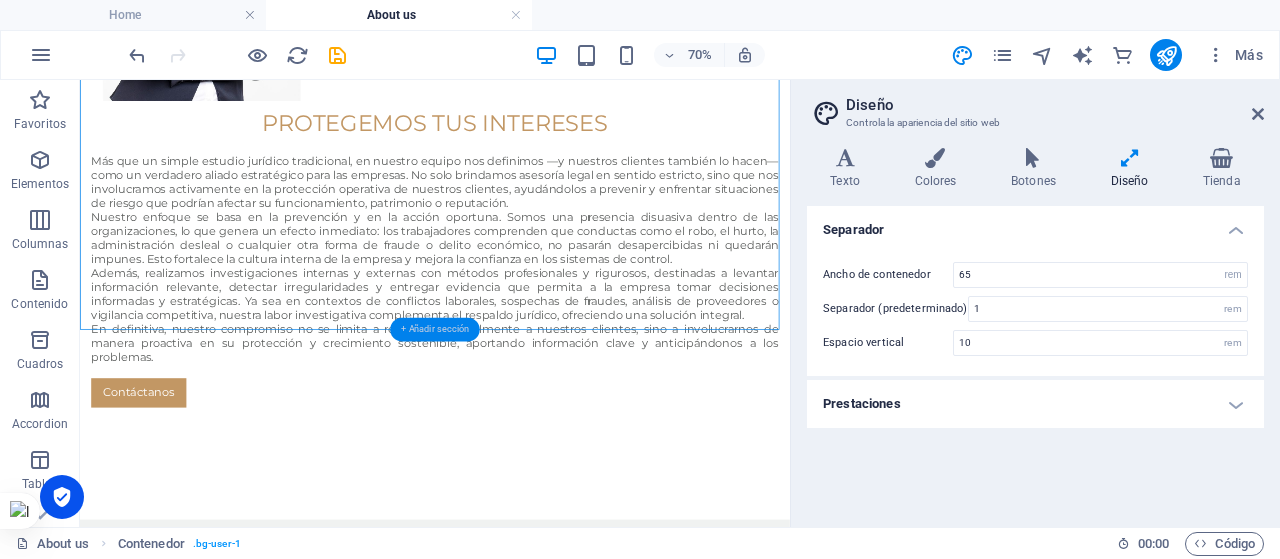 click on "+ Añadir sección" at bounding box center (435, 330) 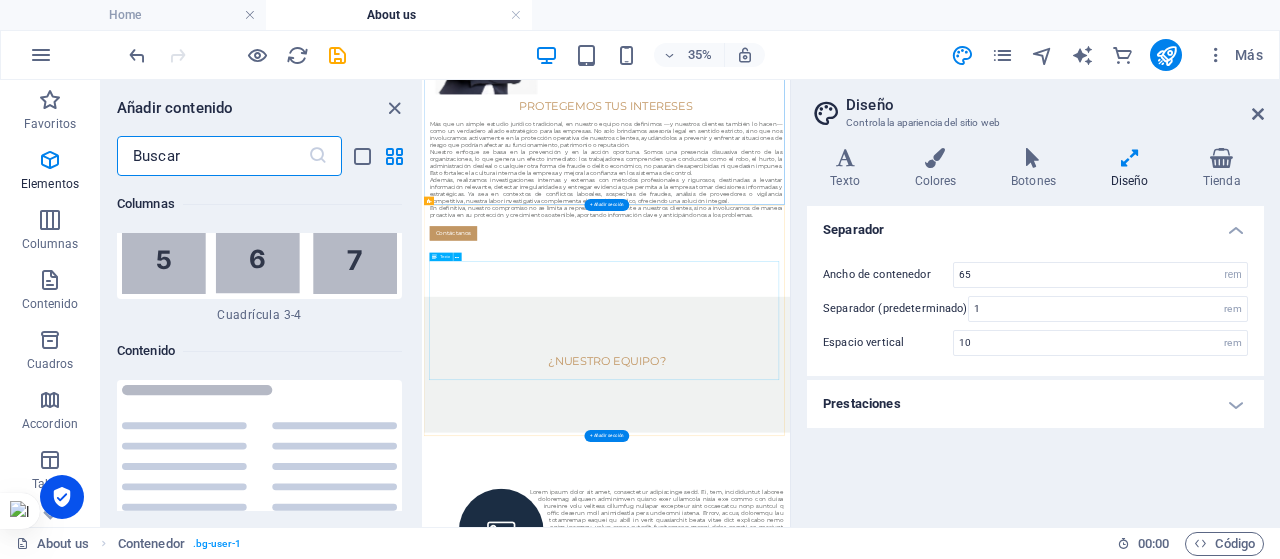 scroll, scrollTop: 6799, scrollLeft: 0, axis: vertical 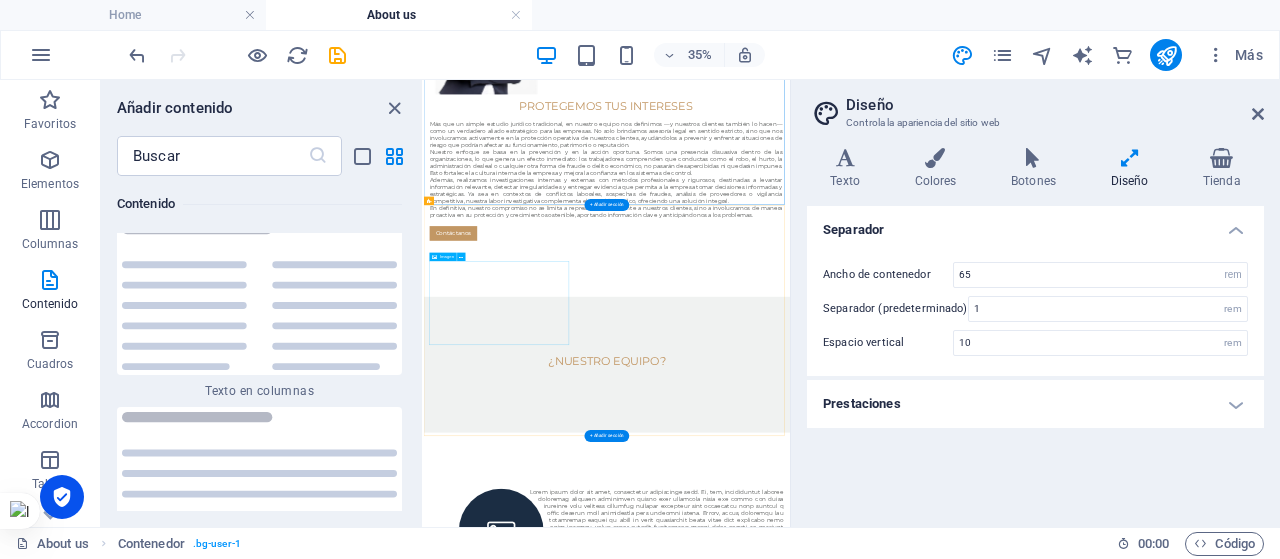 click at bounding box center (644, 1367) 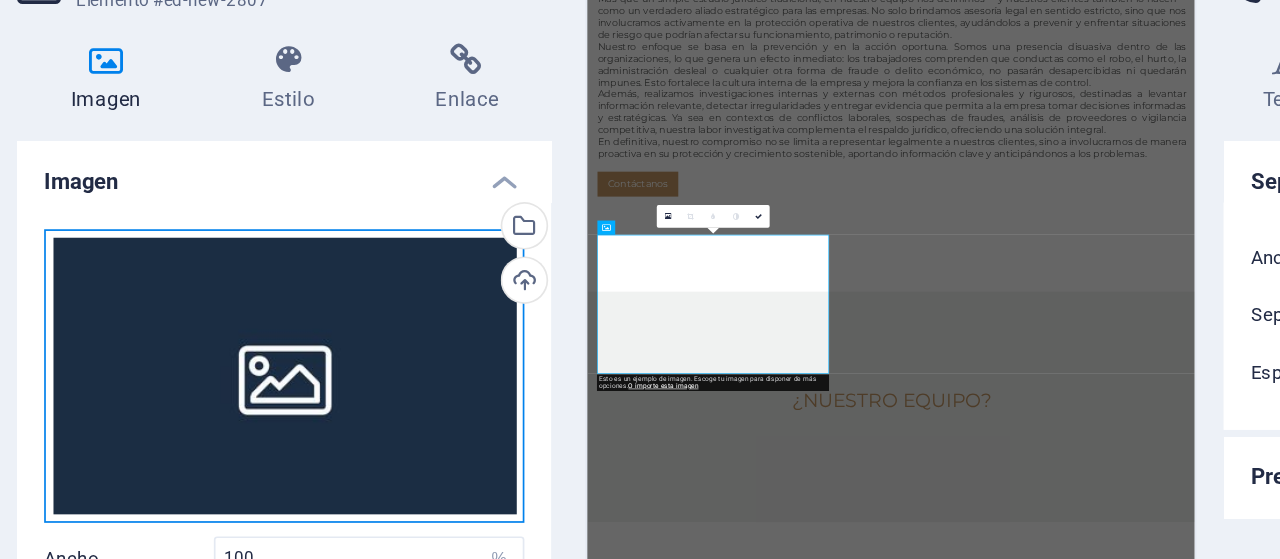 click on "Arrastra archivos aquí, haz clic para escoger archivos o  selecciona archivos de Archivos o de nuestra galería gratuita de fotos y vídeos" at bounding box center (253, 345) 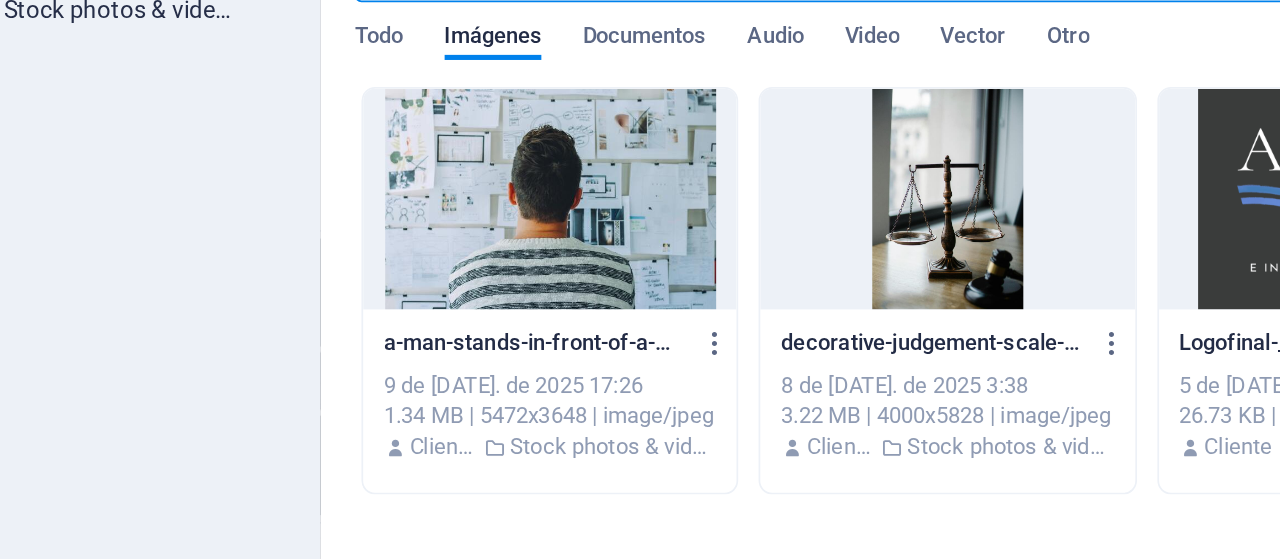 type on "4" 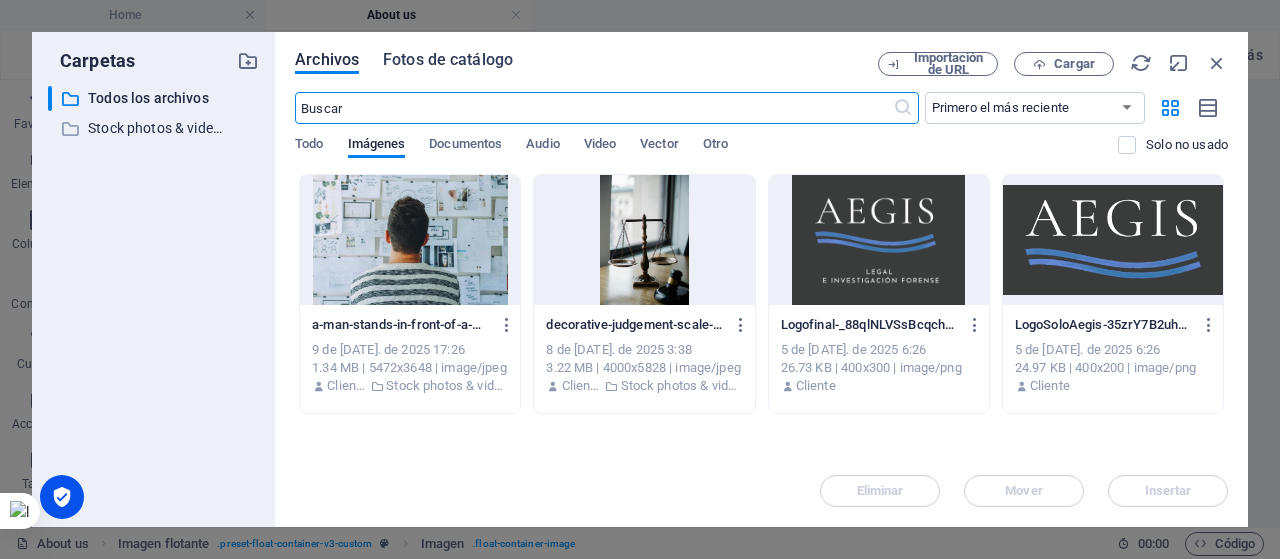 click on "Fotos de catálogo" at bounding box center (448, 60) 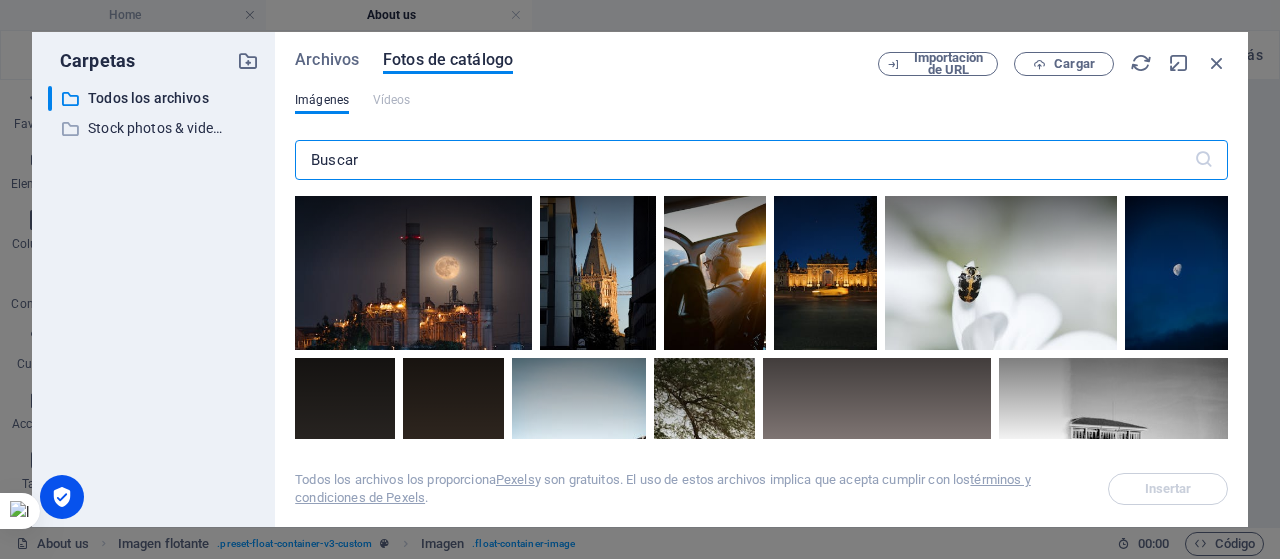 click at bounding box center [744, 160] 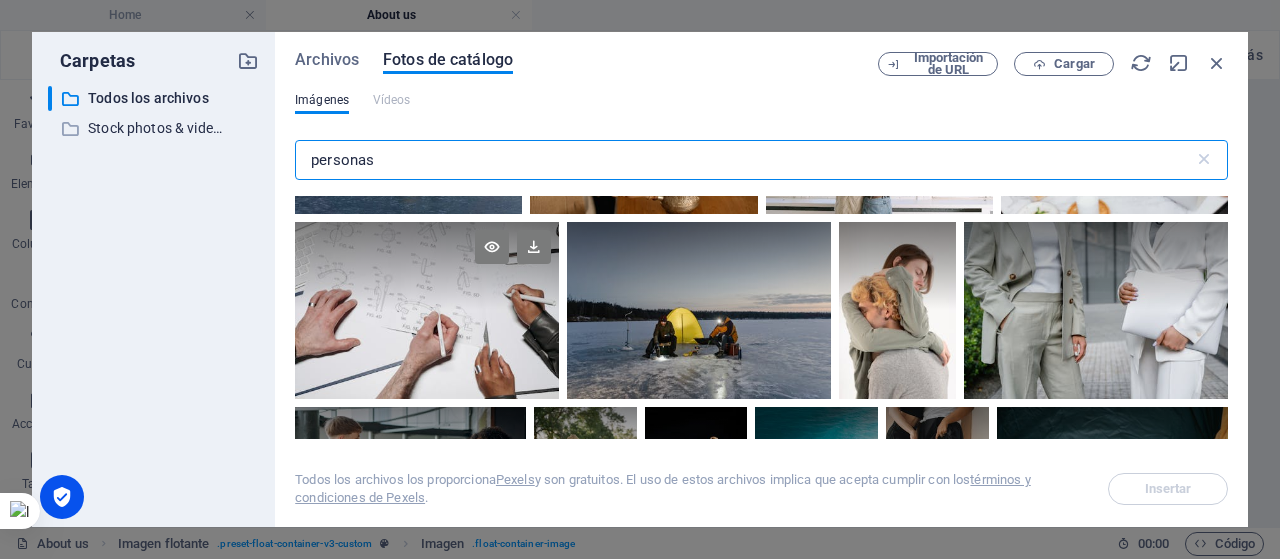 scroll, scrollTop: 1052, scrollLeft: 0, axis: vertical 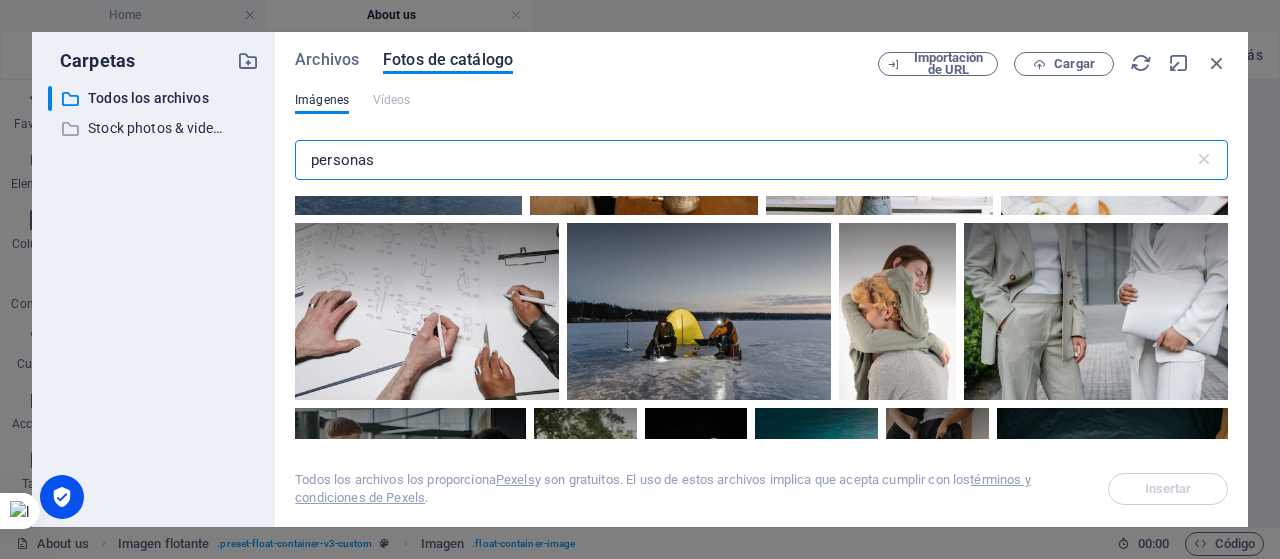 drag, startPoint x: 408, startPoint y: 161, endPoint x: 300, endPoint y: 159, distance: 108.01852 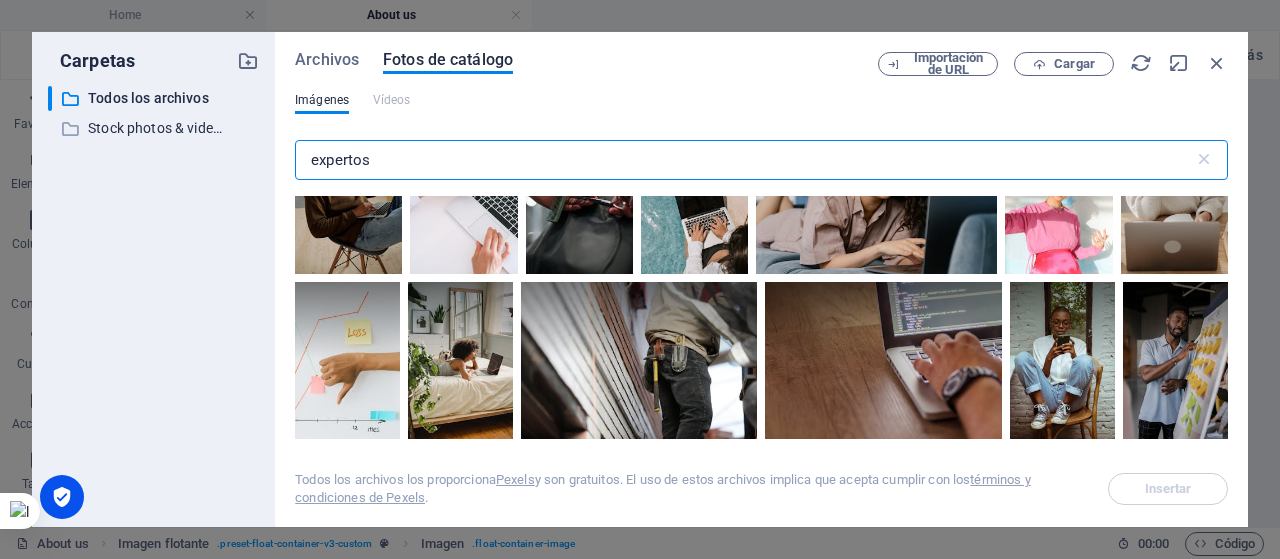 scroll, scrollTop: 2072, scrollLeft: 0, axis: vertical 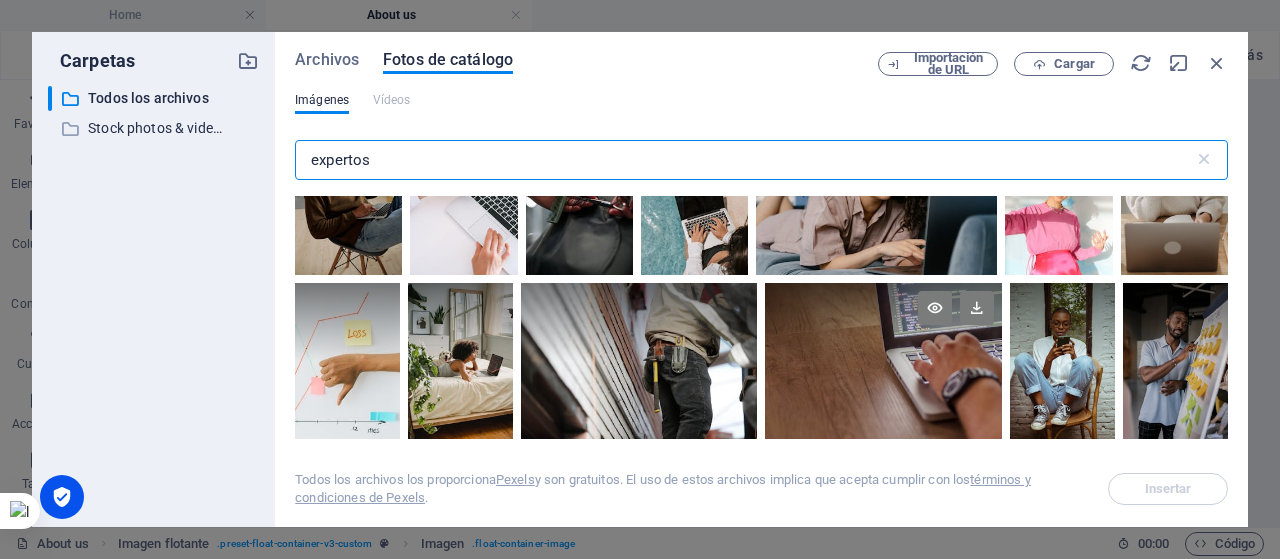 type on "expertos" 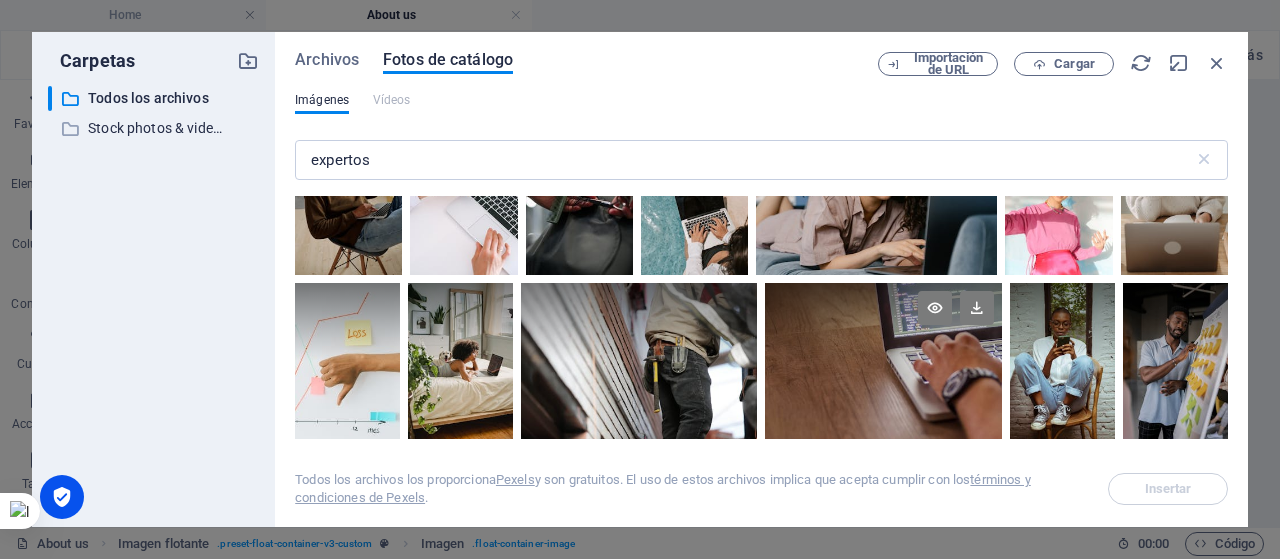 click at bounding box center (883, 322) 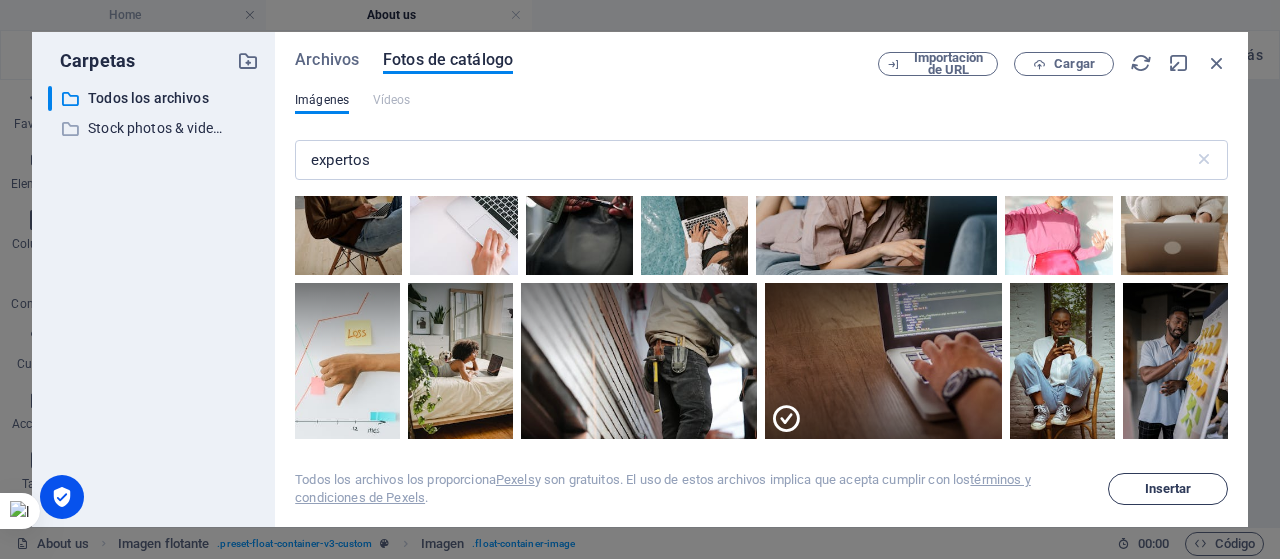 click on "Insertar" at bounding box center (1168, 489) 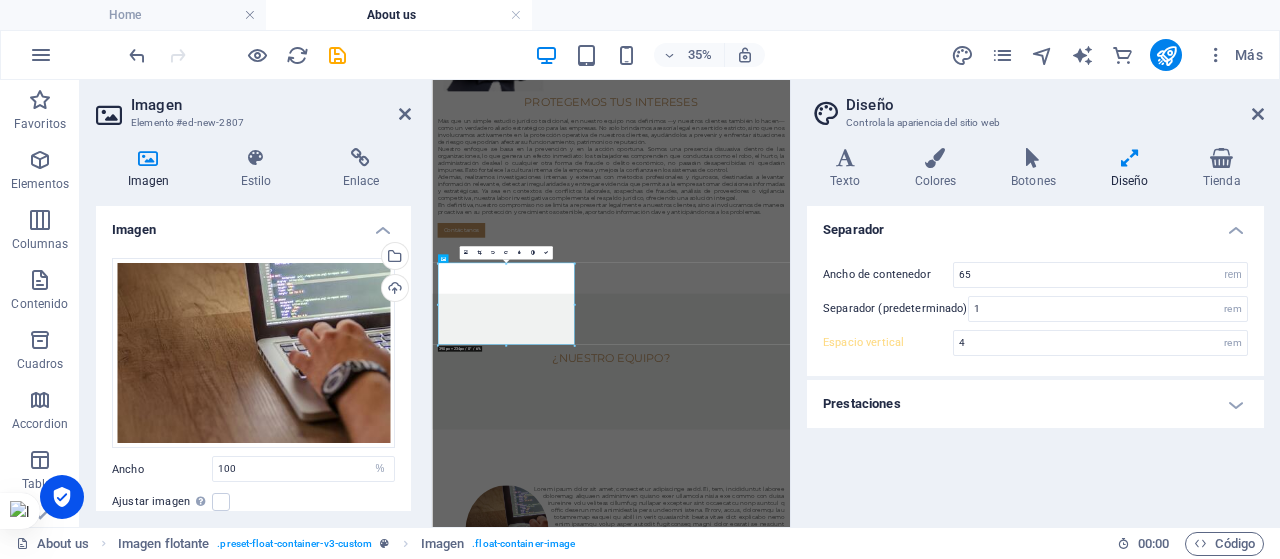 type on "10" 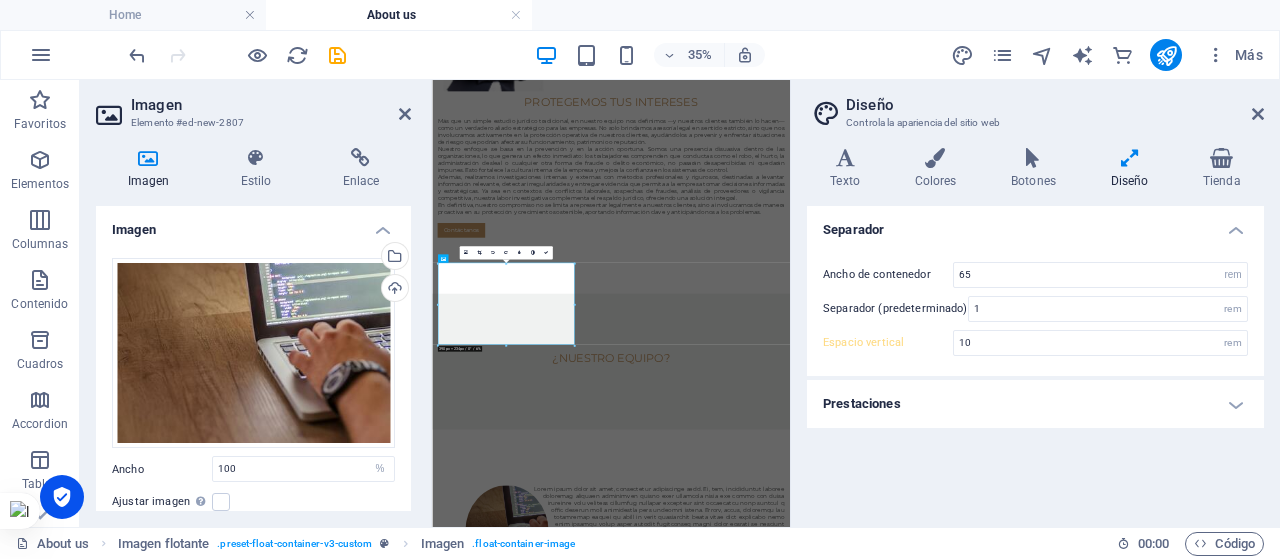 scroll, scrollTop: 2125, scrollLeft: 0, axis: vertical 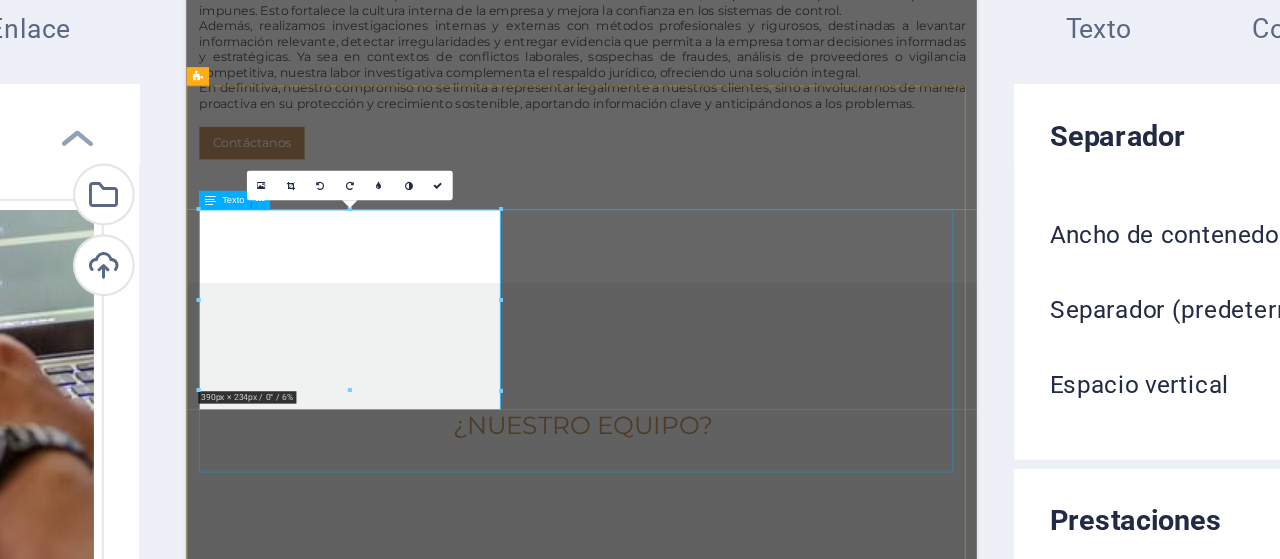 click at bounding box center [696, 1141] 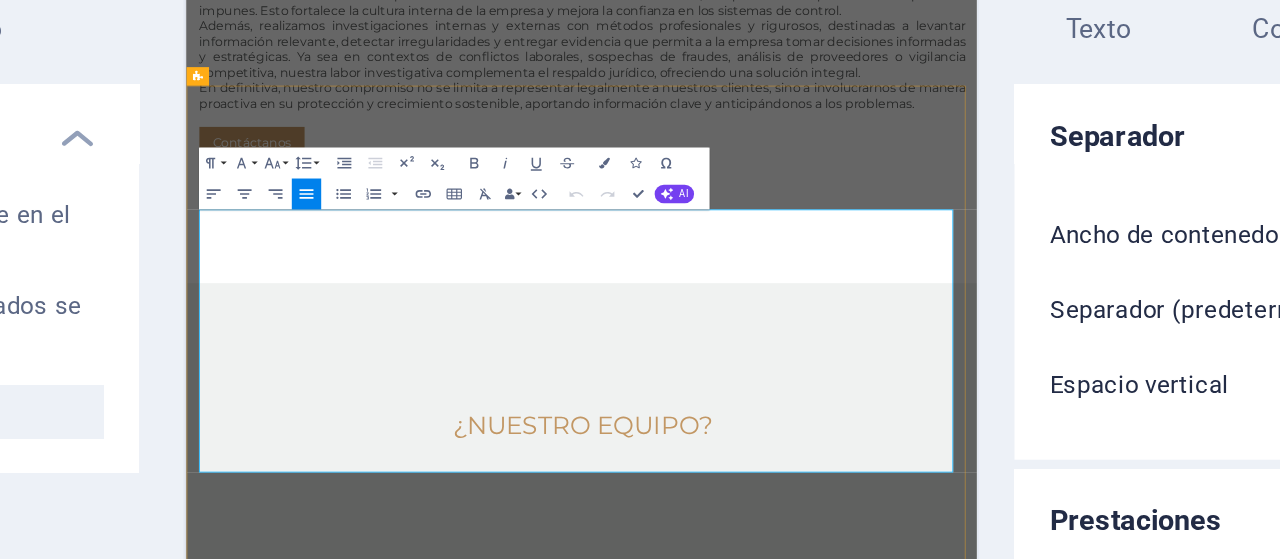 click at bounding box center [696, 1141] 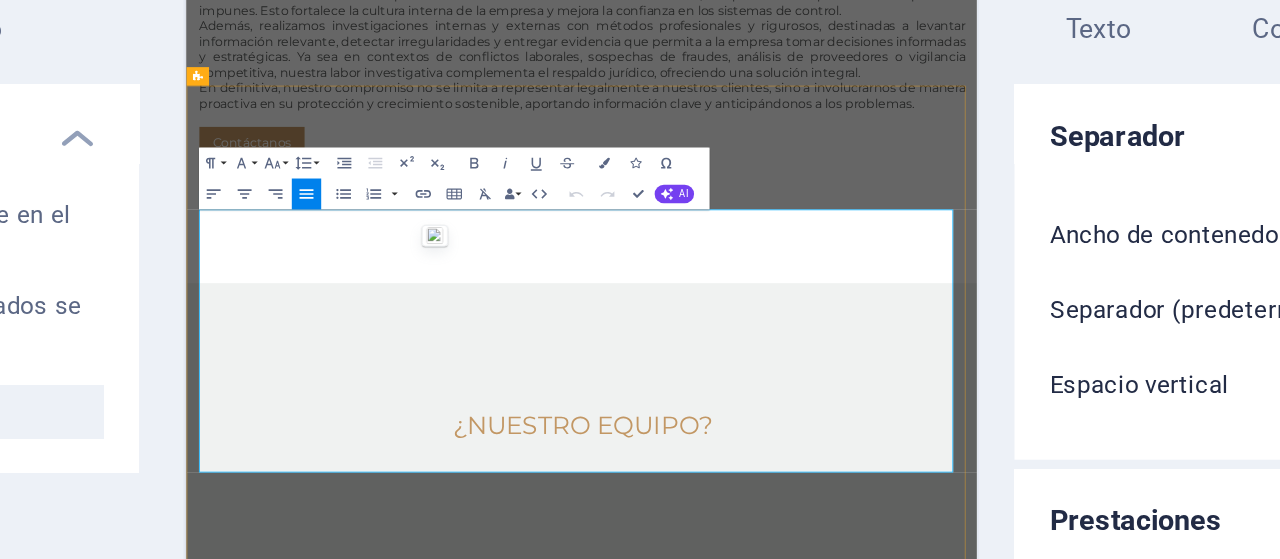 click at bounding box center [505, 362] 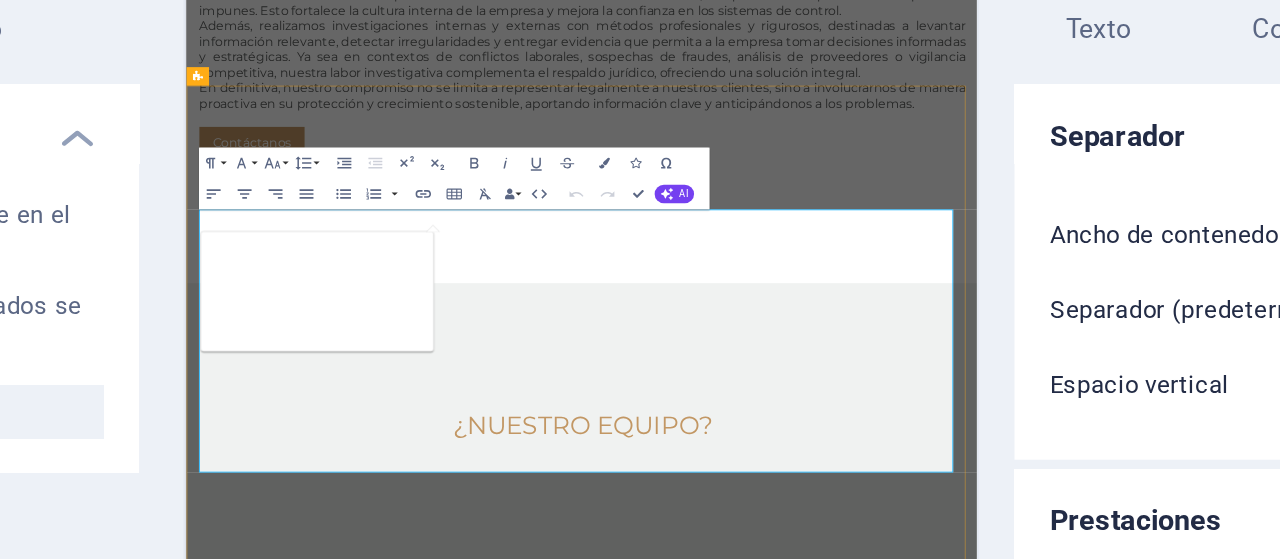 click at bounding box center [696, 1141] 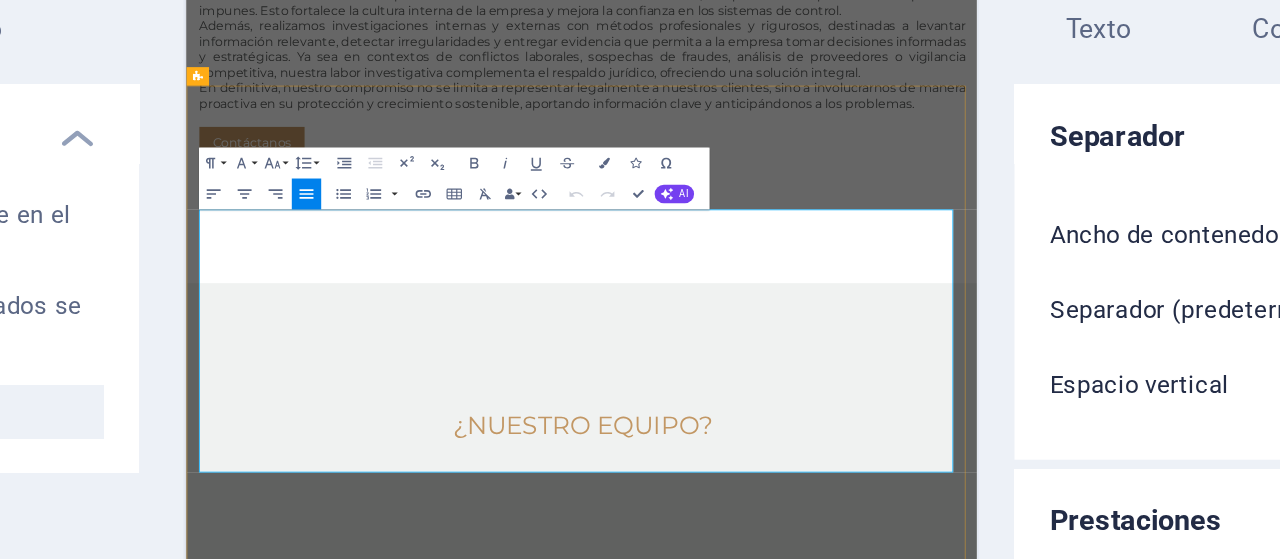 click at bounding box center (696, 1141) 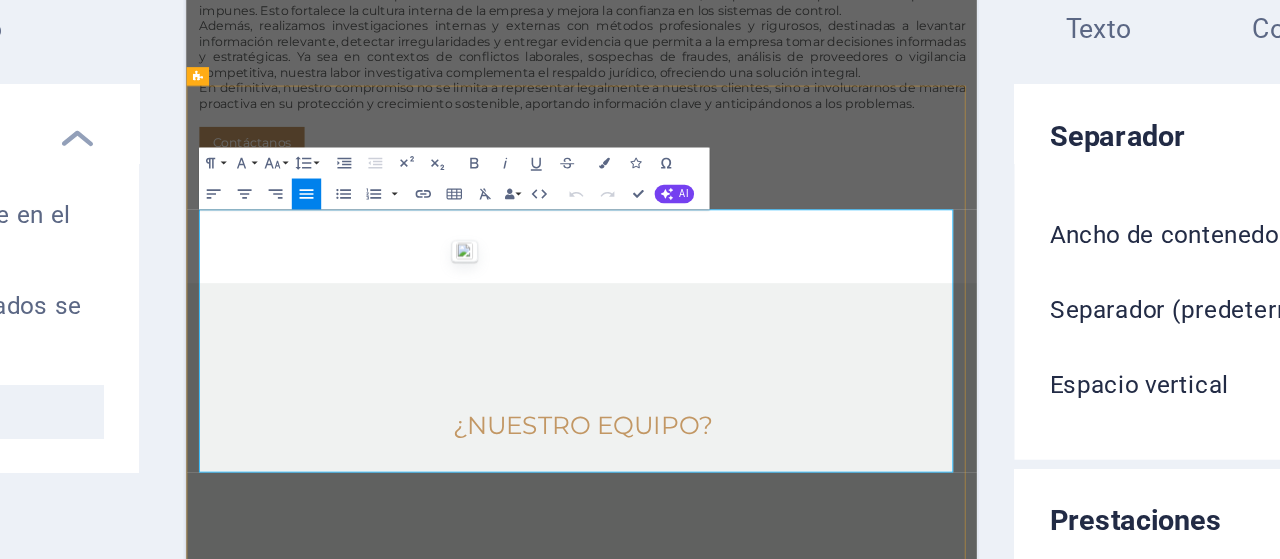 click at bounding box center [696, 1141] 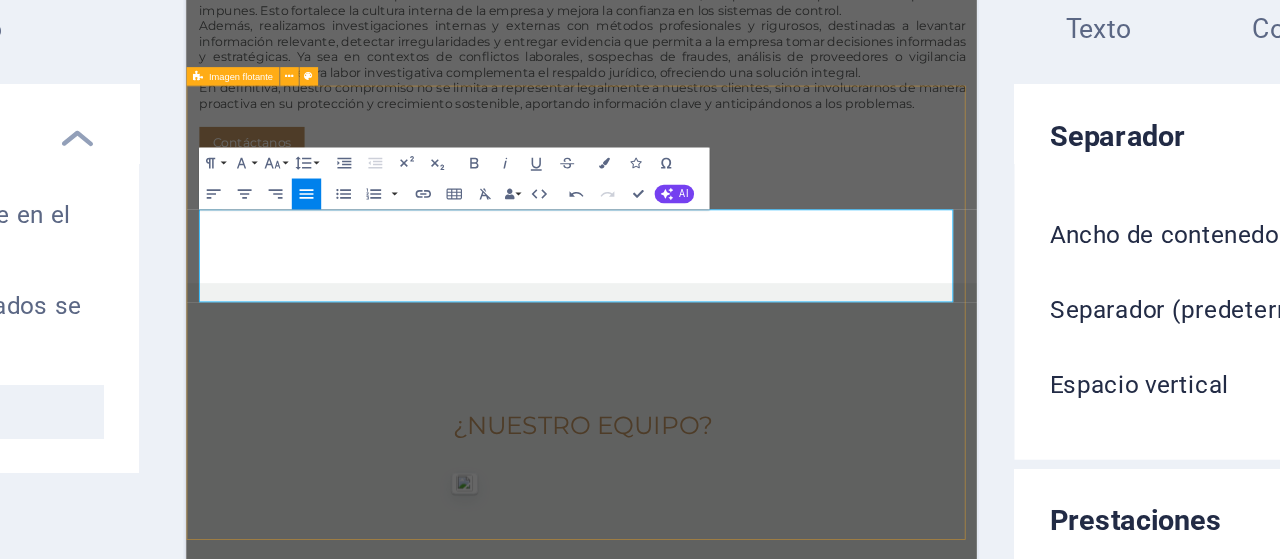 click on "Nuestro equipo está conformado principalmente por abogados penalistas con amplia experiencia en el ámbito judicial y corporativo. Lo complementan ex agentes de inteligencia de las Fuerzas Armadas, Carabineros y Policía de Investigaciones, además de especialistas en seguridad privada, incluyendo expertos en seguridad física y en hacking ético. Por razones operativas, la identidad de todos nuestros integrantes se mantiene en estricta reserva." at bounding box center (696, 1031) 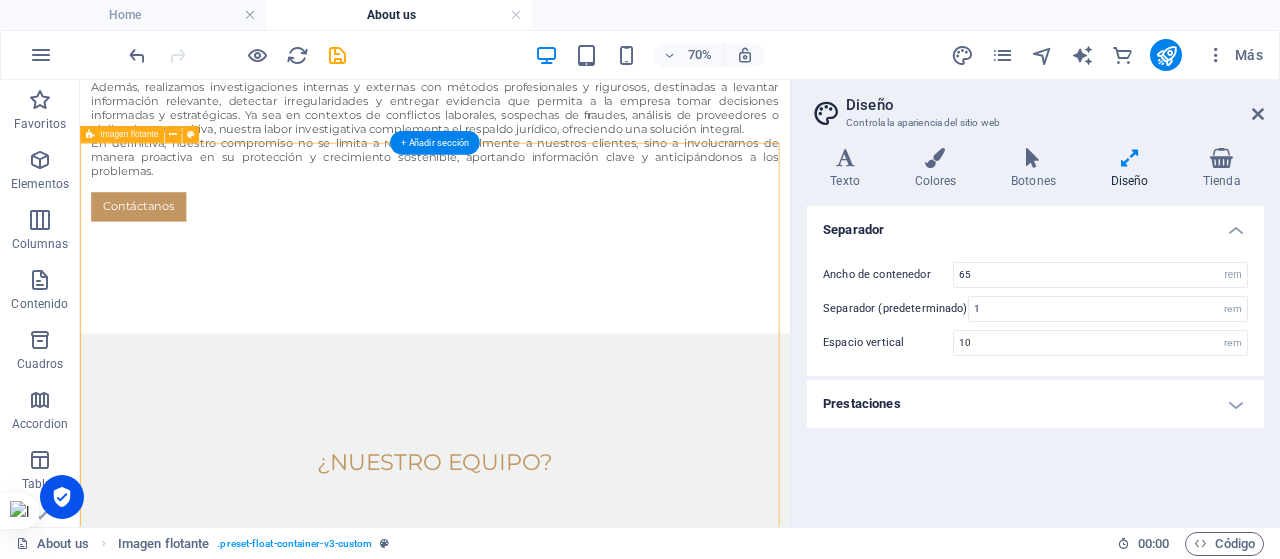 scroll, scrollTop: 2397, scrollLeft: 0, axis: vertical 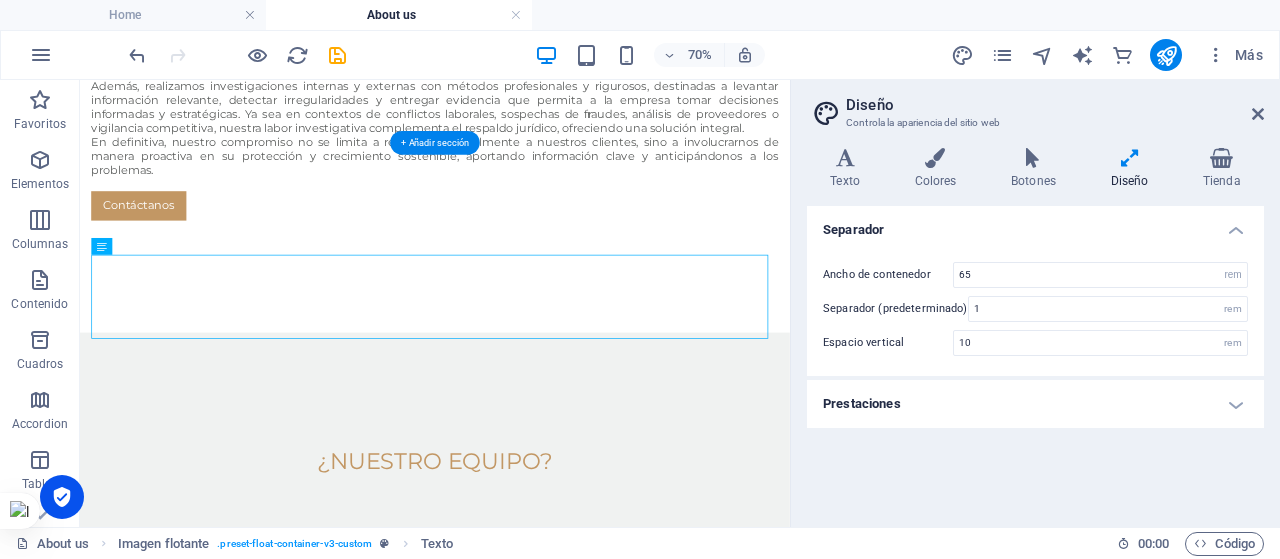 drag, startPoint x: 756, startPoint y: 388, endPoint x: 738, endPoint y: 494, distance: 107.51744 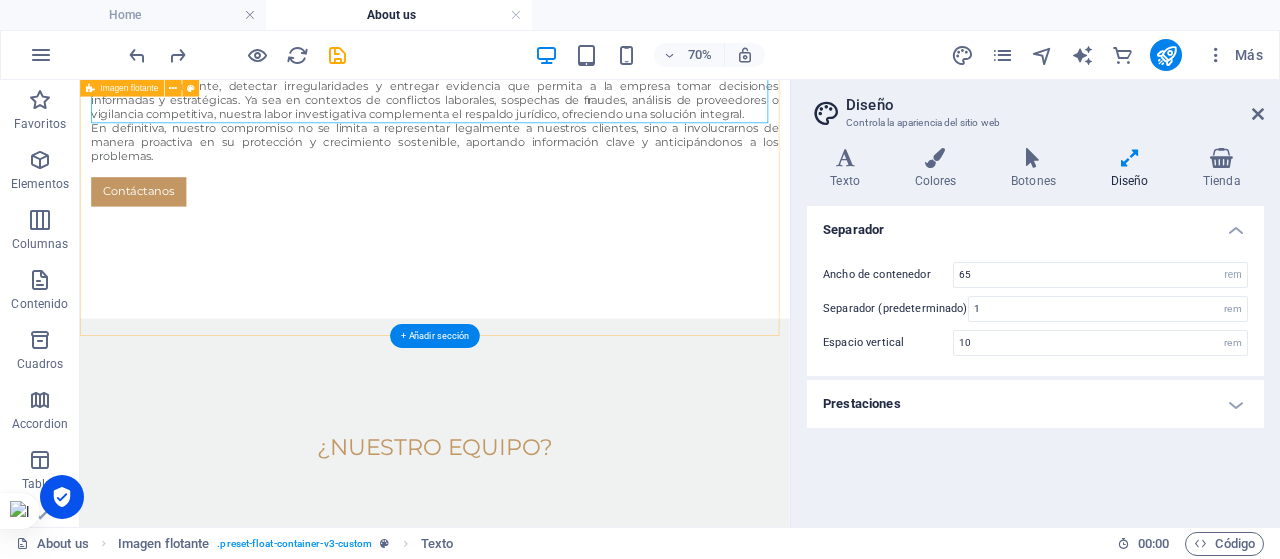 scroll, scrollTop: 2388, scrollLeft: 0, axis: vertical 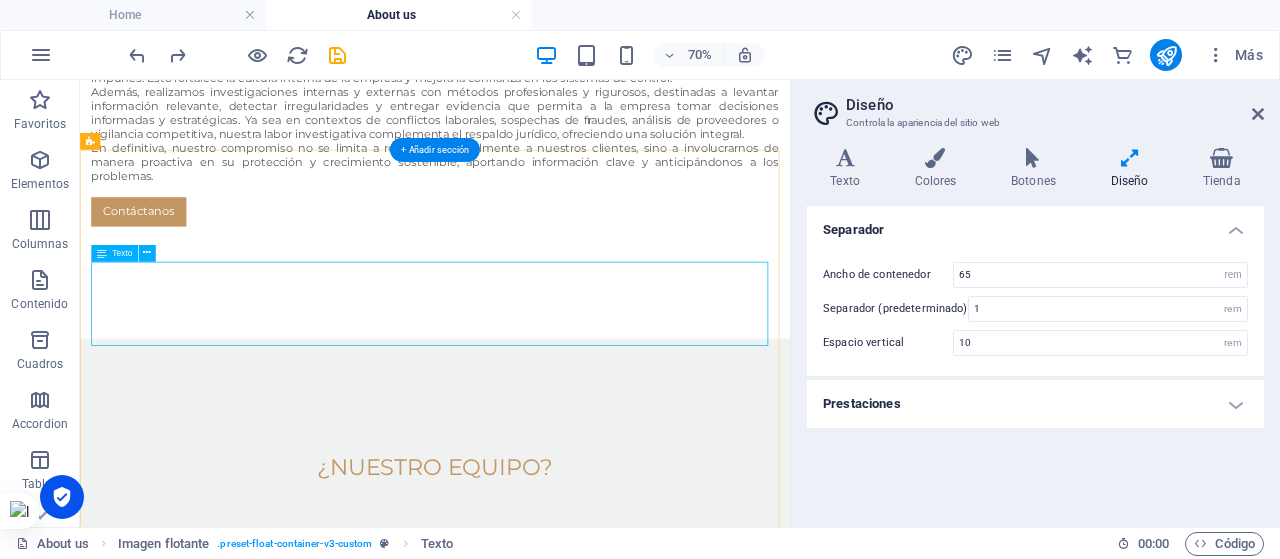 click on "Nuestro equipo está conformado principalmente por abogados penalistas con amplia experiencia en el ámbito judicial y corporativo. Lo complementan ex agentes de inteligencia de las Fuerzas Armadas, Carabineros y Policía de Investigaciones, además de especialistas en seguridad privada, incluyendo expertos en seguridad física y en hacking ético. Por razones operativas, la identidad de todos nuestros integrantes se mantiene en estricta reserva." at bounding box center [587, 1058] 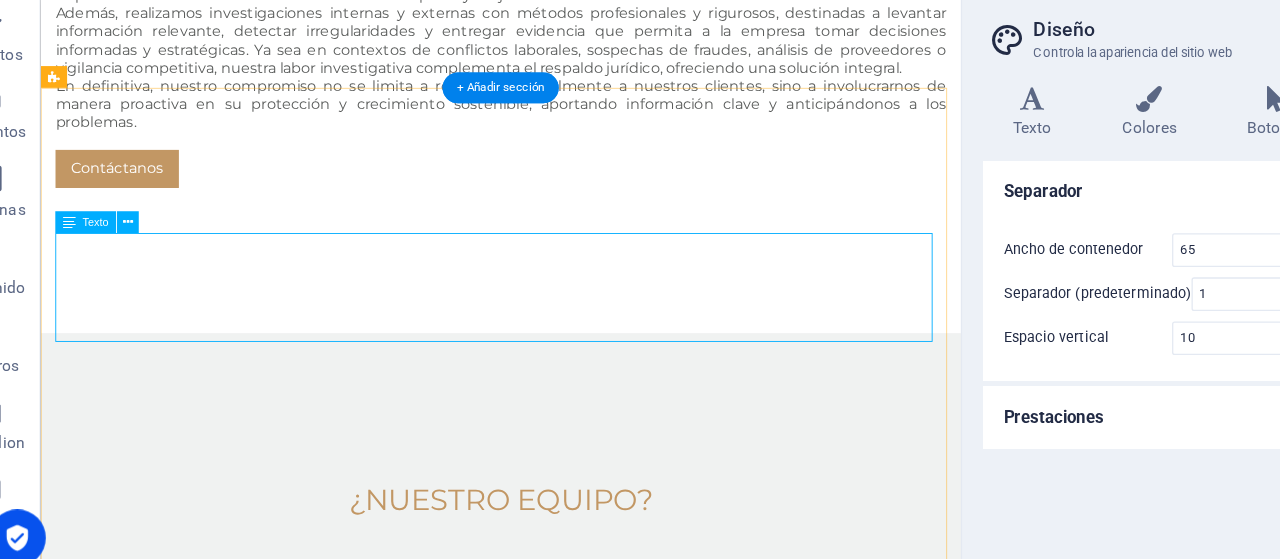 click on "Nuestro equipo está conformado principalmente por abogados penalistas con amplia experiencia en el ámbito judicial y corporativo. Lo complementan ex agentes de inteligencia de las Fuerzas Armadas, Carabineros y Policía de Investigaciones, además de especialistas en seguridad privada, incluyendo expertos en seguridad física y en hacking ético. Por razones operativas, la identidad de todos nuestros integrantes se mantiene en estricta reserva." at bounding box center [547, 976] 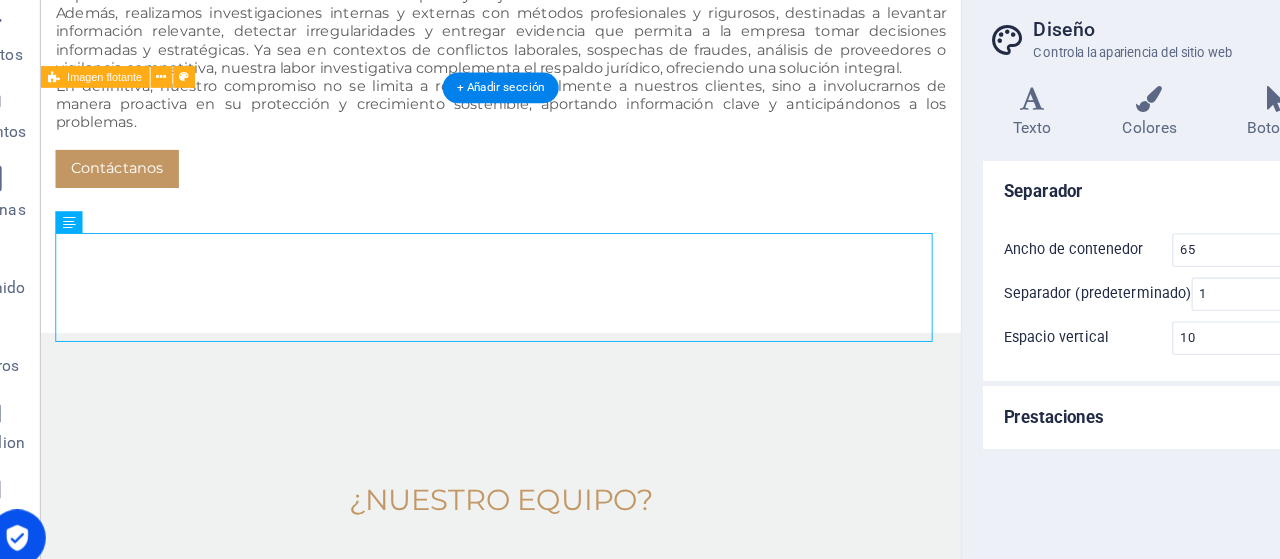 click on "Nuestro equipo está conformado principalmente por abogados penalistas con amplia experiencia en el ámbito judicial y corporativo. Lo complementan ex agentes de inteligencia de las Fuerzas Armadas, Carabineros y Policía de Investigaciones, además de especialistas en seguridad privada, incluyendo expertos en seguridad física y en hacking ético. Por razones operativas, la identidad de todos nuestros integrantes se mantiene en estricta reserva." at bounding box center (547, 976) 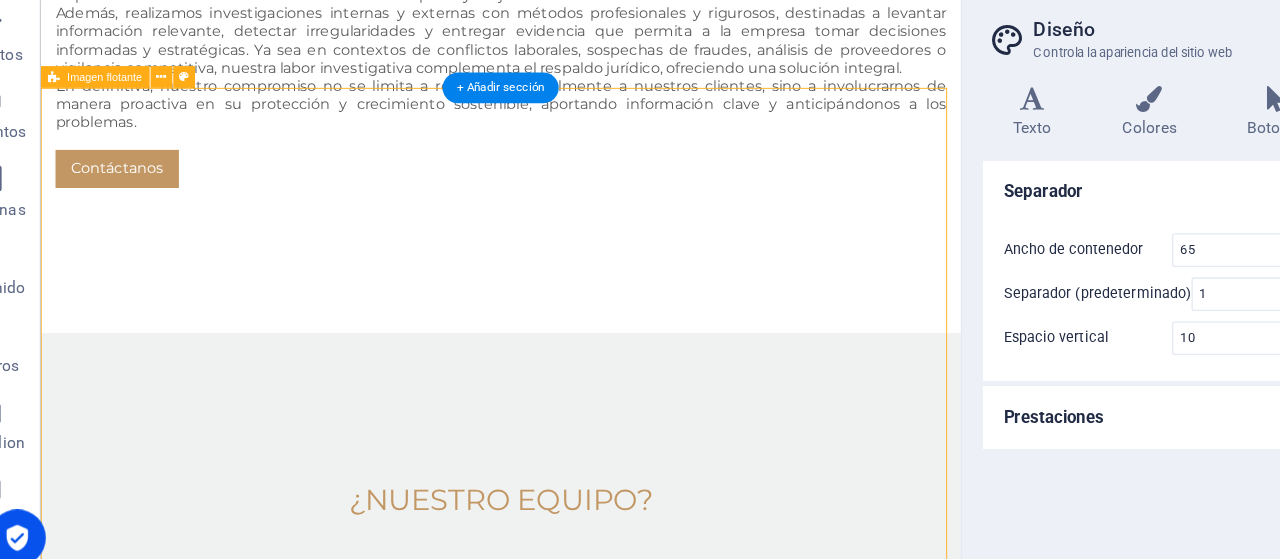 click on "Nuestro equipo está conformado principalmente por abogados penalistas con amplia experiencia en el ámbito judicial y corporativo. Lo complementan ex agentes de inteligencia de las Fuerzas Armadas, Carabineros y Policía de Investigaciones, además de especialistas en seguridad privada, incluyendo expertos en seguridad física y en hacking ético. Por razones operativas, la identidad de todos nuestros integrantes se mantiene en estricta reserva." at bounding box center [547, 976] 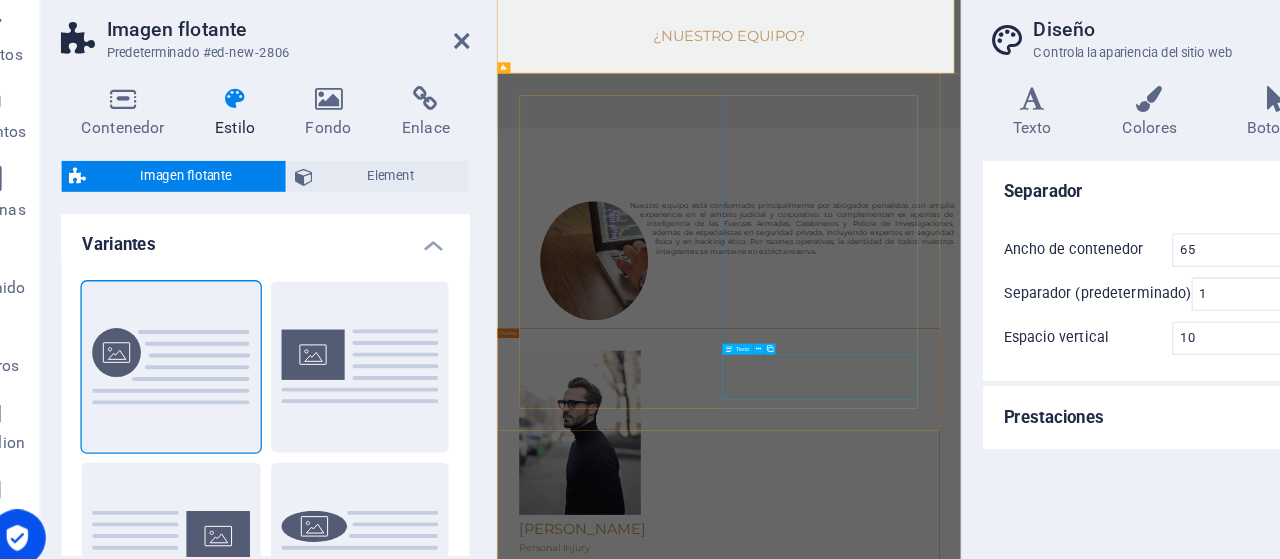 scroll, scrollTop: 2828, scrollLeft: 0, axis: vertical 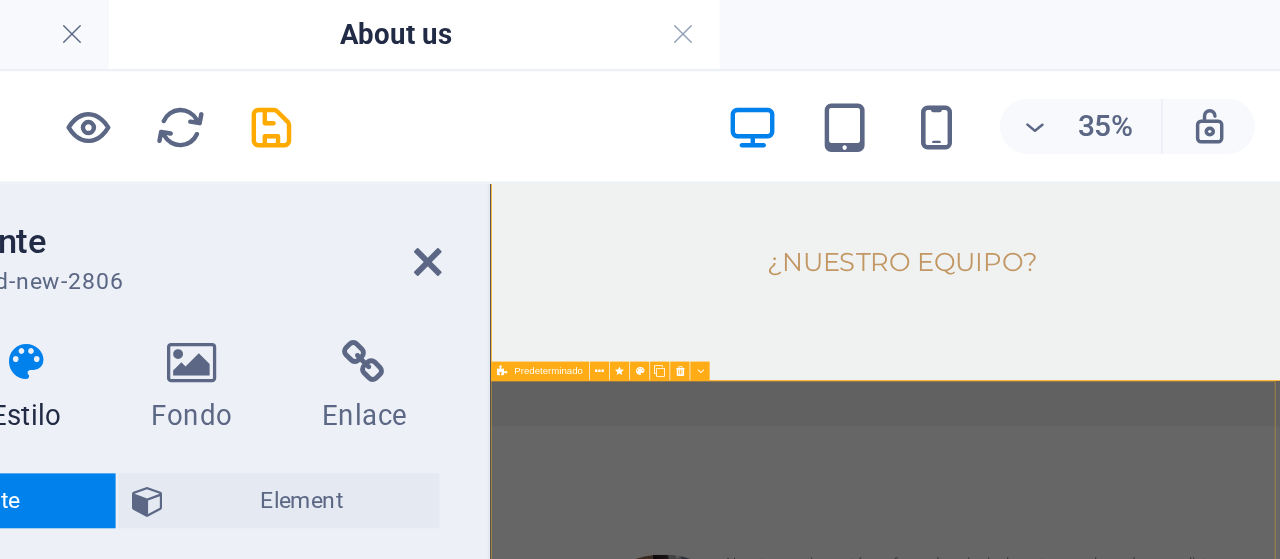 click on "[PERSON_NAME] Personal Injury Education Lorem ipsum dolor sit amet, consetetur sadipscing elitr, sed diam nonumy eirmod tempor invidunt ut labore et dolore magna aliquyam erat, sed diam voluptua. Stet clita kasd gubergren, no sea takimata sanctus est Lorem ipsum dolor sit amet.   Duis autem vel eum iriure dolor in hendrerit in vulputate velit esse molestie consequat, vel illum dolore eu feugiat nulla facilisis at vero eros et accumsan et iusto odio dignissim qui blandit praesent luptatum zzril delenit augue duis dolore te feugait nulla facilisi. Lorem ipsum dolor sit amet, Bar Admission Lorem ipsum dolor sit amet, consetetur sadipscing elitr, sed diam nonumy eirmod tempor invidunt ut labore et dolore magna aliquyam erat, sed diam voluptua. Stet clita kasd gubergren, no sea takimata sanctus est Lorem ipsum dolor sit amet.   Practice Areas" at bounding box center [978, 1415] 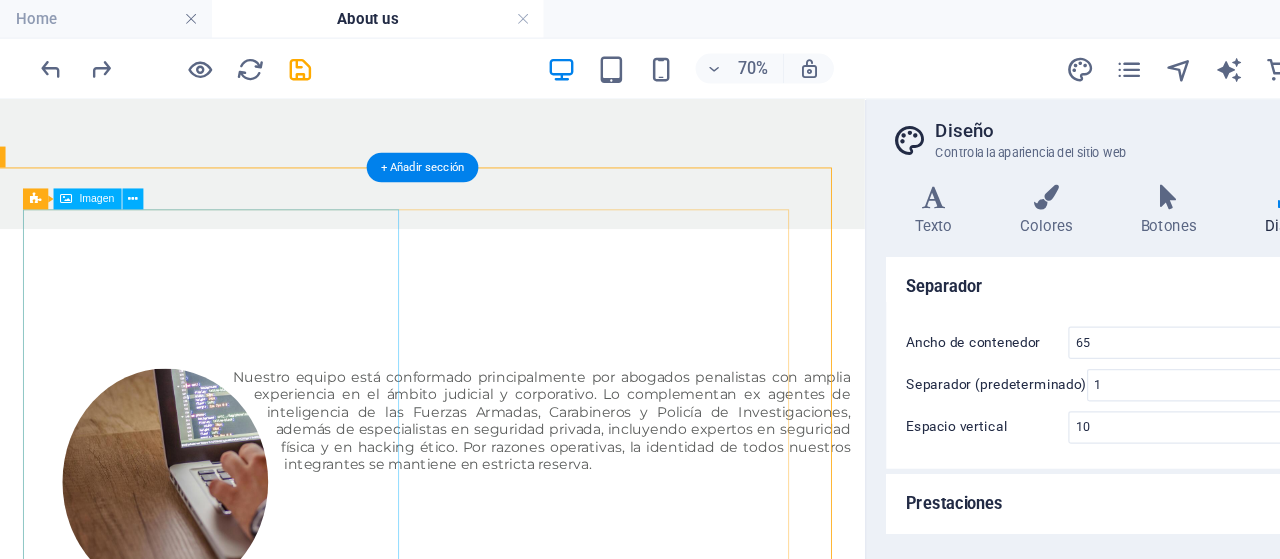 scroll, scrollTop: 2999, scrollLeft: 0, axis: vertical 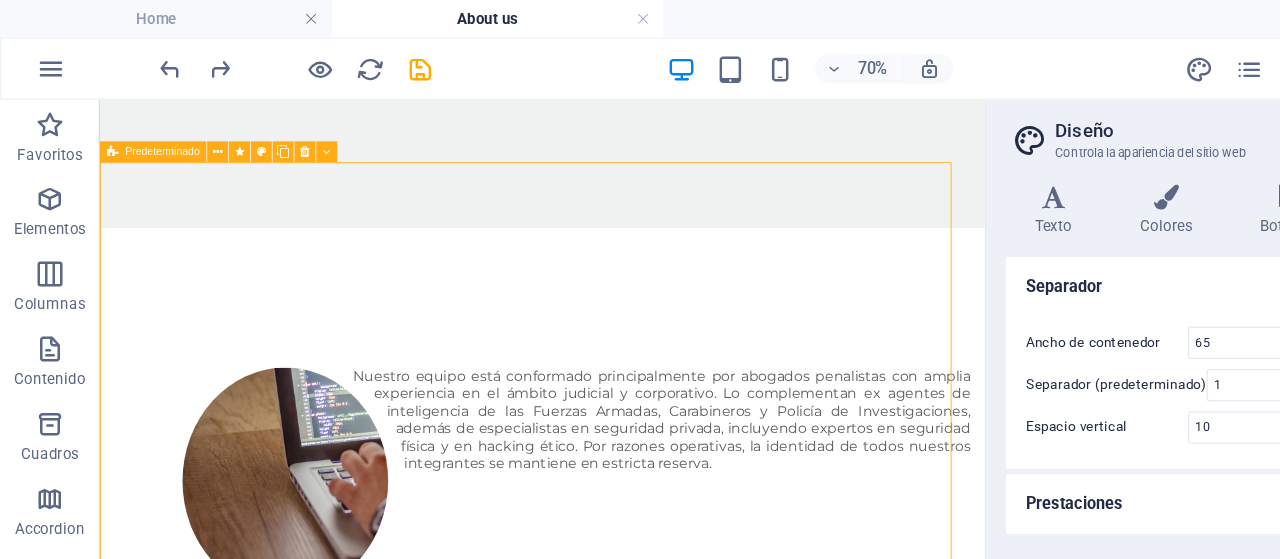 click at bounding box center (90, 122) 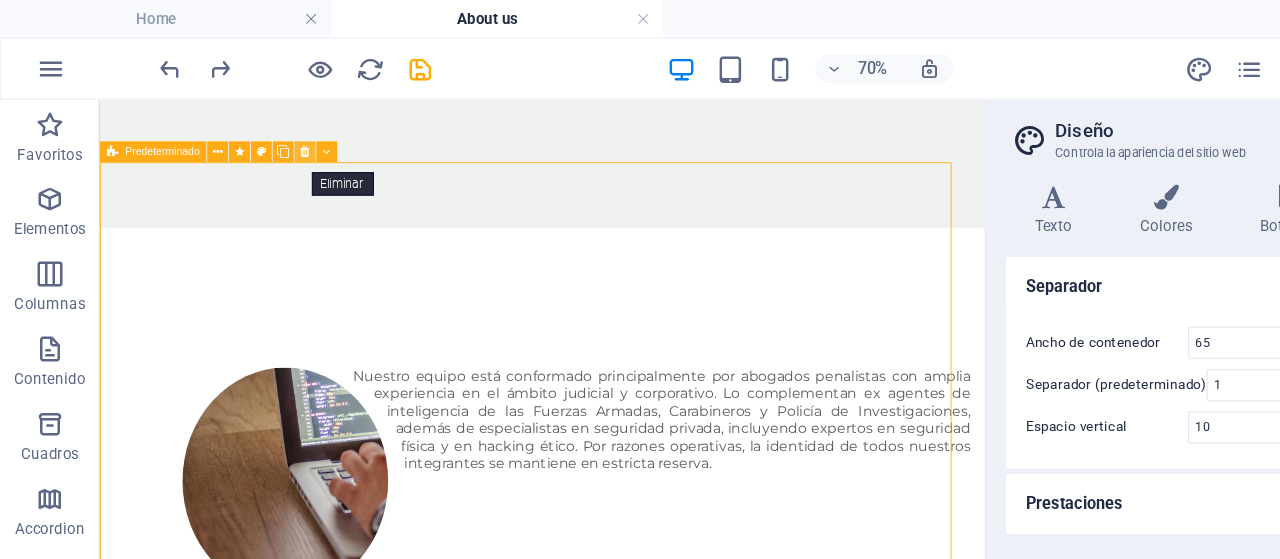 click at bounding box center (245, 122) 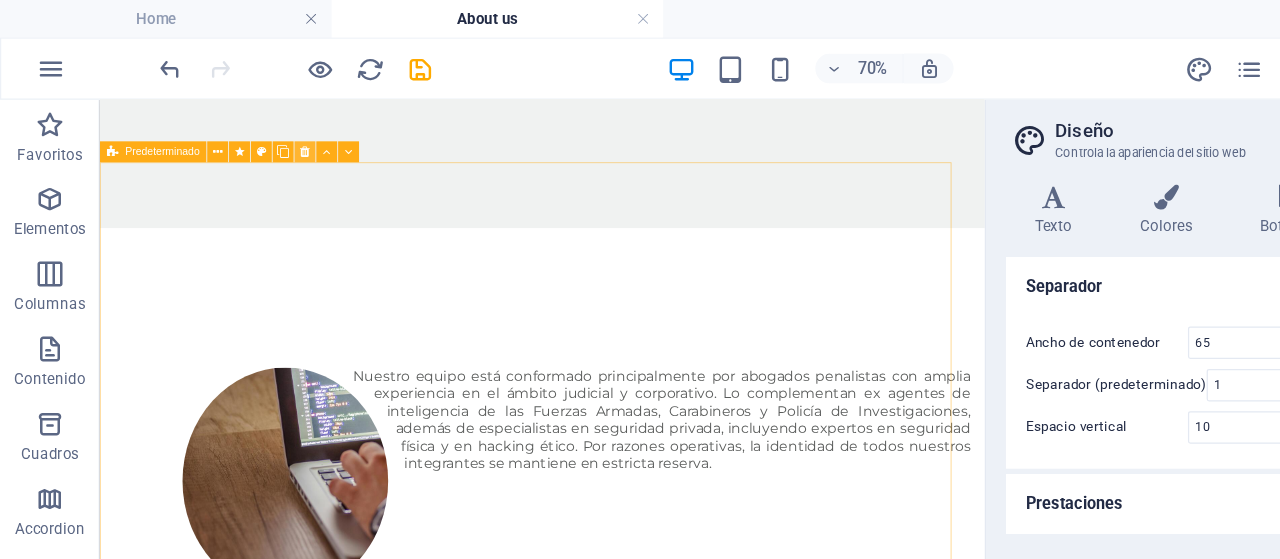 click at bounding box center [245, 122] 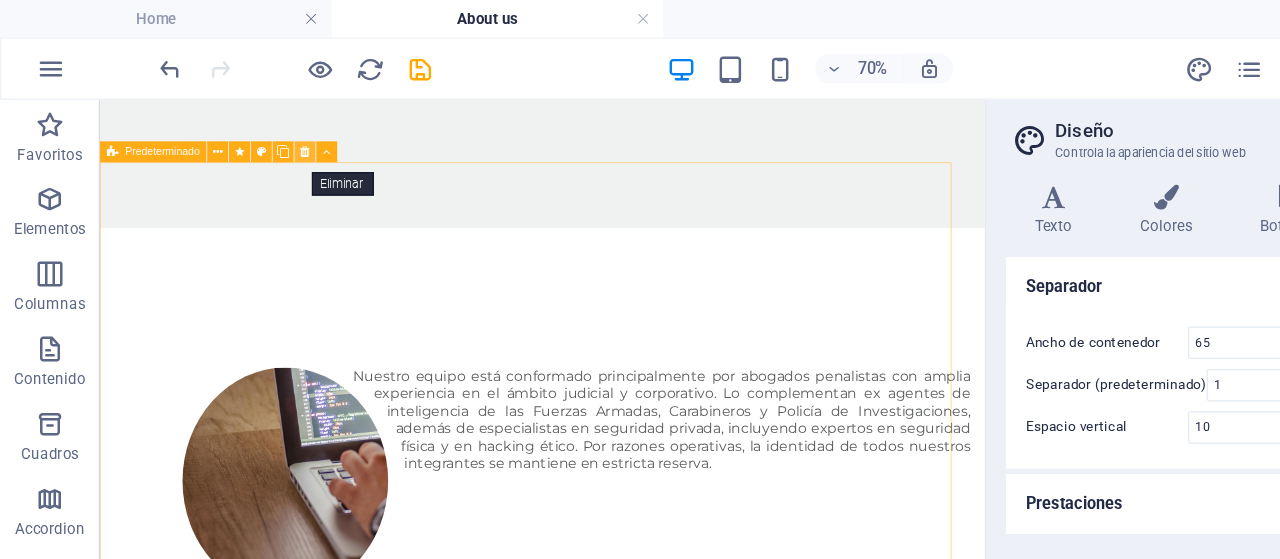 click at bounding box center (245, 122) 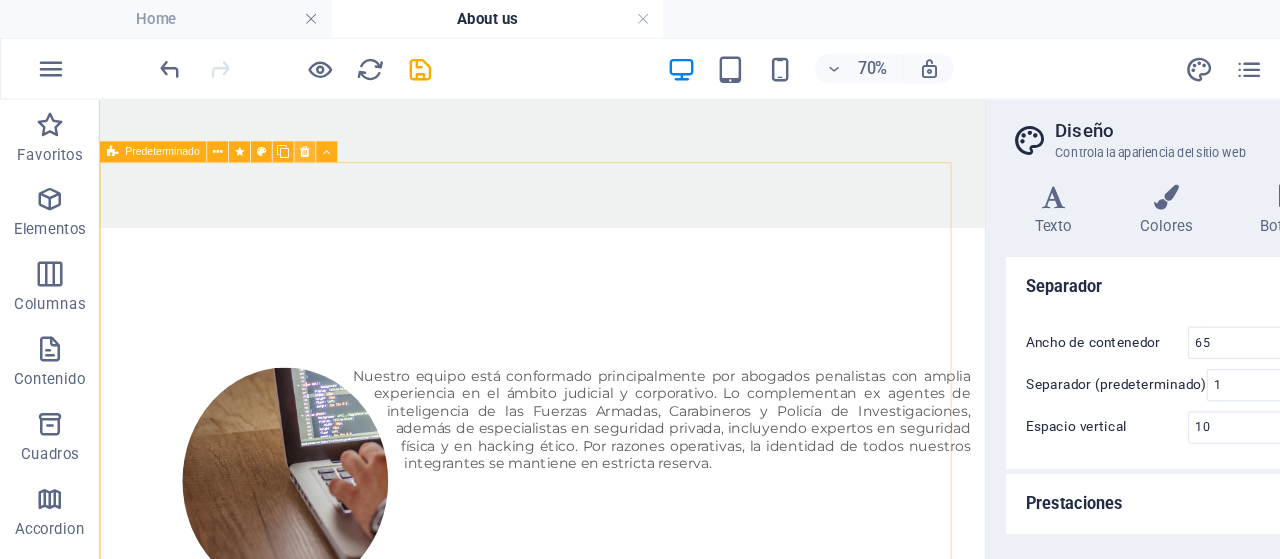 click at bounding box center (245, 122) 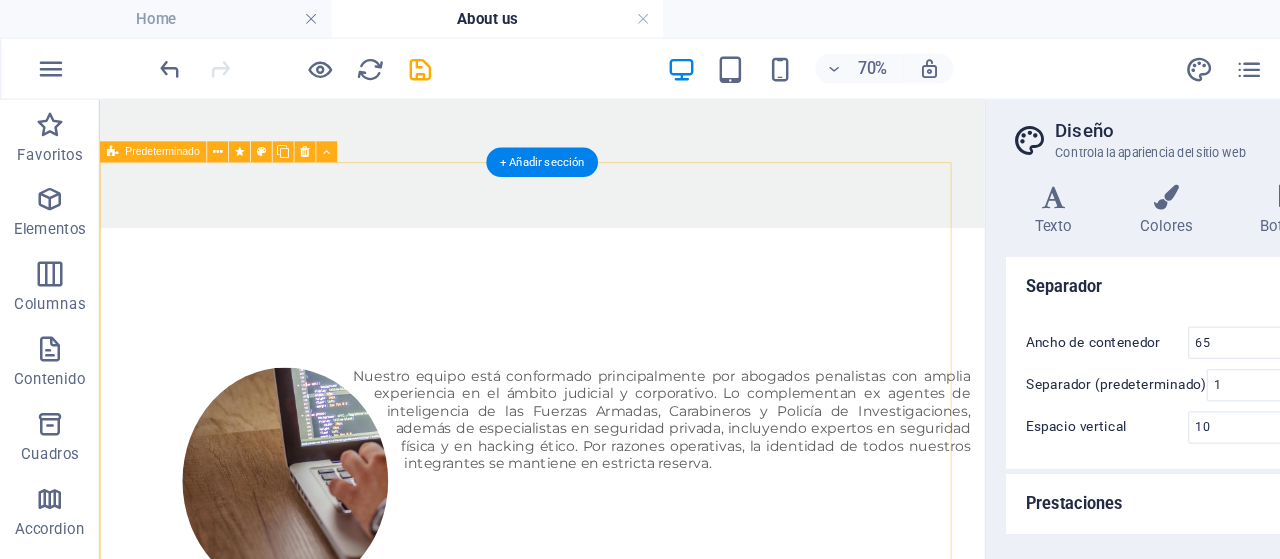 click on "[PERSON_NAME] Insurance Claims Education Lorem ipsum dolor sit amet, consetetur sadipscing elitr, sed diam nonumy eirmod tempor invidunt ut labore et dolore magna aliquyam erat, sed diam voluptua. Stet clita kasd gubergren, no sea takimata sanctus est Lorem ipsum dolor sit amet.   Duis autem vel eum iriure dolor in hendrerit in vulputate velit esse molestie consequat, vel illum dolore eu feugiat nulla facilisis at vero eros et accumsan et iusto odio dignissim qui blandit praesent luptatum zzril delenit augue duis dolore te feugait nulla facilisi. Lorem ipsum dolor sit amet, Bar Admission Lorem ipsum dolor sit amet, consetetur sadipscing elitr, sed diam nonumy eirmod tempor invidunt ut labore et dolore magna aliquyam erat, sed diam voluptua. Stet clita kasd gubergren, no sea takimata sanctus est Lorem ipsum dolor sit amet.   Practice Areas" at bounding box center (587, 1221) 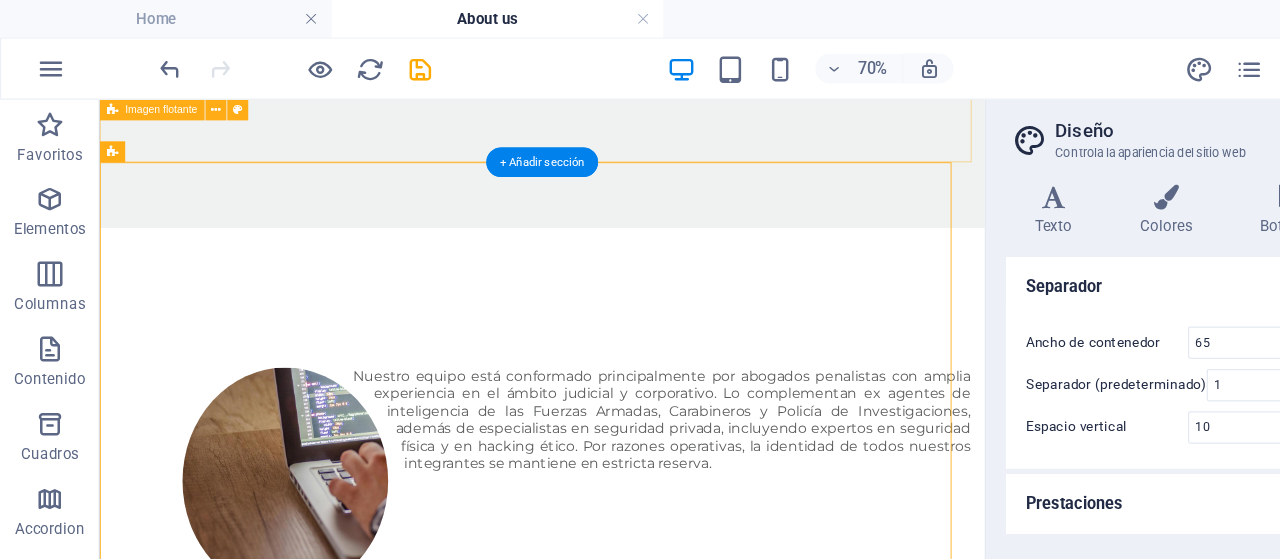click on "Nuestro equipo está conformado principalmente por abogados penalistas con amplia experiencia en el ámbito judicial y corporativo. Lo complementan ex agentes de inteligencia de las Fuerzas Armadas, Carabineros y Policía de Investigaciones, además de especialistas en seguridad privada, incluyendo expertos en seguridad física y en hacking ético. Por razones operativas, la identidad de todos nuestros integrantes se mantiene en estricta reserva." at bounding box center [606, 466] 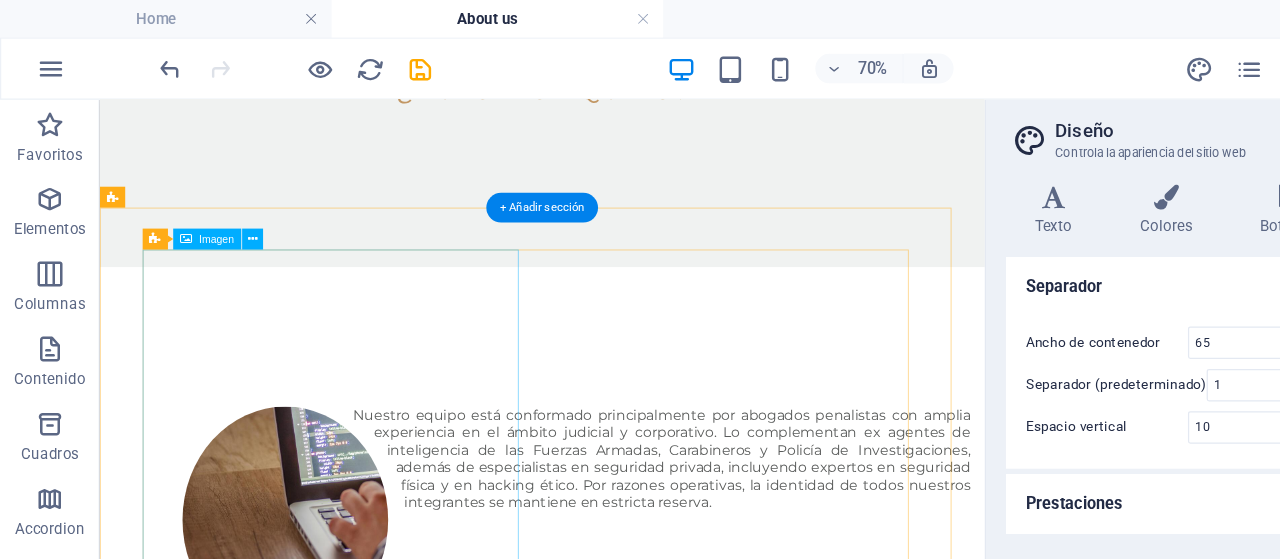 scroll, scrollTop: 2955, scrollLeft: 0, axis: vertical 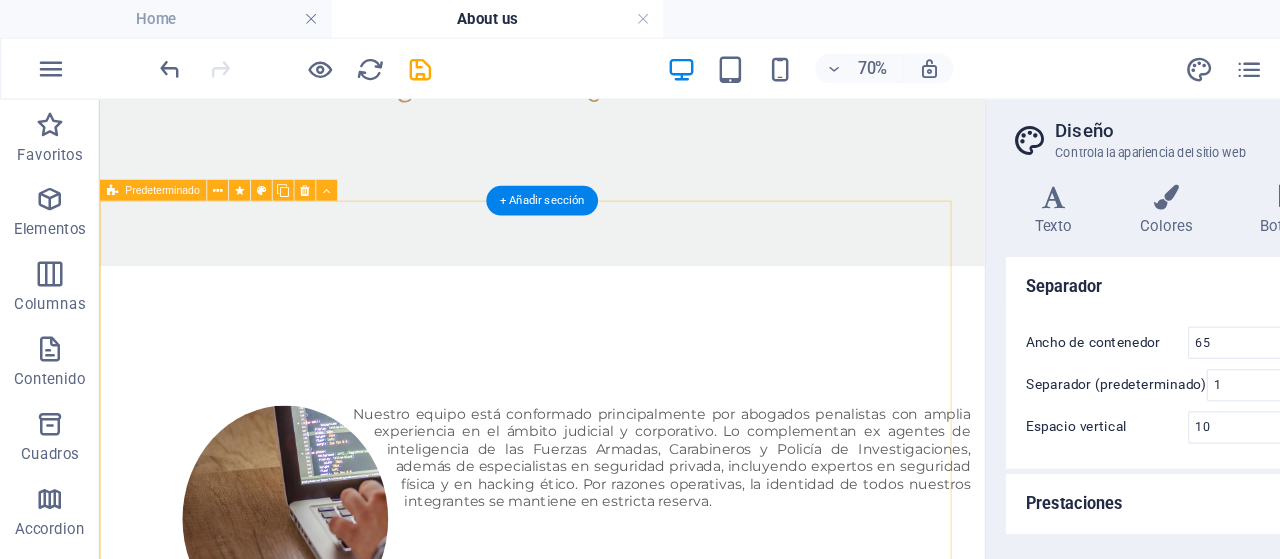click on "[PERSON_NAME] Insurance Claims Education Lorem ipsum dolor sit amet, consetetur sadipscing elitr, sed diam nonumy eirmod tempor invidunt ut labore et dolore magna aliquyam erat, sed diam voluptua. Stet clita kasd gubergren, no sea takimata sanctus est Lorem ipsum dolor sit amet.   Duis autem vel eum iriure dolor in hendrerit in vulputate velit esse molestie consequat, vel illum dolore eu feugiat nulla facilisis at vero eros et accumsan et iusto odio dignissim qui blandit praesent luptatum zzril delenit augue duis dolore te feugait nulla facilisi. Lorem ipsum dolor sit amet, Bar Admission Lorem ipsum dolor sit amet, consetetur sadipscing elitr, sed diam nonumy eirmod tempor invidunt ut labore et dolore magna aliquyam erat, sed diam voluptua. Stet clita kasd gubergren, no sea takimata sanctus est Lorem ipsum dolor sit amet.   Practice Areas" at bounding box center (587, 1265) 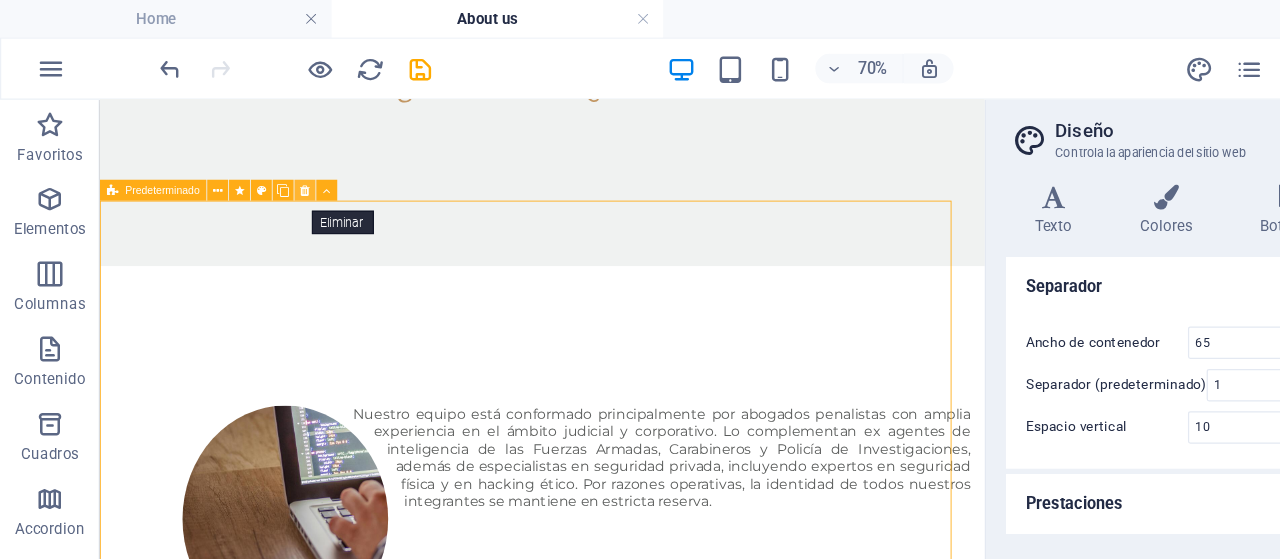 click at bounding box center [244, 153] 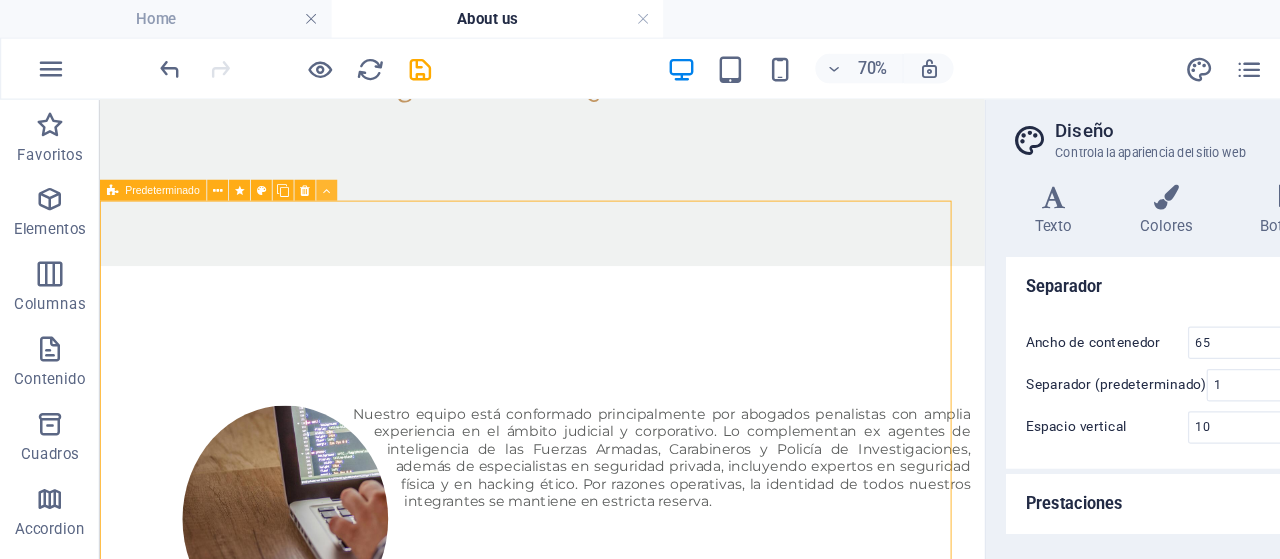 click at bounding box center (262, 153) 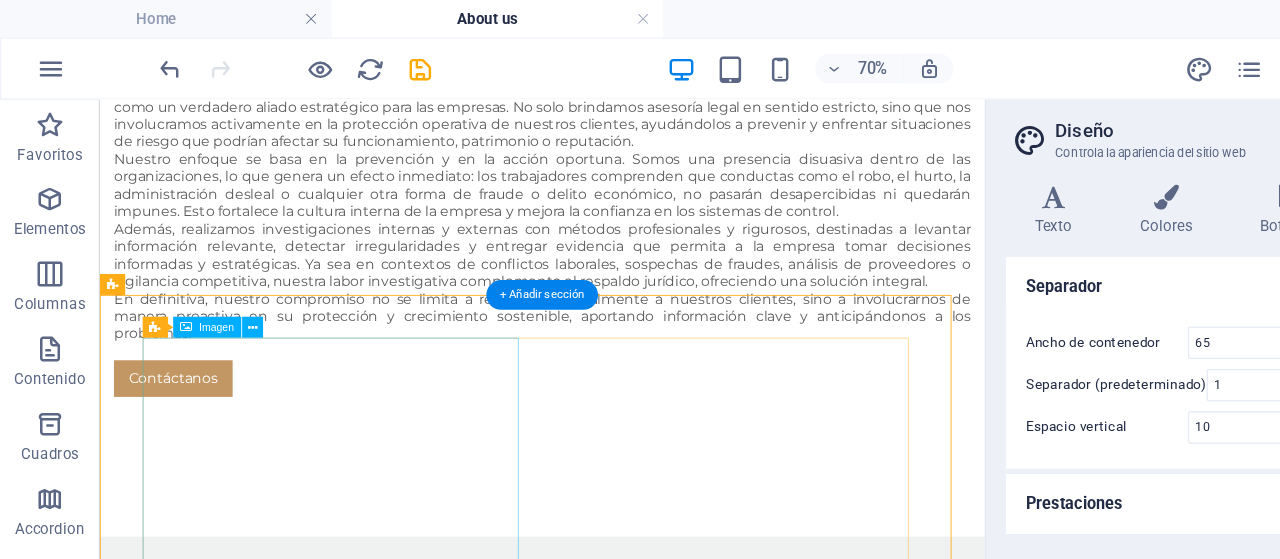 scroll, scrollTop: 2256, scrollLeft: 0, axis: vertical 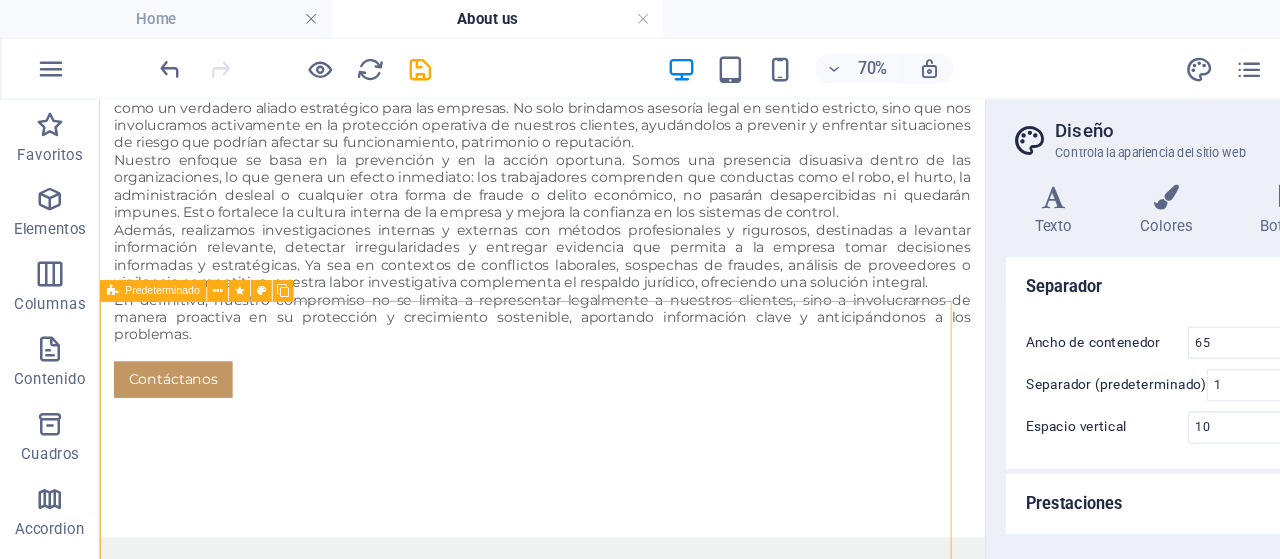 click on "Predeterminado" at bounding box center (130, 233) 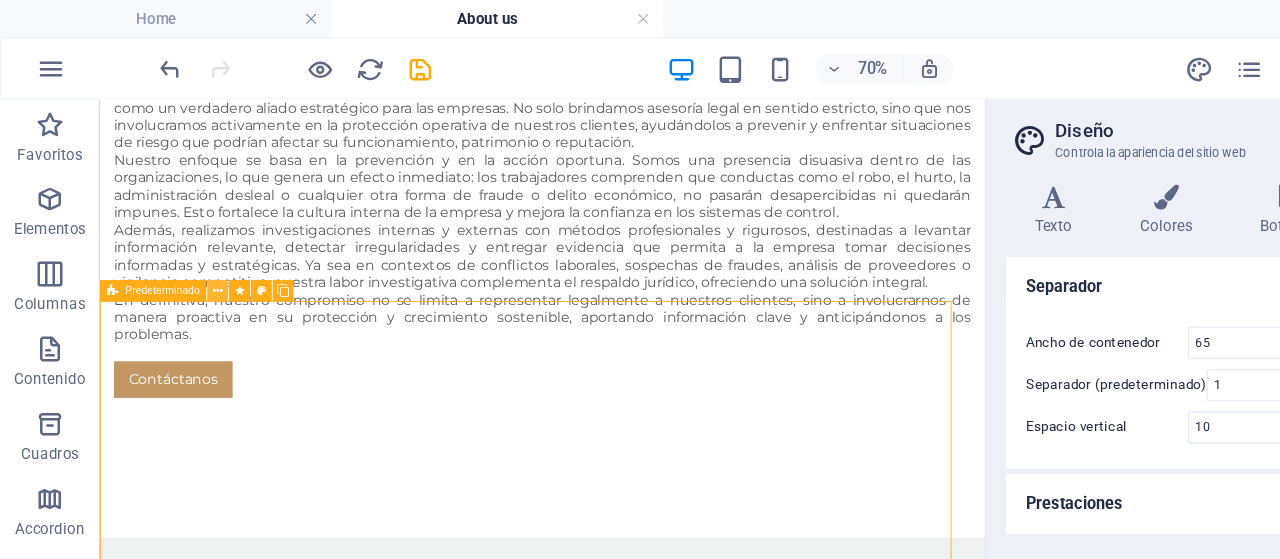 click at bounding box center [175, 233] 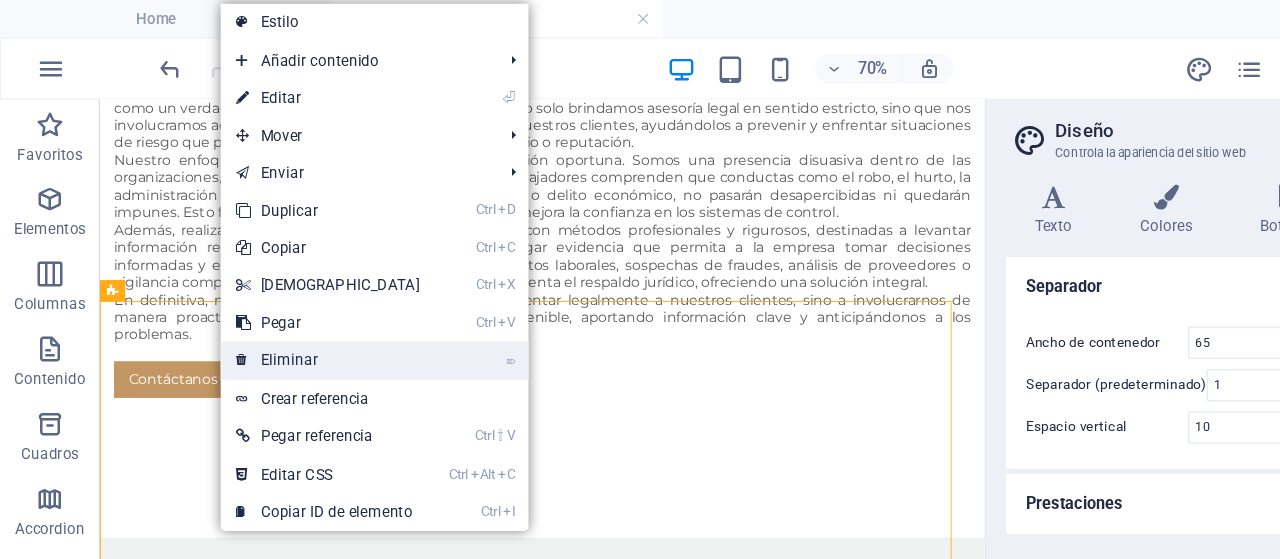 click on "⌦  Eliminar" at bounding box center (263, 289) 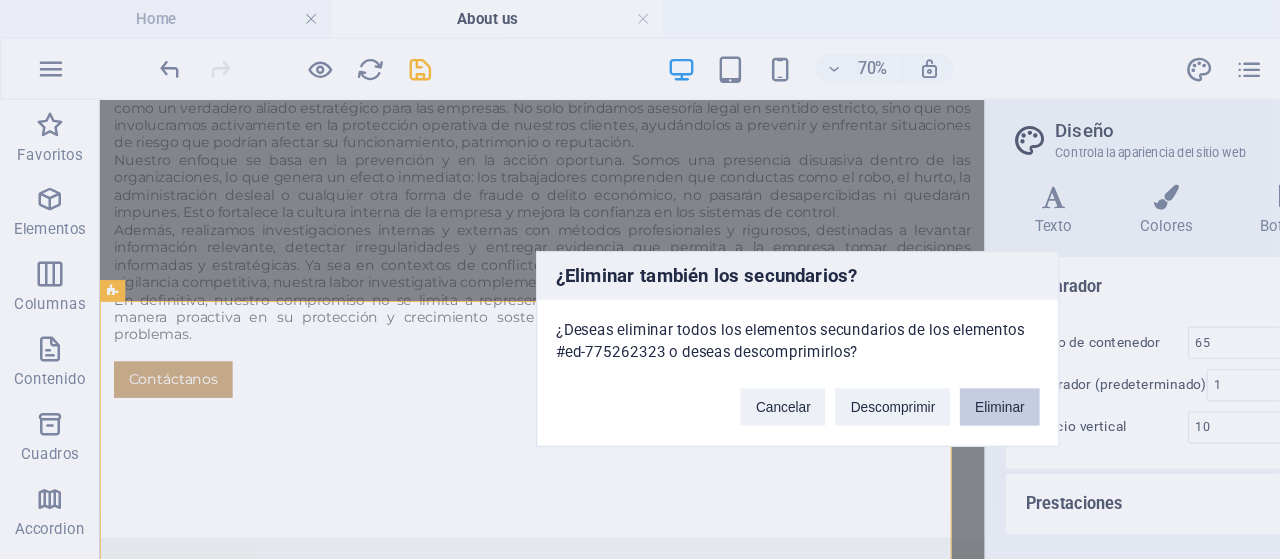 click on "Eliminar" at bounding box center (802, 326) 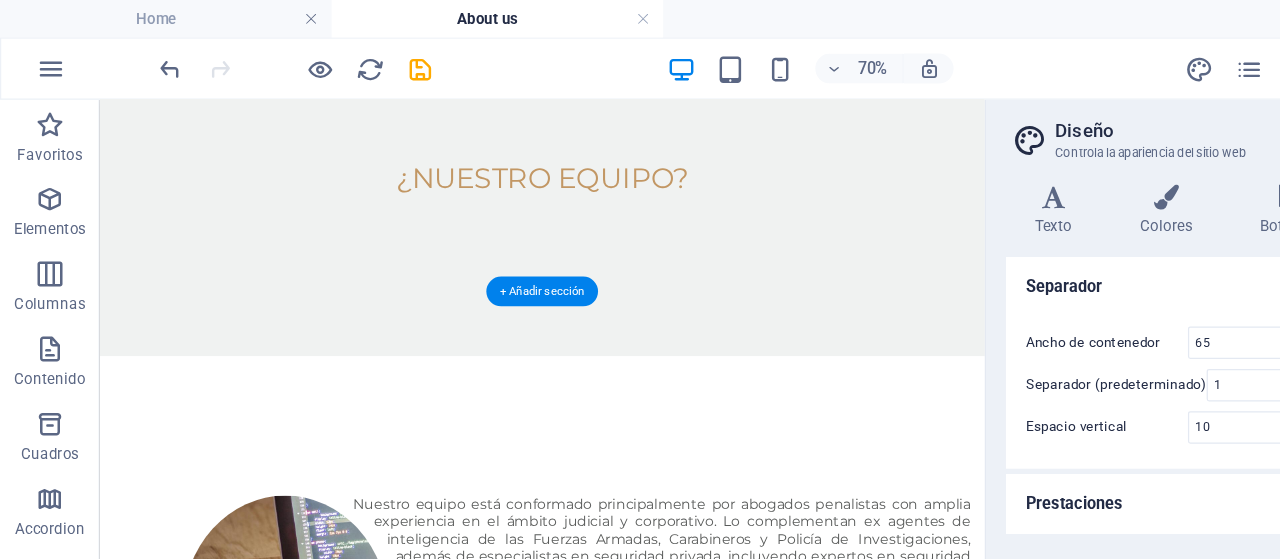scroll, scrollTop: 2848, scrollLeft: 0, axis: vertical 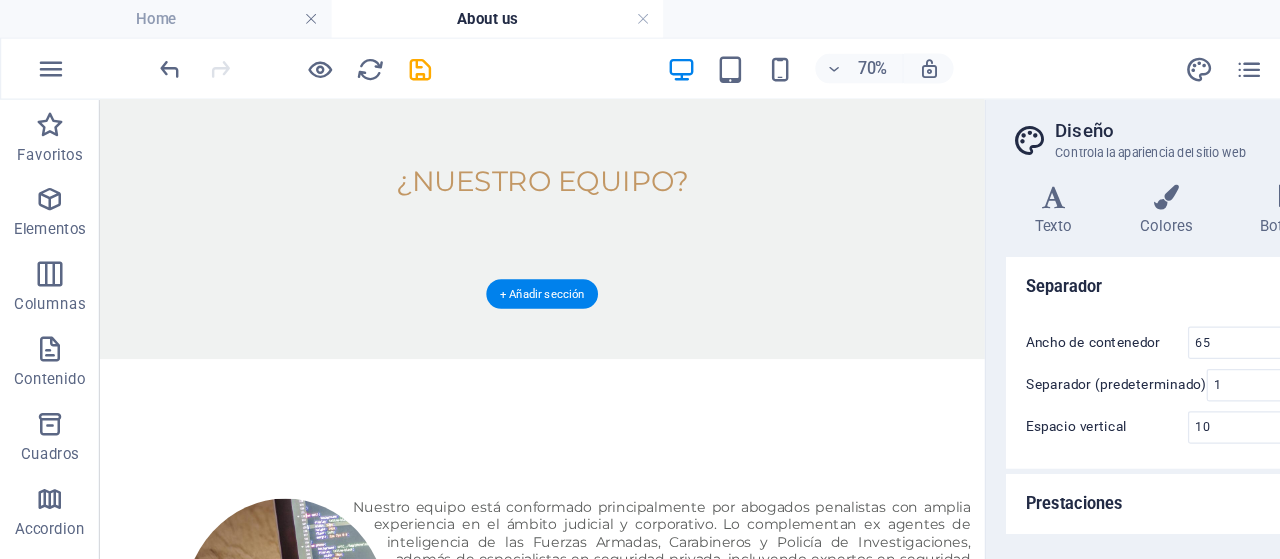 click at bounding box center (606, 1147) 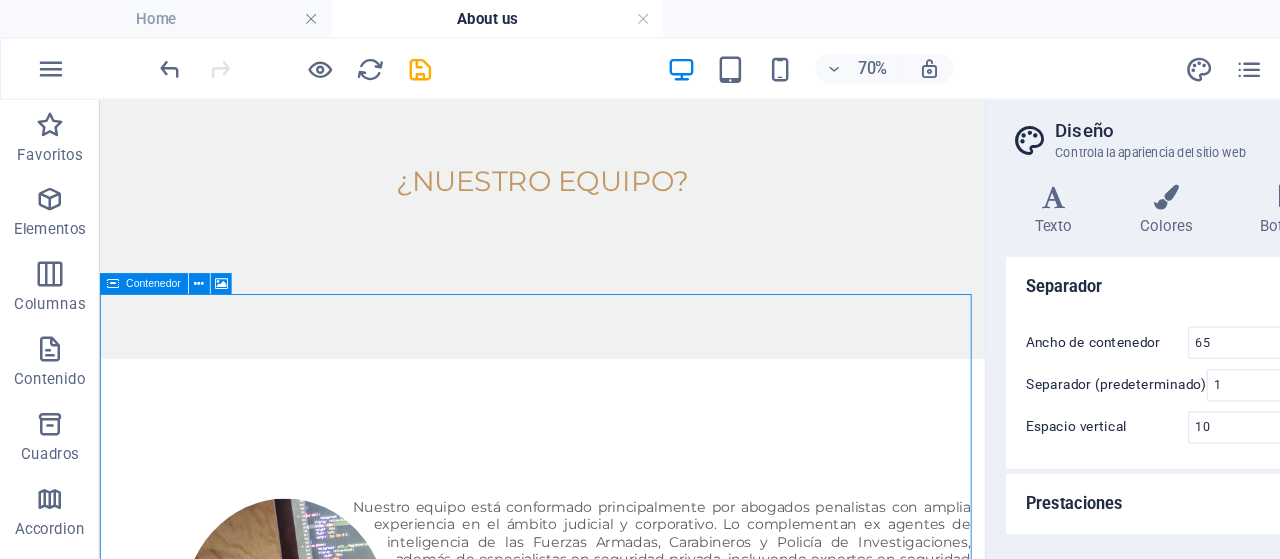 click at bounding box center [91, 227] 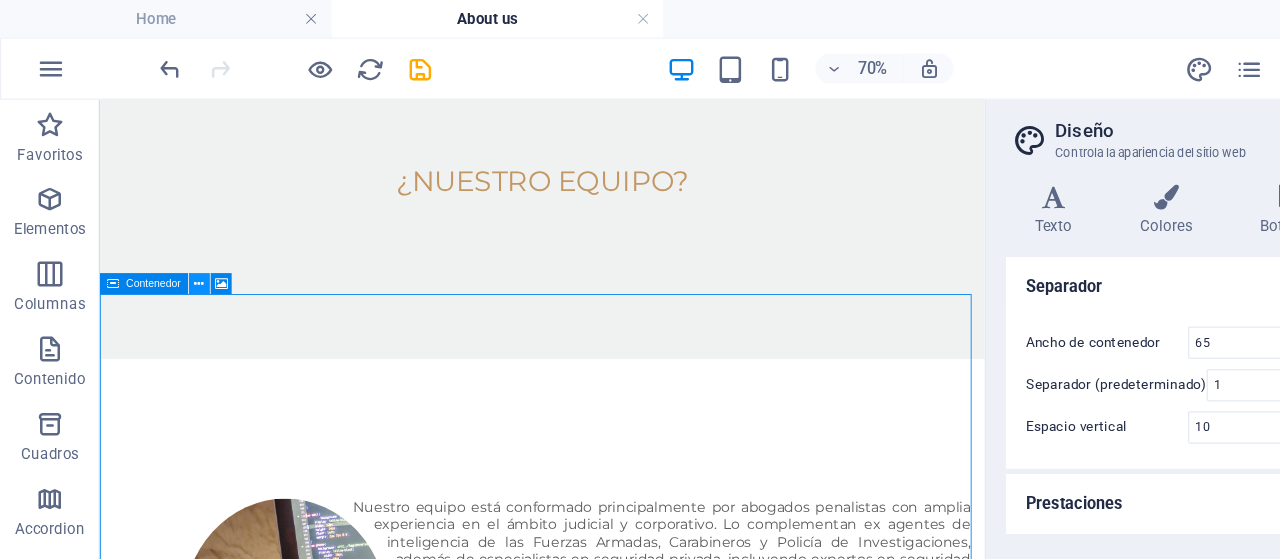 click at bounding box center [160, 227] 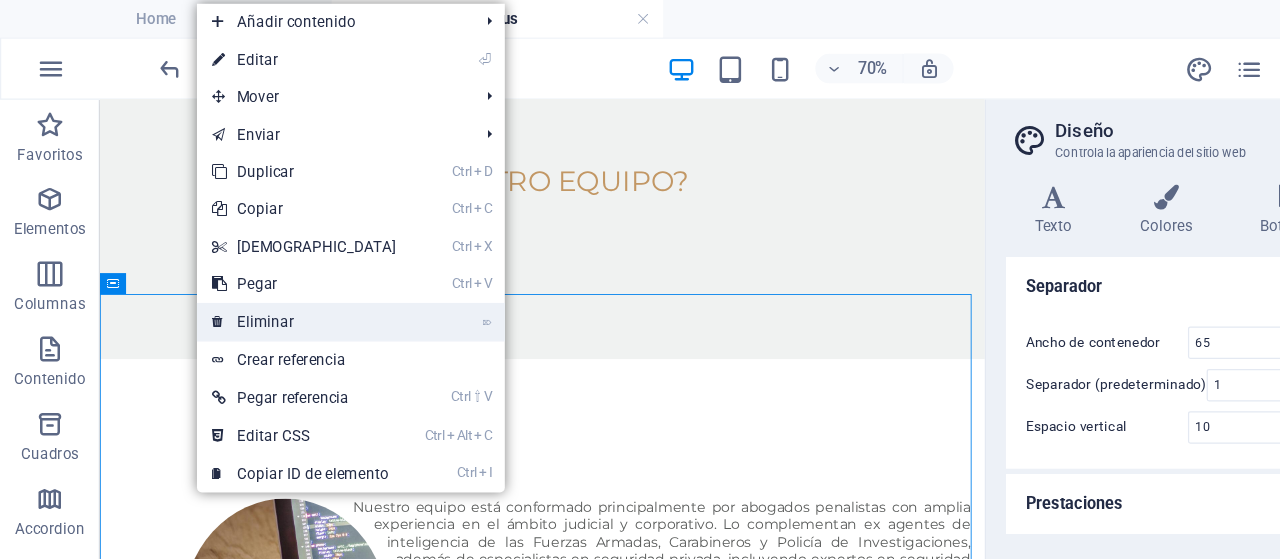 click on "⌦  Eliminar" at bounding box center [244, 258] 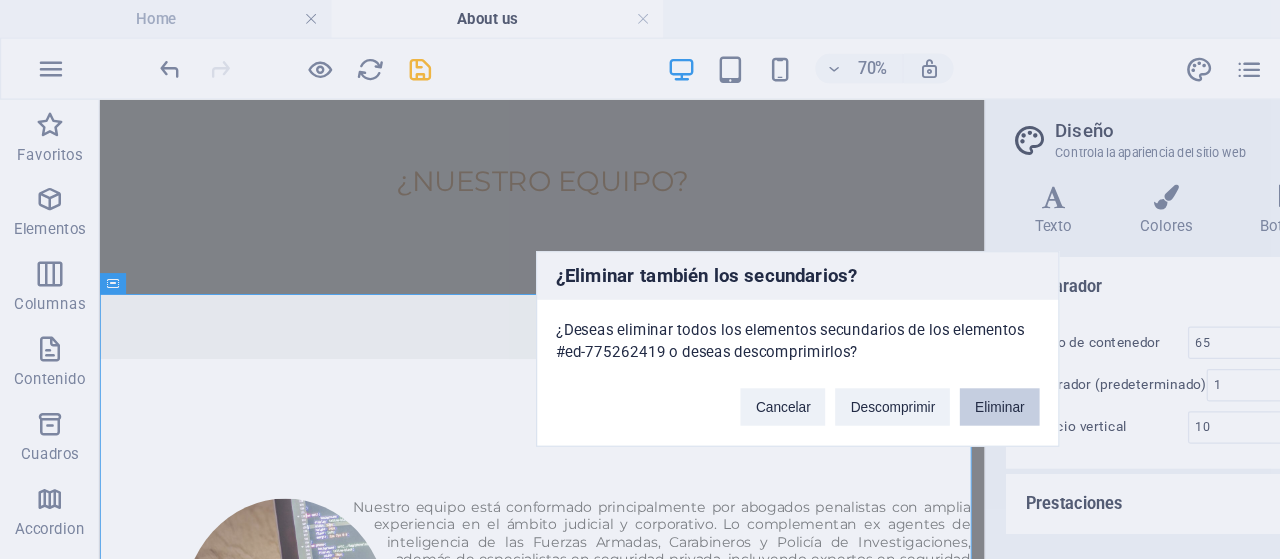 click on "Eliminar" at bounding box center (802, 326) 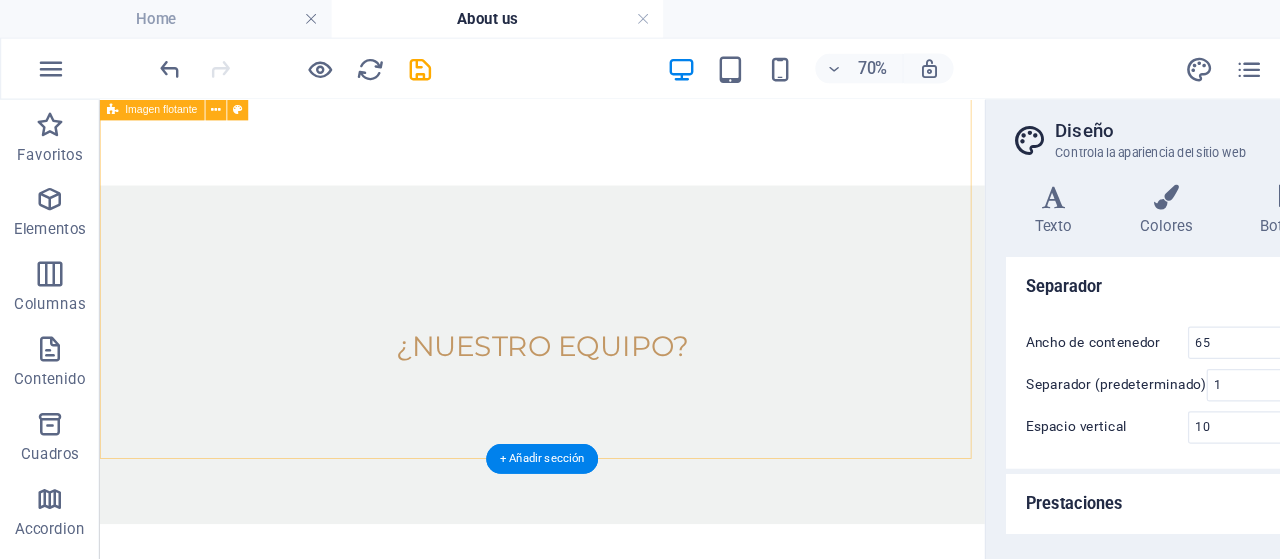 scroll, scrollTop: 2524, scrollLeft: 0, axis: vertical 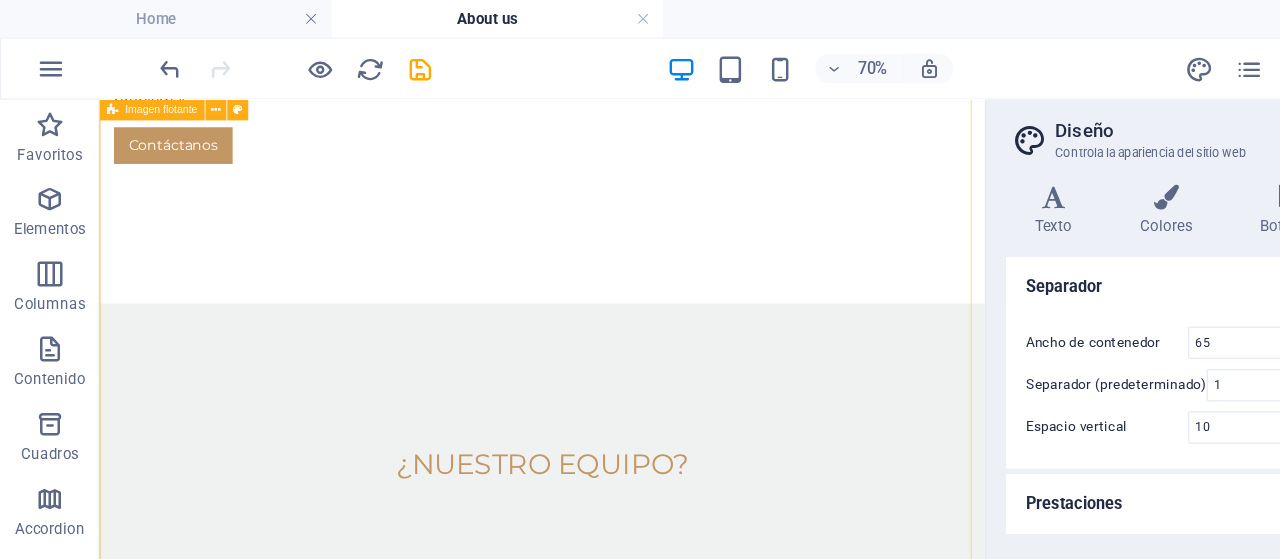 click on "Nuestro equipo está conformado principalmente por abogados penalistas con amplia experiencia en el ámbito judicial y corporativo. Lo complementan ex agentes de inteligencia de las Fuerzas Armadas, Carabineros y Policía de Investigaciones, además de especialistas en seguridad privada, incluyendo expertos en seguridad física y en hacking ético. Por razones operativas, la identidad de todos nuestros integrantes se mantiene en estricta reserva." at bounding box center [606, 941] 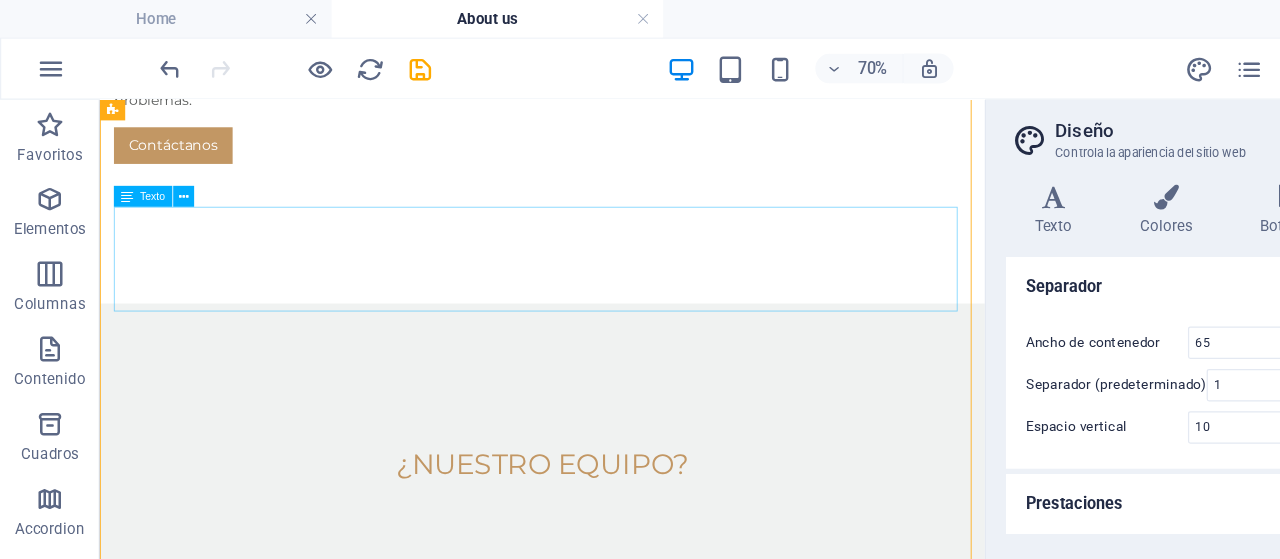 click on "Nuestro equipo está conformado principalmente por abogados penalistas con amplia experiencia en el ámbito judicial y corporativo. Lo complementan ex agentes de inteligencia de las Fuerzas Armadas, Carabineros y Policía de Investigaciones, además de especialistas en seguridad privada, incluyendo expertos en seguridad física y en hacking ético. Por razones operativas, la identidad de todos nuestros integrantes se mantiene en estricta reserva." at bounding box center (606, 941) 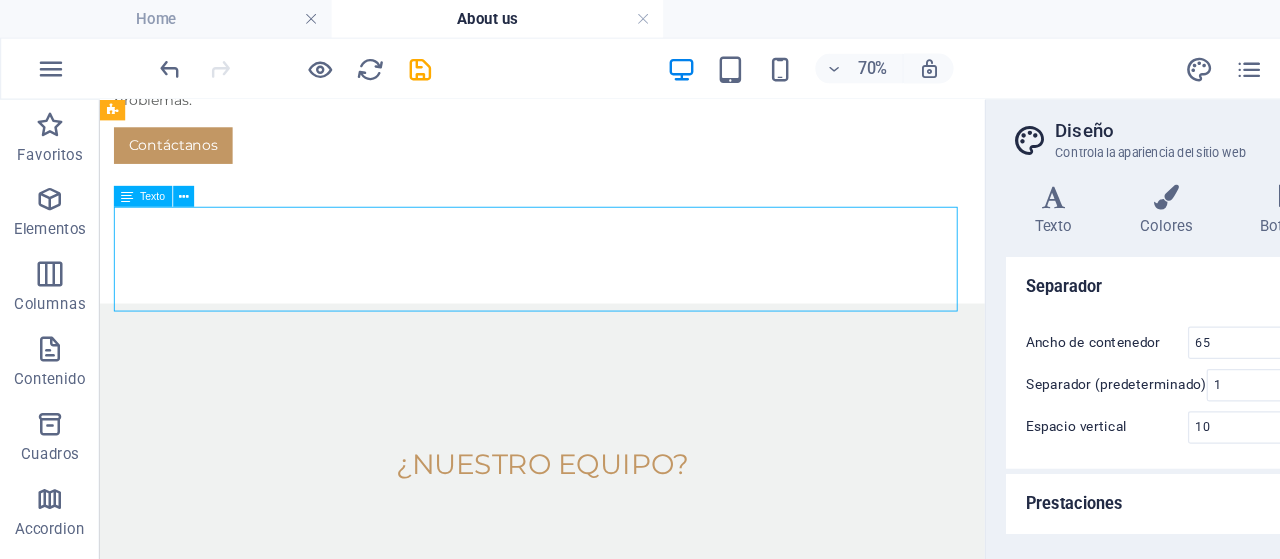 click on "Nuestro equipo está conformado principalmente por abogados penalistas con amplia experiencia en el ámbito judicial y corporativo. Lo complementan ex agentes de inteligencia de las Fuerzas Armadas, Carabineros y Policía de Investigaciones, además de especialistas en seguridad privada, incluyendo expertos en seguridad física y en hacking ético. Por razones operativas, la identidad de todos nuestros integrantes se mantiene en estricta reserva." at bounding box center [606, 941] 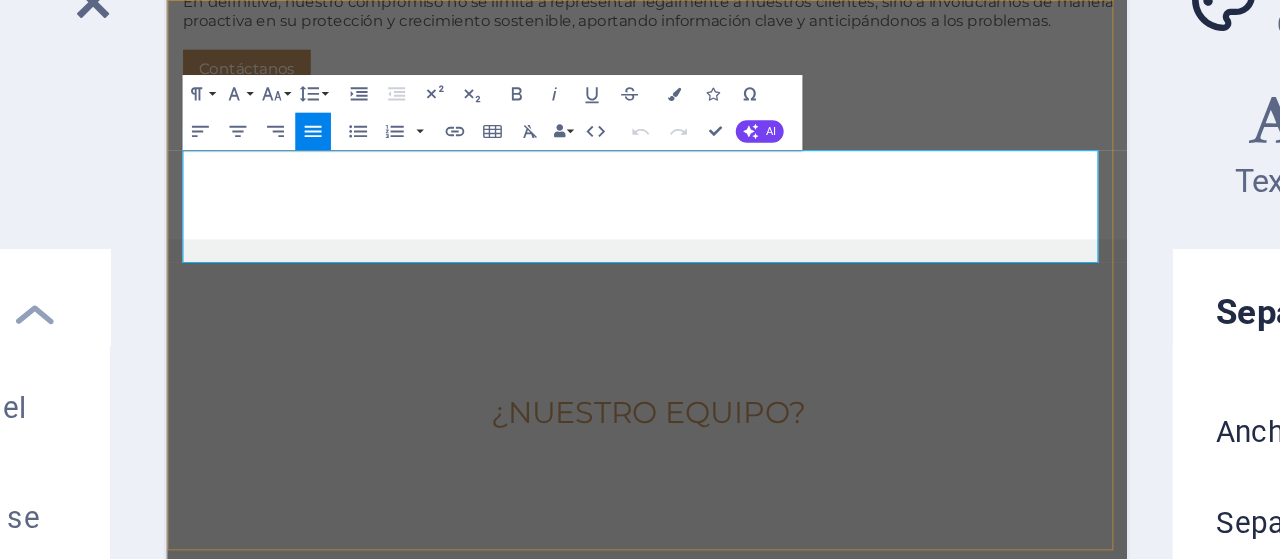 click on "Nuestro equipo está conformado principalmente por abogados penalistas con amplia experiencia en el ámbito judicial y corporativo. Lo complementan ex agentes de inteligencia de las Fuerzas Armadas, Carabineros y Policía de Investigaciones, además de especialistas en seguridad privada, incluyendo expertos en seguridad física y en hacking ético. Por razones operativas, la identidad de todos nuestros integrantes se mantiene en estricta reserva." at bounding box center (677, 869) 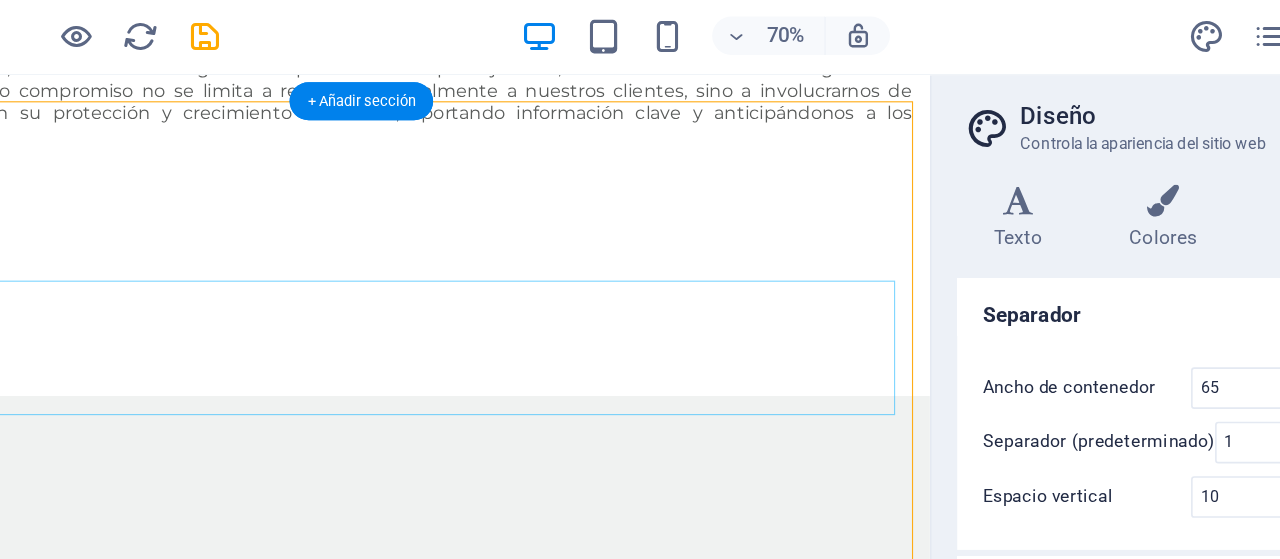 scroll, scrollTop: 2474, scrollLeft: 0, axis: vertical 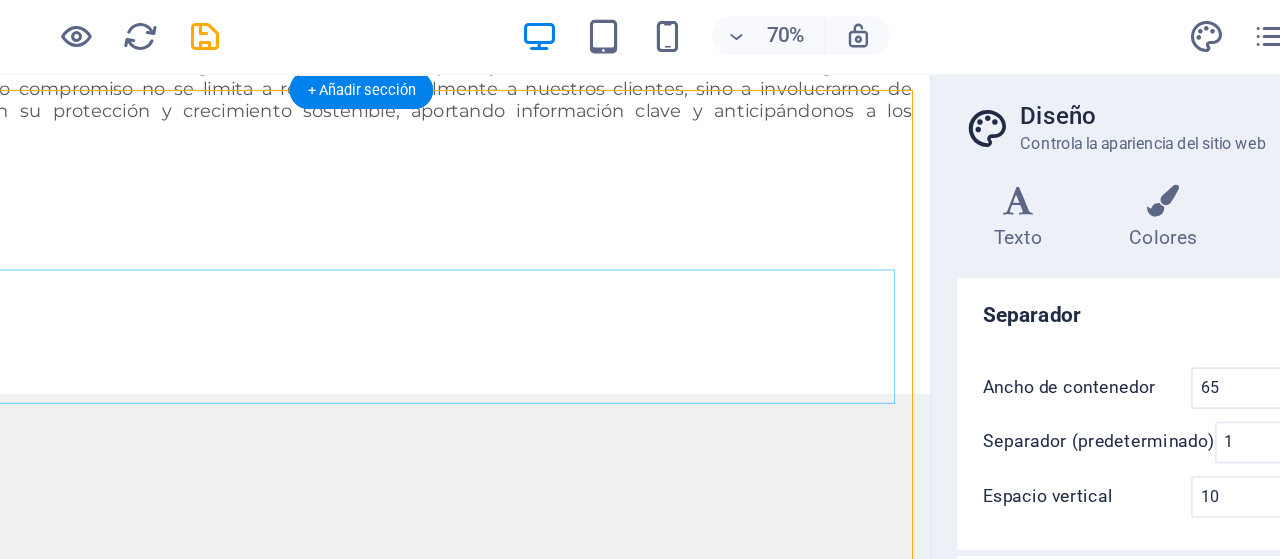 click on "Nuestro equipo está conformado principalmente por abogados penalistas con amplia experiencia en el ámbito judicial y corporativo. Lo complementan ex agentes de inteligencia de las Fuerzas Armadas, Carabineros y Policía de Investigaciones, además de especialistas en seguridad privada, incluyendo expertos en seguridad física y en hacking ético. Por razones operativas, la identidad de todos nuestros integrantes se mantiene en estricta reserva." at bounding box center (300, 967) 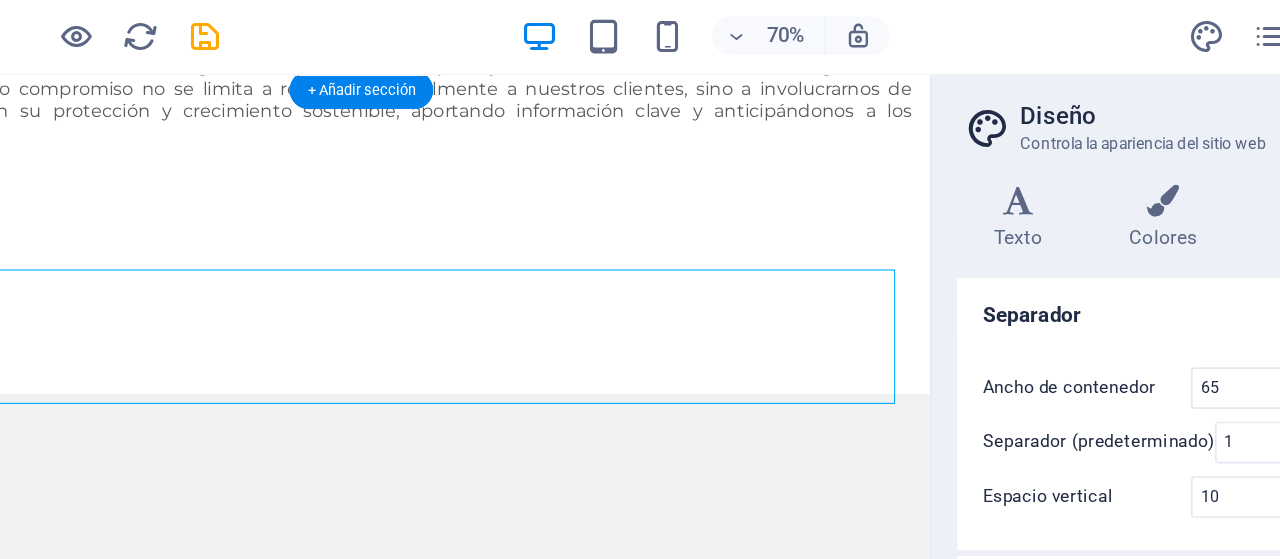 click on "Nuestro equipo está conformado principalmente por abogados penalistas con amplia experiencia en el ámbito judicial y corporativo. Lo complementan ex agentes de inteligencia de las Fuerzas Armadas, Carabineros y Policía de Investigaciones, además de especialistas en seguridad privada, incluyendo expertos en seguridad física y en hacking ético. Por razones operativas, la identidad de todos nuestros integrantes se mantiene en estricta reserva." at bounding box center [300, 967] 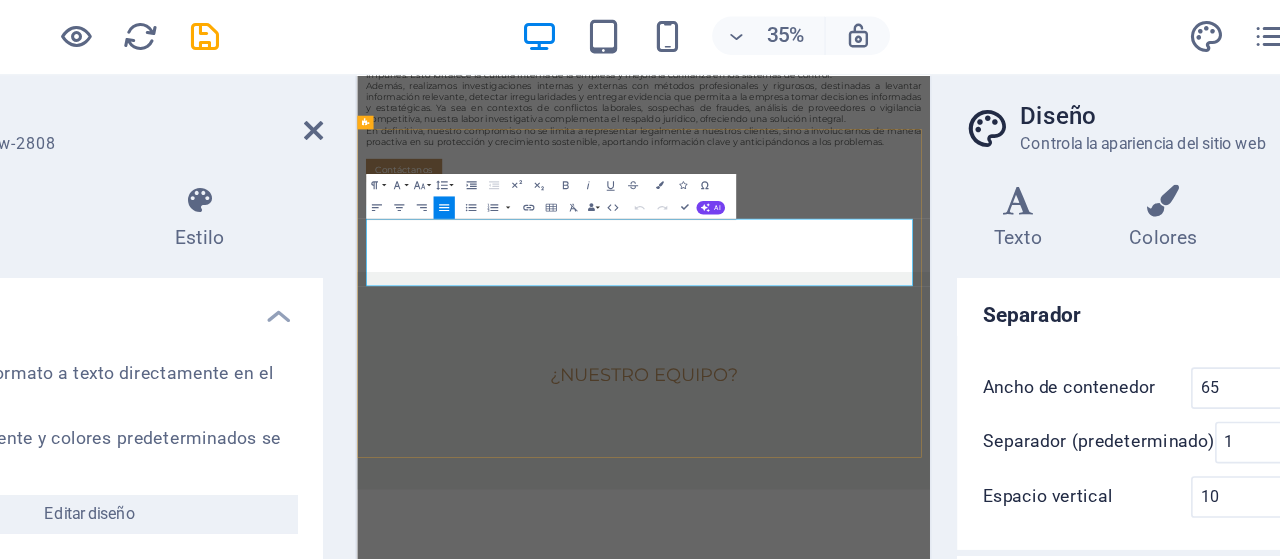 click on "Nuestro equipo está conformado principalmente por abogados penalistas con amplia experiencia en el ámbito judicial y corporativo. Lo complementan ex agentes de inteligencia de las Fuerzas Armadas, Carabineros y Policía de Investigaciones, además de especialistas en seguridad privada, incluyendo expertos en seguridad física y en hacking ético. Por razones operativas, la identidad de todos nuestros integrantes se mantiene en estricta reserva." at bounding box center [867, 1033] 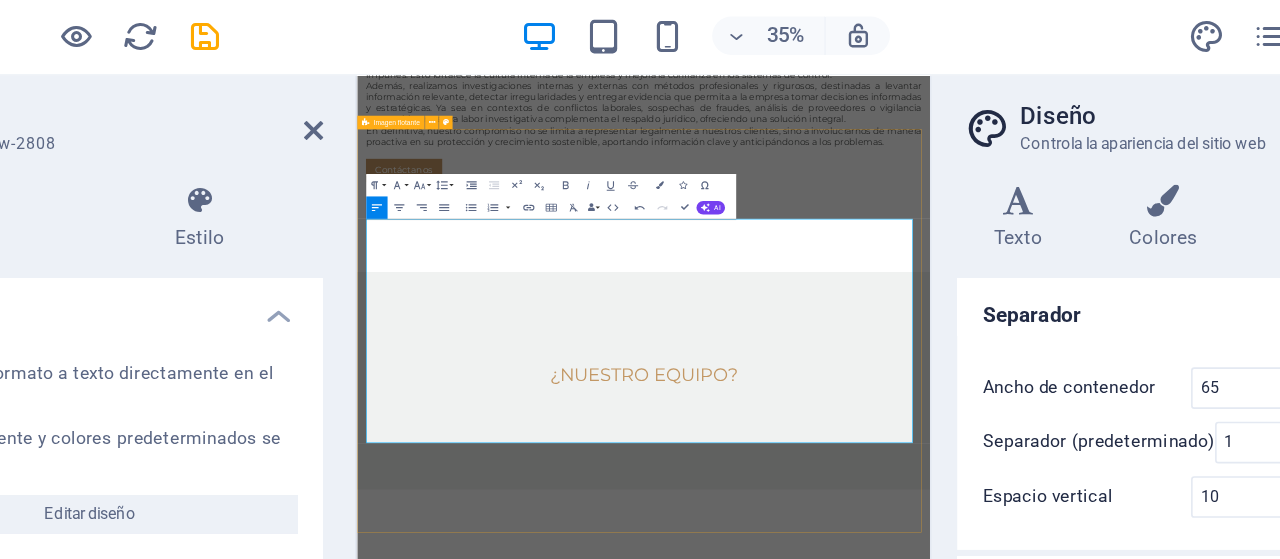 click on "Nuestro equipo está conformado principalmente por abogados penalistas con amplia experiencia en el ámbito judicial y corporativo. Lo complementan ex agentes de inteligencia de las Fuerzas Armadas, Carabineros y Policía de Investigaciones, además de especialistas en seguridad privada, incluyendo expertos en seguridad física y en hacking ético. Por razones operativas, la identidad de todos nuestros integrantes se mantiene en estricta reserva. Este equipo multidisciplinario es fundamental porque permite abordar los problemas de nuestros clientes desde distintas perspectivas, combinando el conocimiento legal con habilidades tácticas, operativas y tecnológicas de alto nivel. La presencia de abogados penalistas asegura un manejo jurídico riguroso, mientras que los ex agentes de inteligencia y fuerzas policiales aportan experiencia real en análisis de riesgos, recolección de información y operaciones encubiertas." at bounding box center (867, 1163) 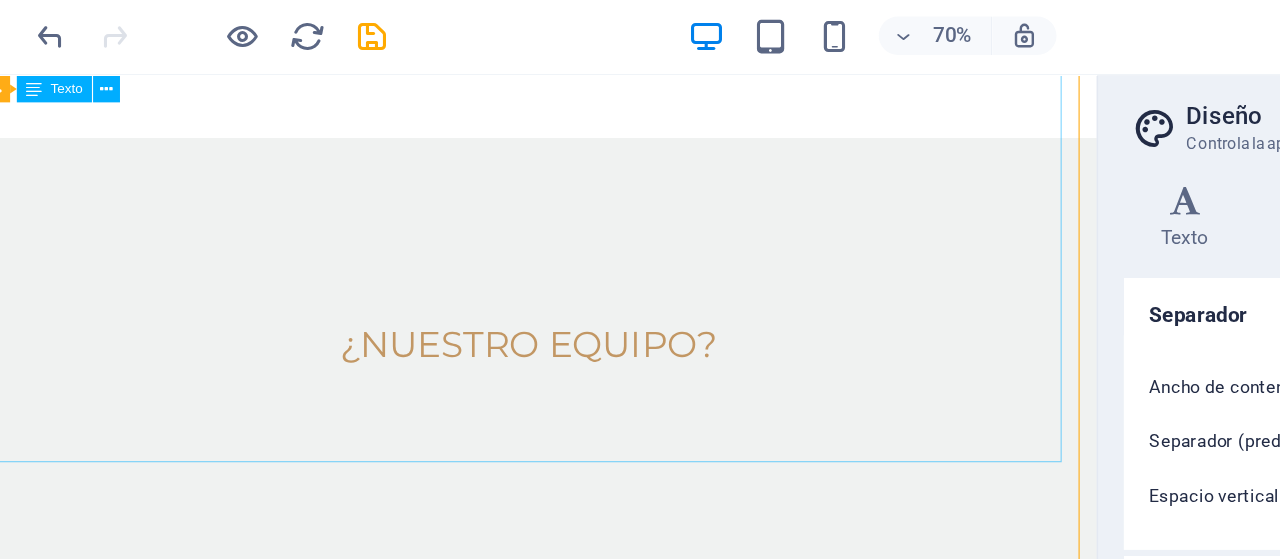 scroll, scrollTop: 2704, scrollLeft: 0, axis: vertical 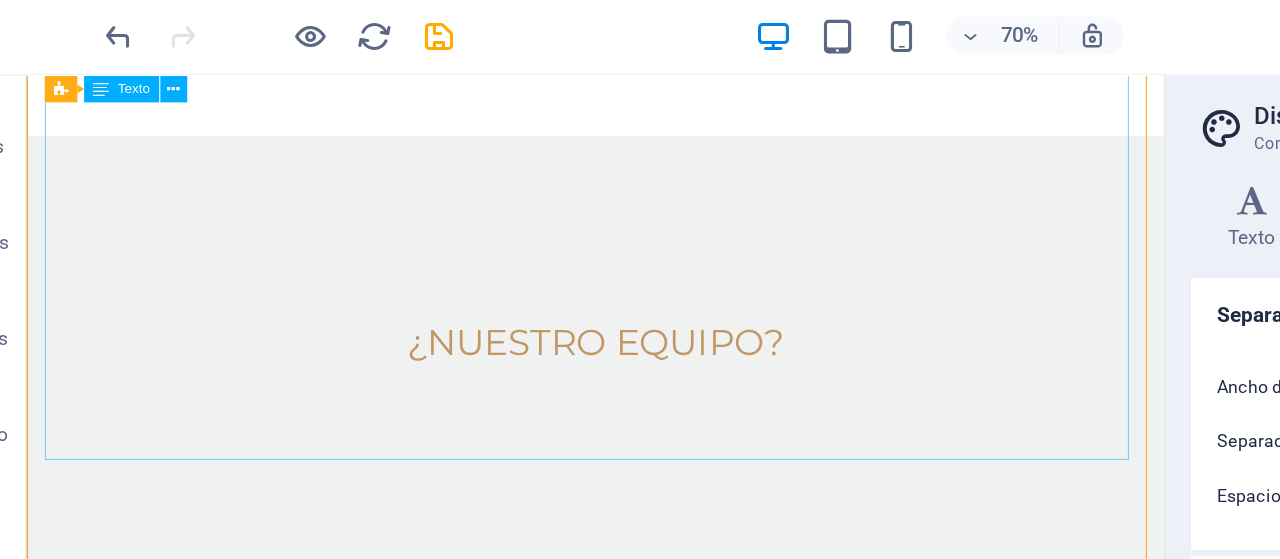 click on "Nuestro equipo está conformado principalmente por abogados penalistas con amplia experiencia en el ámbito judicial y corporativo. Lo complementan ex agentes de inteligencia de las Fuerzas Armadas, Carabineros y Policía de Investigaciones, además de especialistas en seguridad privada, incluyendo expertos en seguridad física y en hacking ético. Por razones operativas, la identidad de todos nuestros integrantes se mantiene en estricta reserva. Este equipo multidisciplinario es fundamental porque permite abordar los problemas de nuestros clientes desde distintas perspectivas, combinando el conocimiento legal con habilidades tácticas, operativas y tecnológicas de alto nivel. La presencia de abogados penalistas asegura un manejo jurídico riguroso, mientras que los ex agentes de inteligencia y fuerzas policiales aportan experiencia real en análisis de riesgos, recolección de información y operaciones encubiertas." at bounding box center [533, 867] 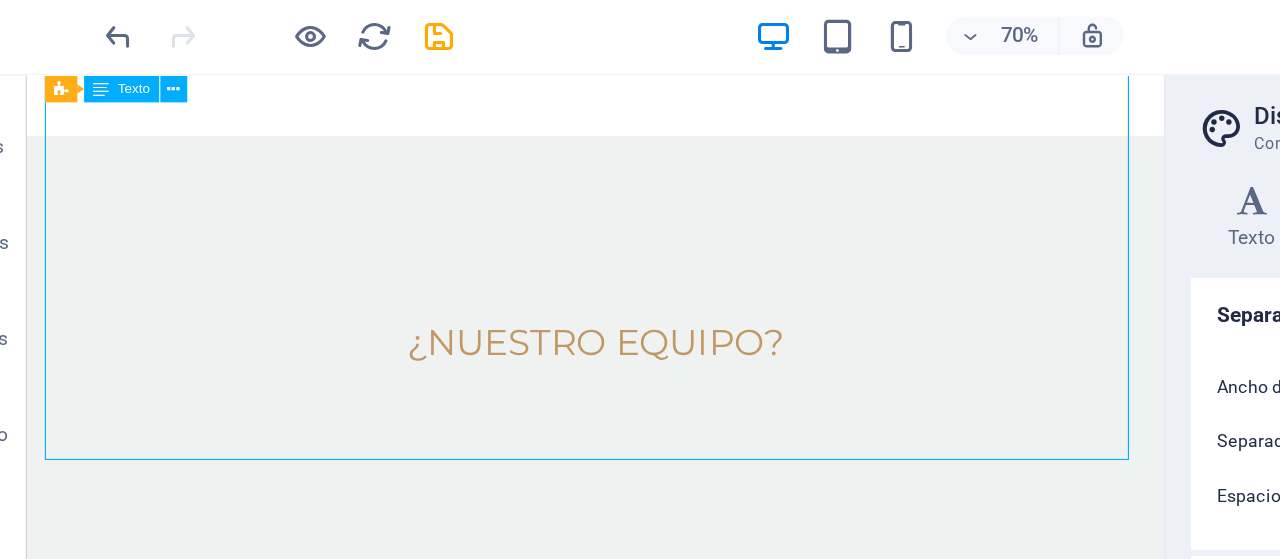 click on "Nuestro equipo está conformado principalmente por abogados penalistas con amplia experiencia en el ámbito judicial y corporativo. Lo complementan ex agentes de inteligencia de las Fuerzas Armadas, Carabineros y Policía de Investigaciones, además de especialistas en seguridad privada, incluyendo expertos en seguridad física y en hacking ético. Por razones operativas, la identidad de todos nuestros integrantes se mantiene en estricta reserva. Este equipo multidisciplinario es fundamental porque permite abordar los problemas de nuestros clientes desde distintas perspectivas, combinando el conocimiento legal con habilidades tácticas, operativas y tecnológicas de alto nivel. La presencia de abogados penalistas asegura un manejo jurídico riguroso, mientras que los ex agentes de inteligencia y fuerzas policiales aportan experiencia real en análisis de riesgos, recolección de información y operaciones encubiertas." at bounding box center [533, 867] 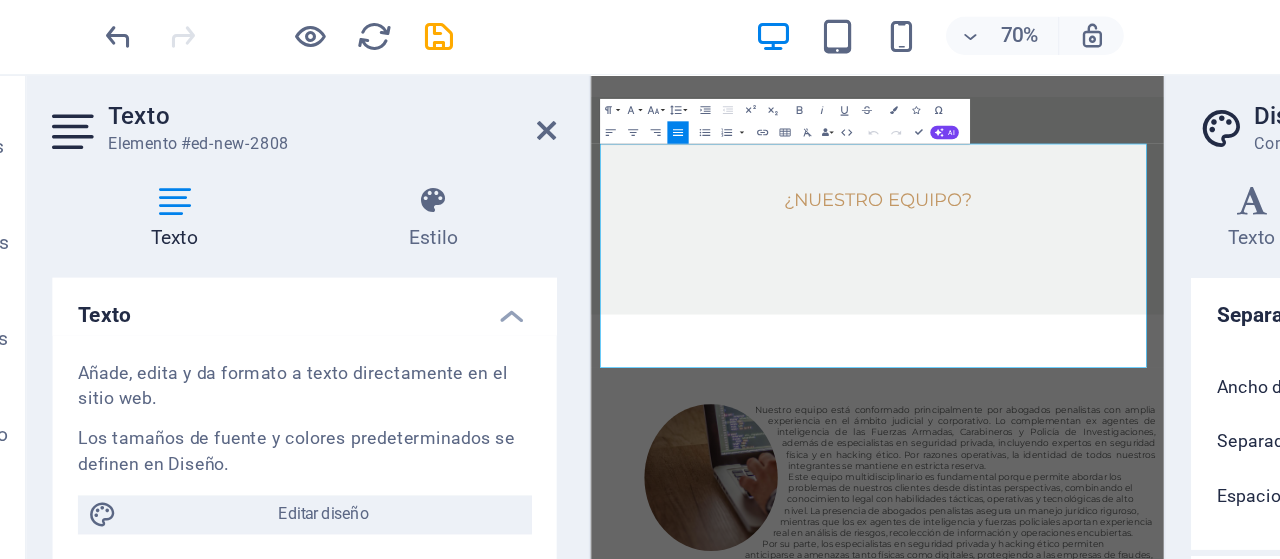 scroll, scrollTop: 2526, scrollLeft: 0, axis: vertical 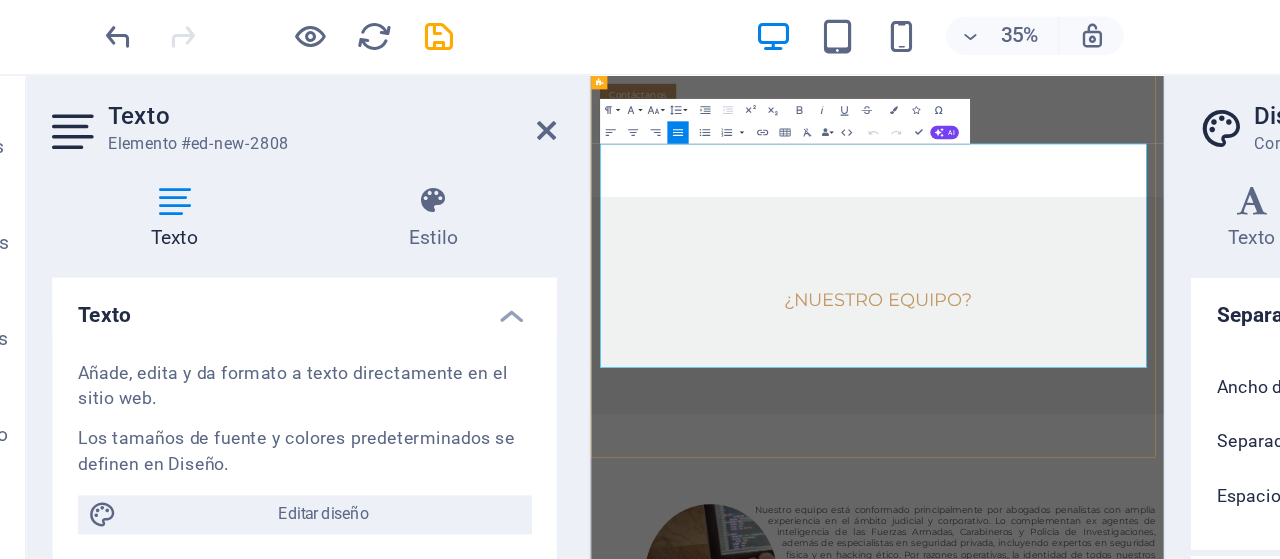 click on "Por su parte, los especialistas en seguridad privada y hacking ético permiten anticiparse a amenazas tanto físicas como digitales, protegiendo a las empresas de fraudes, robos, fugas de información y vulneraciones tecnológicas." at bounding box center (1101, 1109) 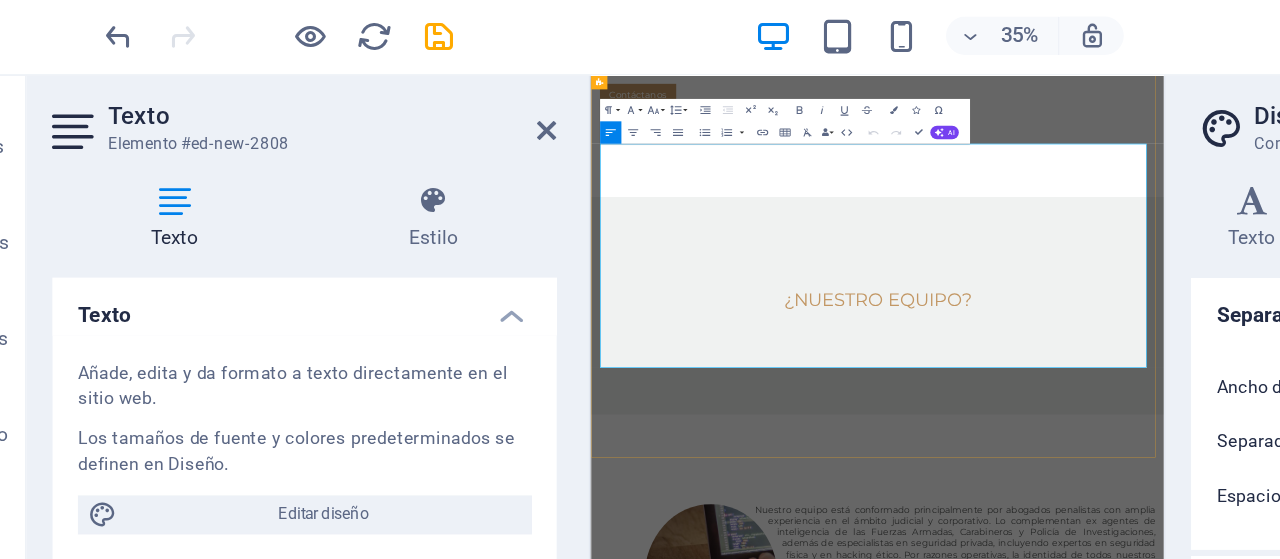 click on "Por su parte, los especialistas en seguridad privada y hacking ético permiten anticiparse a amenazas tanto físicas como digitales, protegiendo a las empresas de fraudes, robos, fugas de información y vulneraciones tecnológicas." at bounding box center (1101, 1109) 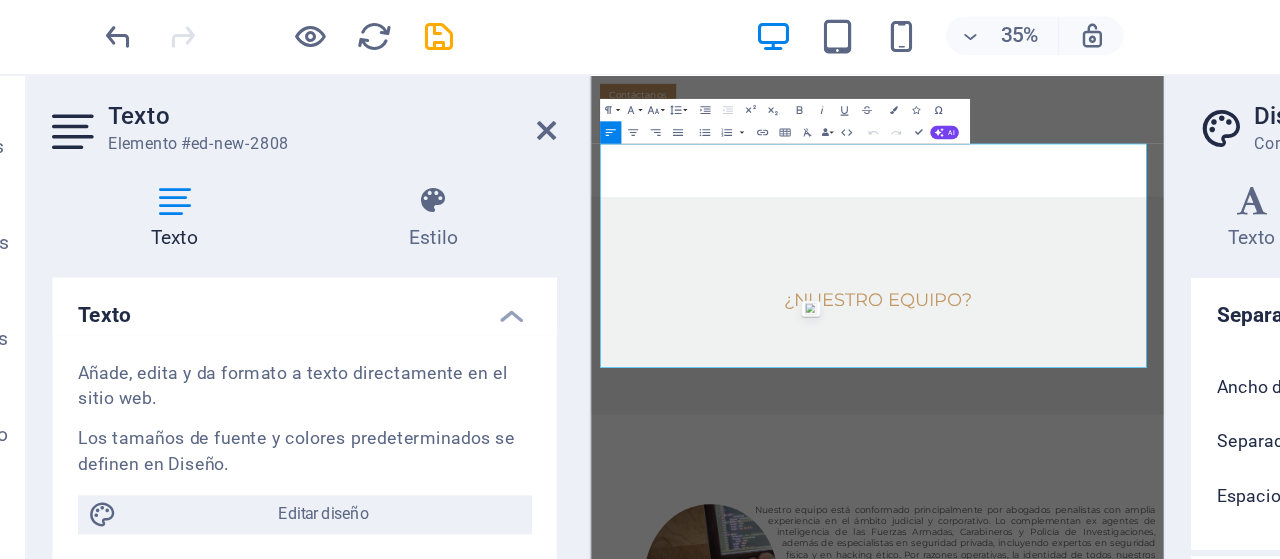 click at bounding box center [982, 490] 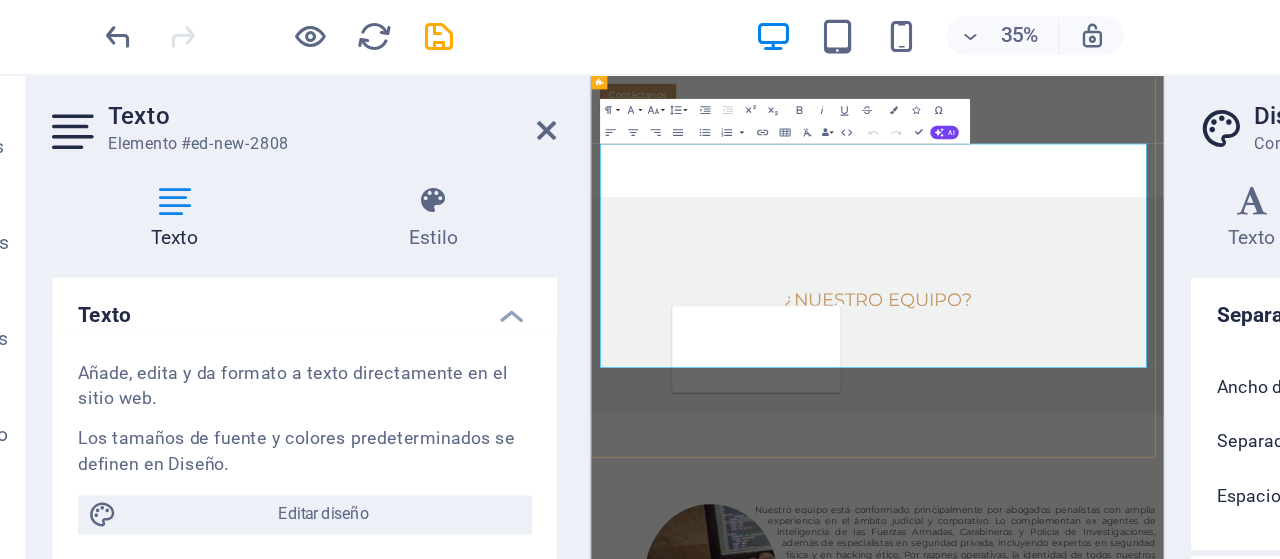 click on "Este equipo multidisciplinario es fundamental porque permite abordar los problemas de nuestros clientes desde distintas perspectivas, combinando el conocimiento legal con habilidades tácticas, operativas y tecnológicas de alto nivel. La presencia de abogados penalistas asegura un manejo jurídico riguroso, mientras que los ex agentes de inteligencia y fuerzas policiales aportan experiencia real en análisis de riesgos, recolección de información y operaciones encubiertas." at bounding box center (1101, 1019) 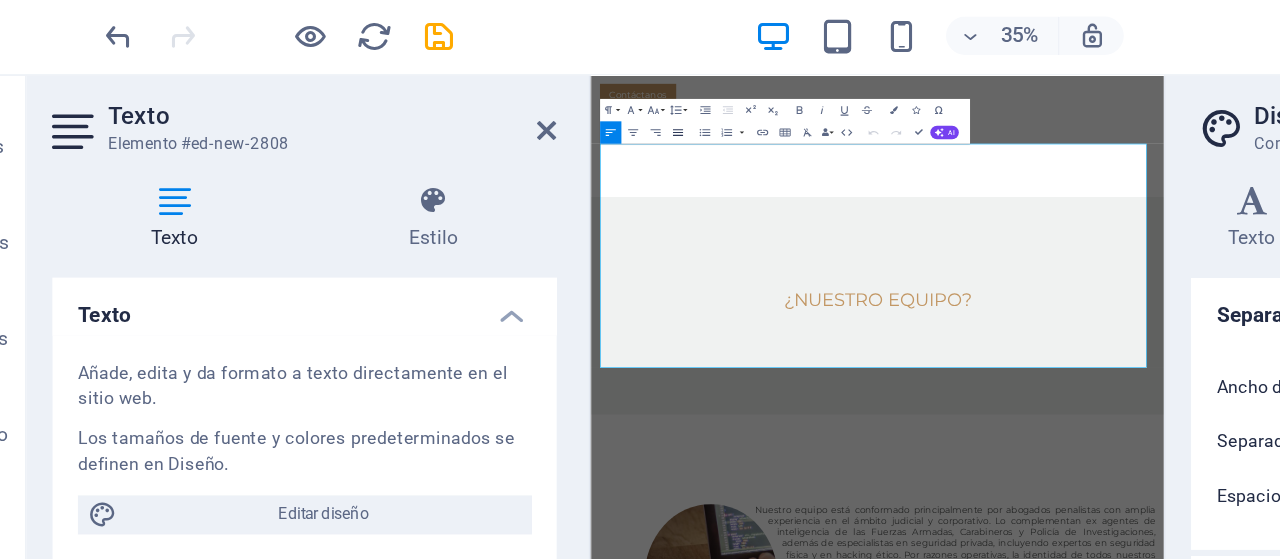 click 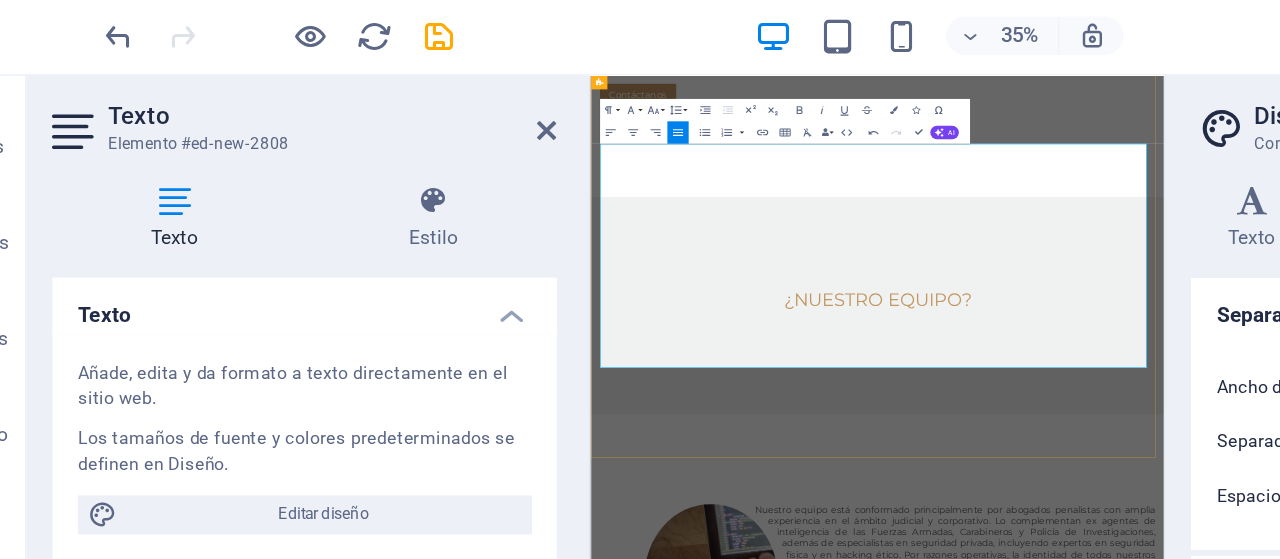 click on "Esta combinación nos vuelve altamente eficientes: actuamos con rapidez, precisión y confidencialidad, entregando soluciones concretas basadas en información verificada y en estrategias probadas en terreno. No solo reaccionamos ante los problemas, sino que los prevenimos, lo que marca una diferencia crítica en entornos empresariales exigentes y de alta exposición." at bounding box center [1101, 1179] 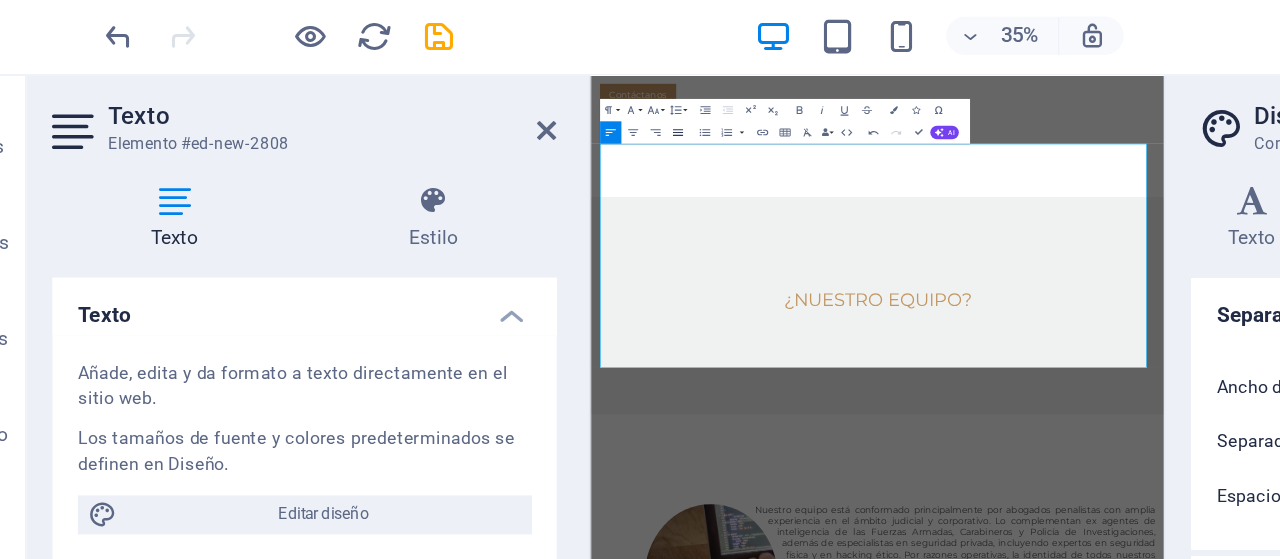 click 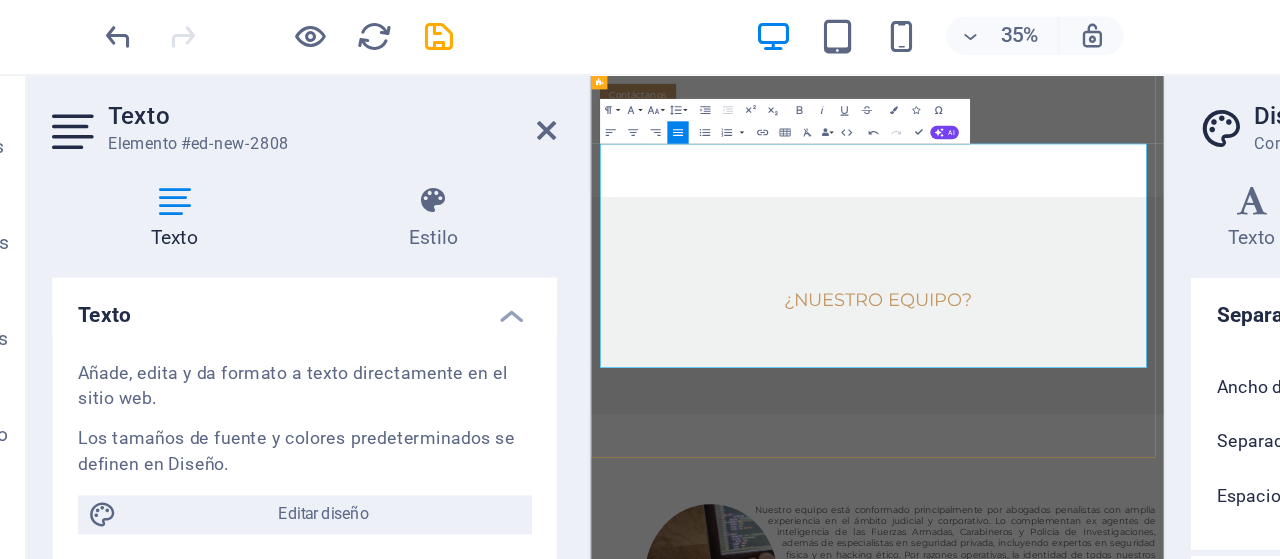 click on "Por su parte, los especialistas en seguridad privada y hacking ético permiten anticiparse a amenazas tanto físicas como digitales, protegiendo a las empresas de fraudes, robos, fugas de información y vulneraciones tecnológicas." at bounding box center [1101, 1109] 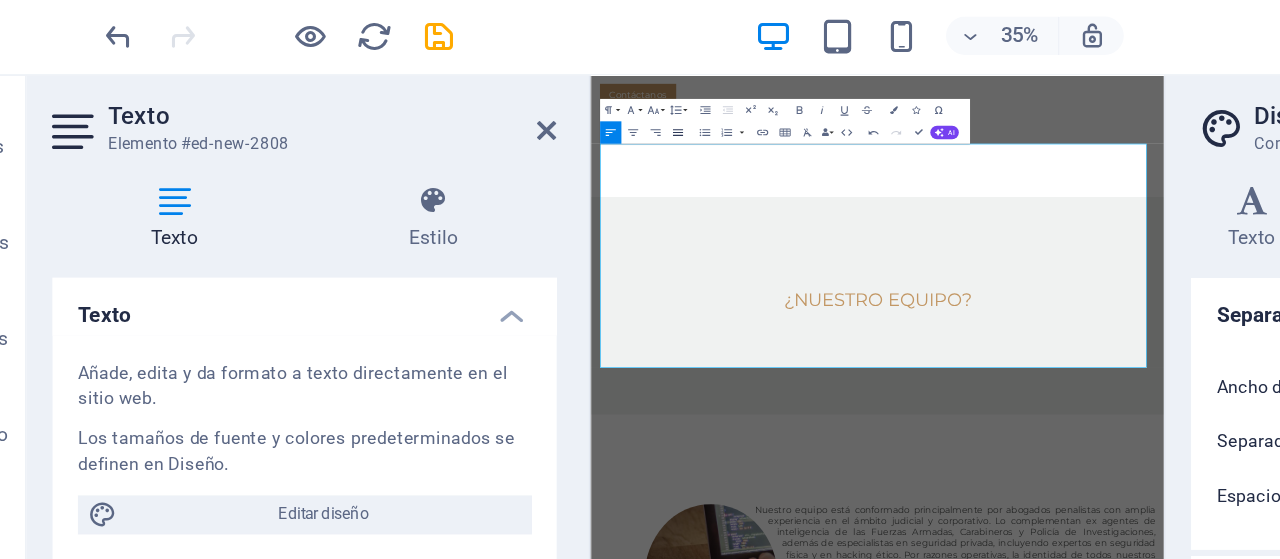 click 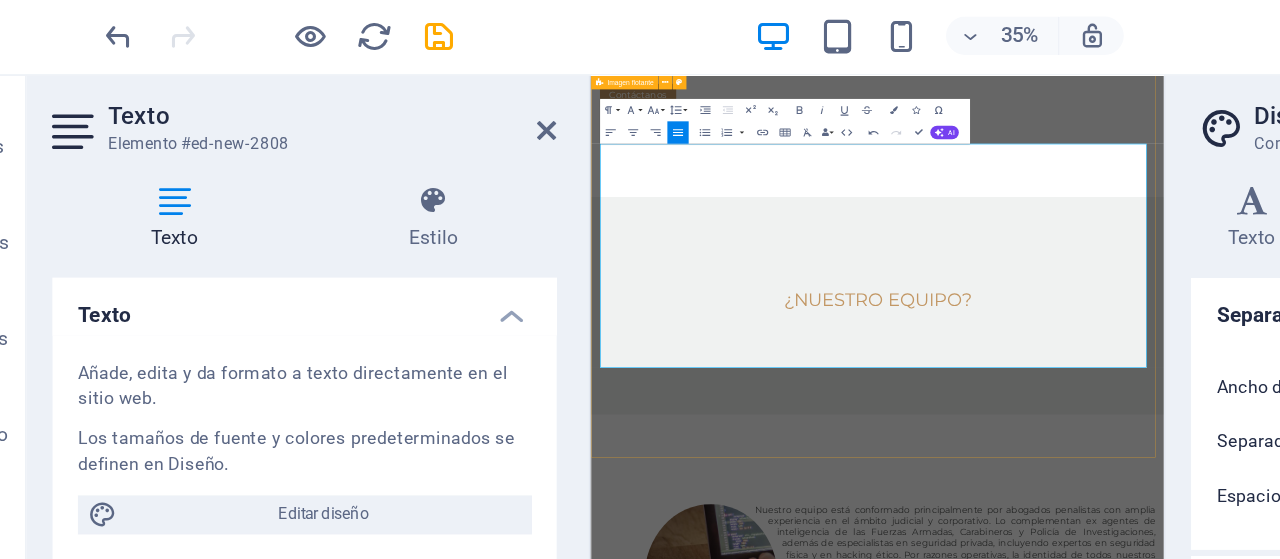 click on "Nuestro equipo está conformado principalmente por abogados penalistas con amplia experiencia en el ámbito judicial y corporativo. Lo complementan ex agentes de inteligencia de las Fuerzas Armadas, Carabineros y Policía de Investigaciones, además de especialistas en seguridad privada, incluyendo expertos en seguridad física y en hacking ético. Por razones operativas, la identidad de todos nuestros integrantes se mantiene en estricta reserva. Este equipo multidisciplinario es fundamental porque permite abordar los problemas de nuestros clientes desde distintas perspectivas, combinando el conocimiento legal con habilidades tácticas, operativas y tecnológicas de alto nivel. La presencia de abogados penalistas asegura un manejo jurídico riguroso, mientras que los ex agentes de inteligencia y fuerzas policiales aportan experiencia real en análisis de riesgos, recolección de información y operaciones encubiertas." at bounding box center (1101, 1029) 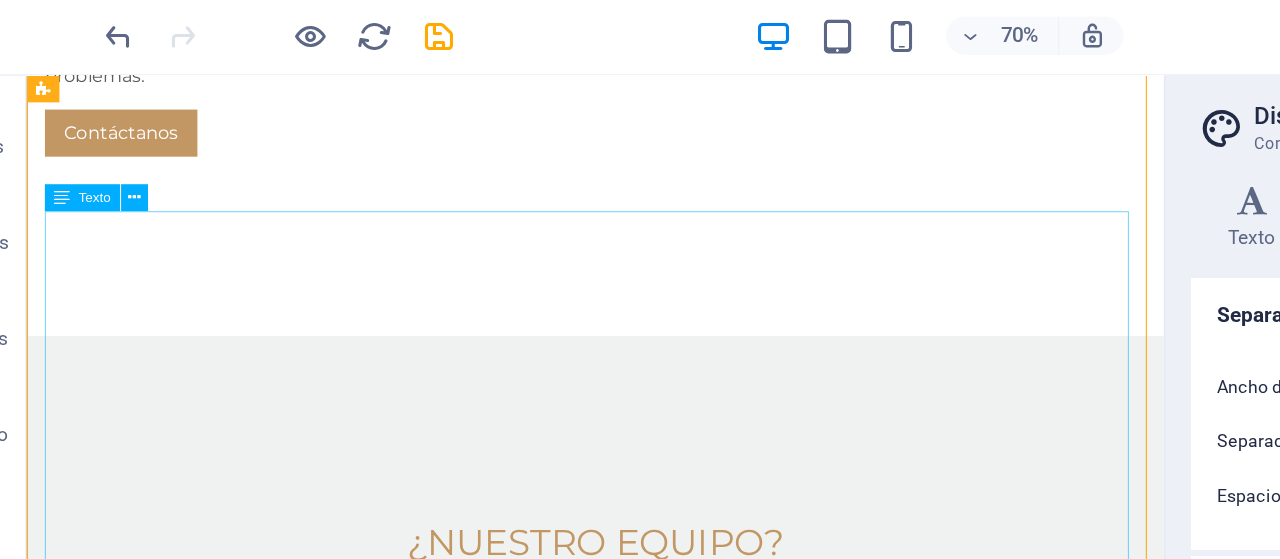 click on "Nuestro equipo está conformado principalmente por abogados penalistas con amplia experiencia en el ámbito judicial y corporativo. Lo complementan ex agentes de inteligencia de las Fuerzas Armadas, Carabineros y Policía de Investigaciones, además de especialistas en seguridad privada, incluyendo expertos en seguridad física y en hacking ético. Por razones operativas, la identidad de todos nuestros integrantes se mantiene en estricta reserva. Este equipo multidisciplinario es fundamental porque permite abordar los problemas de nuestros clientes desde distintas perspectivas, combinando el conocimiento legal con habilidades tácticas, operativas y tecnológicas de alto nivel. La presencia de abogados penalistas asegura un manejo jurídico riguroso, mientras que los ex agentes de inteligencia y fuerzas policiales aportan experiencia real en análisis de riesgos, recolección de información y operaciones encubiertas." at bounding box center (533, 1045) 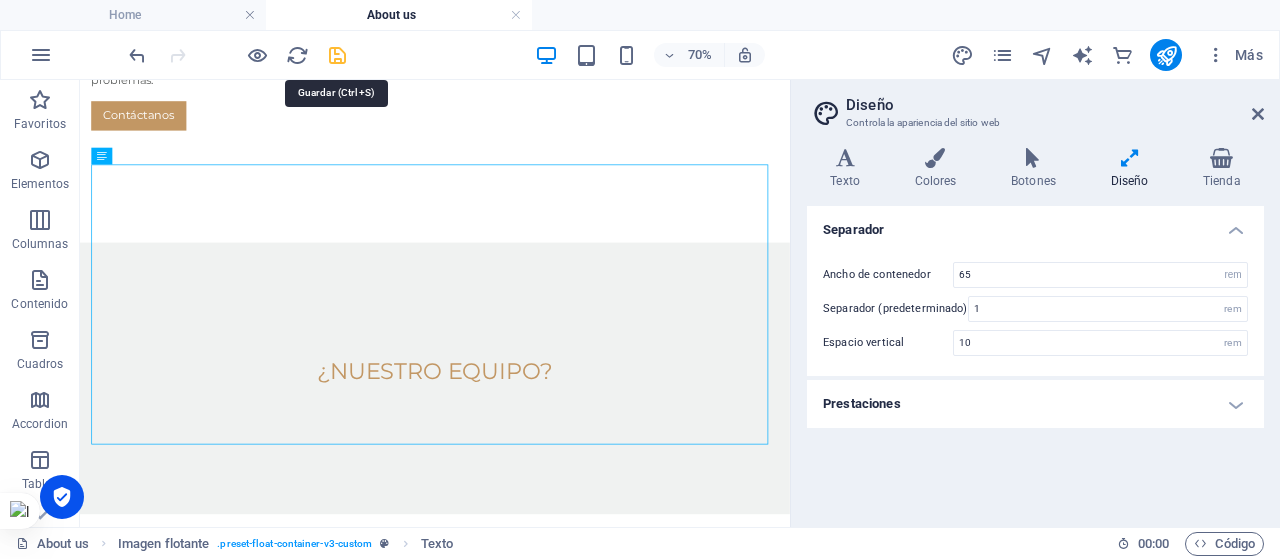 click at bounding box center (337, 55) 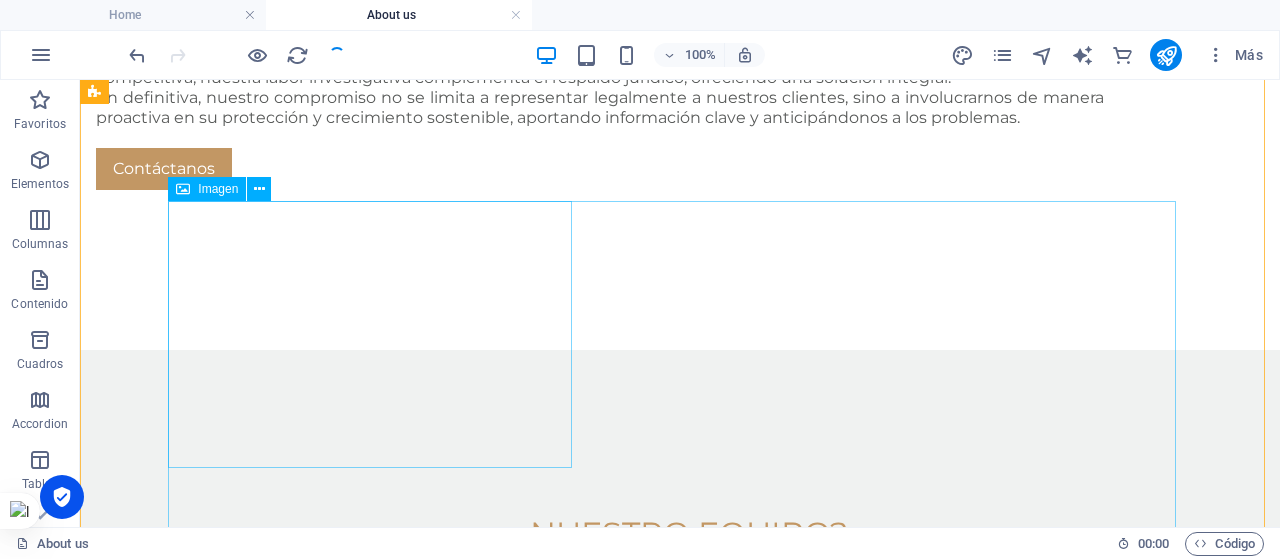 click at bounding box center (377, 1031) 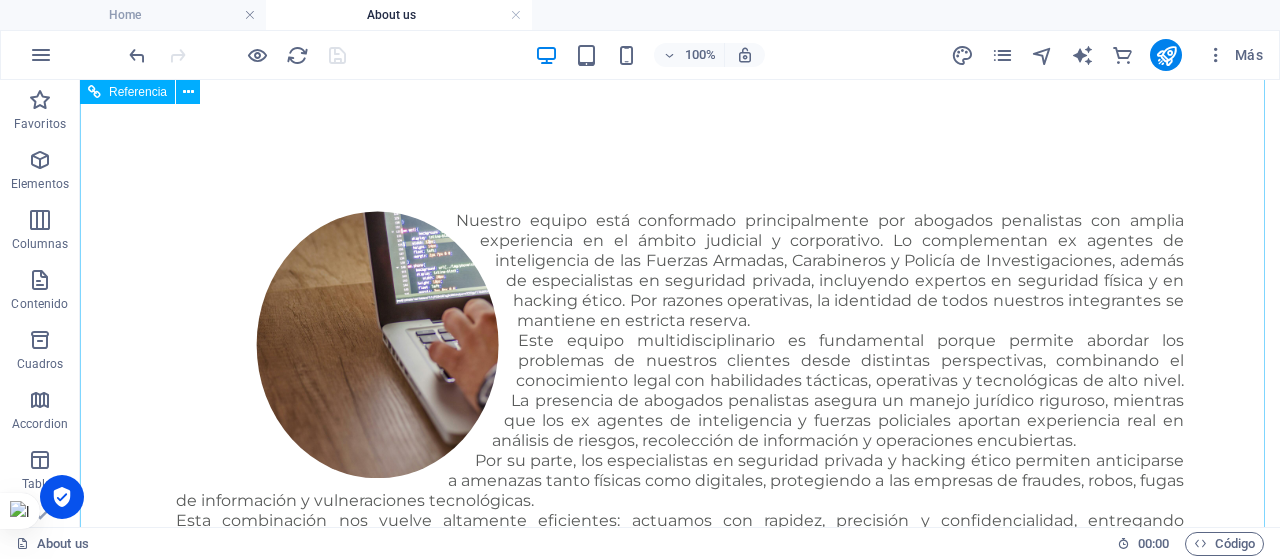 scroll, scrollTop: 3164, scrollLeft: 0, axis: vertical 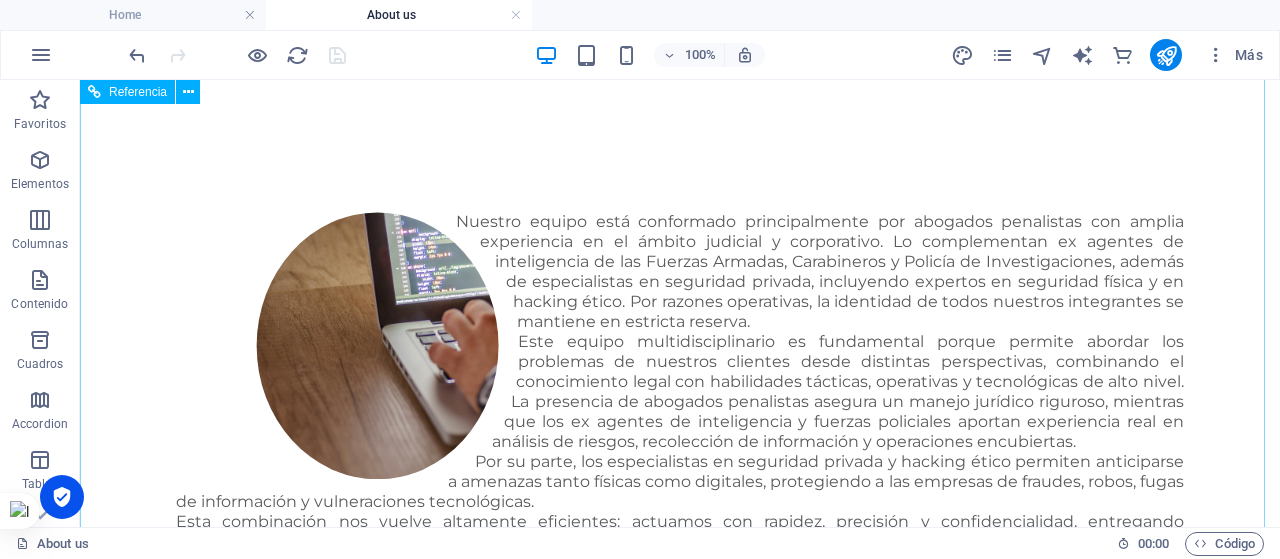 click on "[STREET_ADDRESS][US_STATE]" at bounding box center [600, 1407] 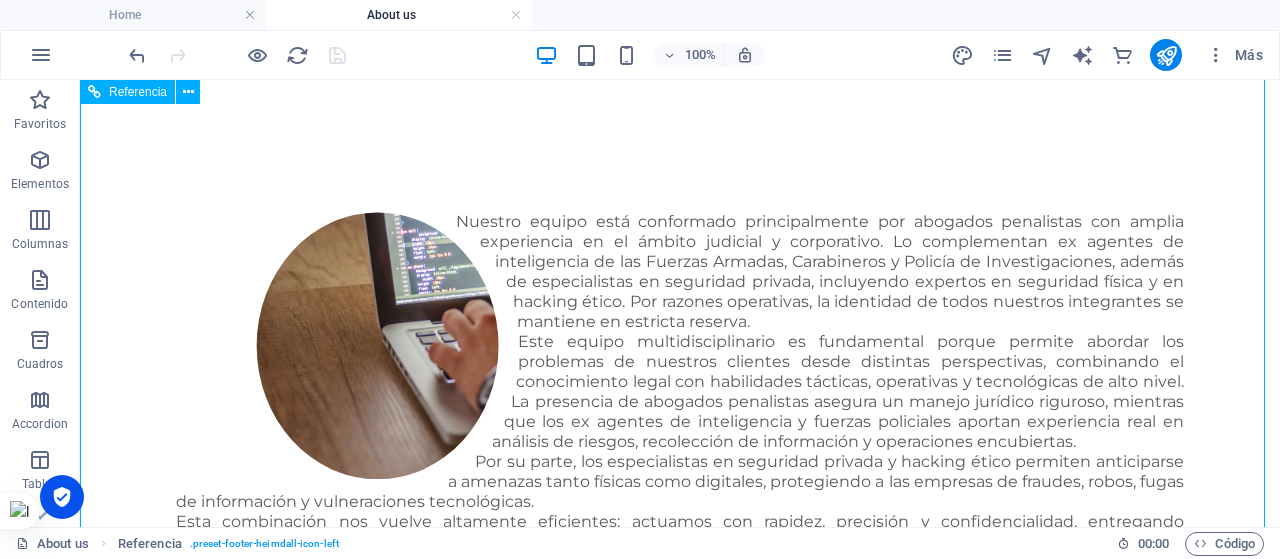 click on "+1 - 123 - 456 - 7890" at bounding box center (600, 1427) 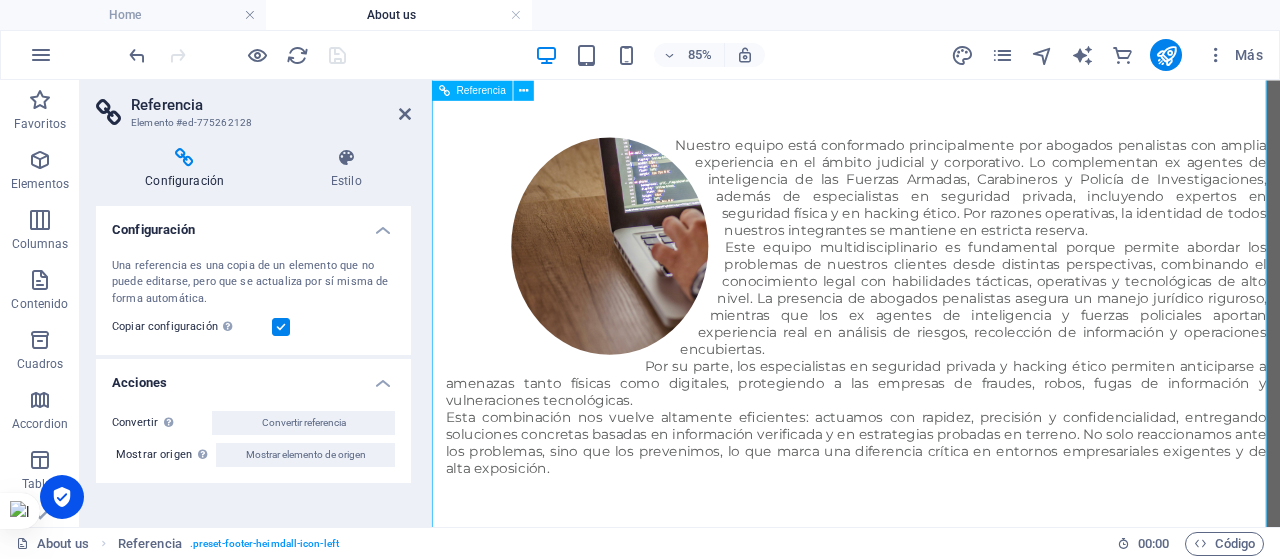 click on "+1 - 123 - 456 - 7890" at bounding box center [931, 1382] 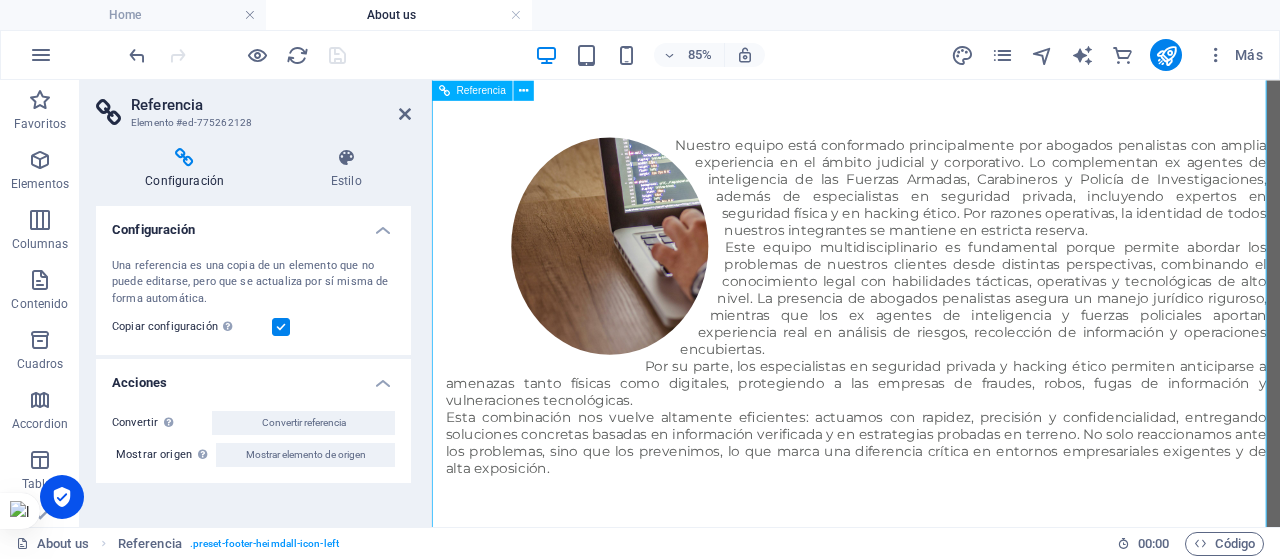 click on "[STREET_ADDRESS][US_STATE]" at bounding box center [931, 1362] 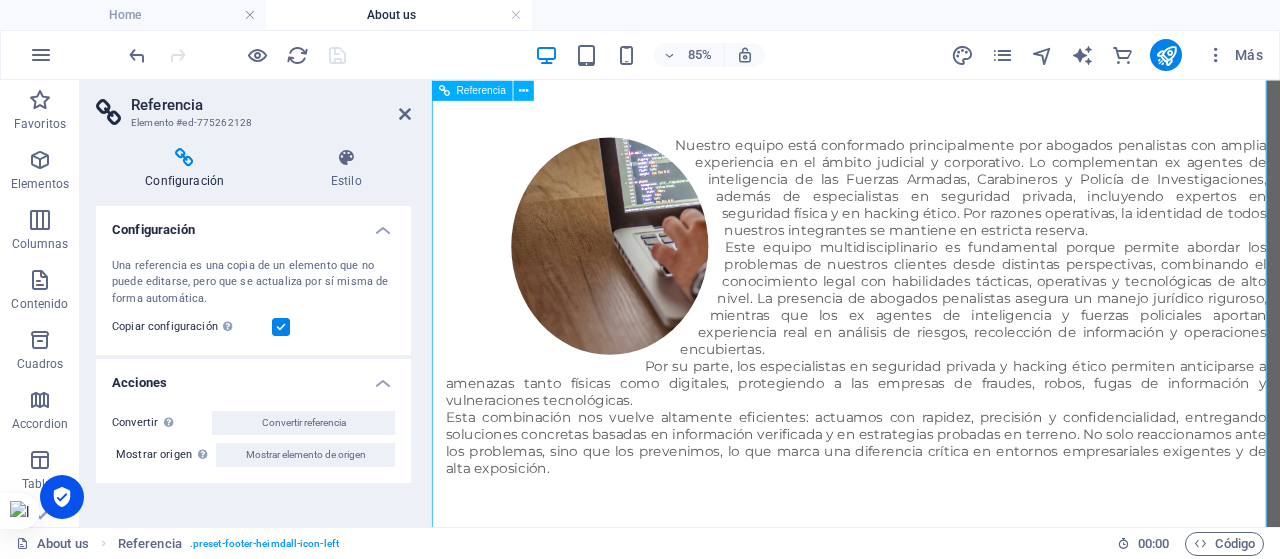 click on "[STREET_ADDRESS][US_STATE]" at bounding box center [931, 1362] 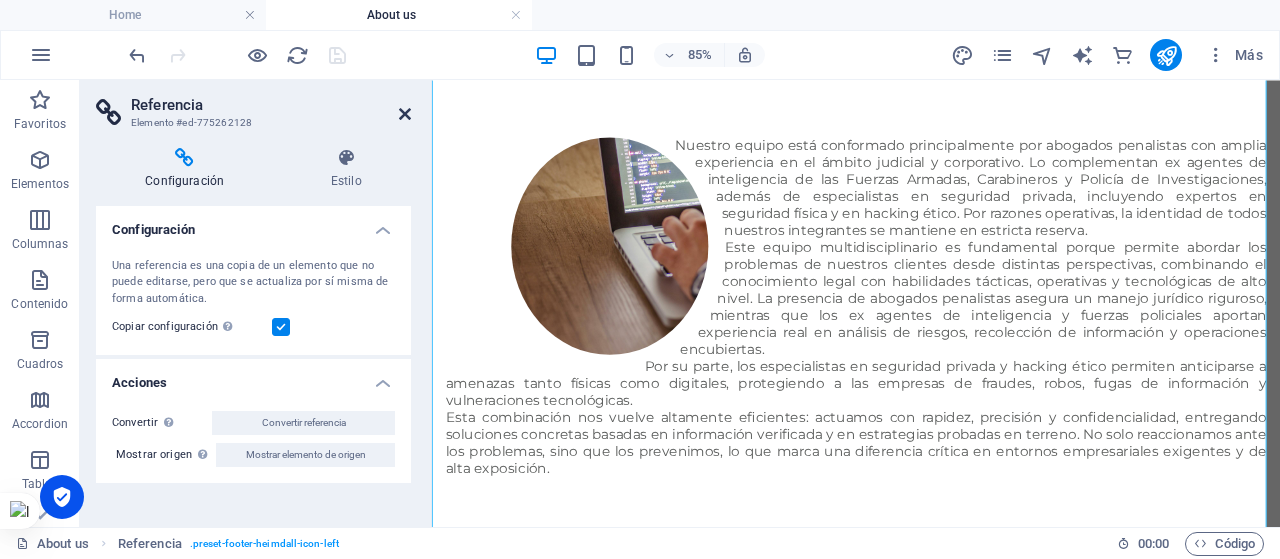 click at bounding box center (405, 114) 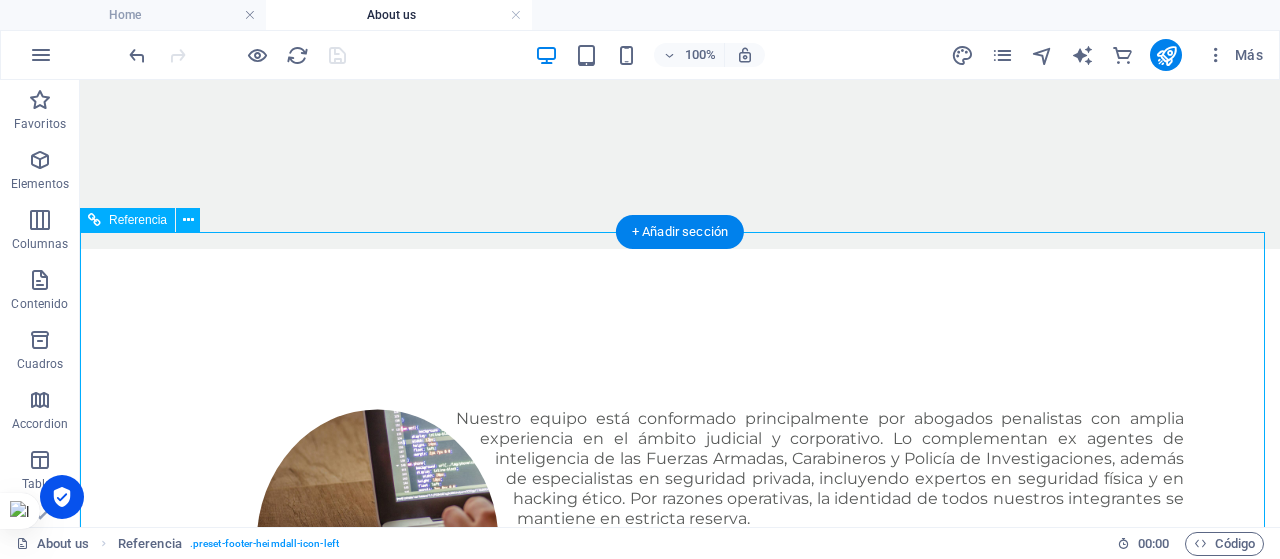click at bounding box center (600, 1165) 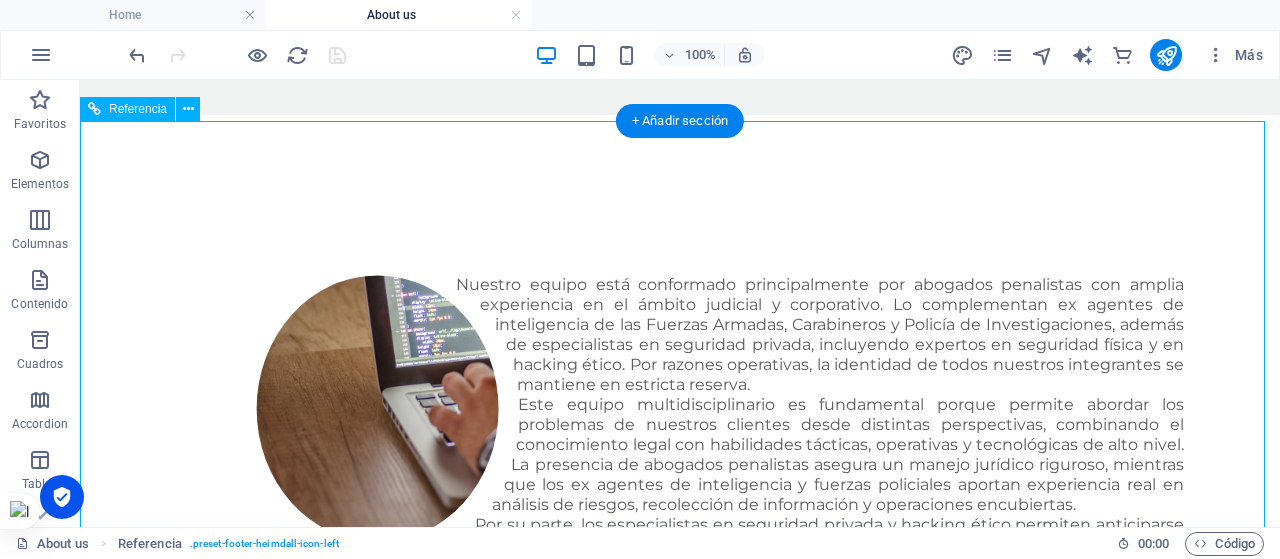 scroll, scrollTop: 3105, scrollLeft: 0, axis: vertical 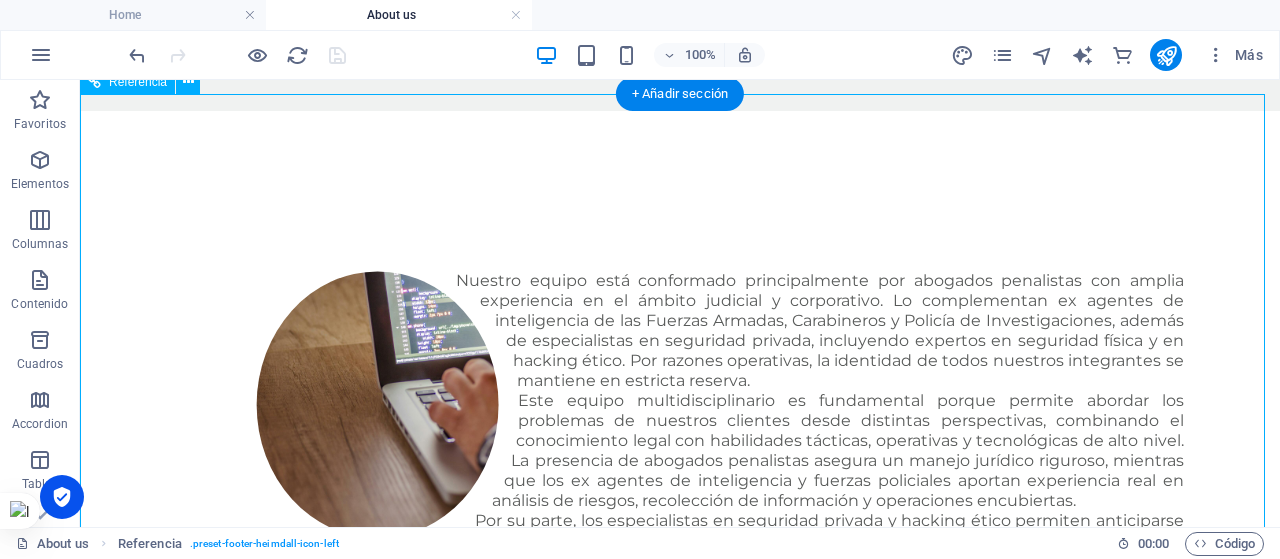 click on "Derecho Penal Investigación Privada Informes de perfiles Auditoría legal Derecho Laboral Análisis de seguridad" at bounding box center (600, 1364) 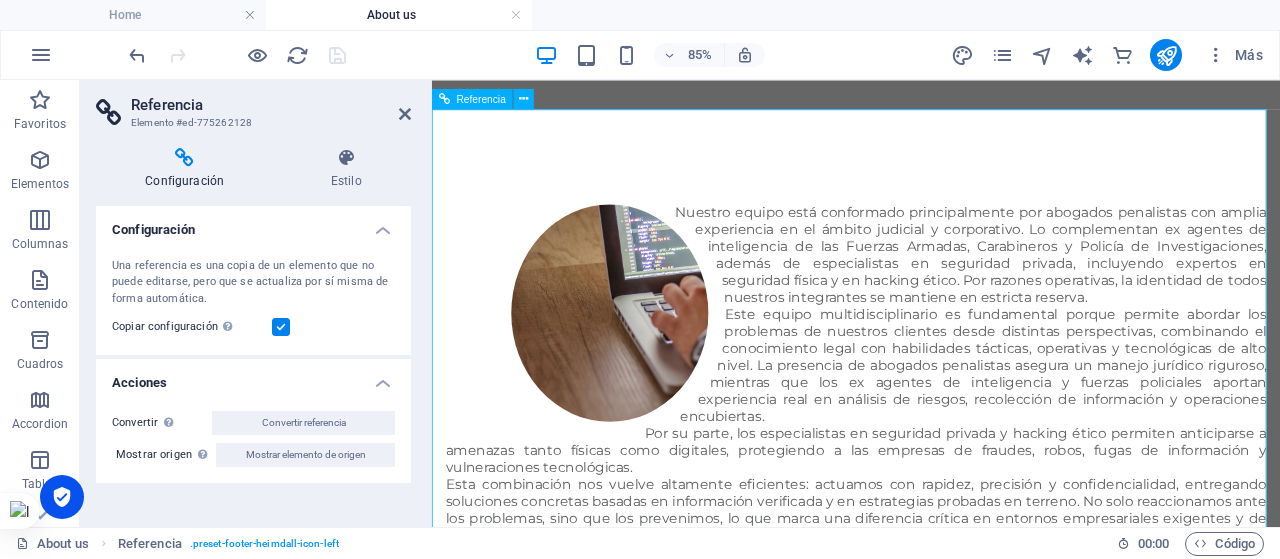 click at bounding box center (444, 99) 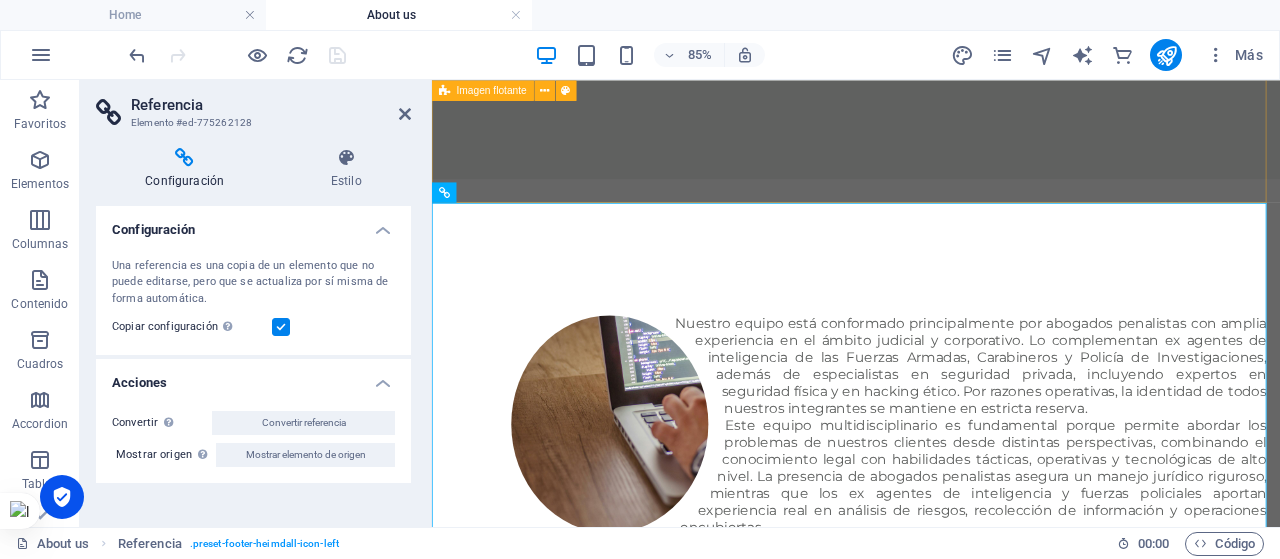 scroll, scrollTop: 3049, scrollLeft: 0, axis: vertical 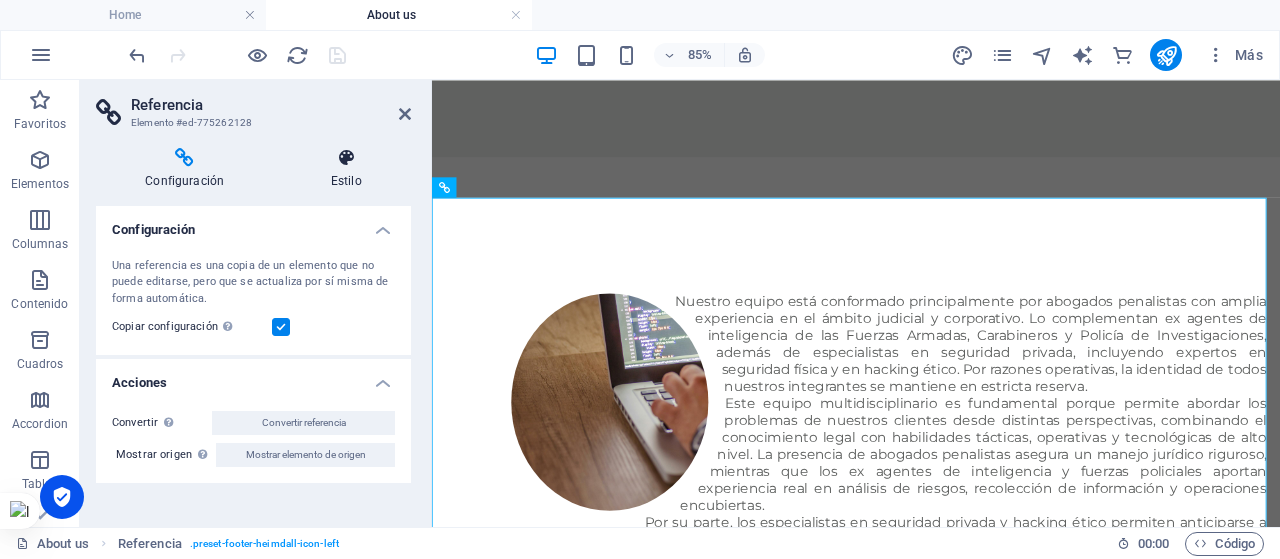 click at bounding box center (346, 158) 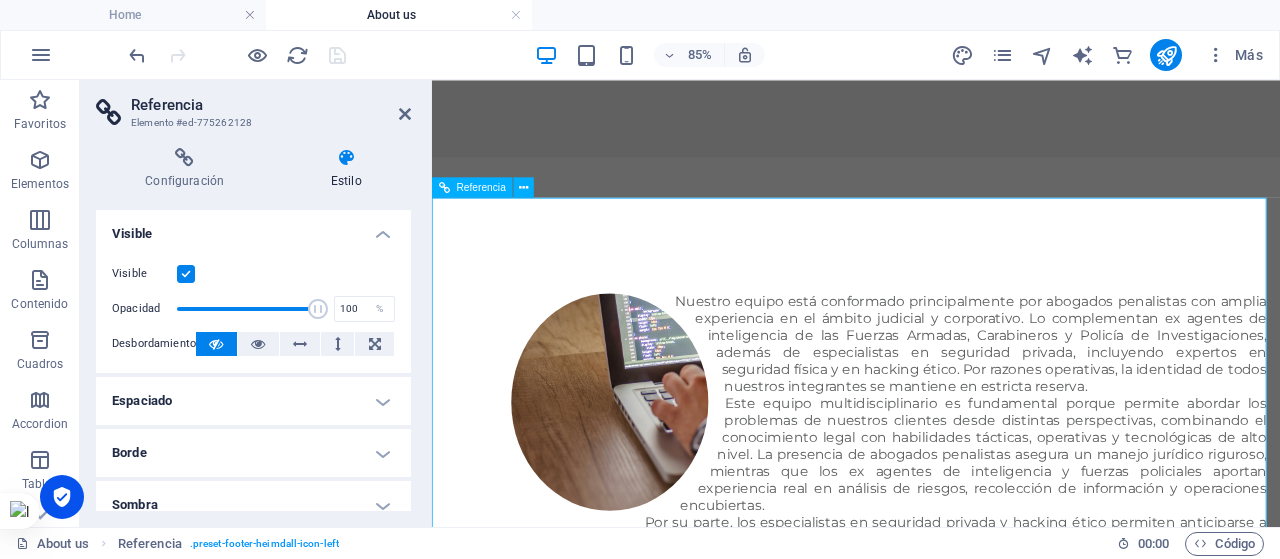 click on "[STREET_ADDRESS][US_STATE]" at bounding box center [931, 1545] 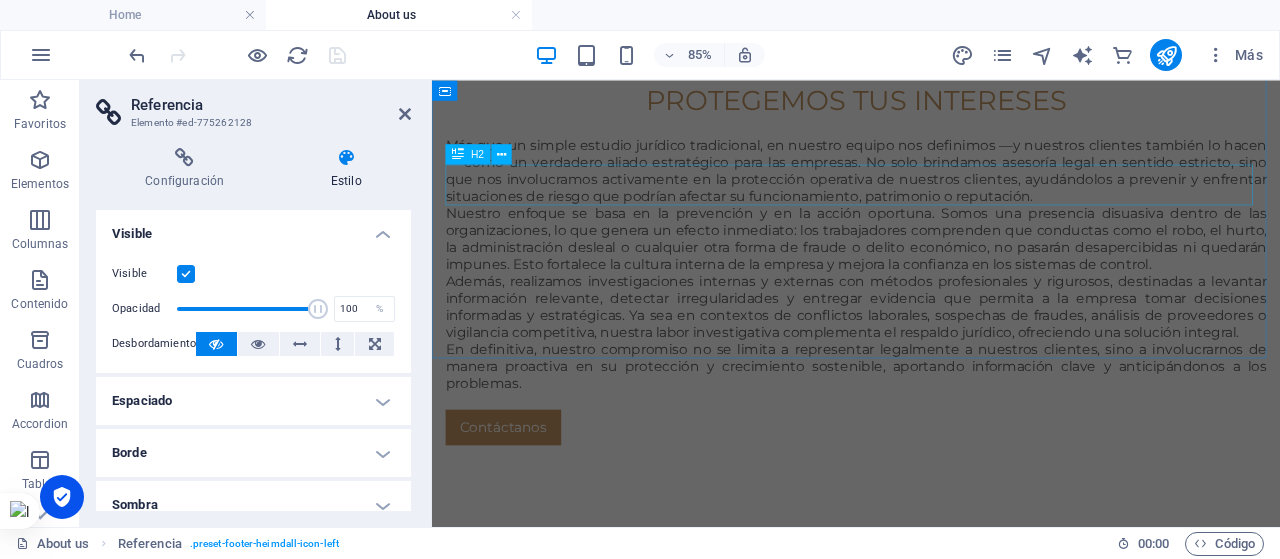 scroll, scrollTop: 2163, scrollLeft: 0, axis: vertical 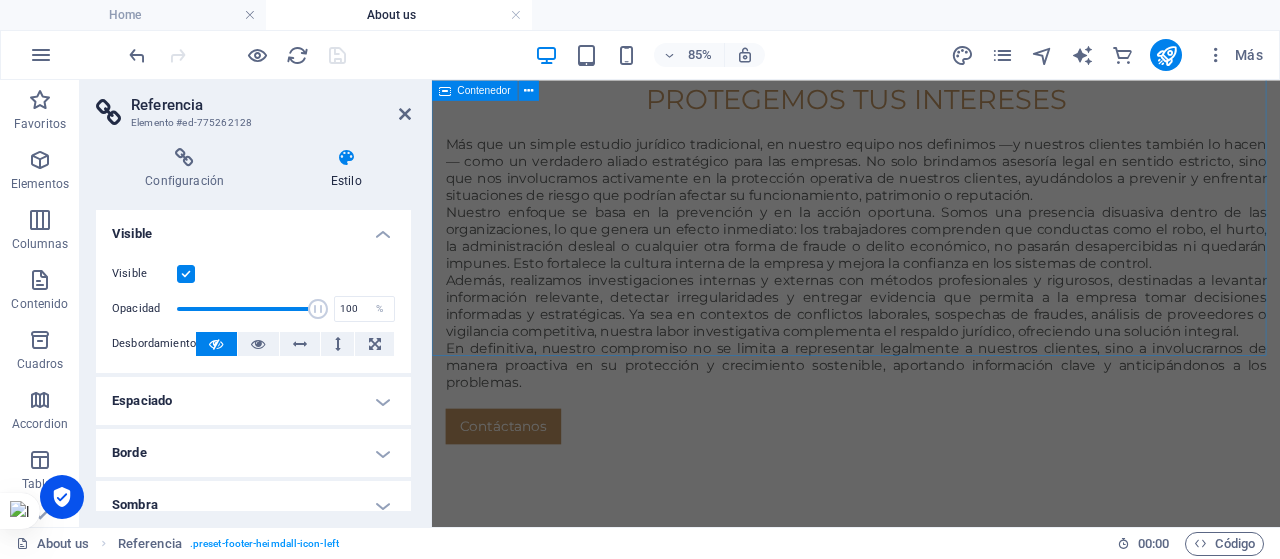 click on "¿Nuestro Equipo?" at bounding box center [931, 862] 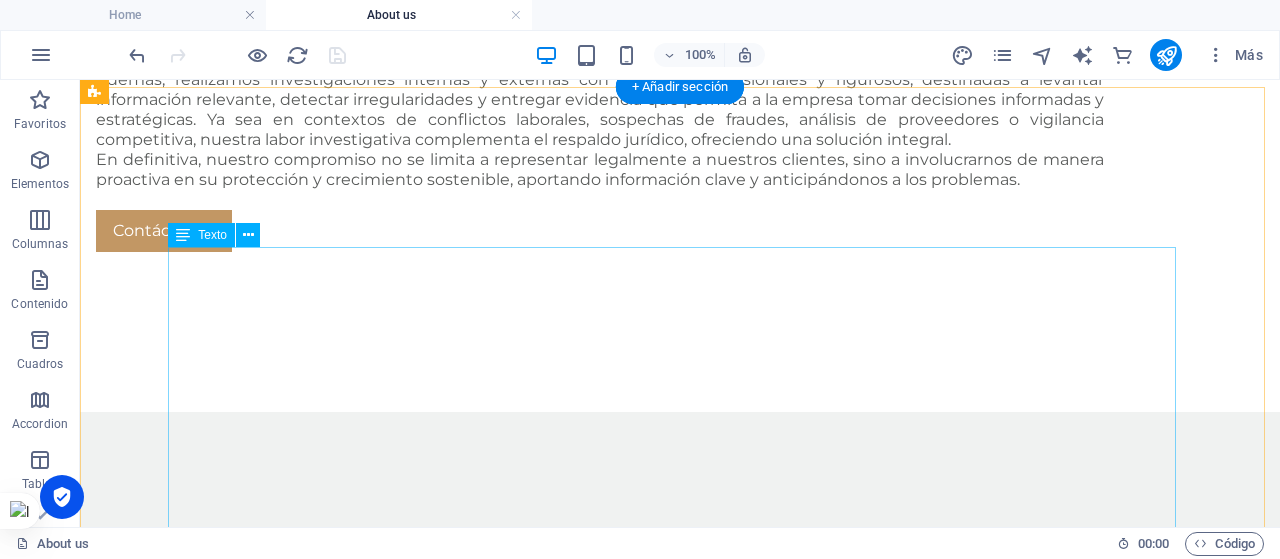 scroll, scrollTop: 2415, scrollLeft: 0, axis: vertical 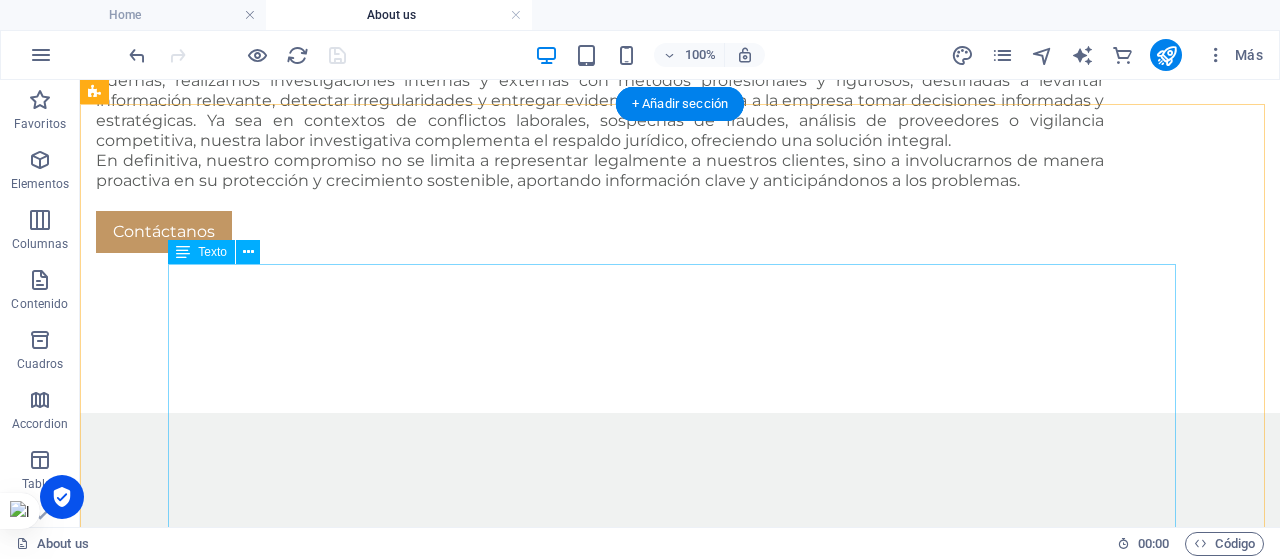click on "Nuestro equipo está conformado principalmente por abogados penalistas con amplia experiencia en el ámbito judicial y corporativo. Lo complementan ex agentes de inteligencia de las Fuerzas Armadas, Carabineros y Policía de Investigaciones, además de especialistas en seguridad privada, incluyendo expertos en seguridad física y en hacking ético. Por razones operativas, la identidad de todos nuestros integrantes se mantiene en estricta reserva. Este equipo multidisciplinario es fundamental porque permite abordar los problemas de nuestros clientes desde distintas perspectivas, combinando el conocimiento legal con habilidades tácticas, operativas y tecnológicas de alto nivel. La presencia de abogados penalistas asegura un manejo jurídico riguroso, mientras que los ex agentes de inteligencia y fuerzas policiales aportan experiencia real en análisis de riesgos, recolección de información y operaciones encubiertas." at bounding box center (680, 1151) 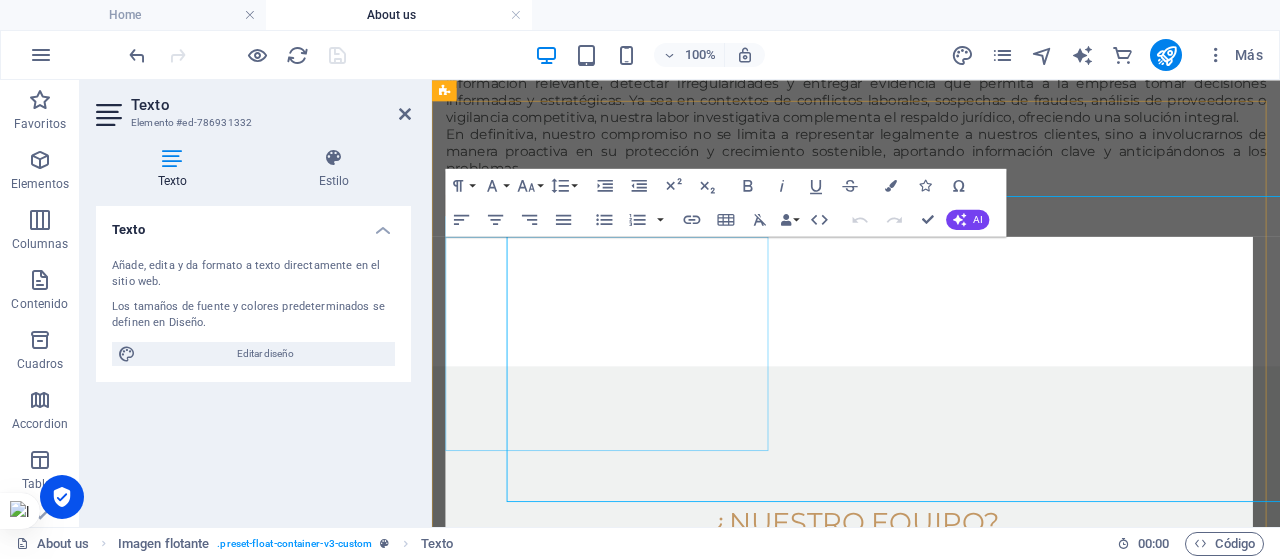 scroll, scrollTop: 2463, scrollLeft: 0, axis: vertical 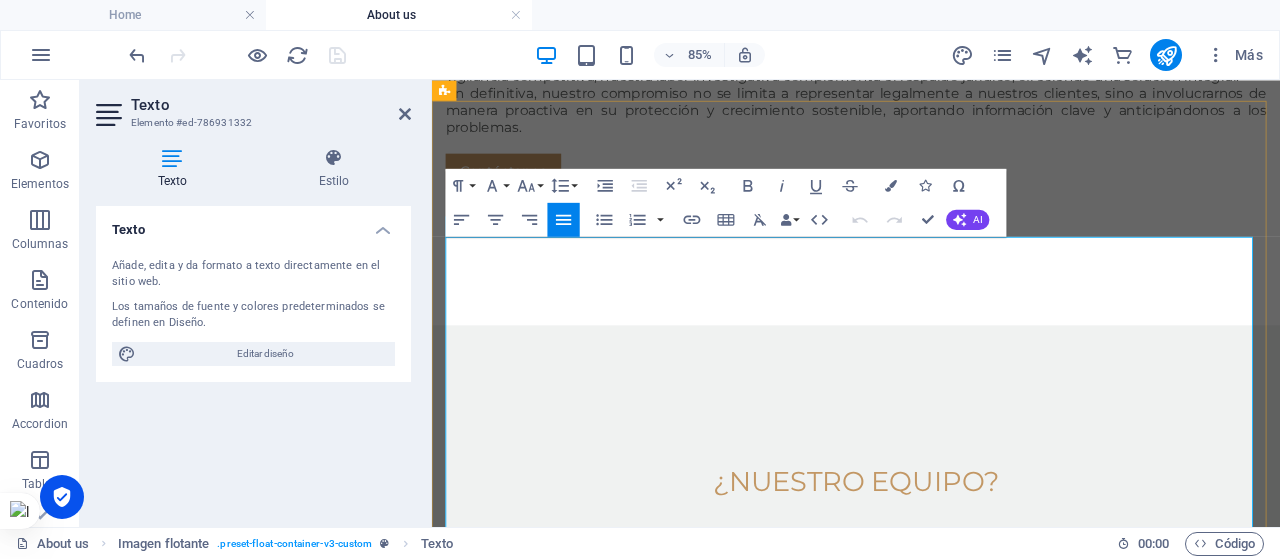 drag, startPoint x: 850, startPoint y: 278, endPoint x: 719, endPoint y: 277, distance: 131.00381 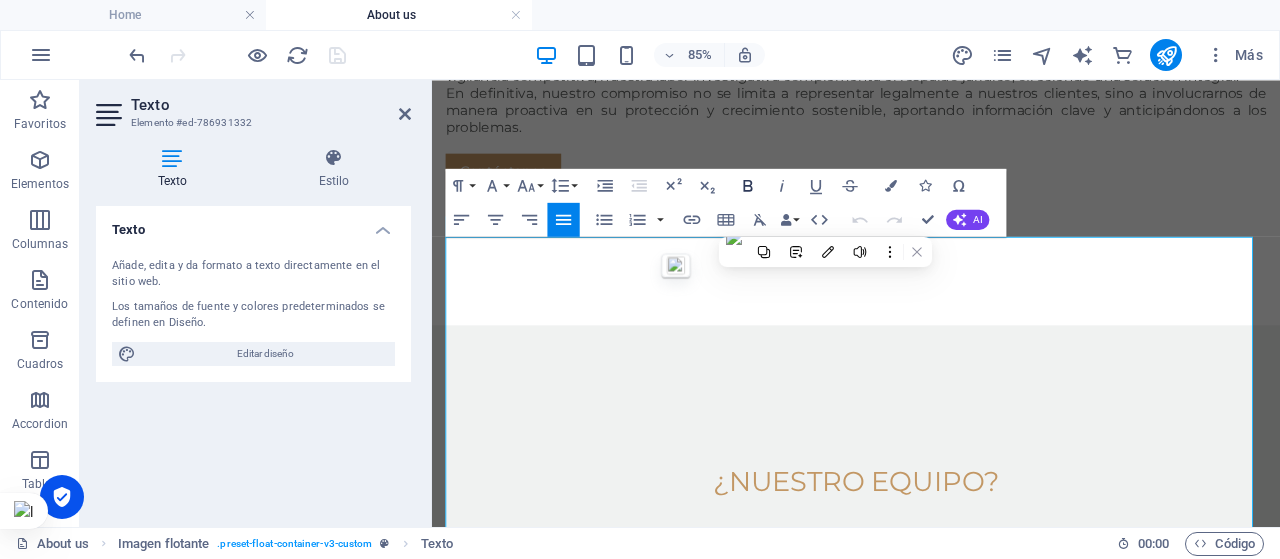 click 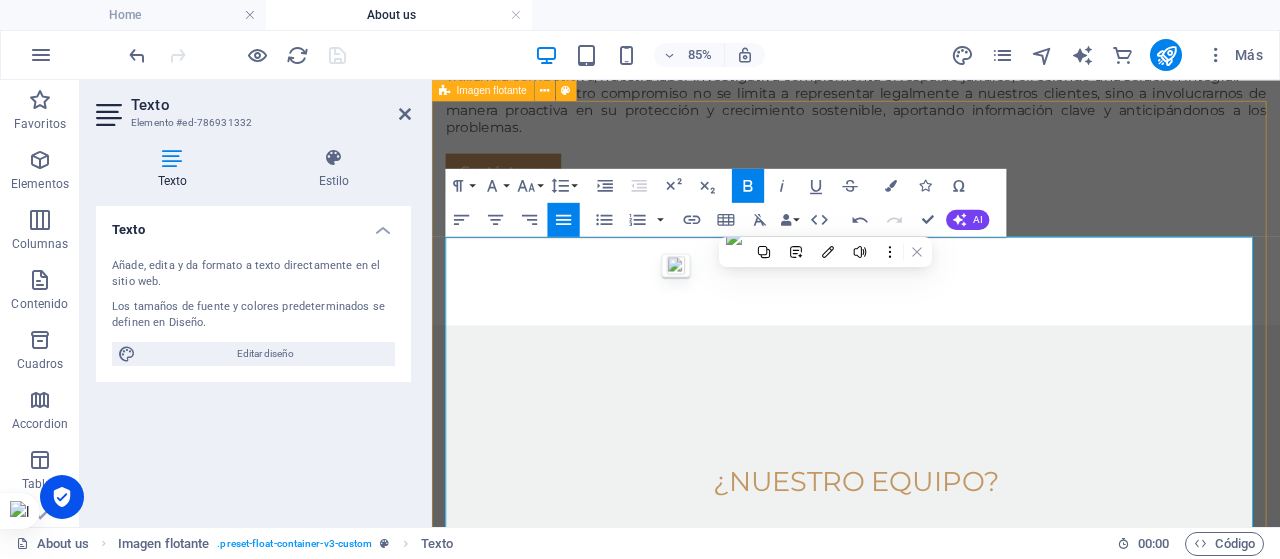 click on "Nuestro equipo  está conformado principalmente por abogados penalistas con amplia experiencia en el ámbito judicial y corporativo. Lo complementan ex agentes de inteligencia de las Fuerzas Armadas, Carabineros y Policía de Investigaciones, además de especialistas en seguridad privada, incluyendo expertos en seguridad física y en hacking ético. Por razones operativas, la identidad de todos nuestros integrantes se mantiene en estricta reserva. Este equipo multidisciplinario es fundamental porque permite abordar los problemas de nuestros clientes desde distintas perspectivas, combinando el conocimiento legal con habilidades tácticas, operativas y tecnológicas de alto nivel. La presencia de abogados penalistas asegura un manejo jurídico riguroso, mientras que los ex agentes de inteligencia y fuerzas policiales aportan experiencia real en análisis de riesgos, recolección de información y operaciones encubiertas." at bounding box center (931, 1116) 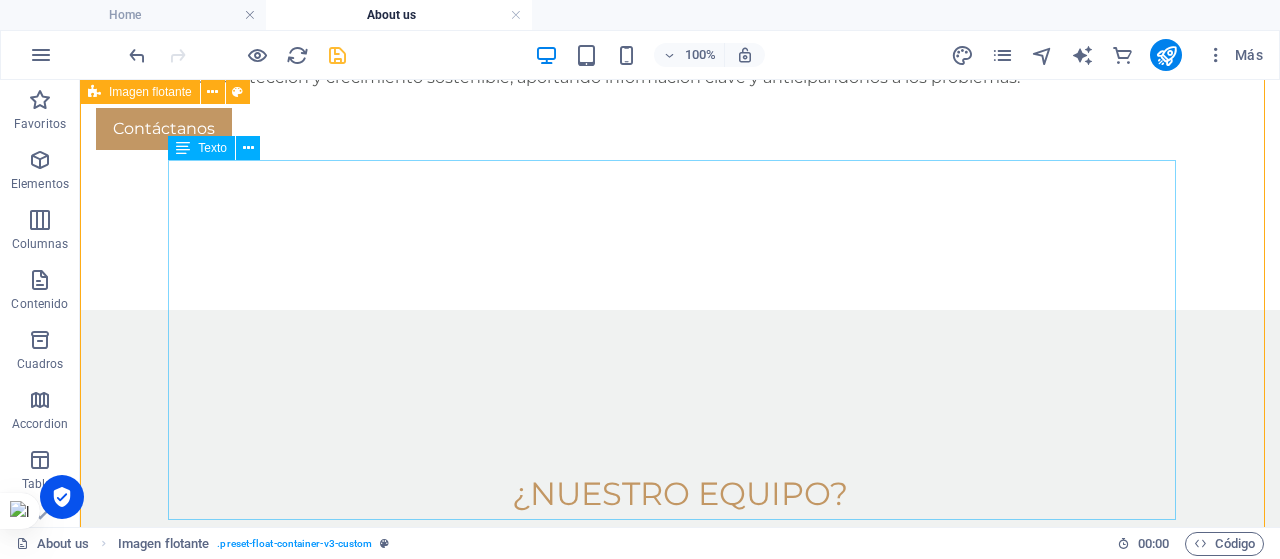 scroll, scrollTop: 2519, scrollLeft: 0, axis: vertical 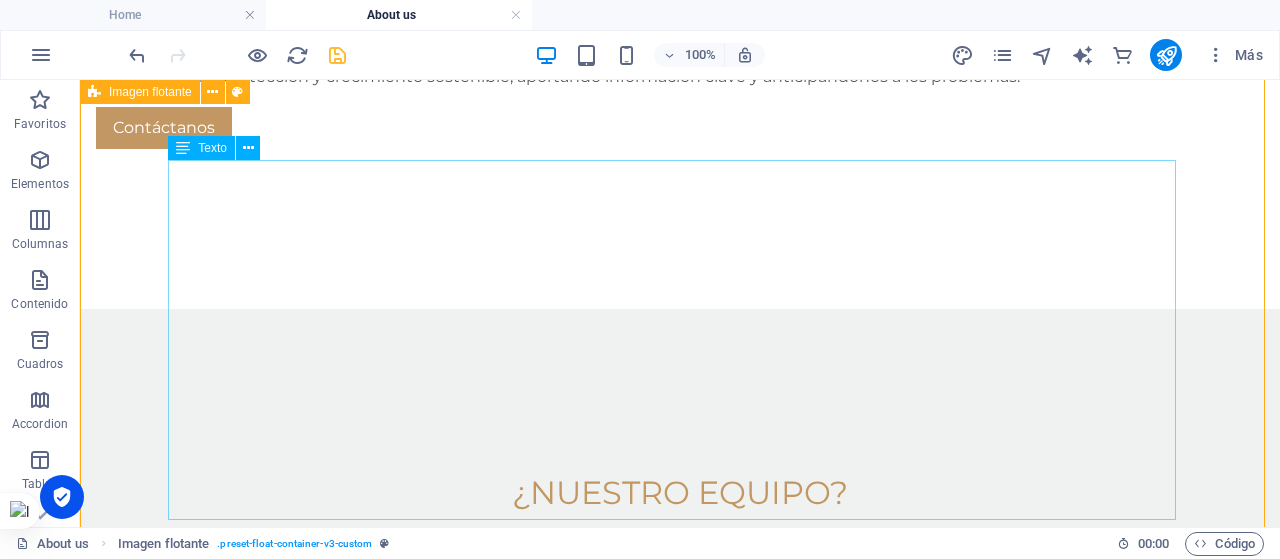 click on "Nuestro equipo  está conformado principalmente por abogados penalistas con amplia experiencia en el ámbito judicial y corporativo. Lo complementan ex agentes de inteligencia de las Fuerzas Armadas, Carabineros y Policía de Investigaciones, además de especialistas en seguridad privada, incluyendo expertos en seguridad física y en hacking ético. Por razones operativas, la identidad de todos nuestros integrantes se mantiene en estricta reserva. Este equipo multidisciplinario es fundamental porque permite abordar los problemas de nuestros clientes desde distintas perspectivas, combinando el conocimiento legal con habilidades tácticas, operativas y tecnológicas de alto nivel. La presencia de abogados penalistas asegura un manejo jurídico riguroso, mientras que los ex agentes de inteligencia y fuerzas policiales aportan experiencia real en análisis de riesgos, recolección de información y operaciones encubiertas." at bounding box center (680, 1047) 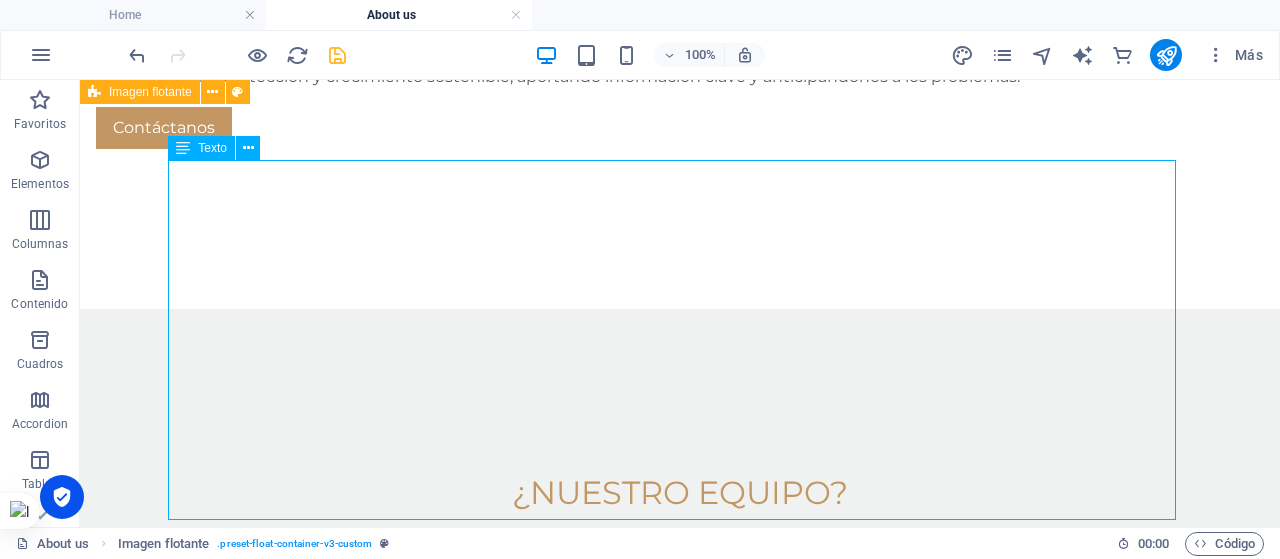 click on "Nuestro equipo  está conformado principalmente por abogados penalistas con amplia experiencia en el ámbito judicial y corporativo. Lo complementan ex agentes de inteligencia de las Fuerzas Armadas, Carabineros y Policía de Investigaciones, además de especialistas en seguridad privada, incluyendo expertos en seguridad física y en hacking ético. Por razones operativas, la identidad de todos nuestros integrantes se mantiene en estricta reserva. Este equipo multidisciplinario es fundamental porque permite abordar los problemas de nuestros clientes desde distintas perspectivas, combinando el conocimiento legal con habilidades tácticas, operativas y tecnológicas de alto nivel. La presencia de abogados penalistas asegura un manejo jurídico riguroso, mientras que los ex agentes de inteligencia y fuerzas policiales aportan experiencia real en análisis de riesgos, recolección de información y operaciones encubiertas." at bounding box center [680, 1047] 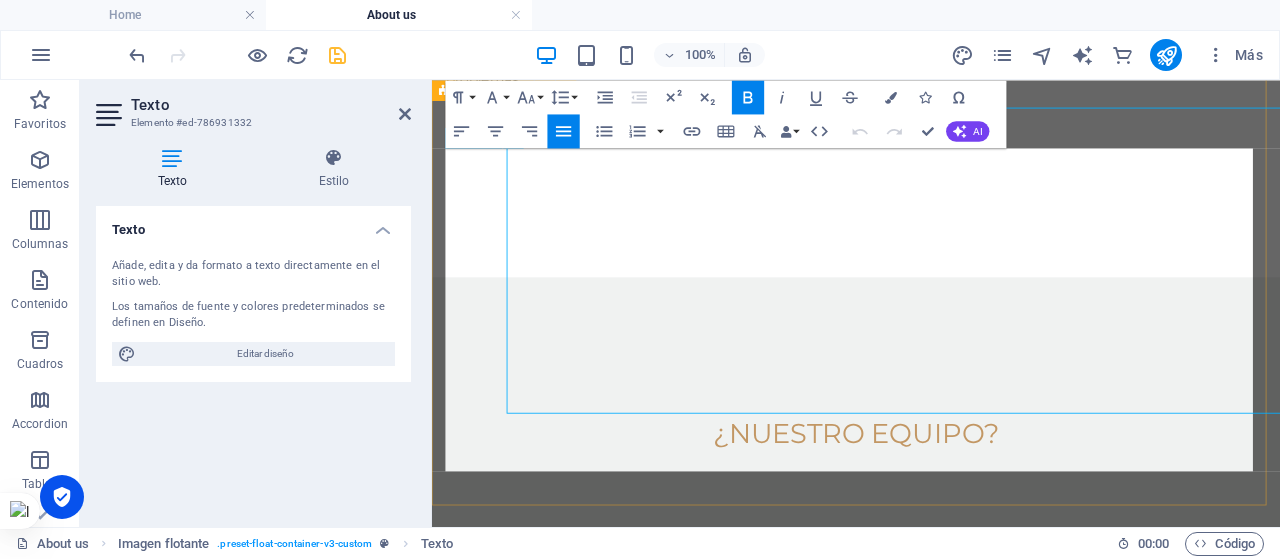 scroll, scrollTop: 2567, scrollLeft: 0, axis: vertical 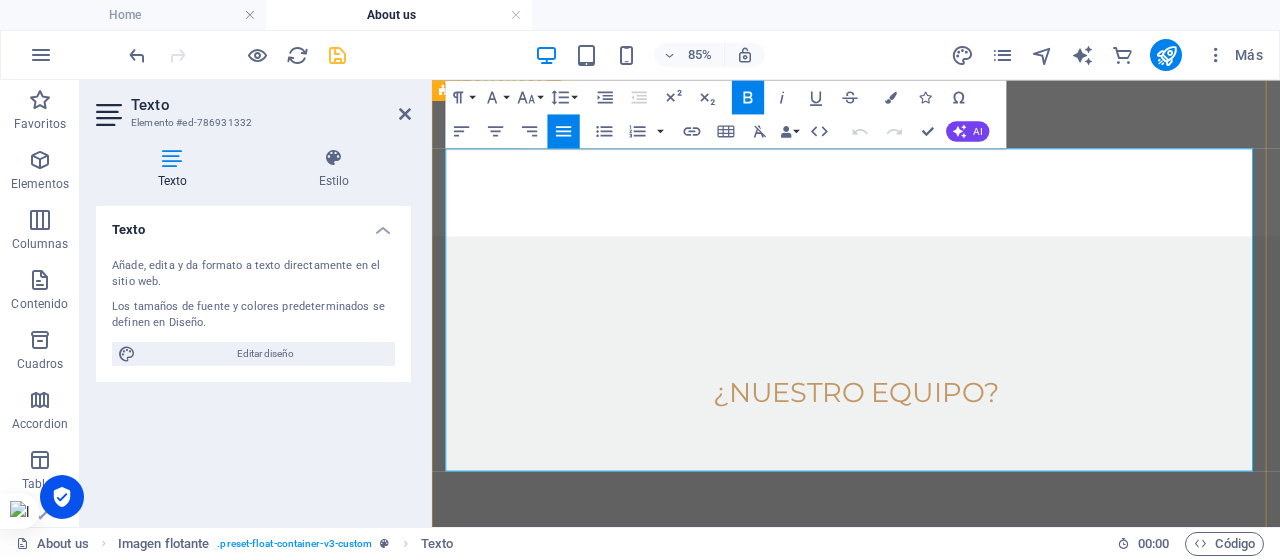 drag, startPoint x: 1184, startPoint y: 173, endPoint x: 1356, endPoint y: 169, distance: 172.04651 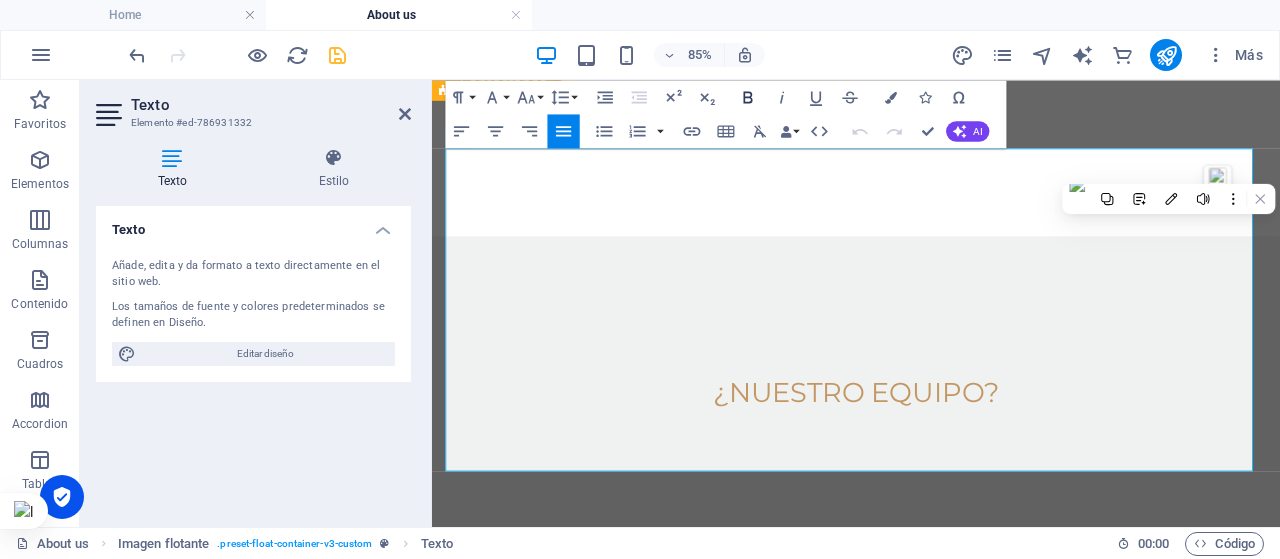 click 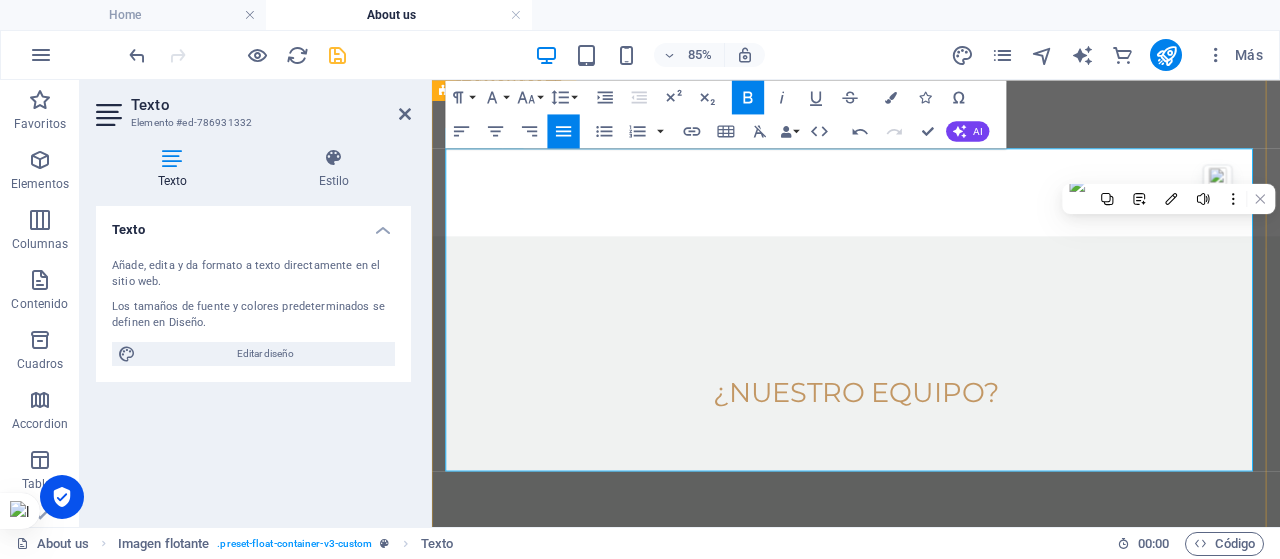 drag, startPoint x: 751, startPoint y: 211, endPoint x: 886, endPoint y: 231, distance: 136.47343 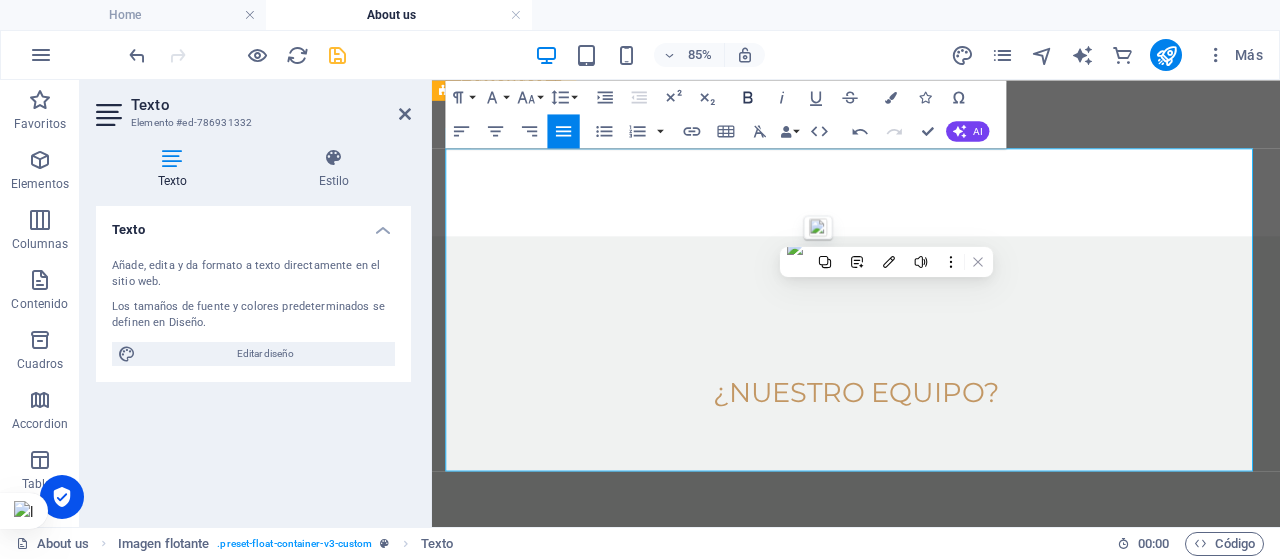 click 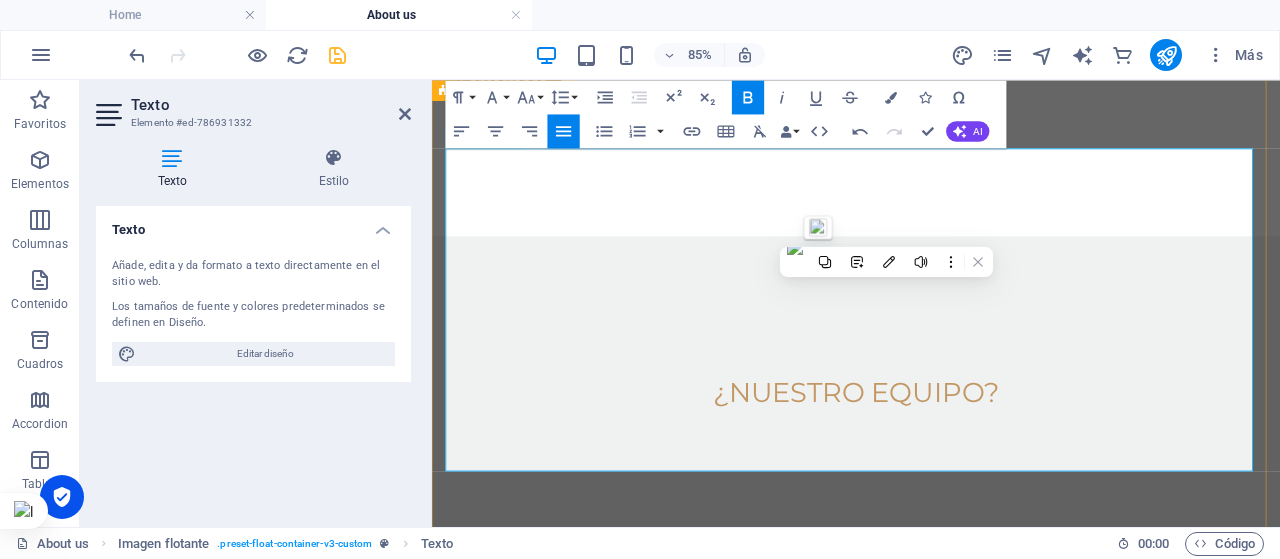 click on "Nuestro equipo  está conformado principalmente por  abogados penalistas  con amplia experiencia en el ámbito judicial y corporativo. Lo complementan ex  agentes de inteligencia de las Fuerzas Armadas, Carabineros y Policía de Investigaciones , además de especialistas en seguridad privada, incluyendo expertos en seguridad física y en hacking ético. Por razones operativas, la identidad de todos nuestros integrantes se mantiene en estricta reserva." at bounding box center (931, 872) 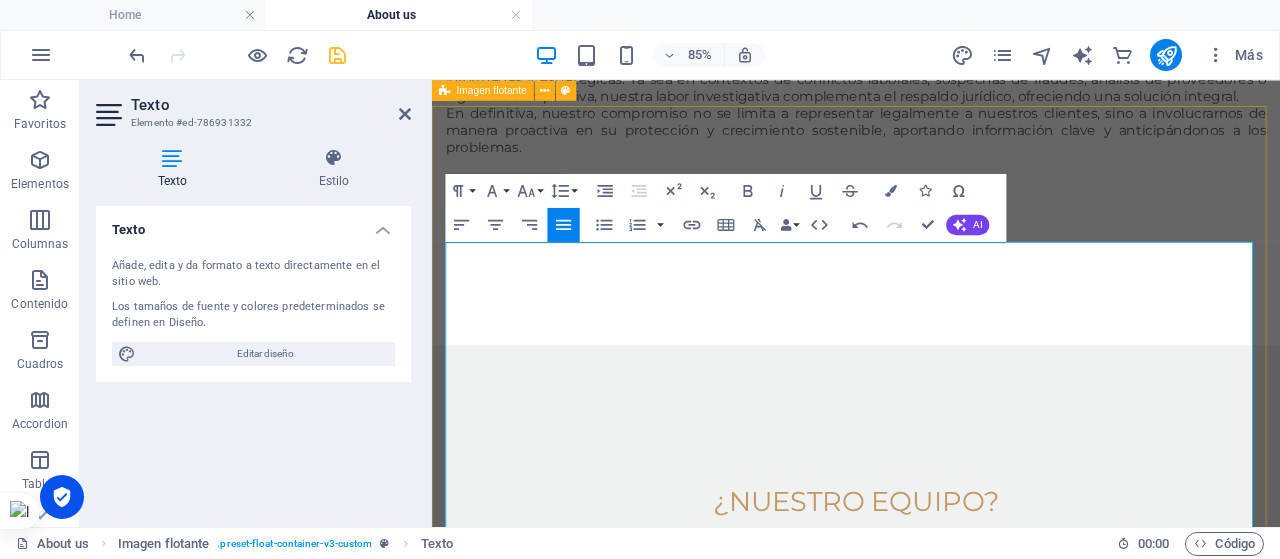 scroll, scrollTop: 2435, scrollLeft: 0, axis: vertical 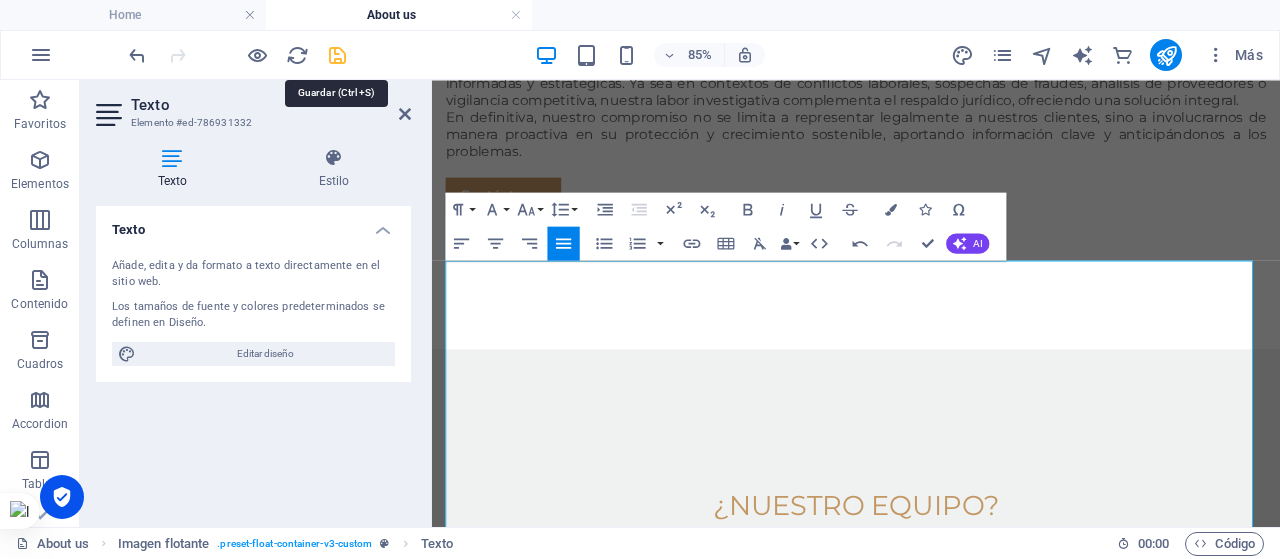 click at bounding box center [337, 55] 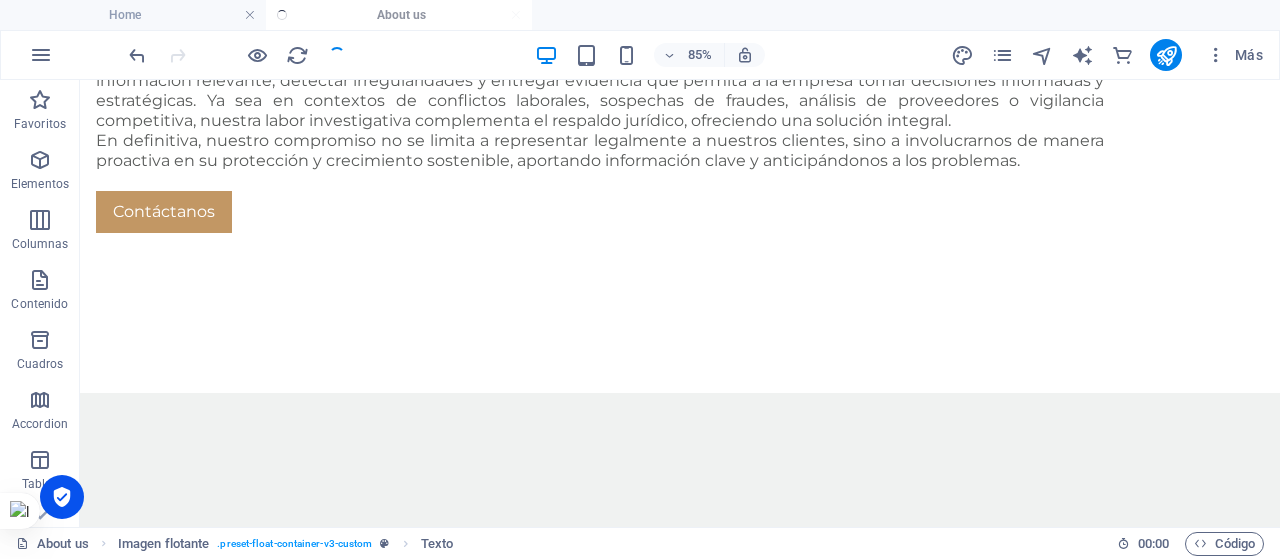 scroll, scrollTop: 2387, scrollLeft: 0, axis: vertical 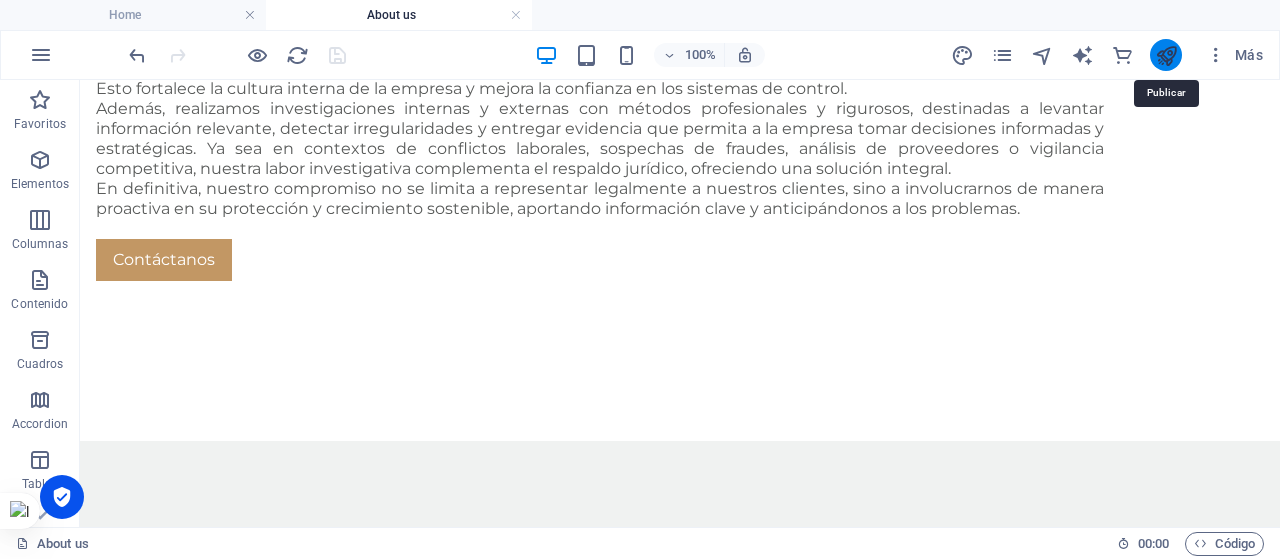 click at bounding box center [1166, 55] 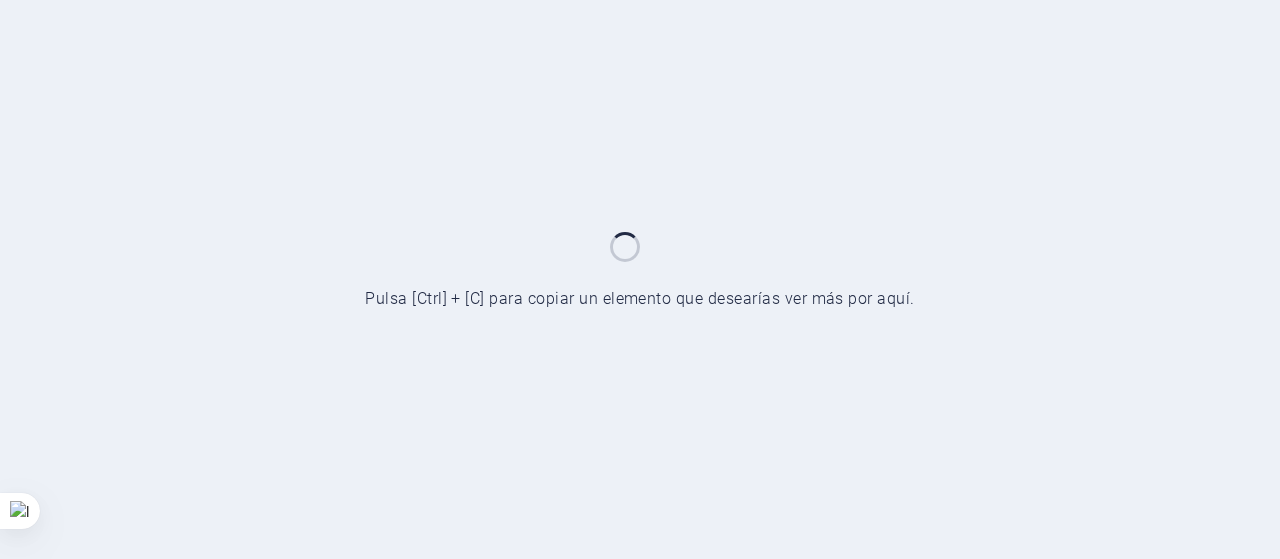scroll, scrollTop: 0, scrollLeft: 0, axis: both 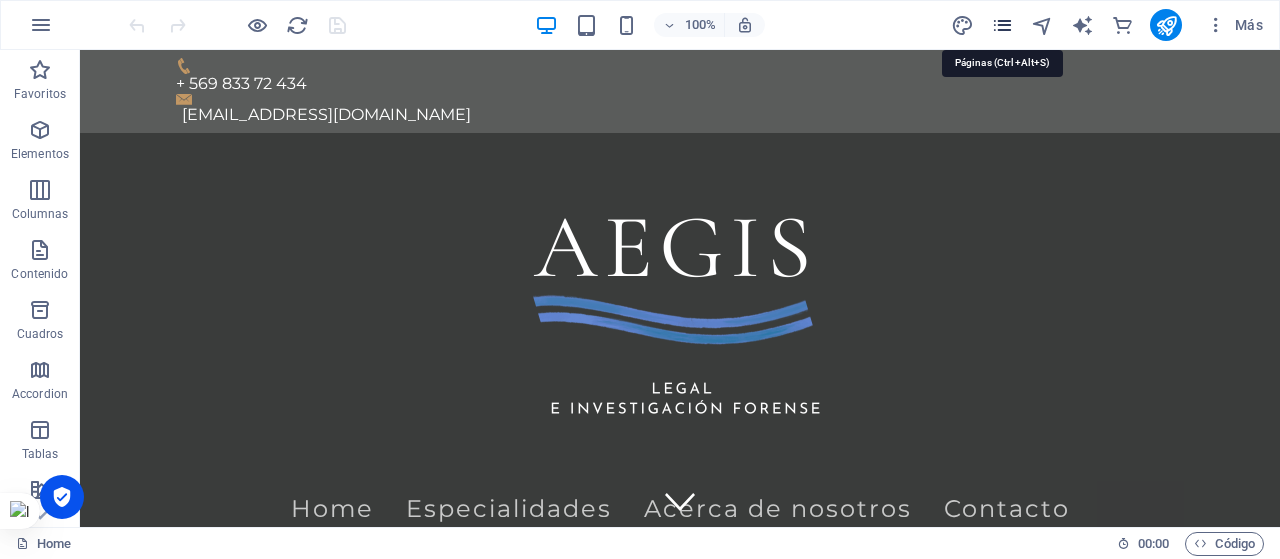 click at bounding box center [1002, 25] 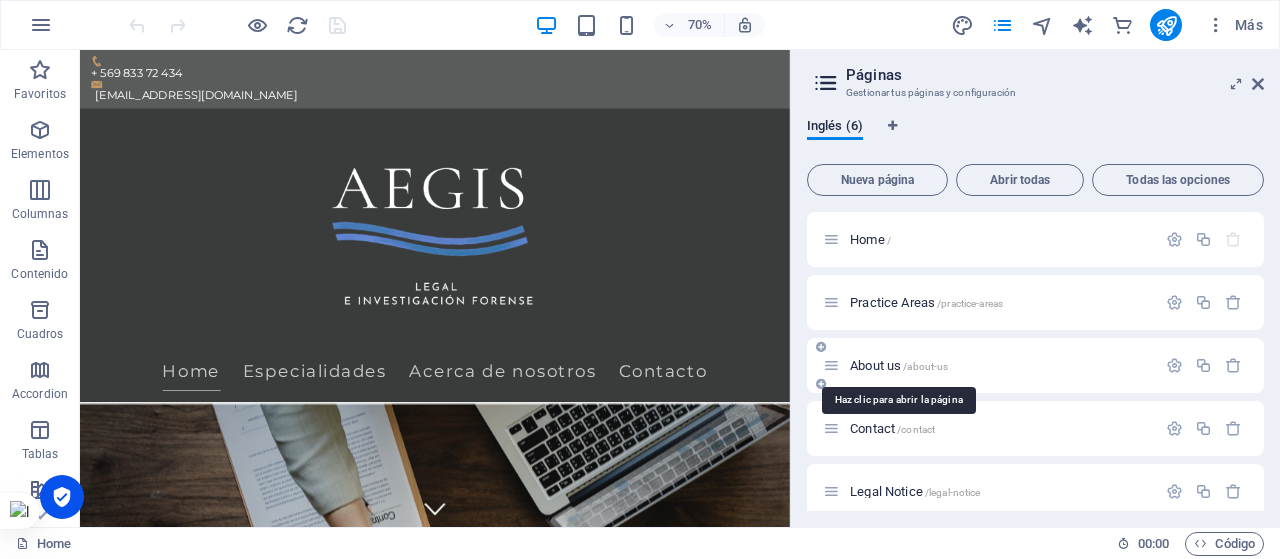 click on "About us /about-us" at bounding box center [899, 365] 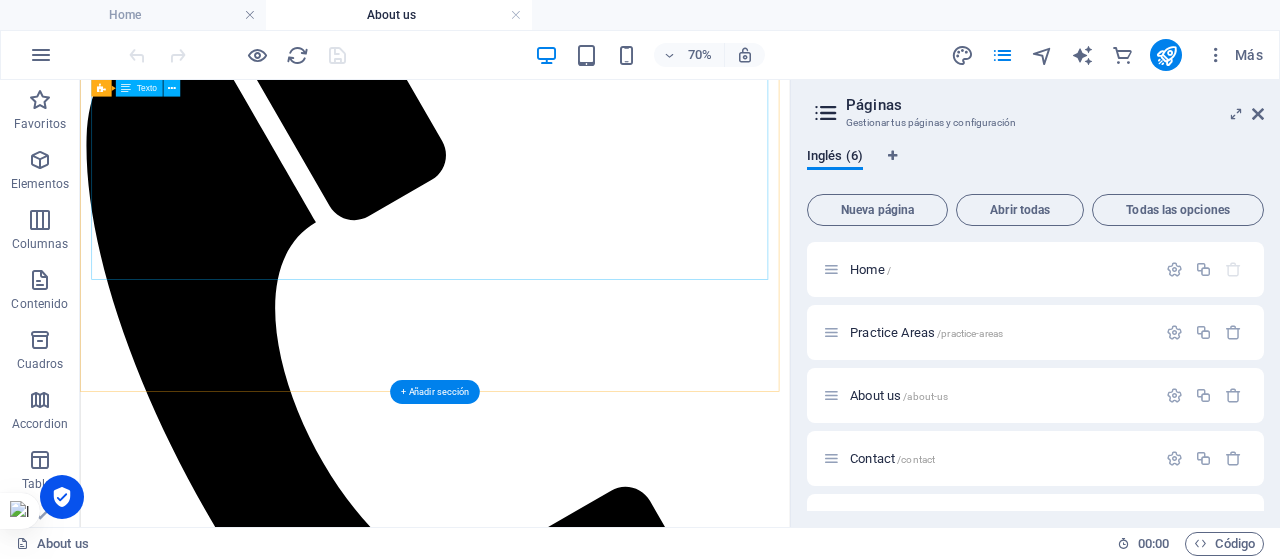 scroll, scrollTop: 2762, scrollLeft: 0, axis: vertical 